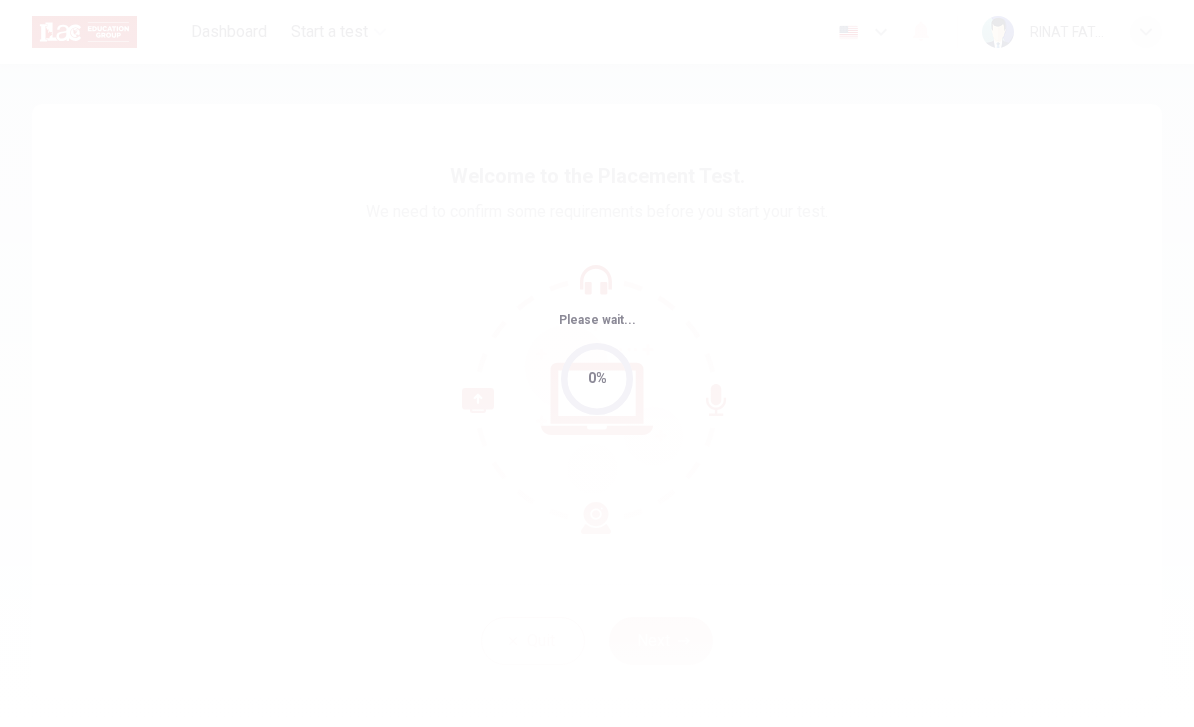 scroll, scrollTop: 0, scrollLeft: 0, axis: both 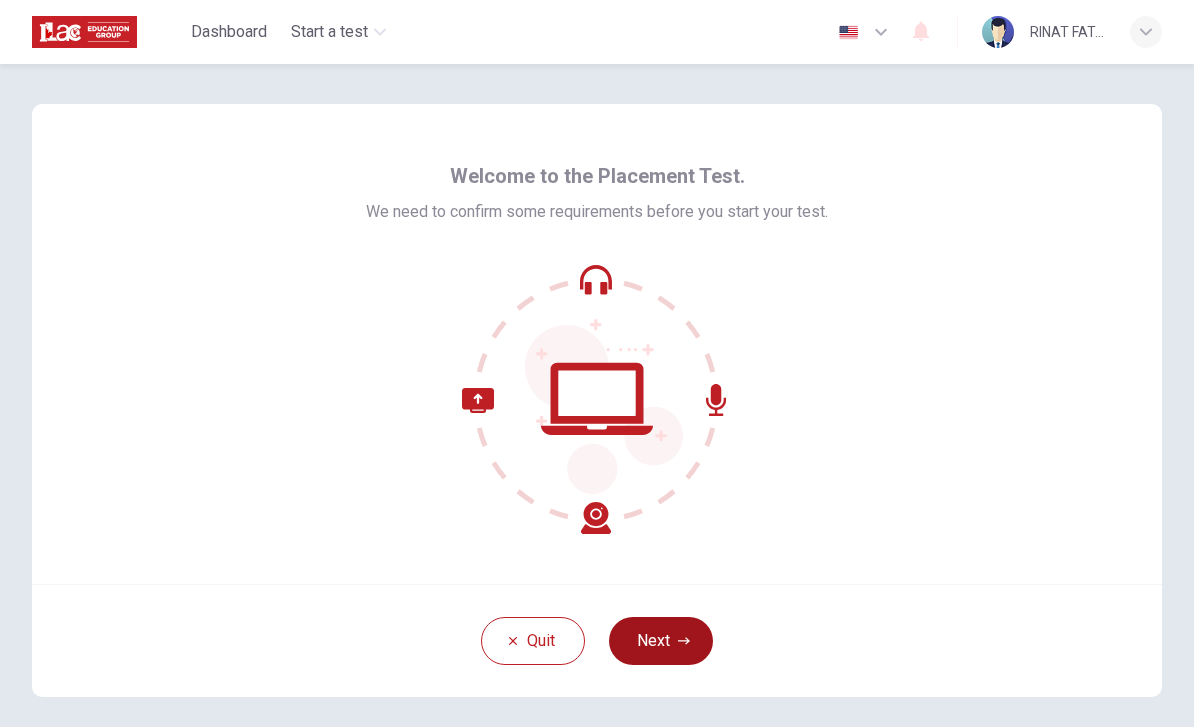 click 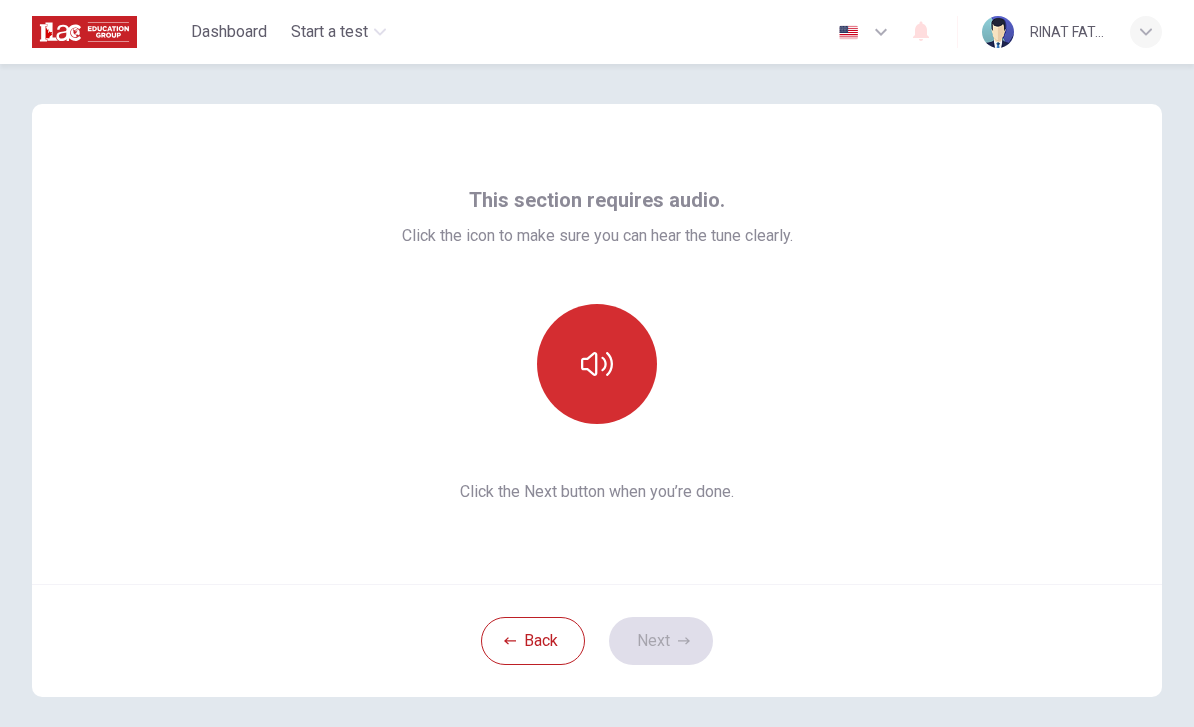 click at bounding box center (597, 364) 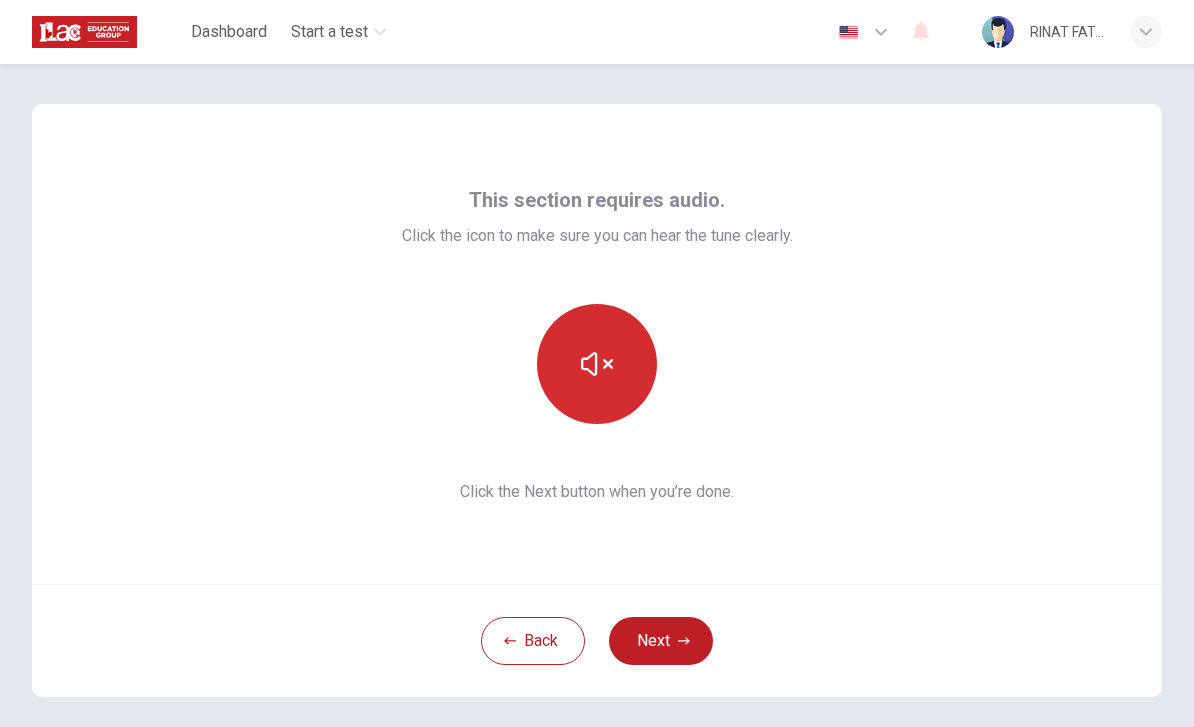 click at bounding box center (597, 364) 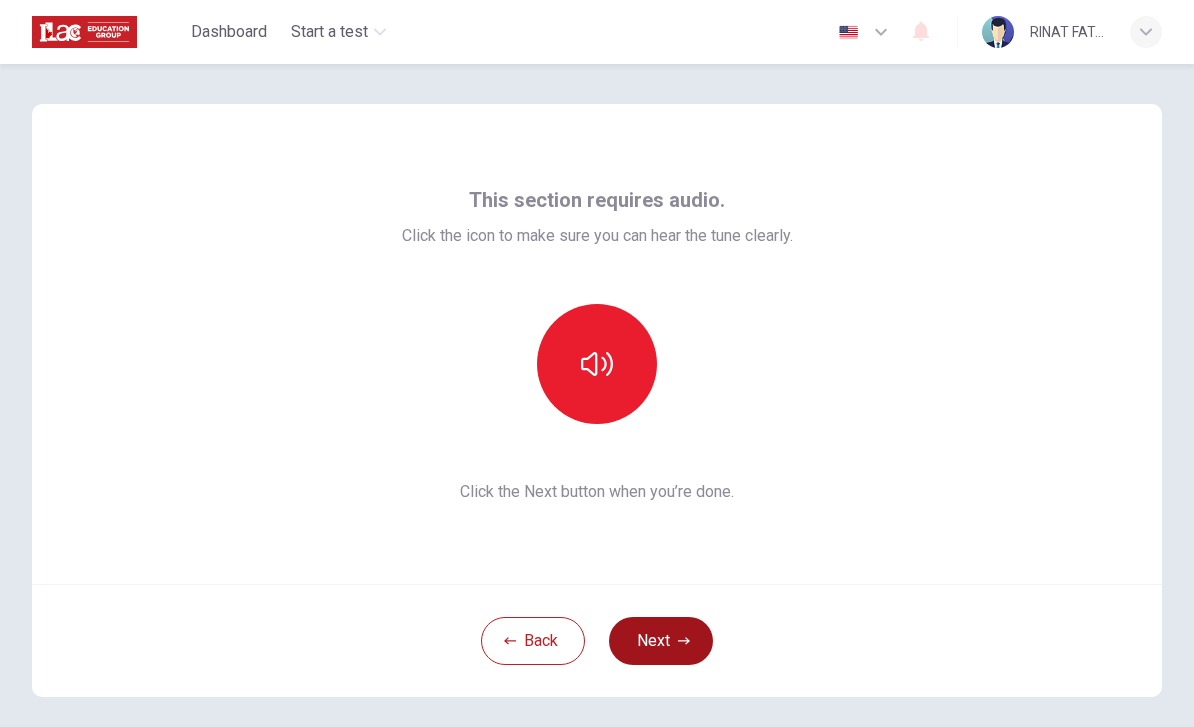 click on "Next" at bounding box center (661, 641) 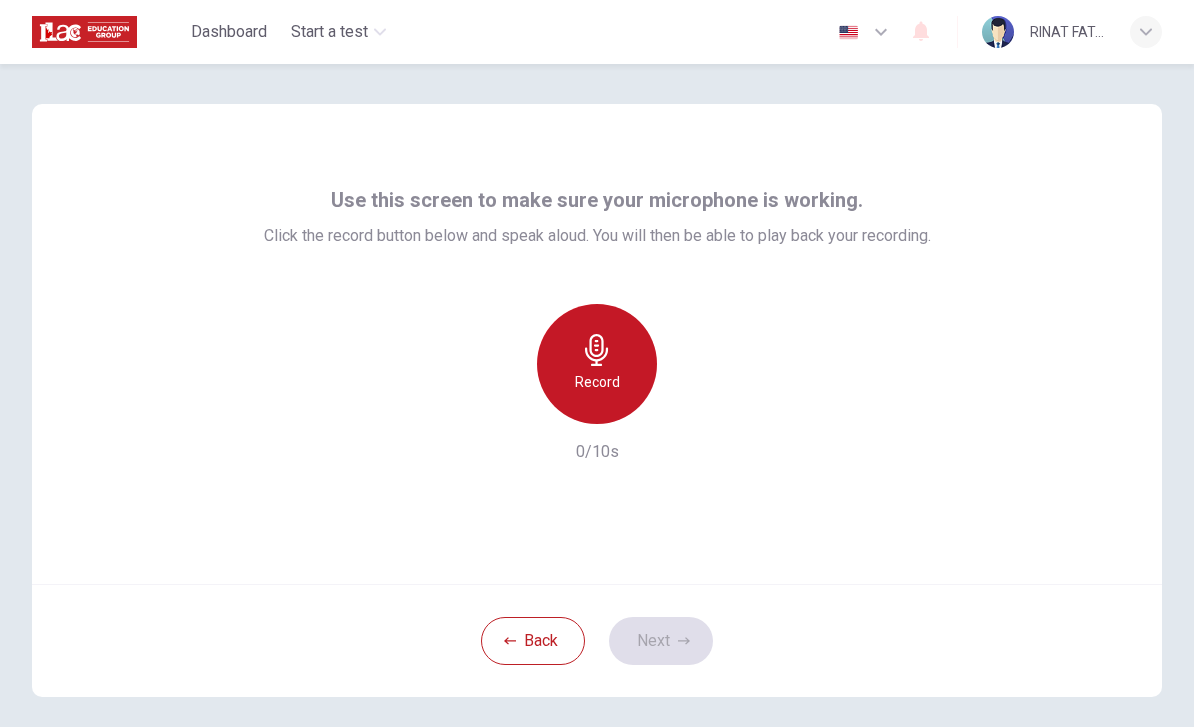 click on "Record" at bounding box center [597, 382] 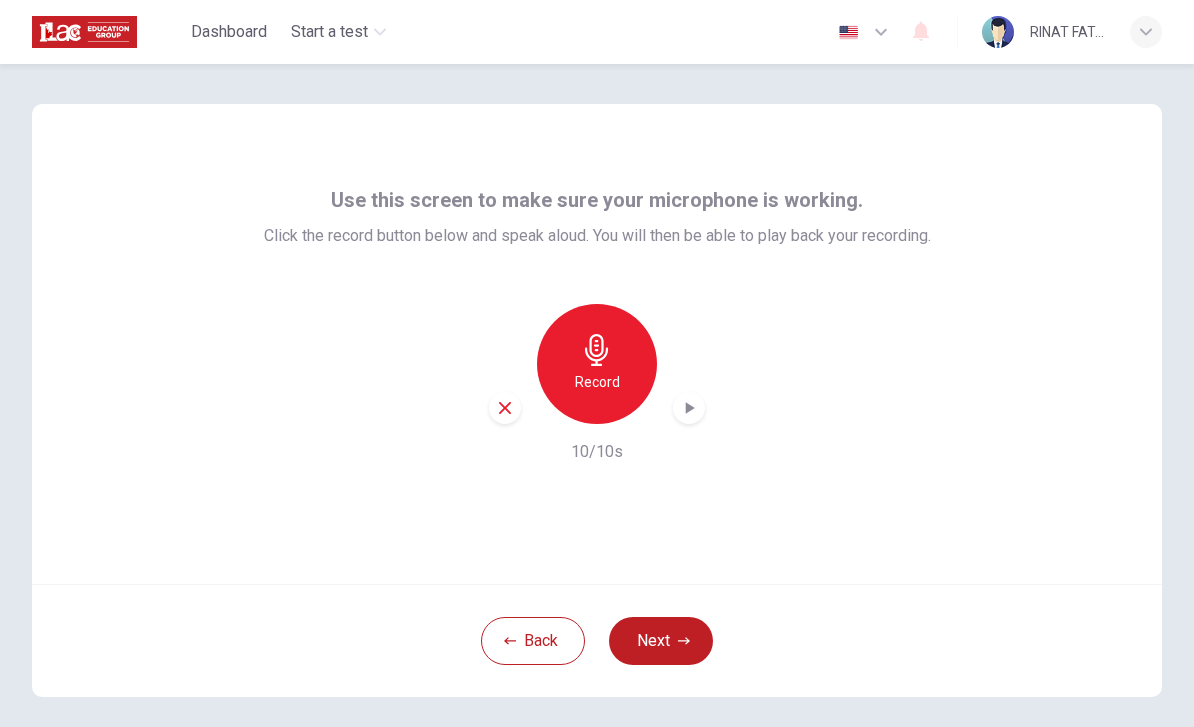 click on "Record 10/10s" at bounding box center [597, 384] 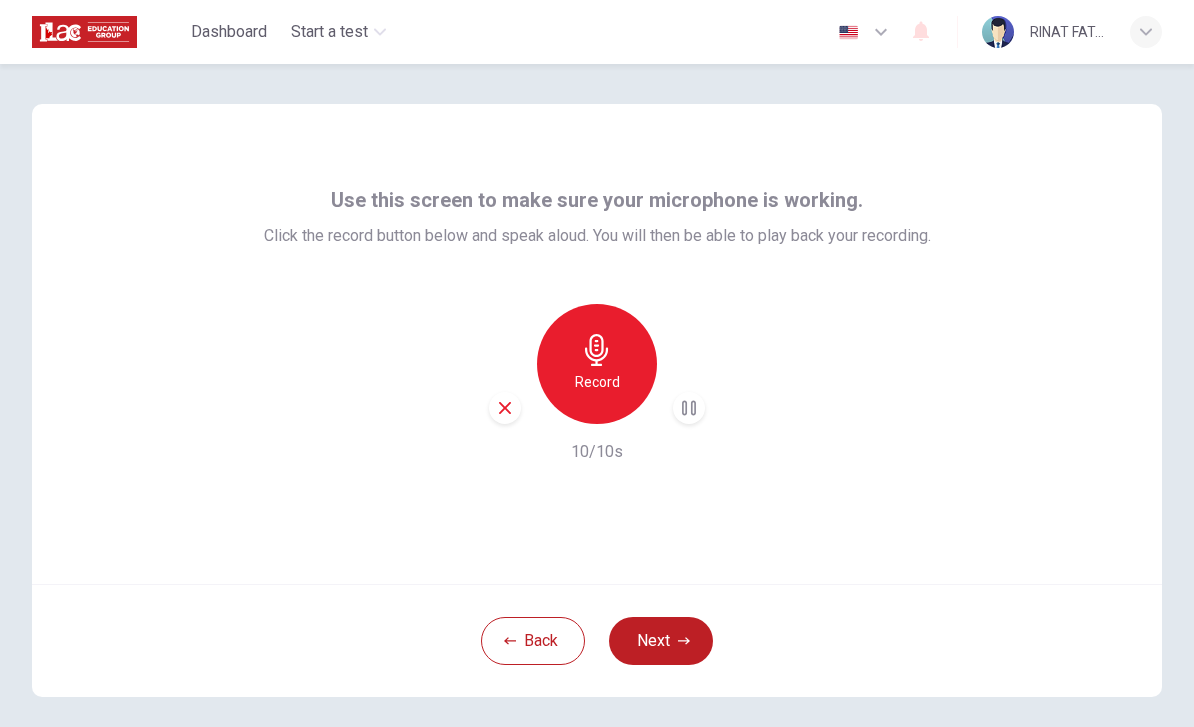 click at bounding box center [505, 408] 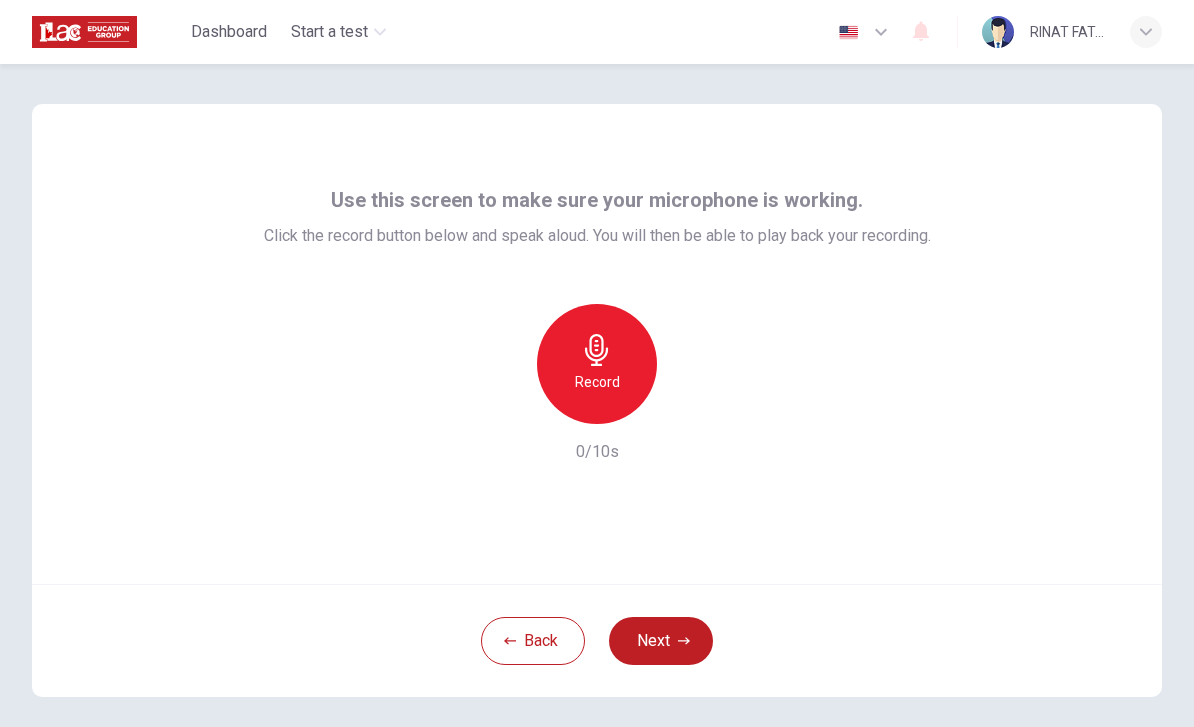 click 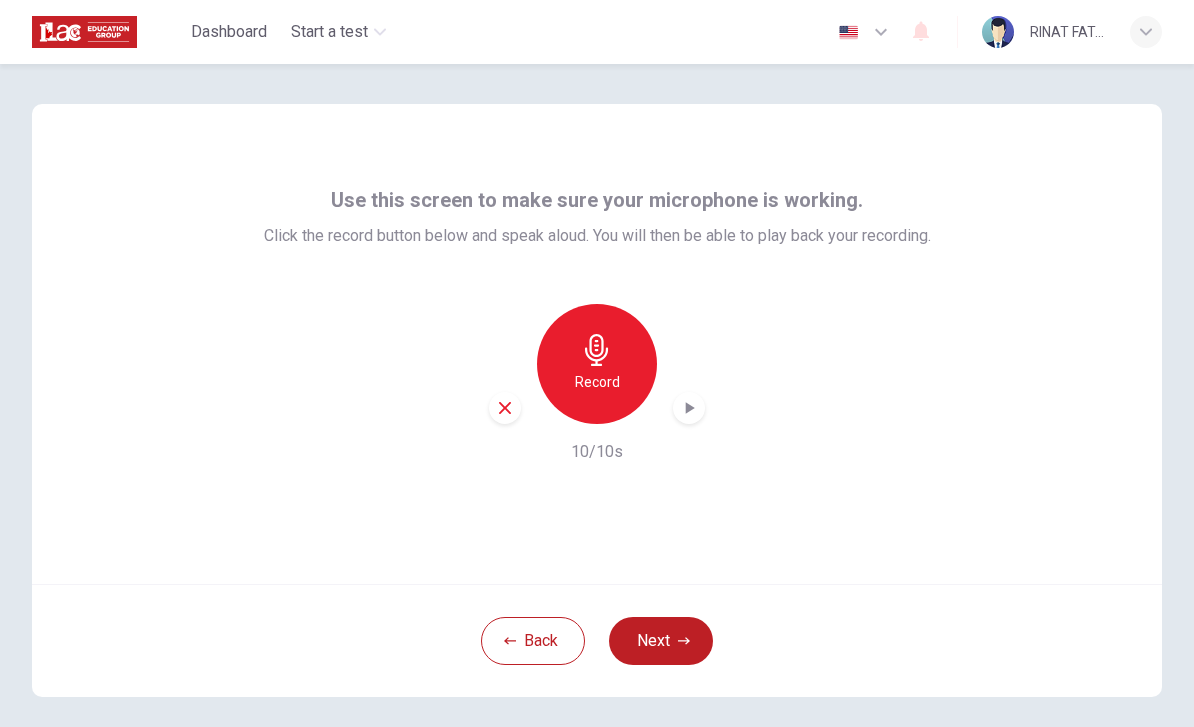 click 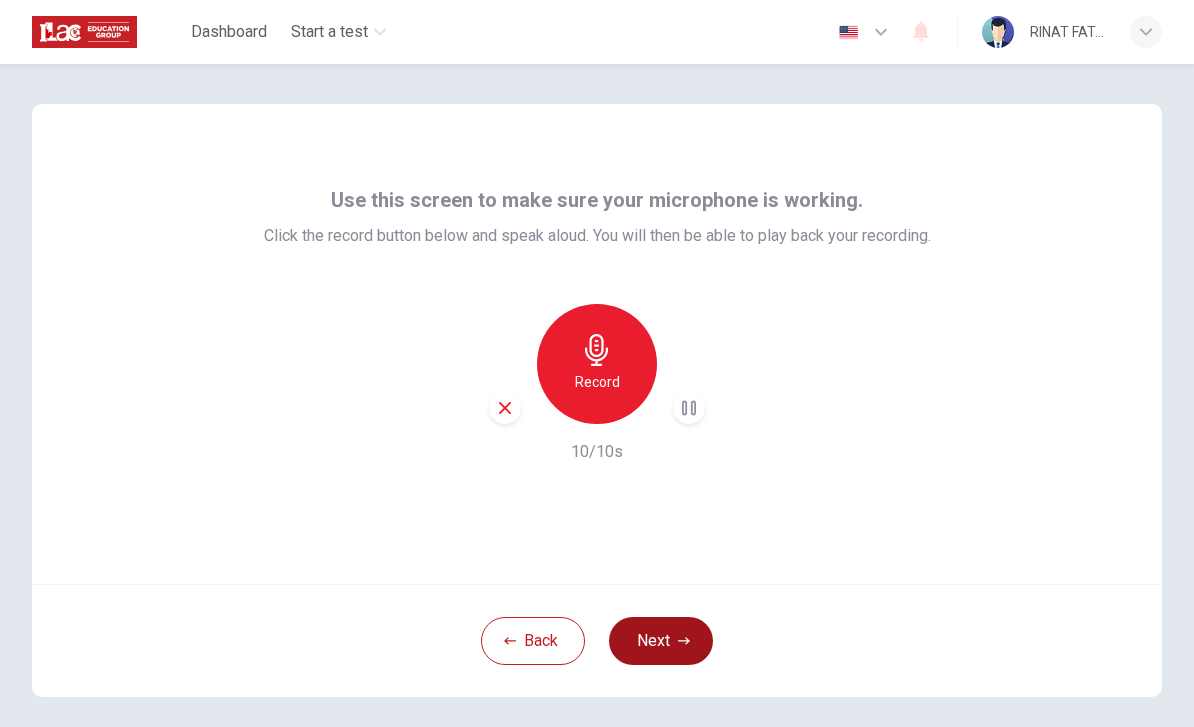 click on "Next" at bounding box center (661, 641) 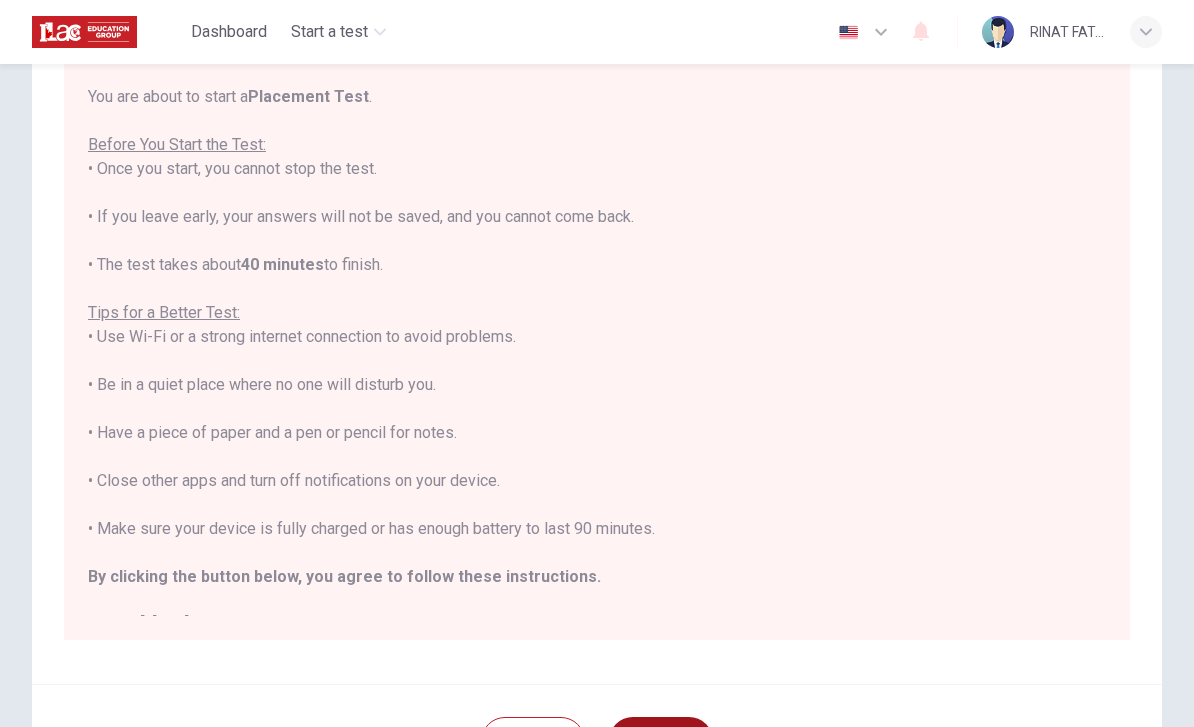 scroll, scrollTop: 159, scrollLeft: 0, axis: vertical 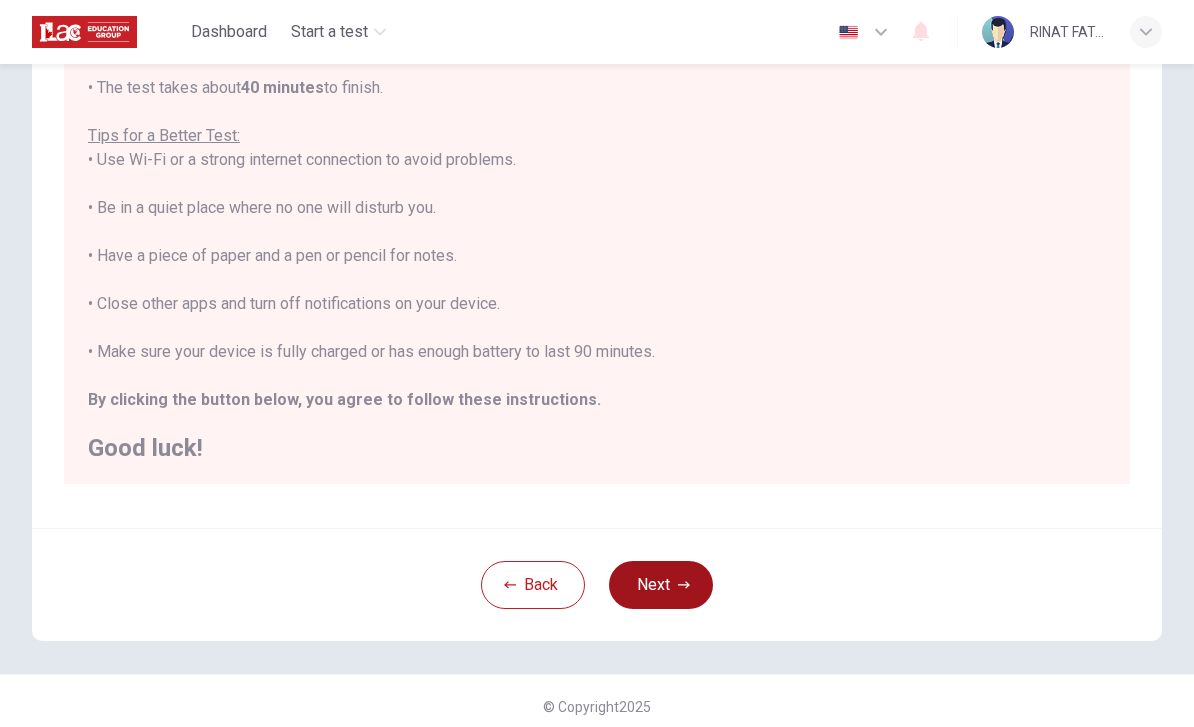 click on "Next" at bounding box center (661, 585) 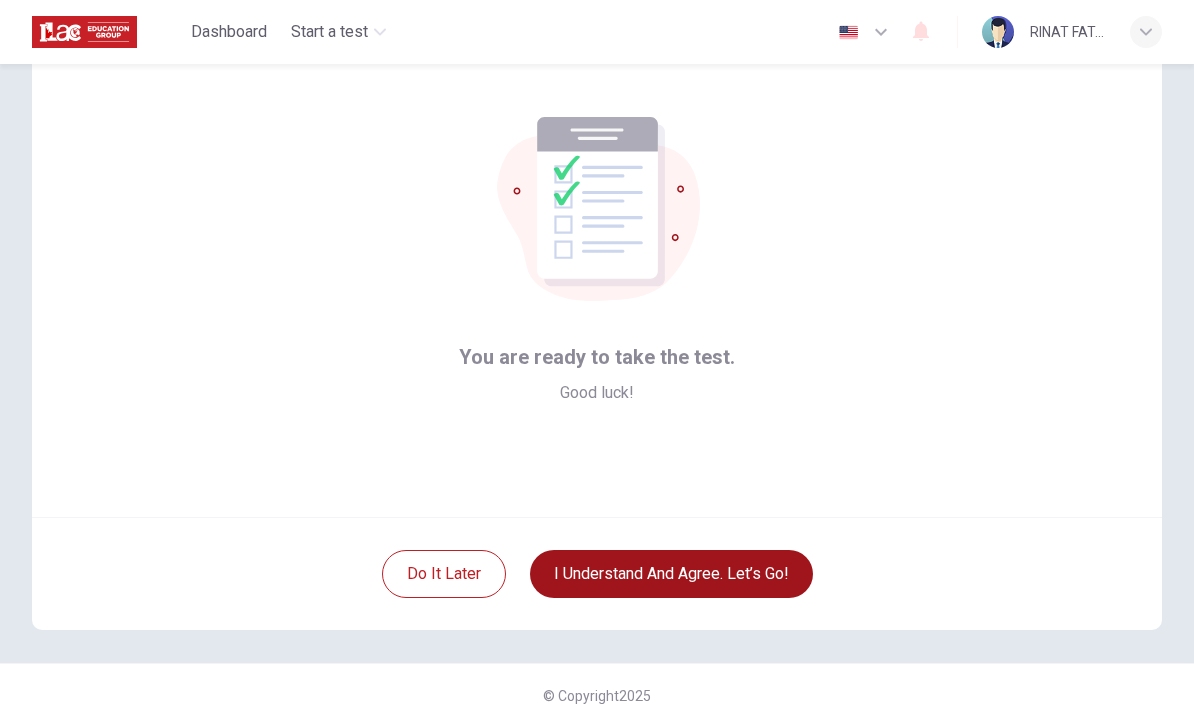 click on "I understand and agree. Let’s go!" at bounding box center (671, 574) 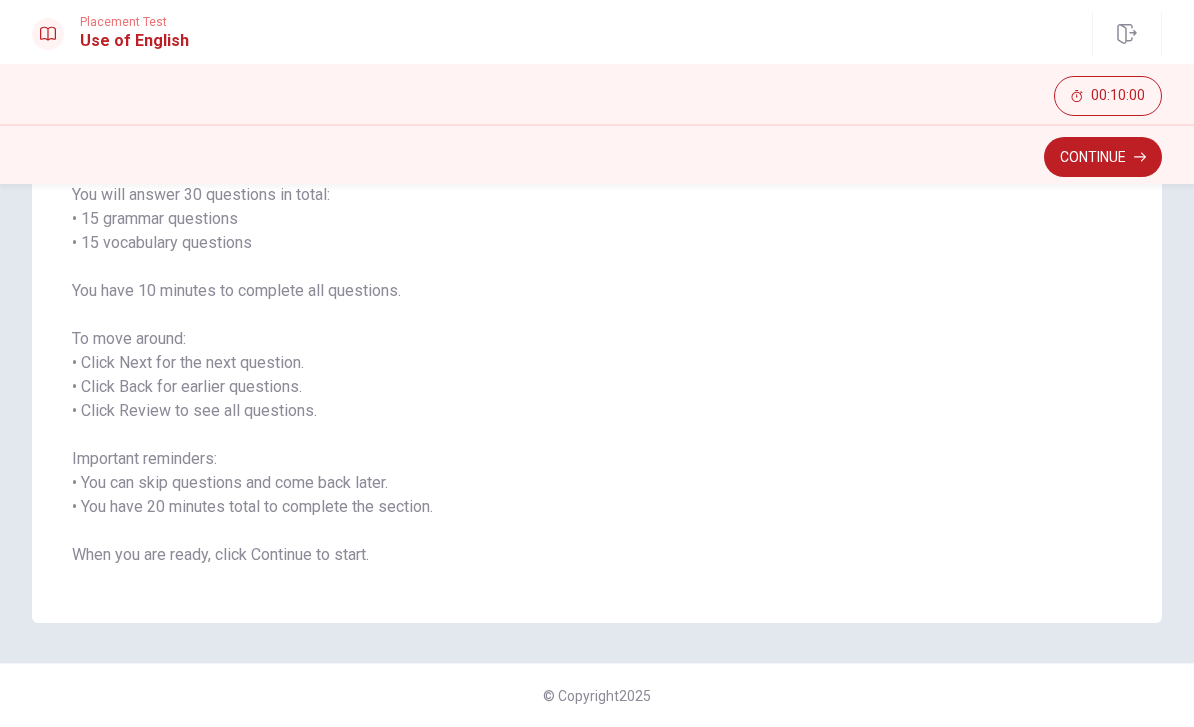 scroll, scrollTop: 169, scrollLeft: 0, axis: vertical 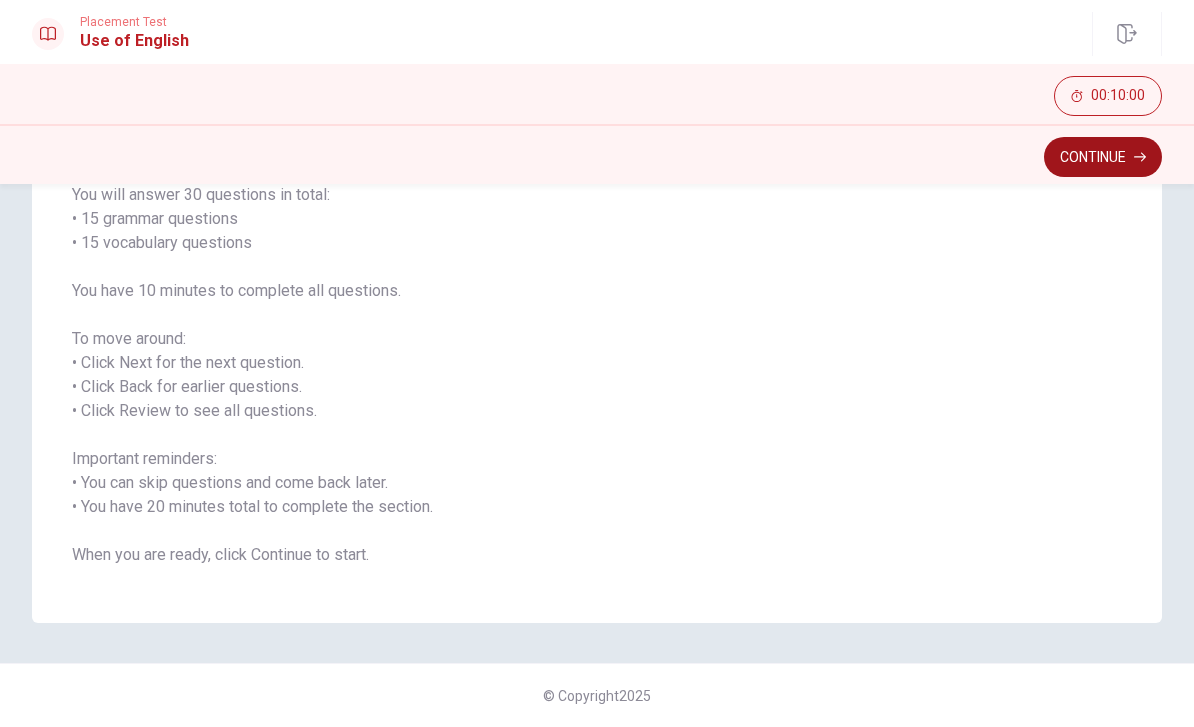 click on "Continue" at bounding box center (1103, 157) 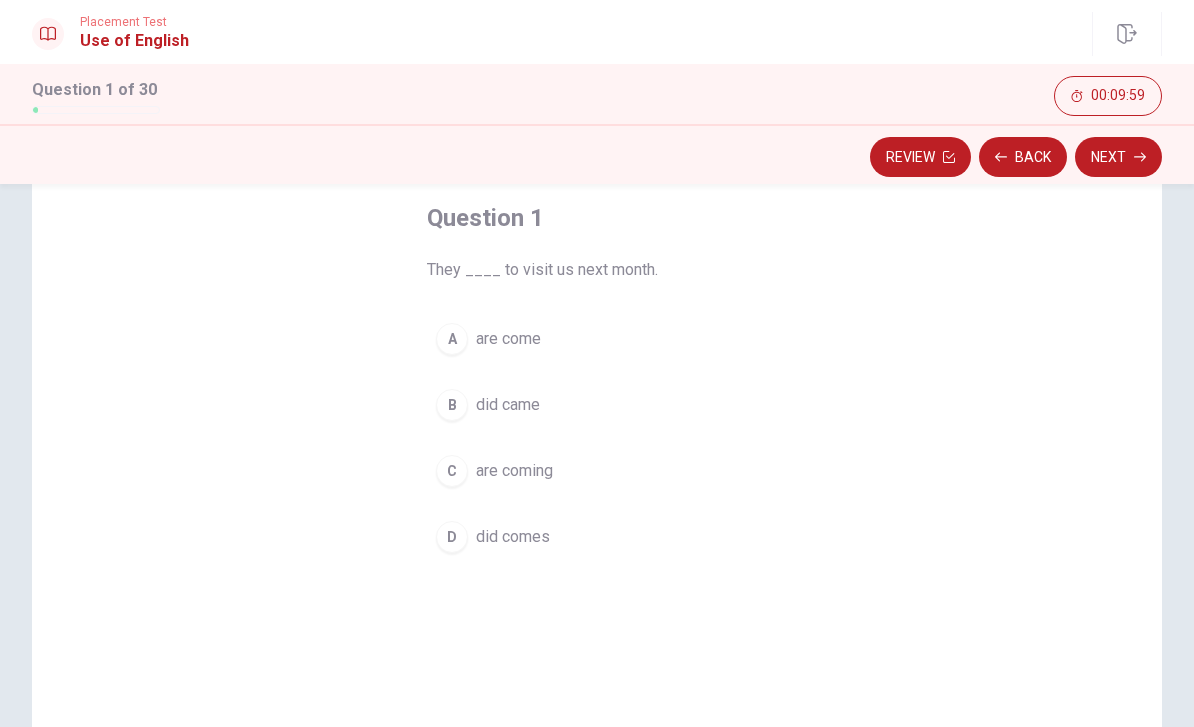 scroll, scrollTop: 103, scrollLeft: 0, axis: vertical 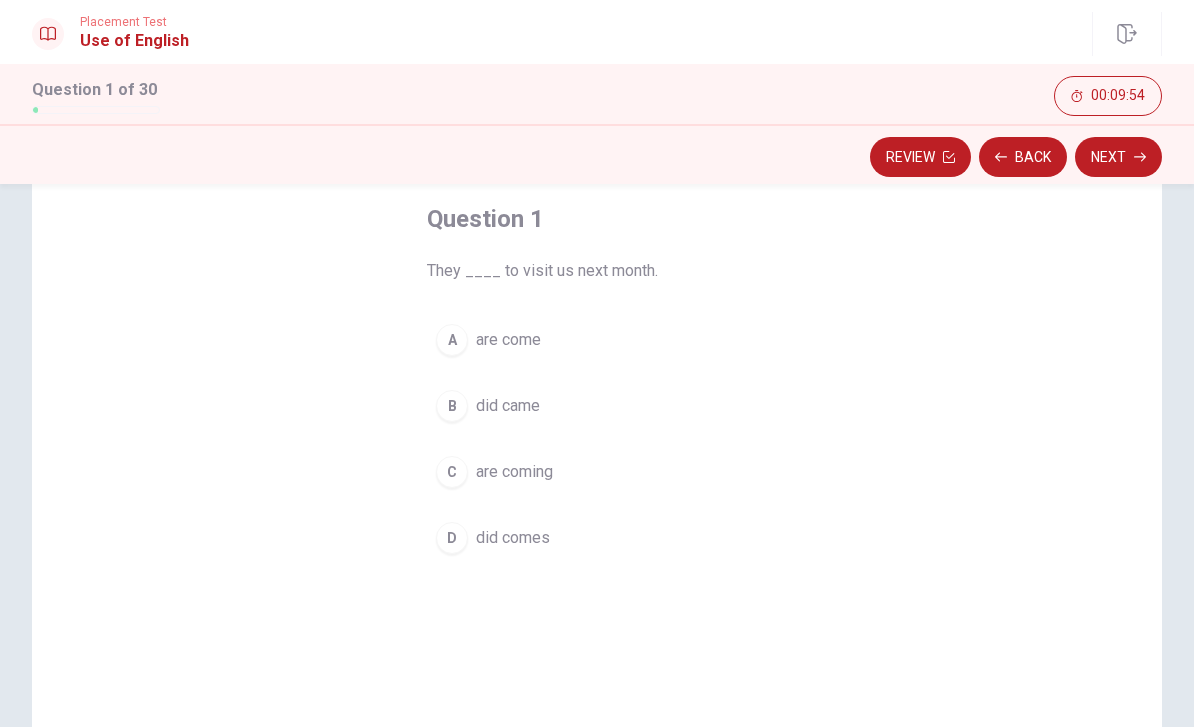 click on "C" at bounding box center [452, 472] 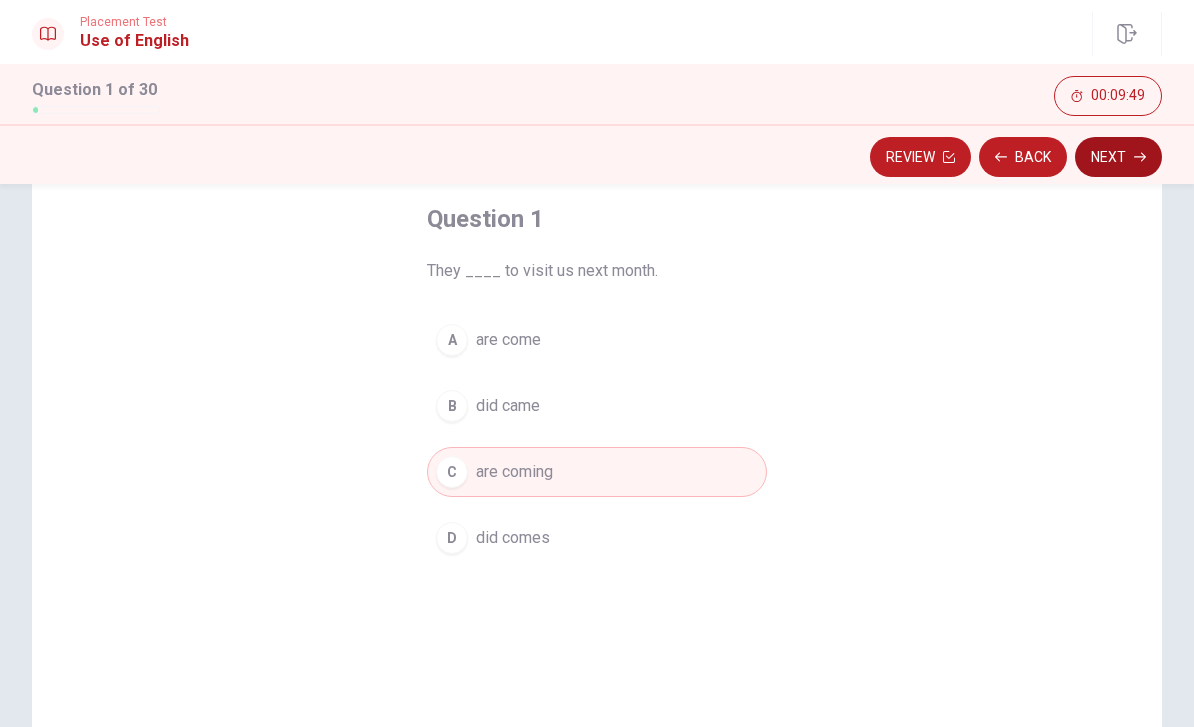 click 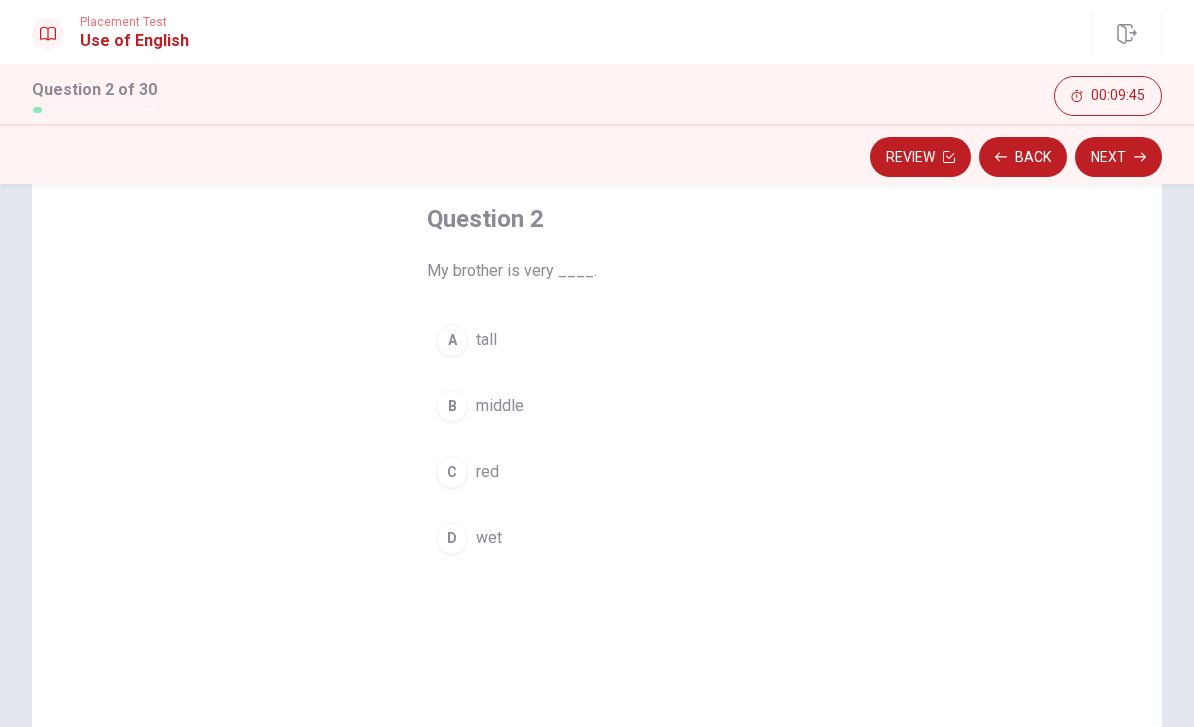 click on "A" at bounding box center [452, 340] 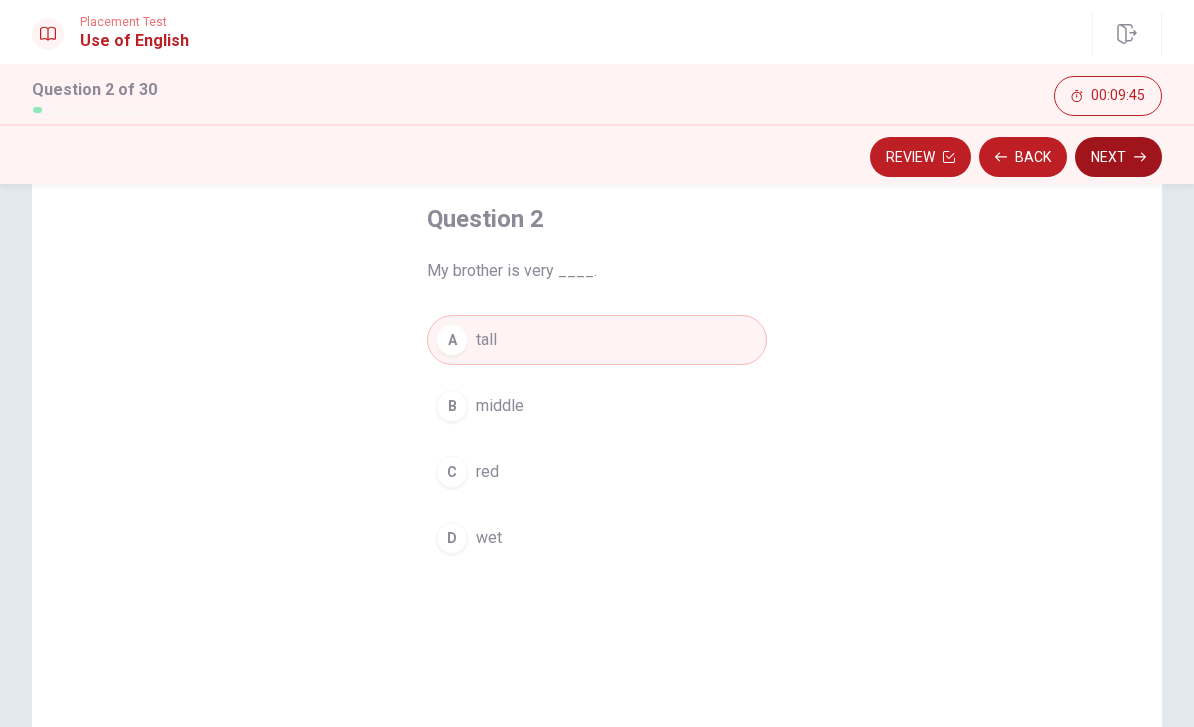 click on "Next" at bounding box center (1118, 157) 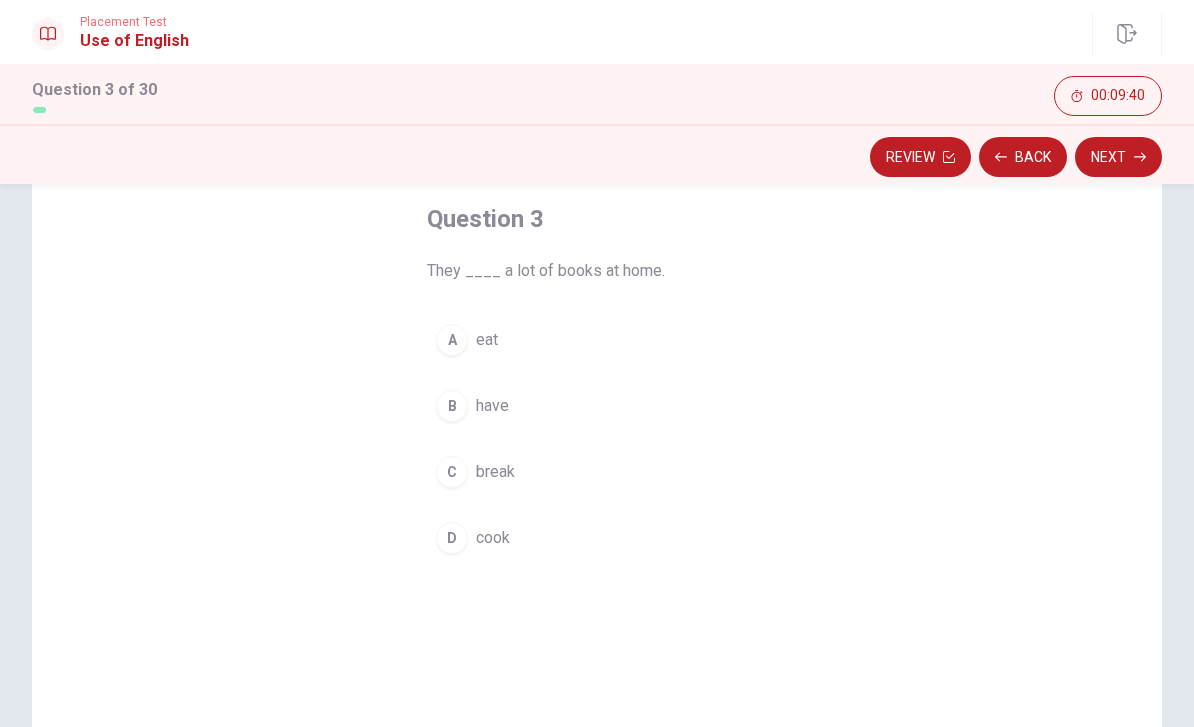 click on "B" at bounding box center [452, 406] 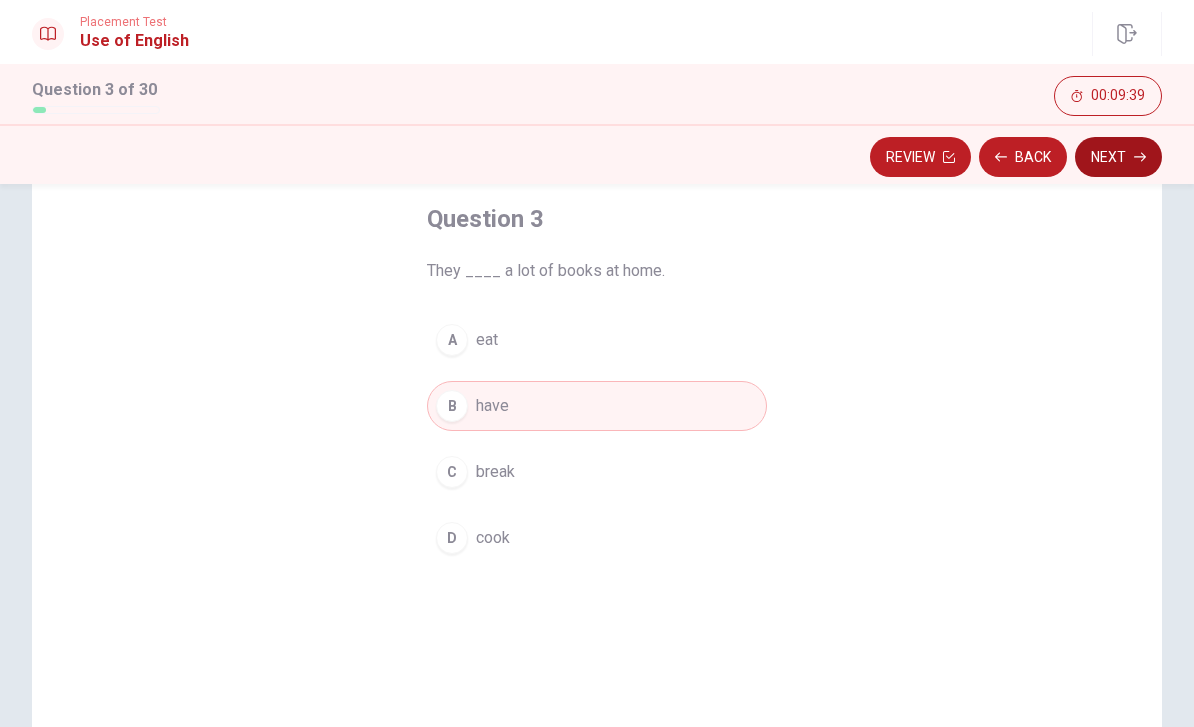 click on "Next" at bounding box center [1118, 157] 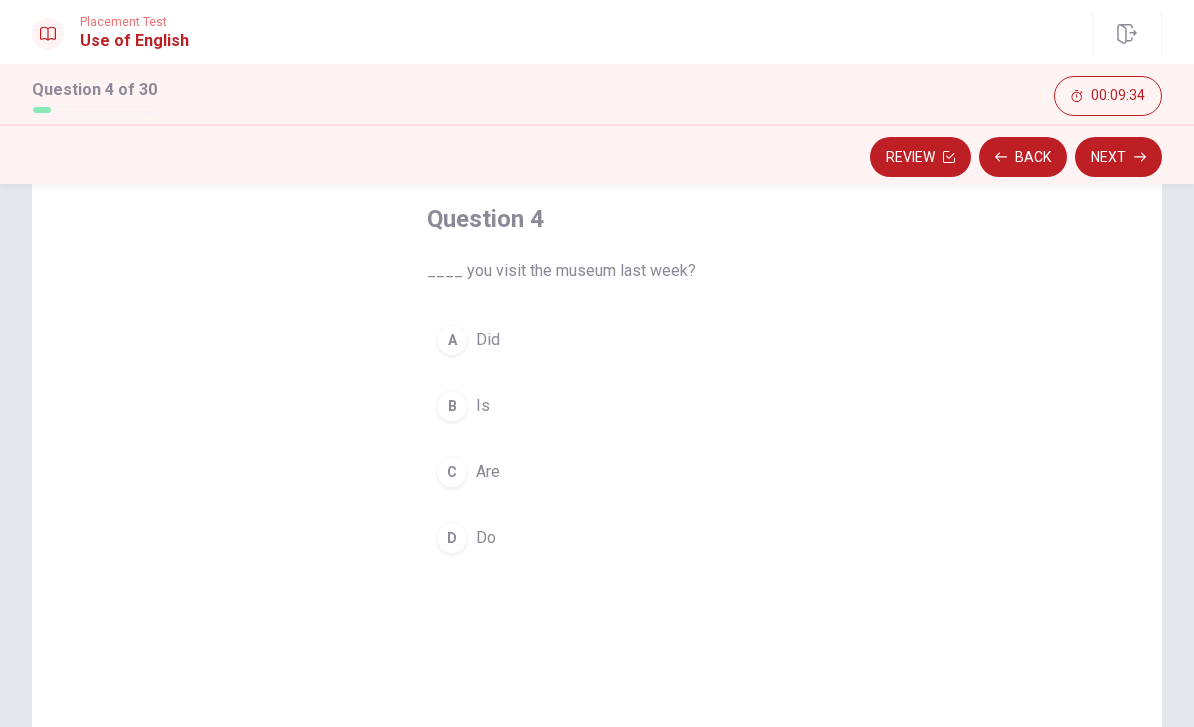 click on "A Did" at bounding box center (597, 340) 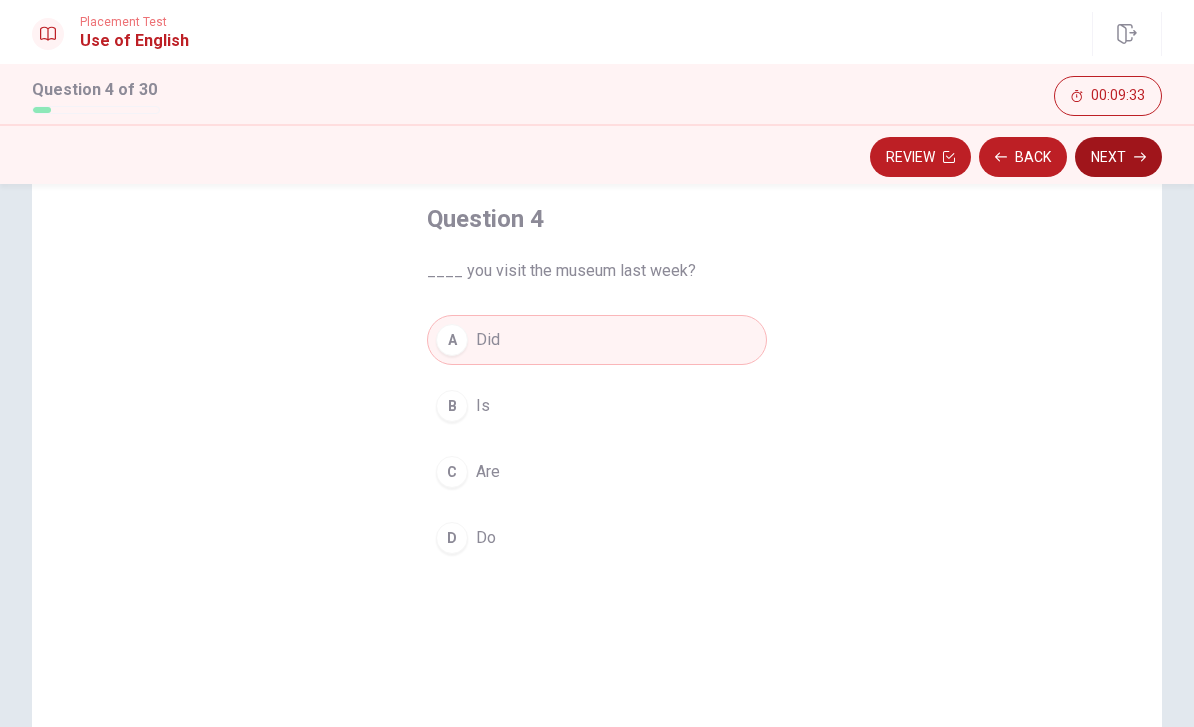 click on "Next" at bounding box center (1118, 157) 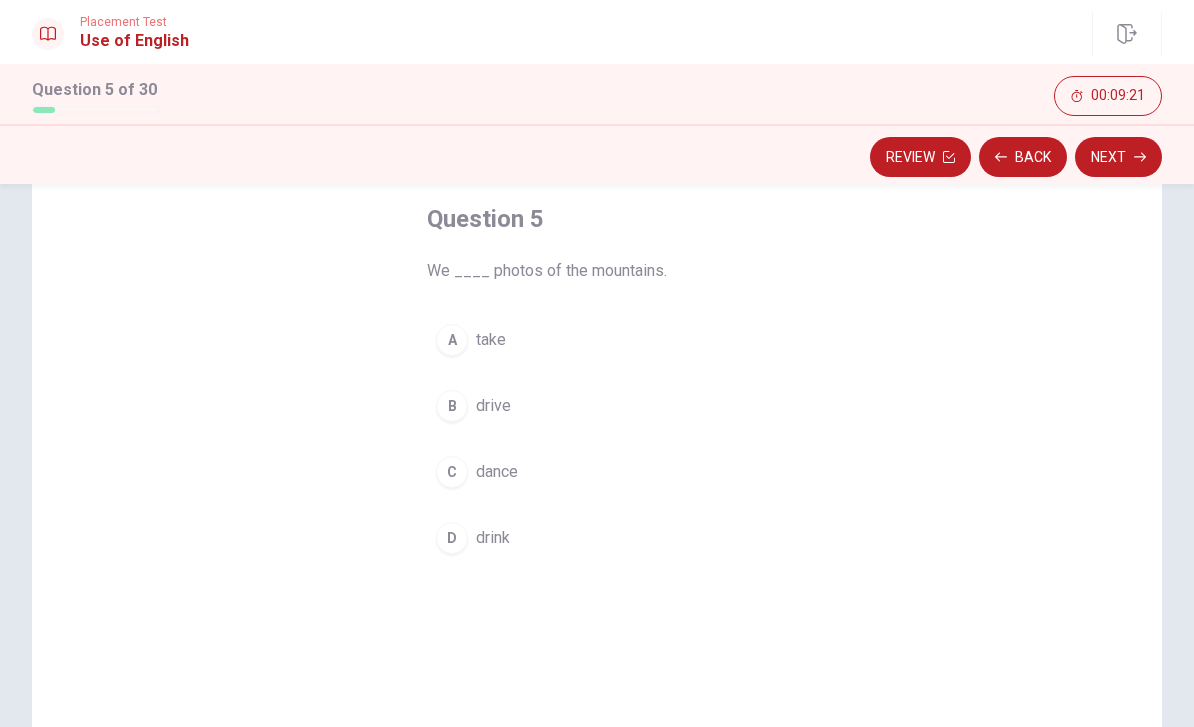 click on "A take" at bounding box center (597, 340) 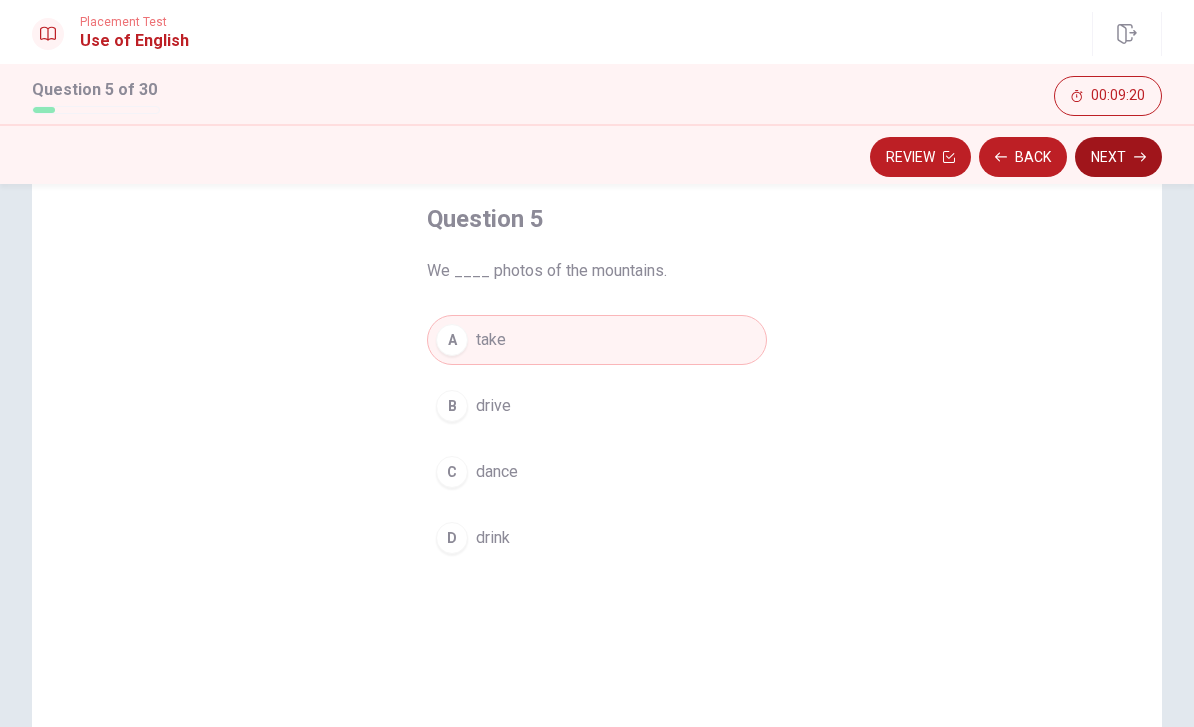 click 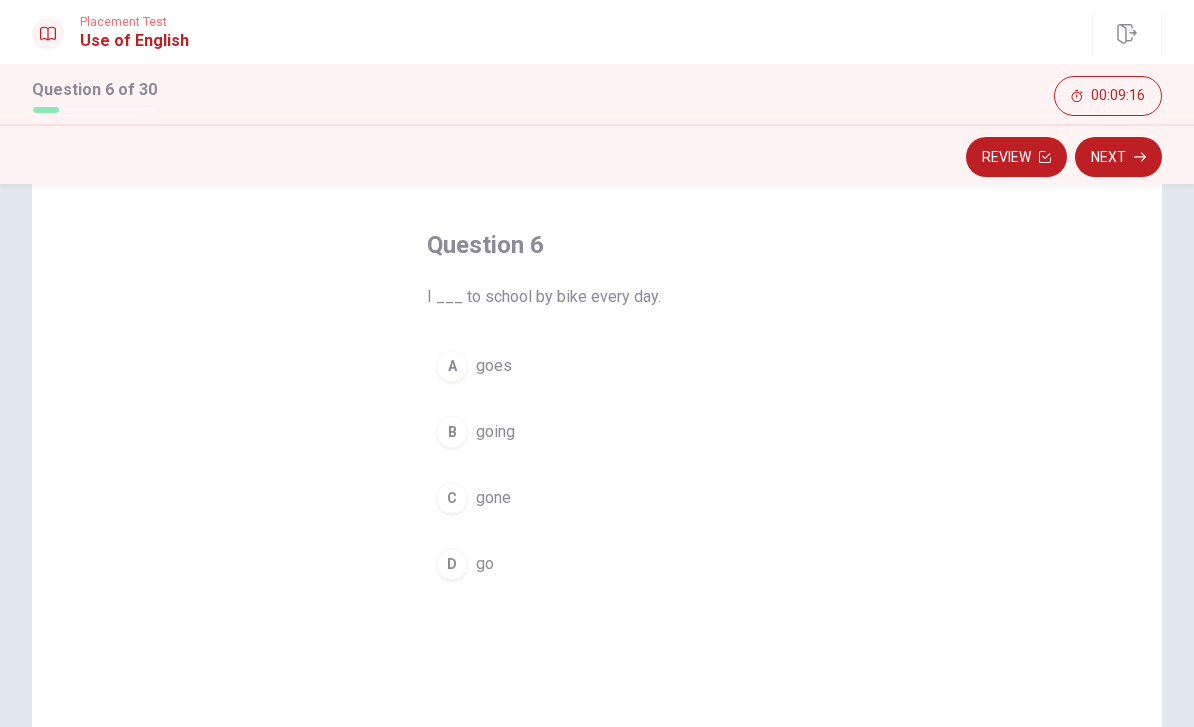 scroll, scrollTop: 78, scrollLeft: 0, axis: vertical 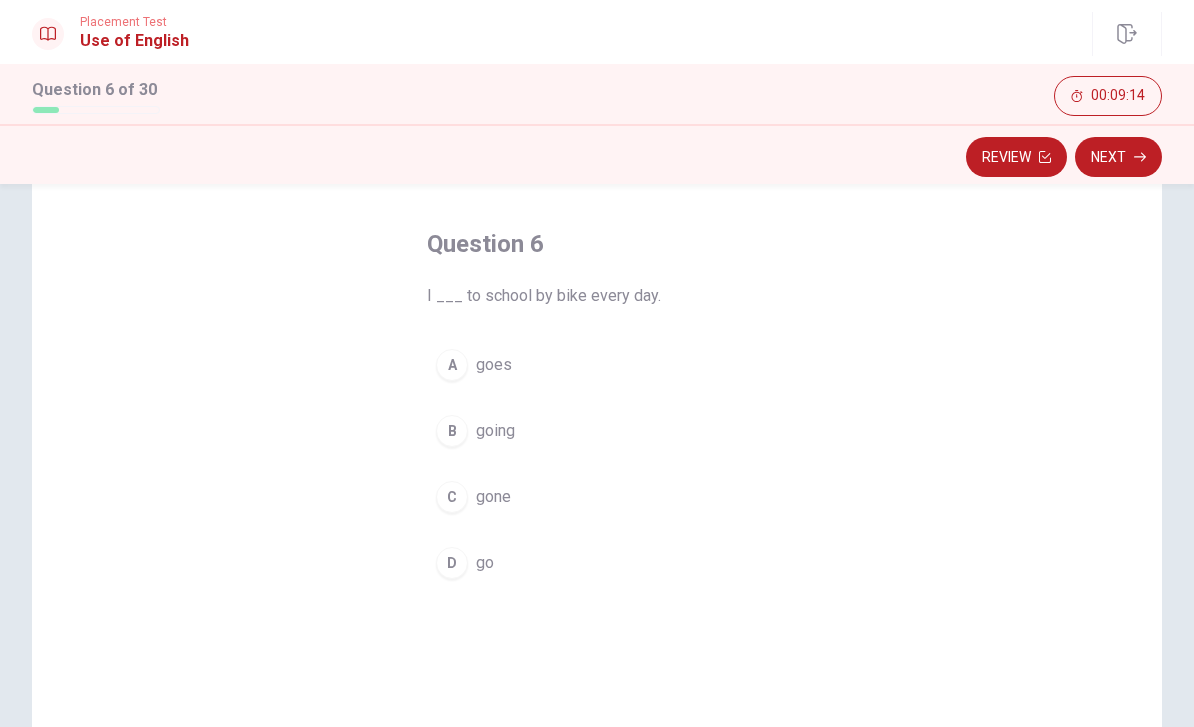 click on "D" at bounding box center (452, 563) 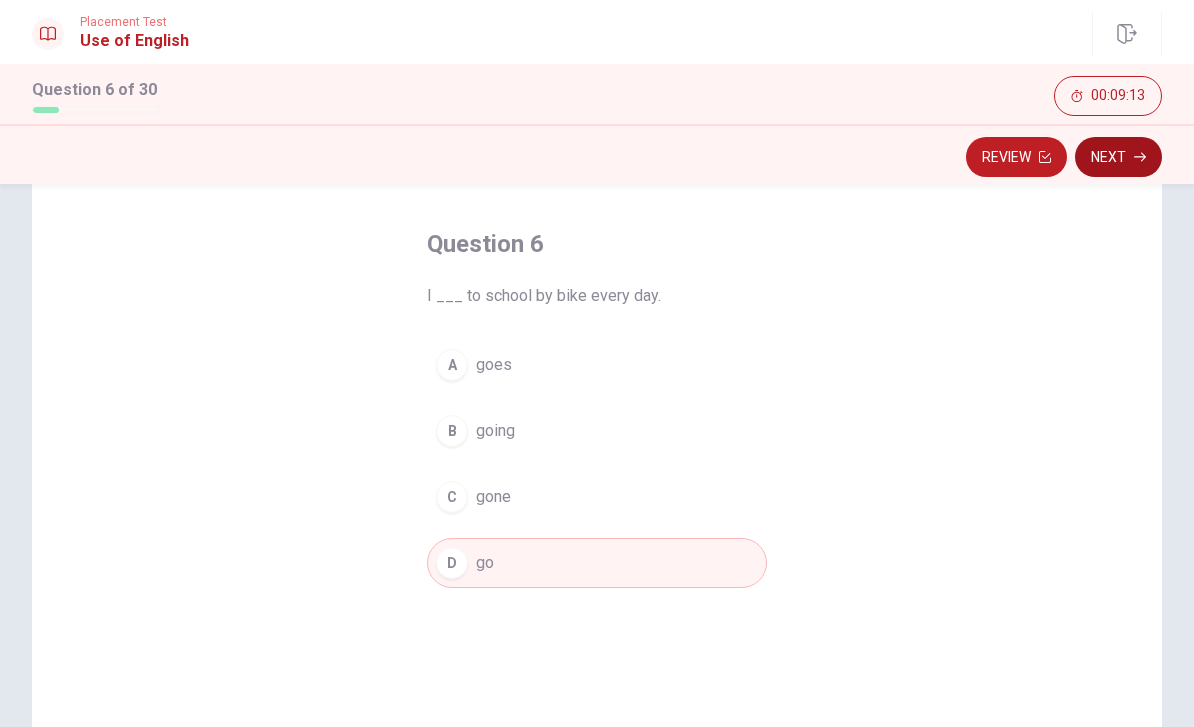 click 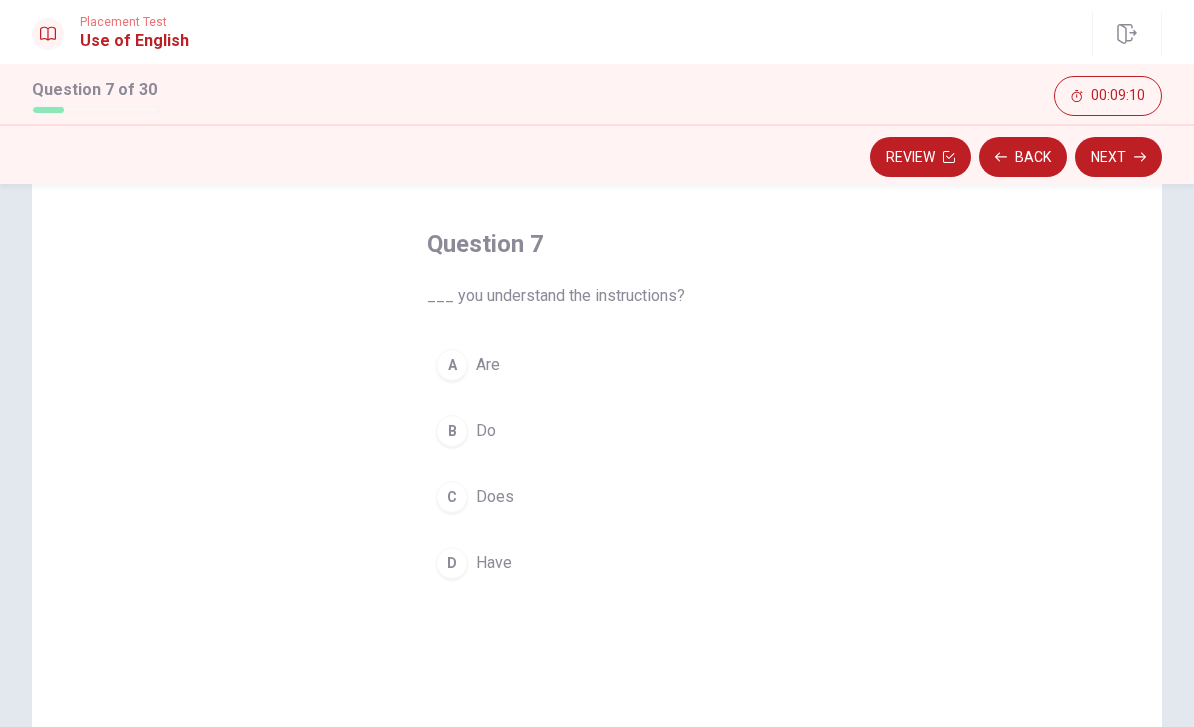 click on "B Do" at bounding box center (597, 431) 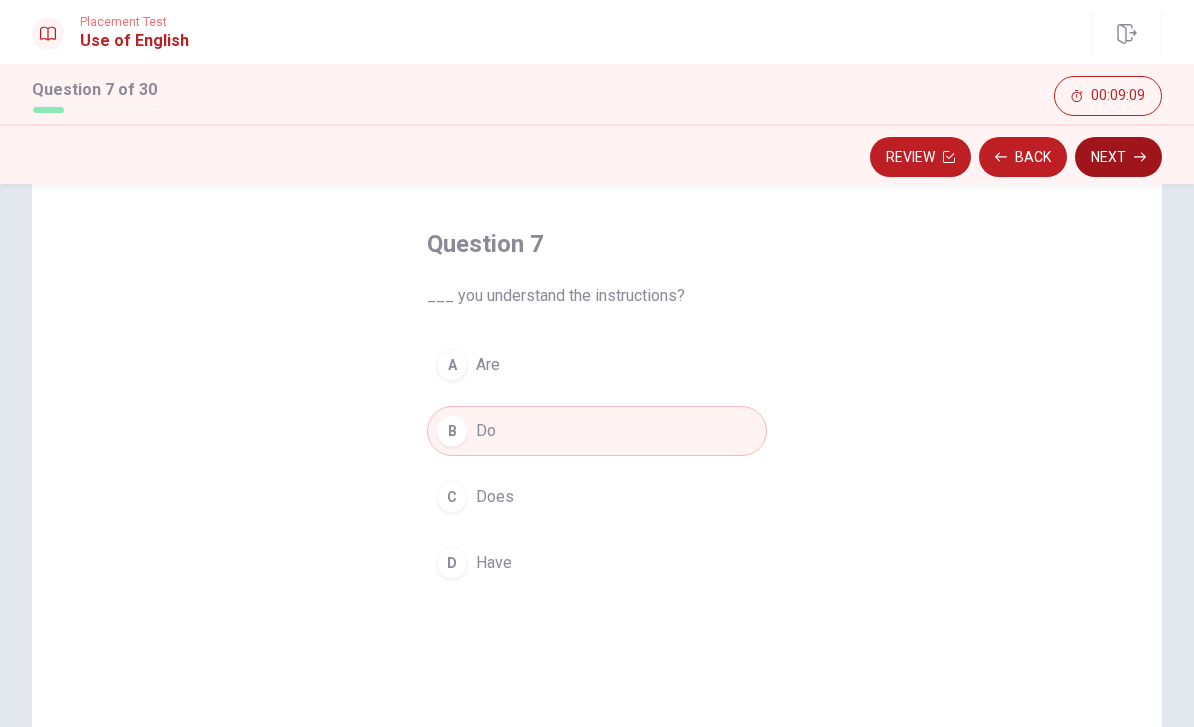 click on "Next" at bounding box center [1118, 157] 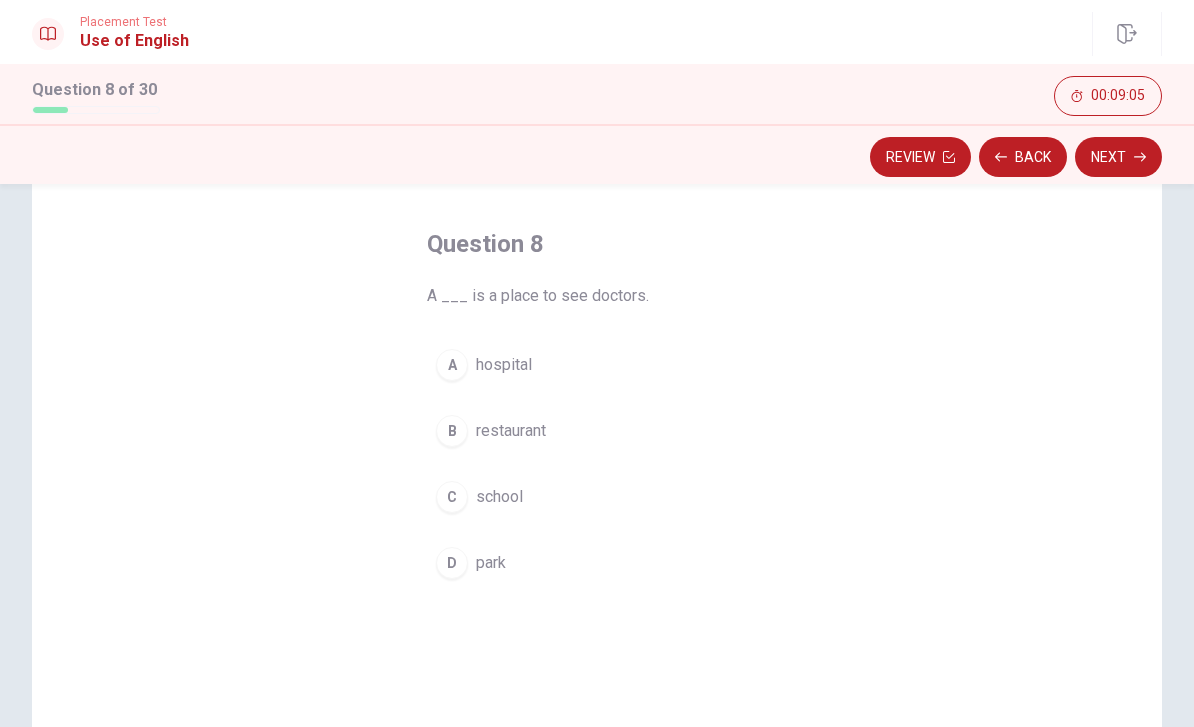 click on "A" at bounding box center (452, 365) 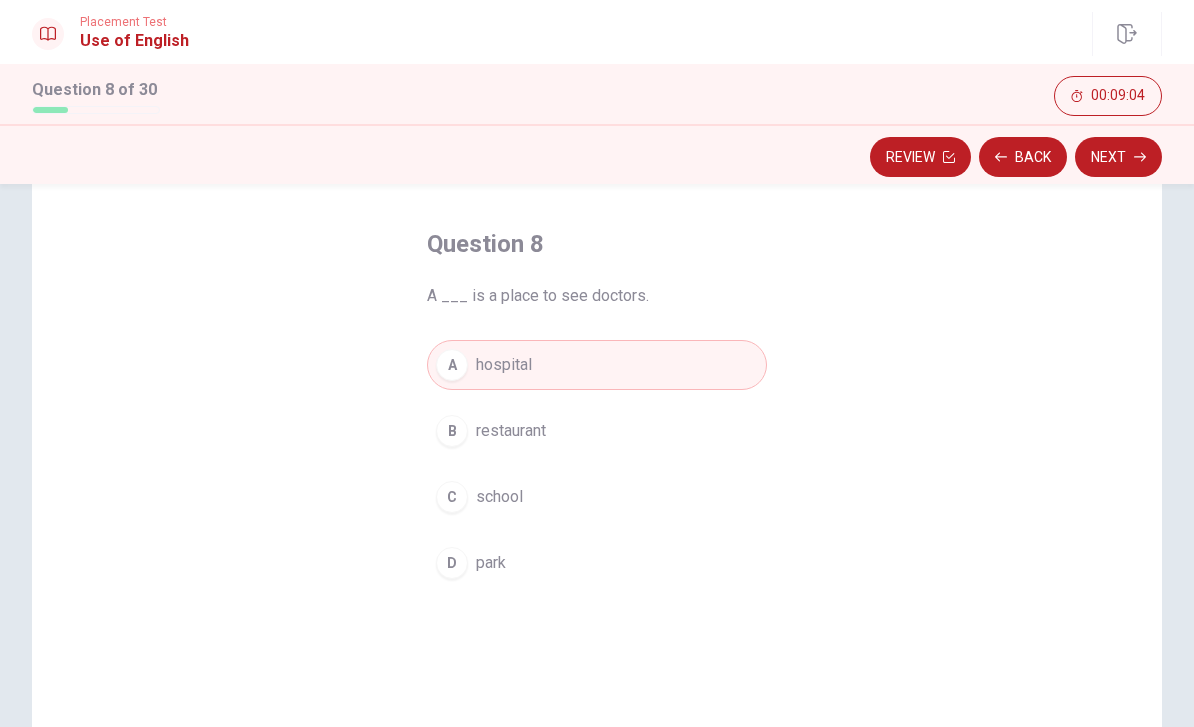 click on "Question 8 A ___ is a place to see doctors. A hospital B restaurant [GEOGRAPHIC_DATA]" at bounding box center [597, 493] 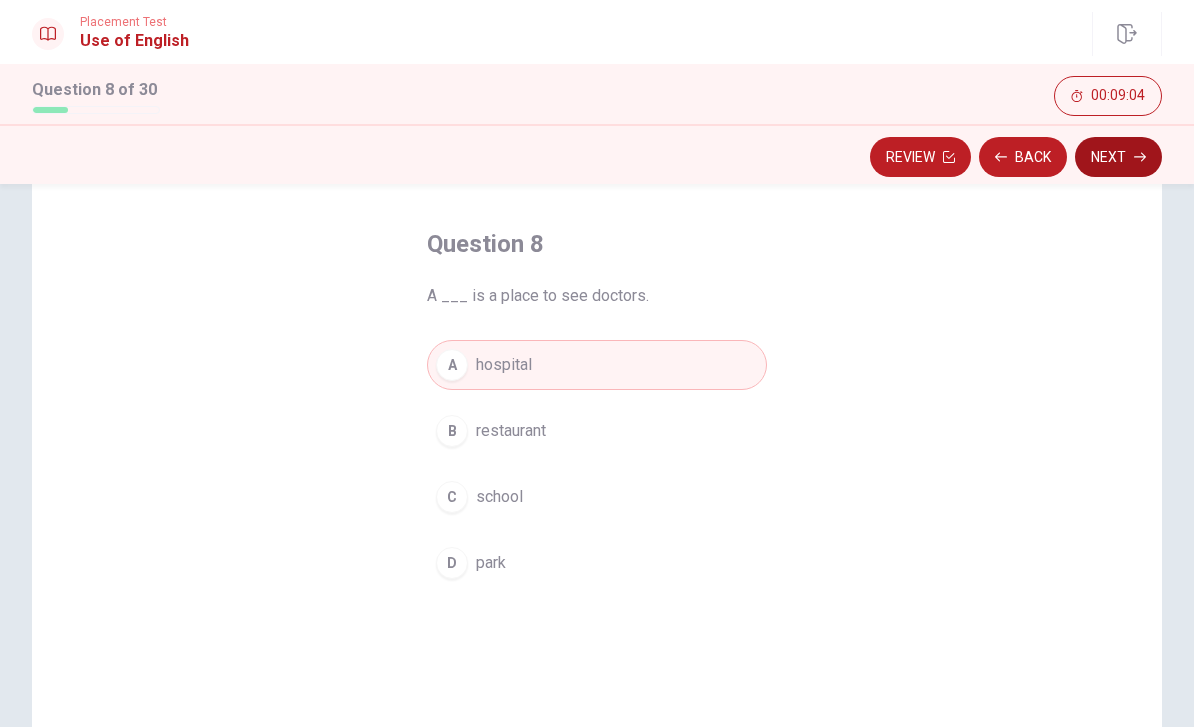 click on "Next" at bounding box center [1118, 157] 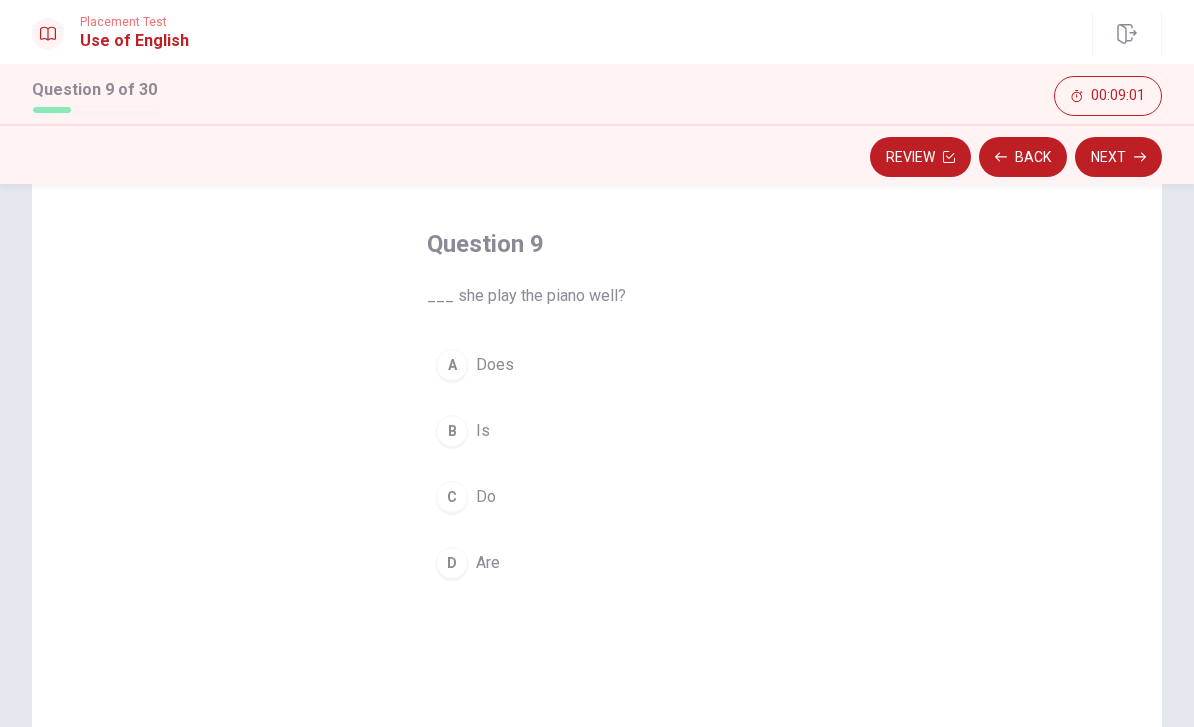 click on "A" at bounding box center [452, 365] 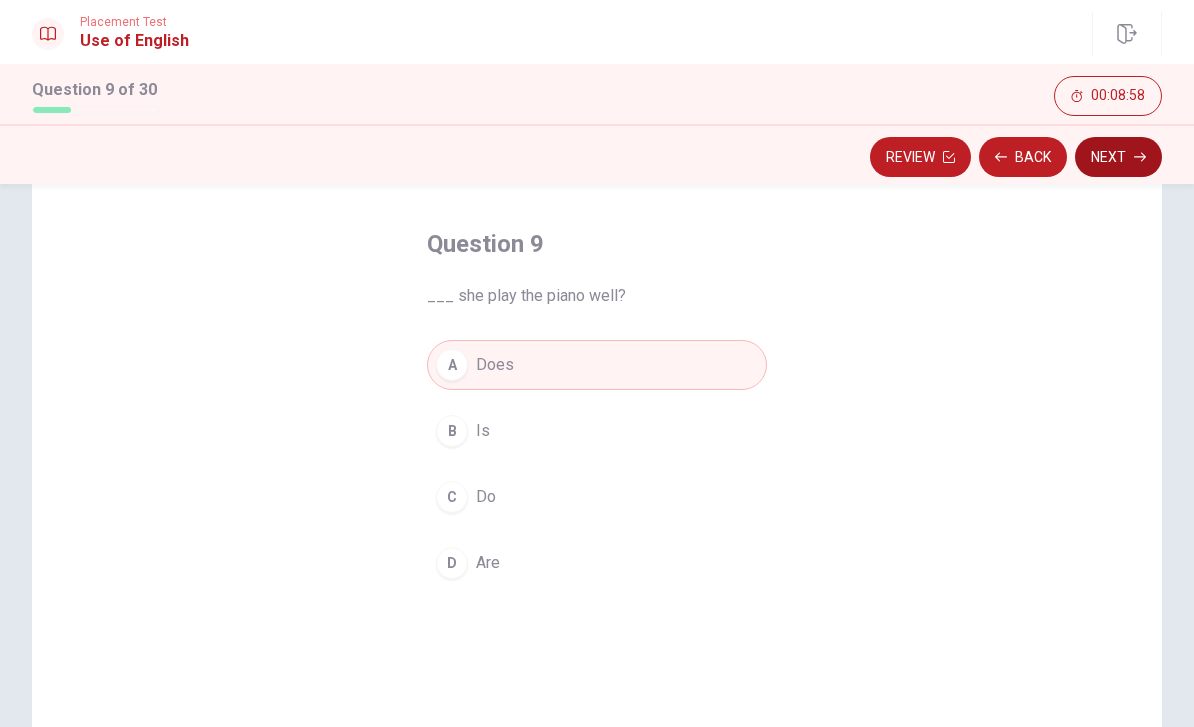 click 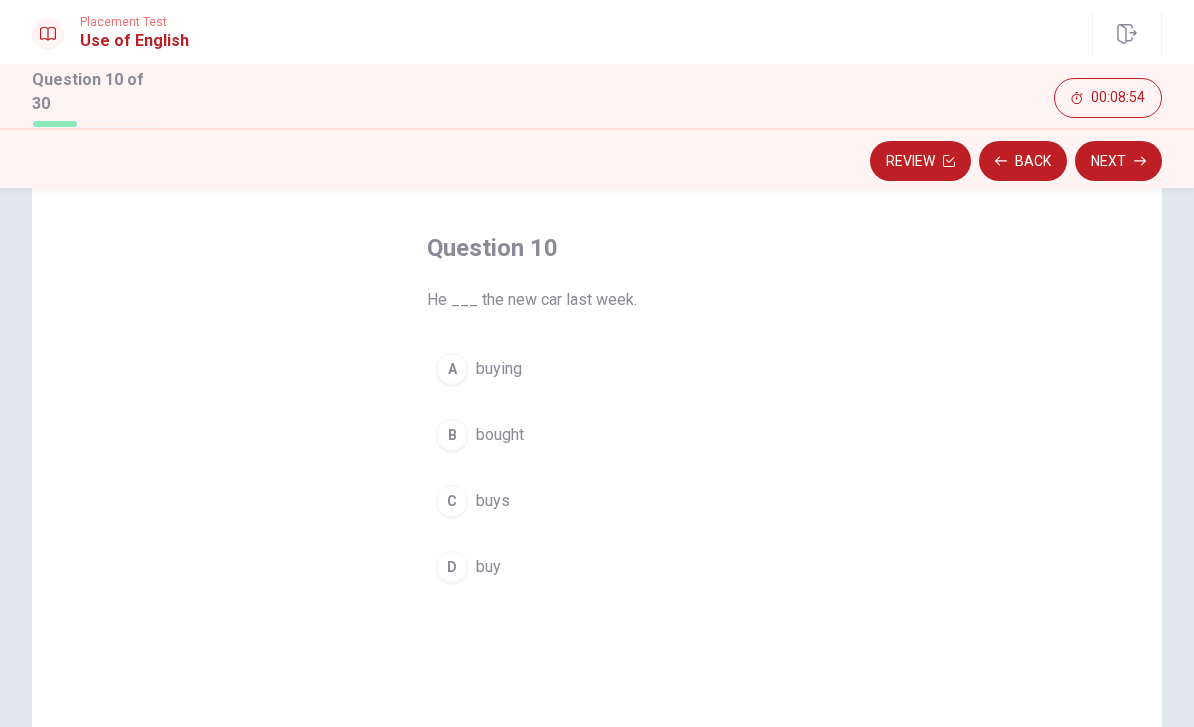 click on "C" at bounding box center (452, 501) 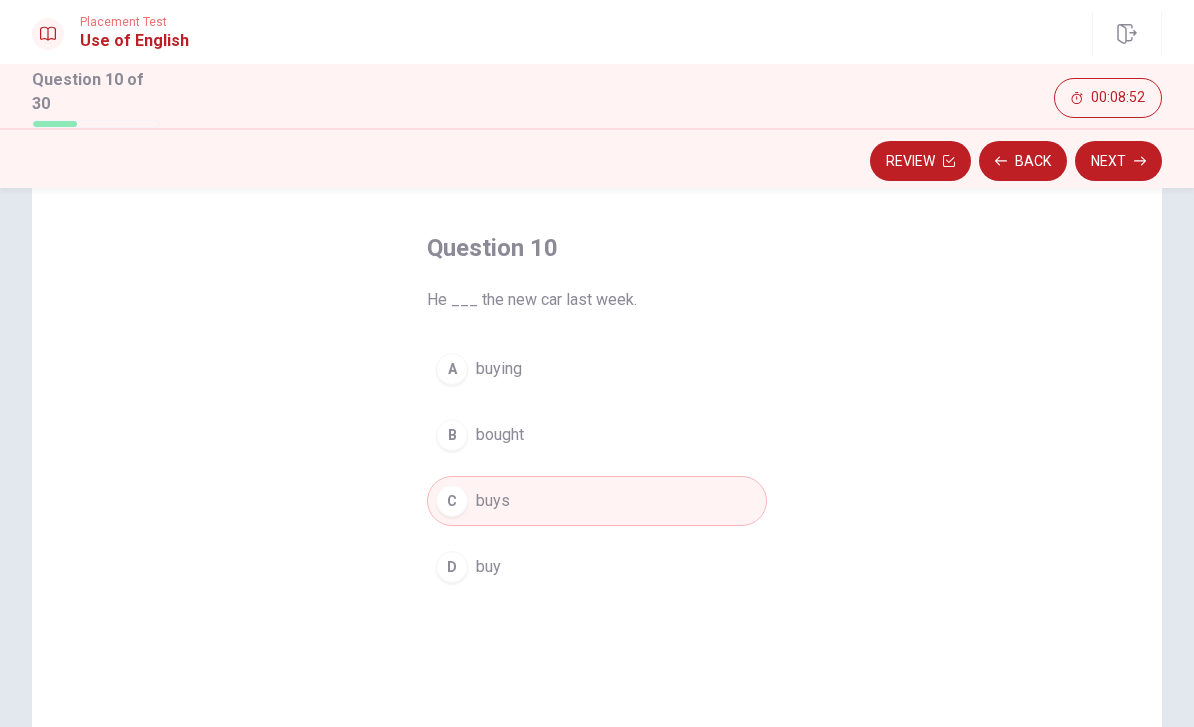 click on "B" at bounding box center [452, 435] 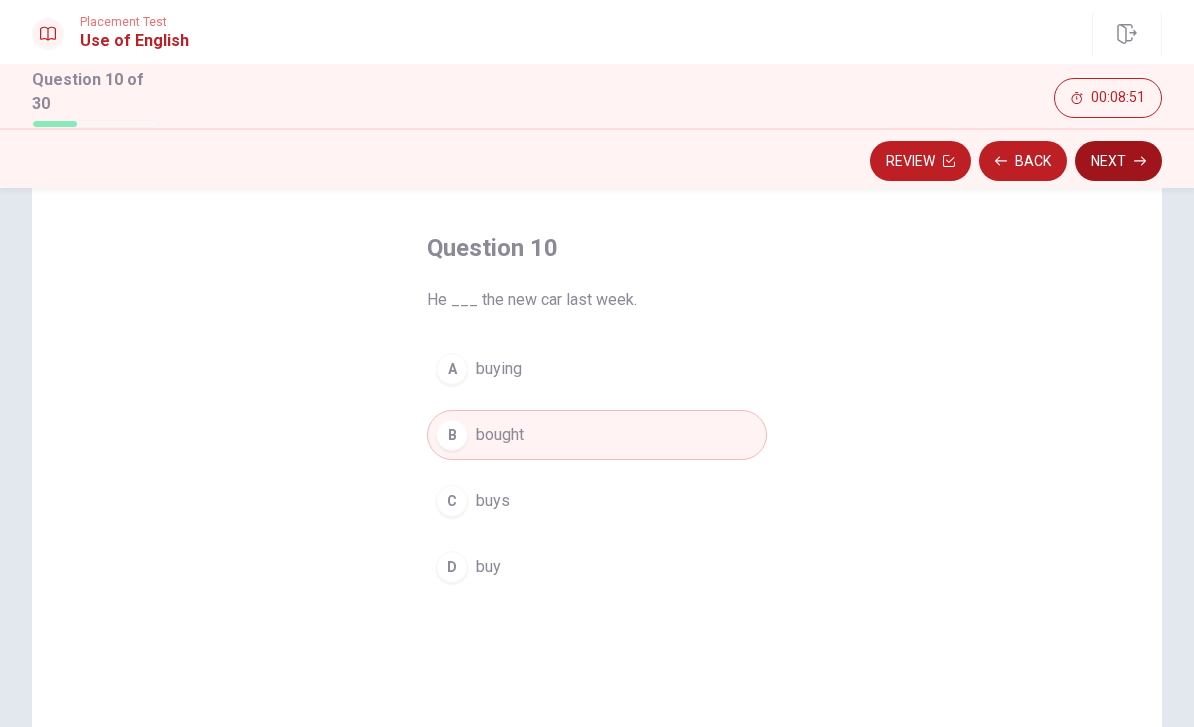 click on "Next" at bounding box center (1118, 161) 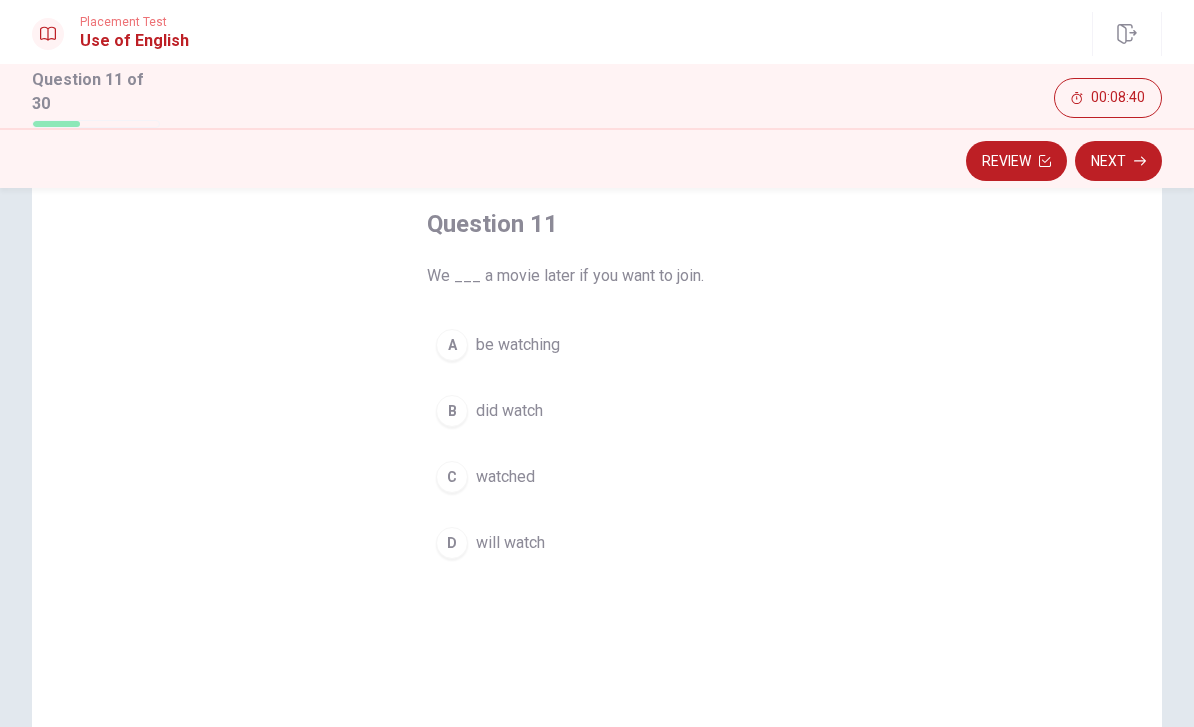 scroll, scrollTop: 106, scrollLeft: 0, axis: vertical 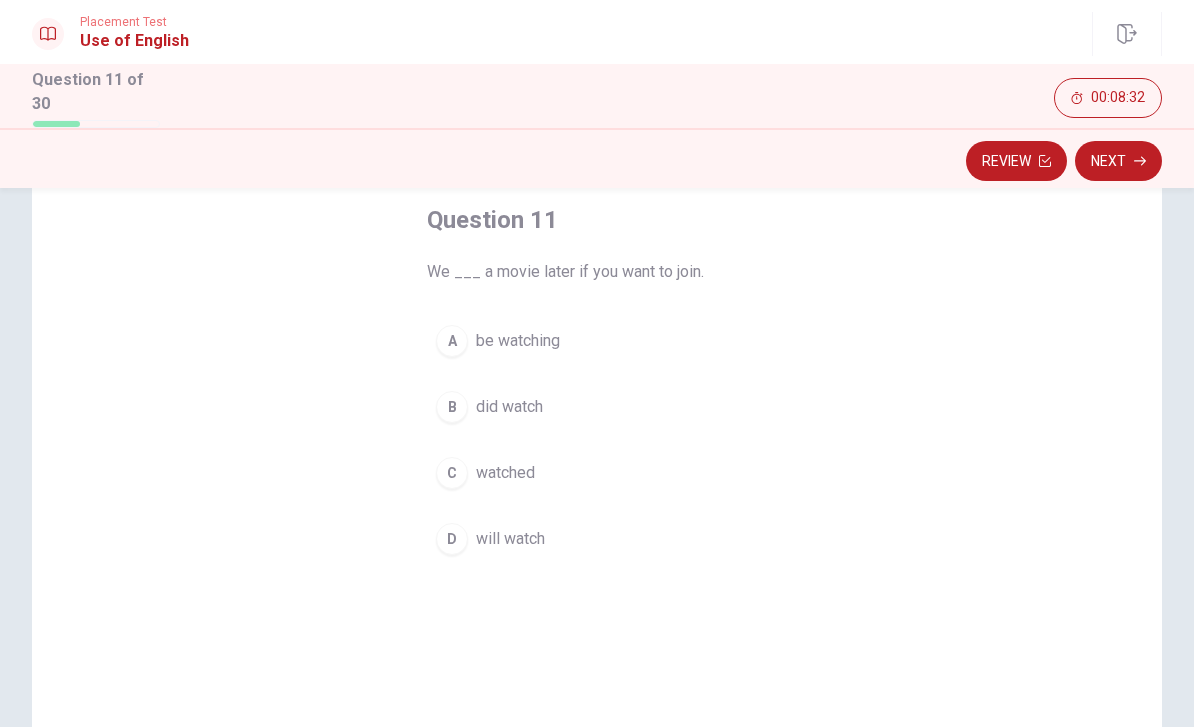 click on "D" at bounding box center [452, 539] 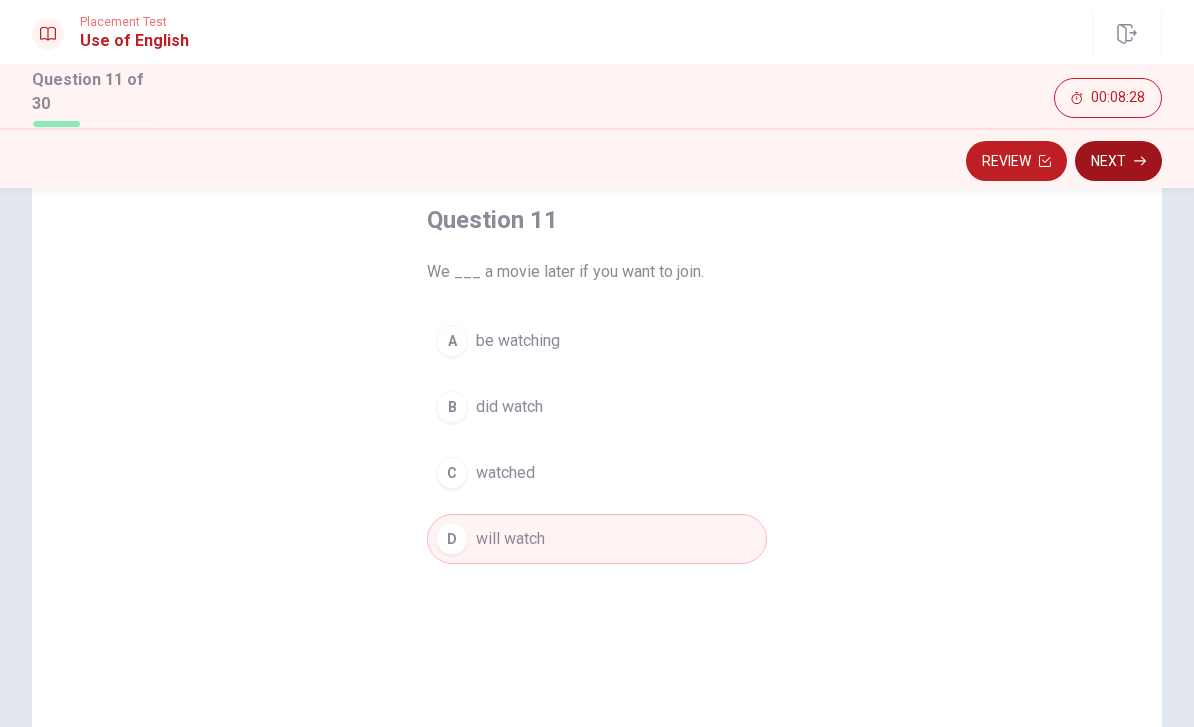 click on "Next" at bounding box center (1118, 161) 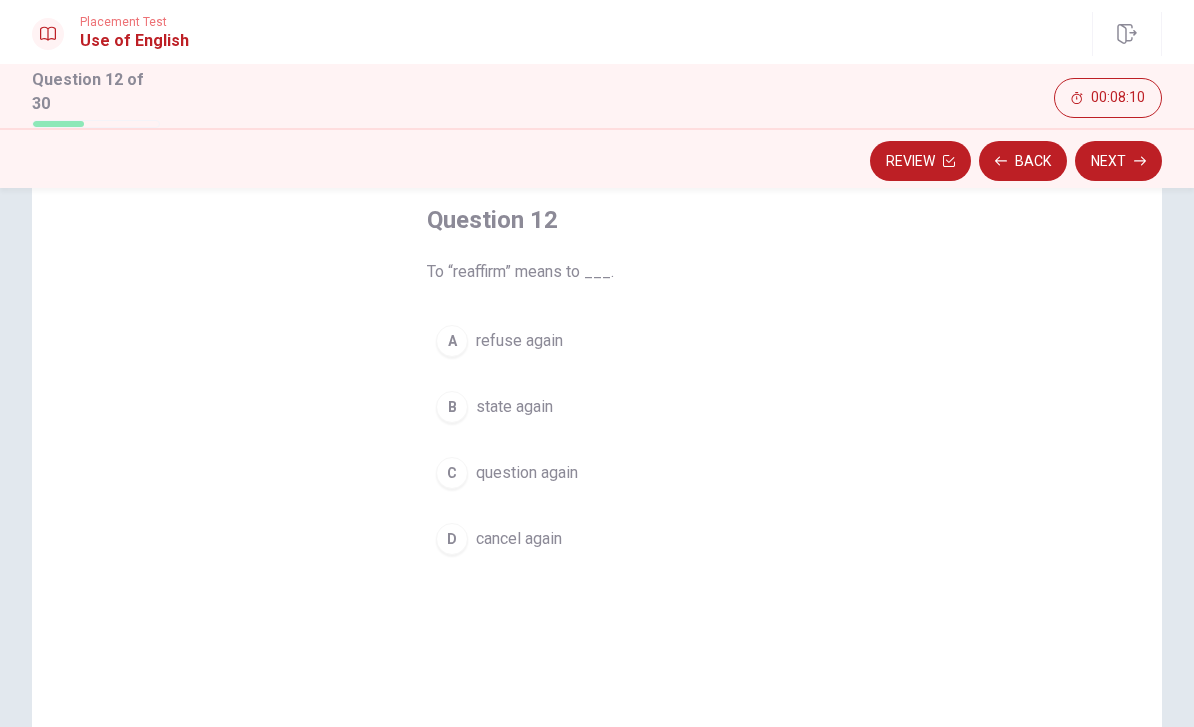 click on "B state again" at bounding box center [597, 407] 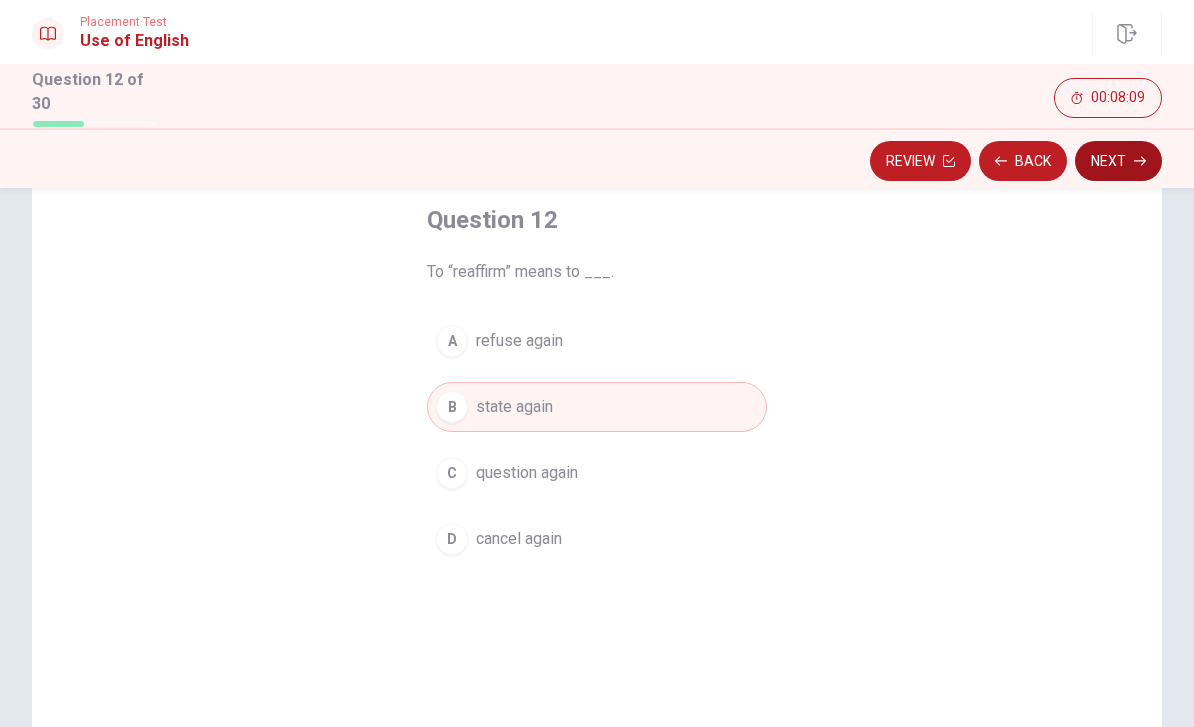 click on "Next" at bounding box center [1118, 161] 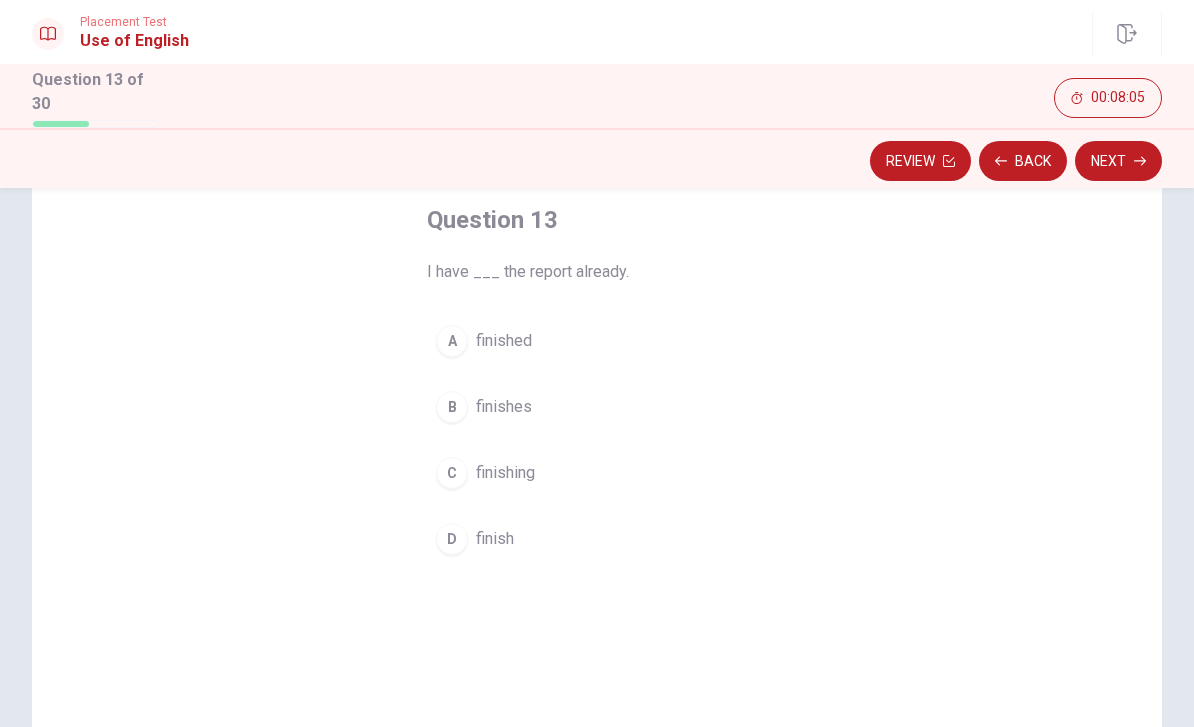 click on "A finished" at bounding box center (597, 341) 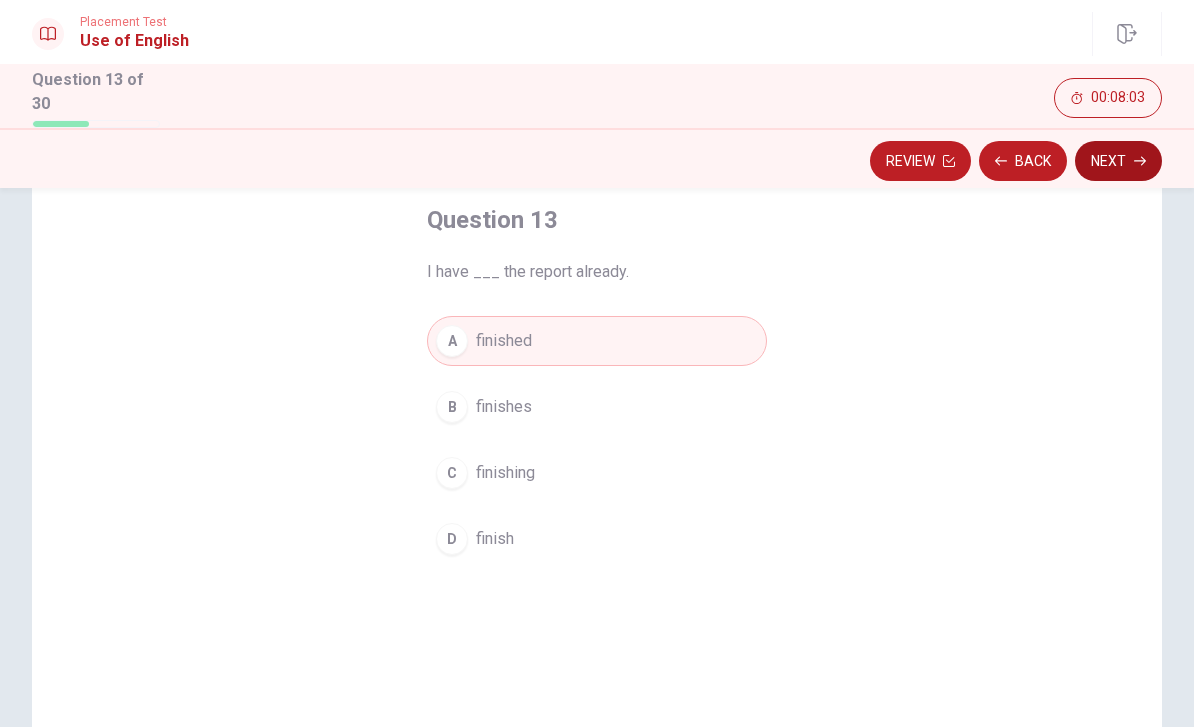 click on "Next" at bounding box center (1118, 161) 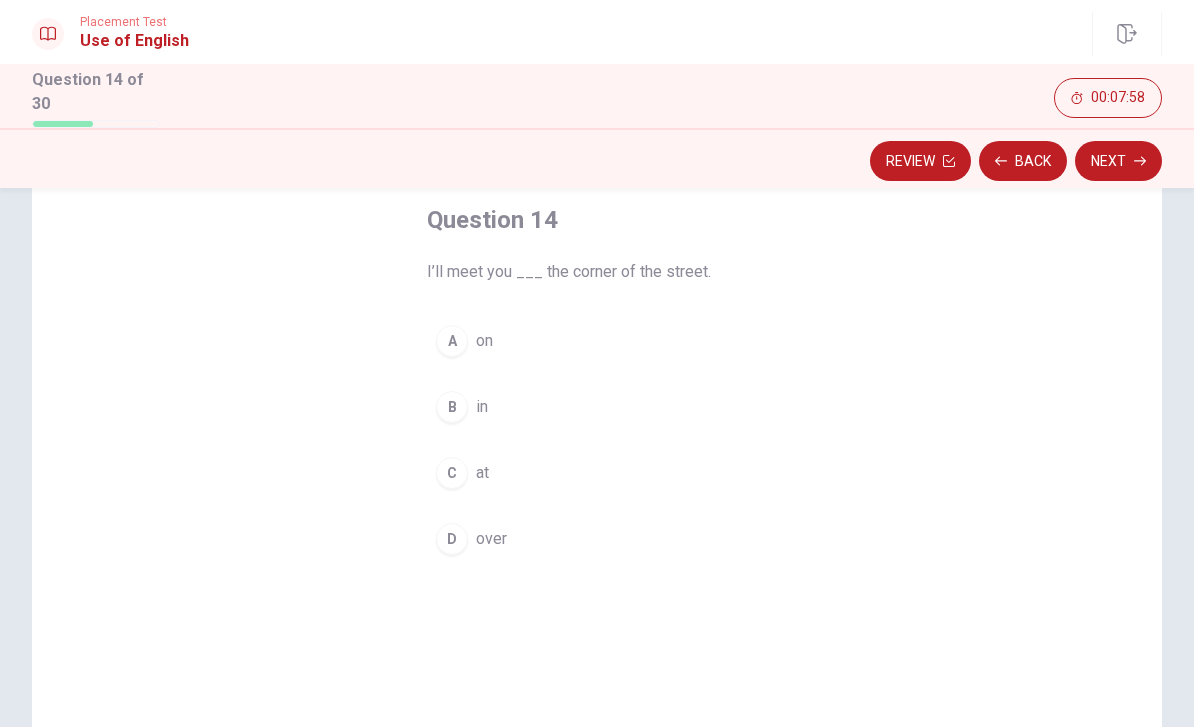 click on "C at" at bounding box center (597, 473) 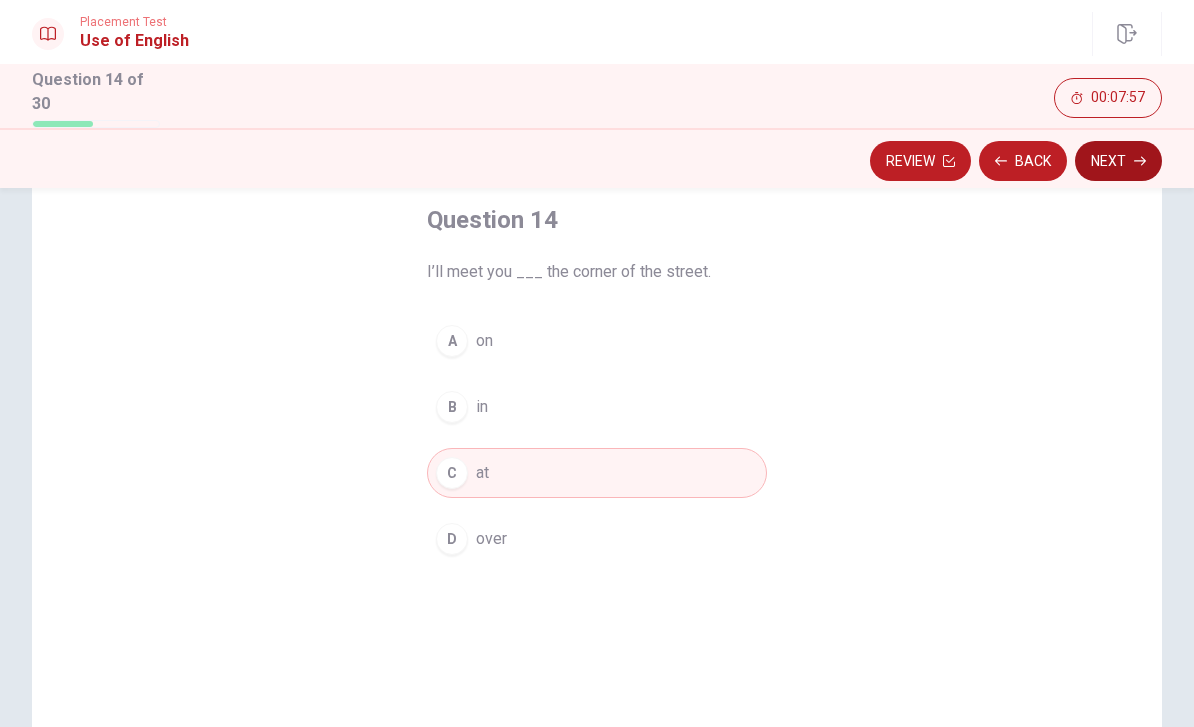 click on "Next" at bounding box center [1118, 161] 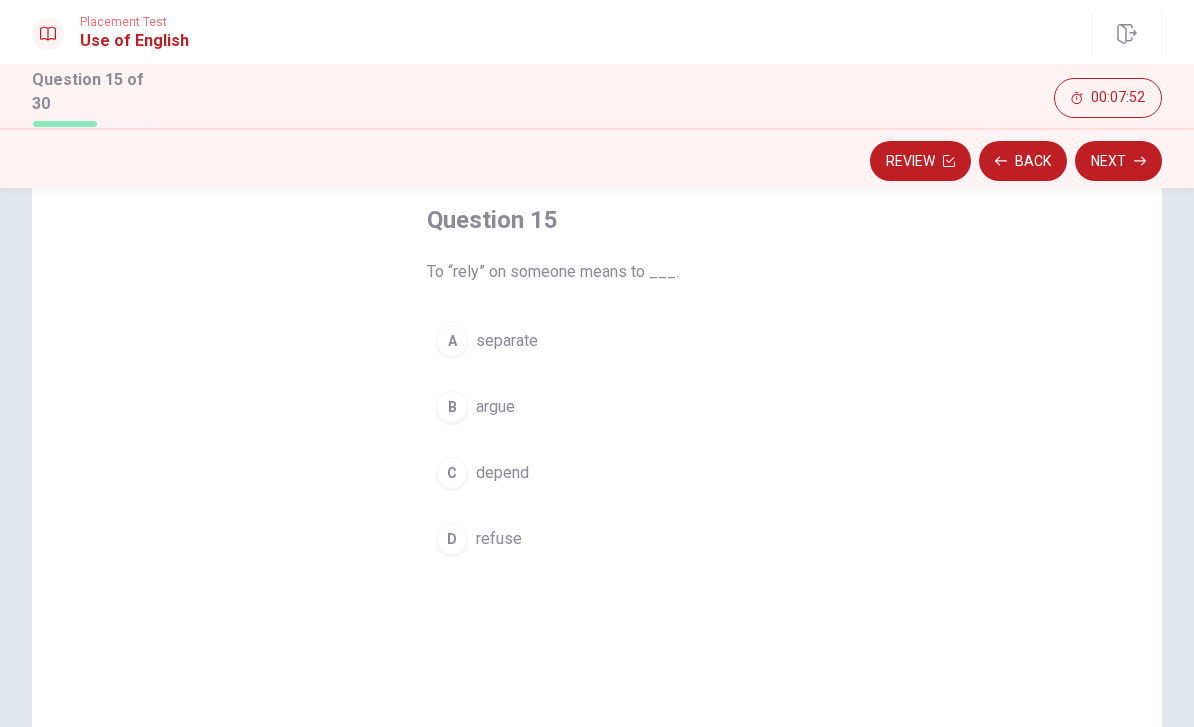 click on "C depend" at bounding box center [597, 473] 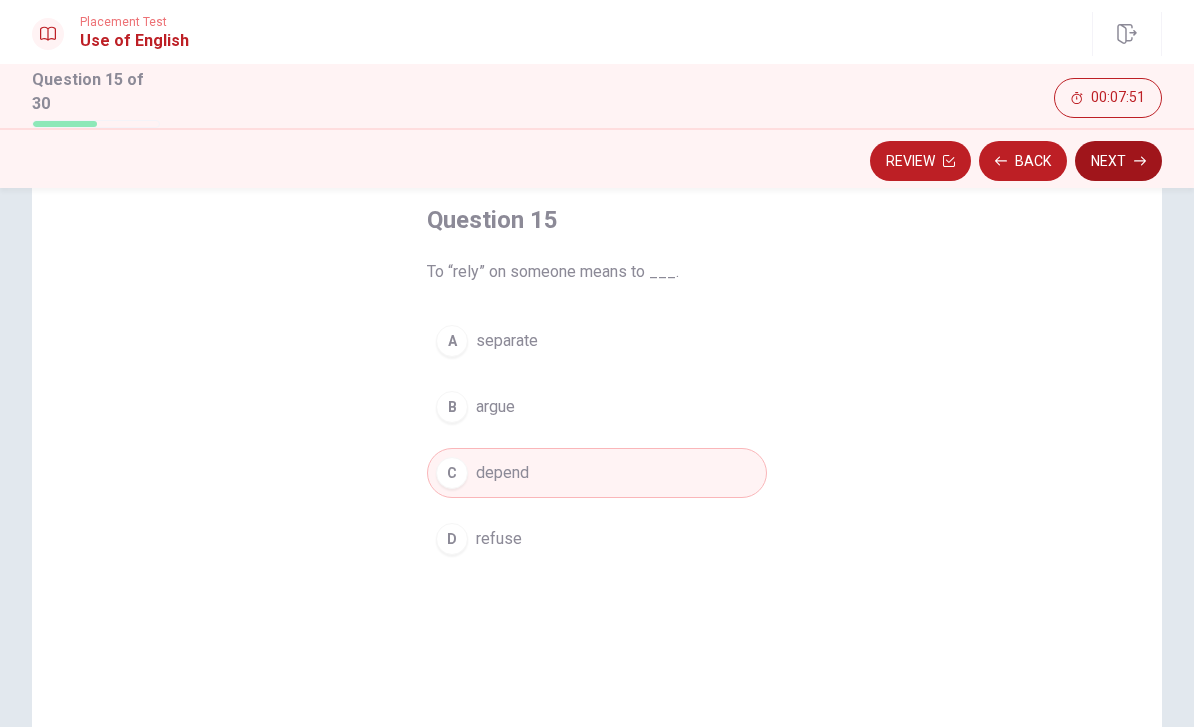 click on "Next" at bounding box center (1118, 161) 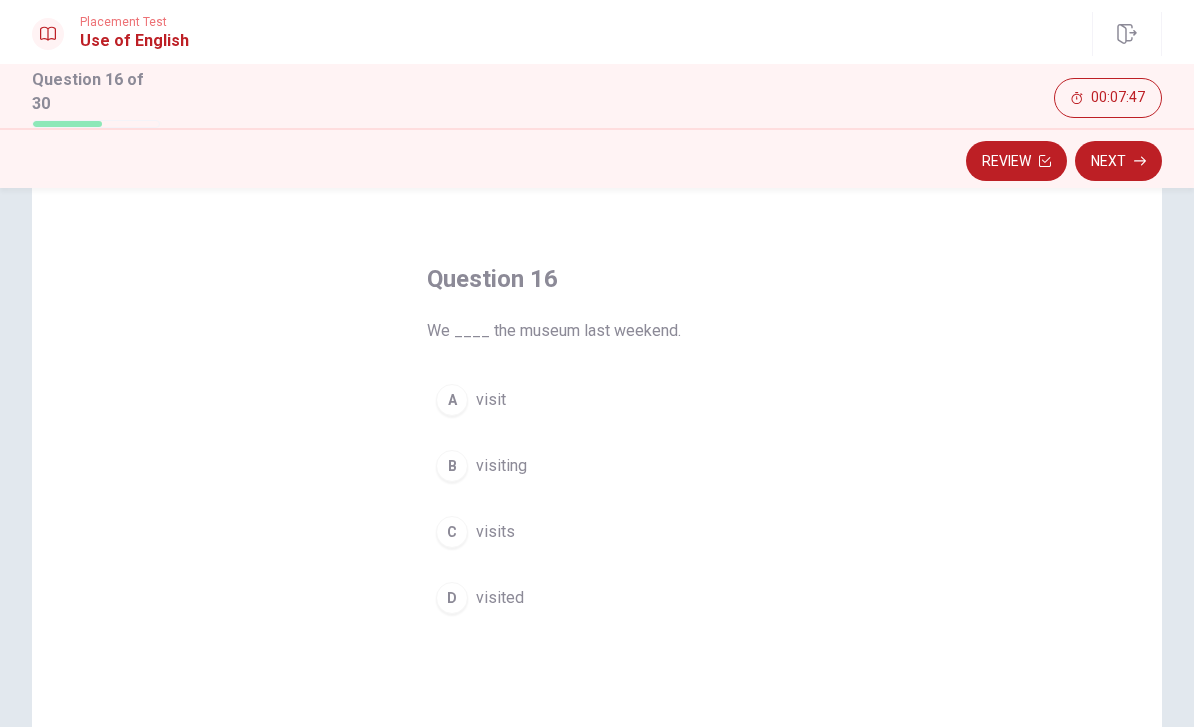 scroll, scrollTop: 57, scrollLeft: 0, axis: vertical 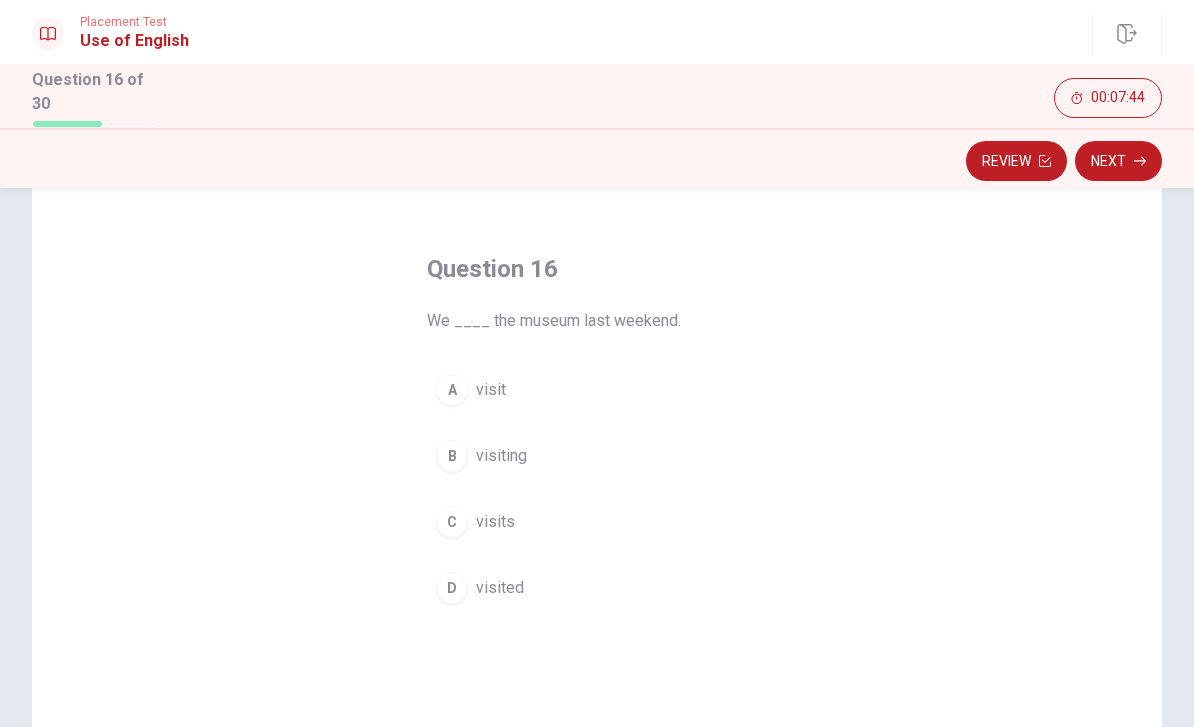 click on "D visited" at bounding box center (597, 588) 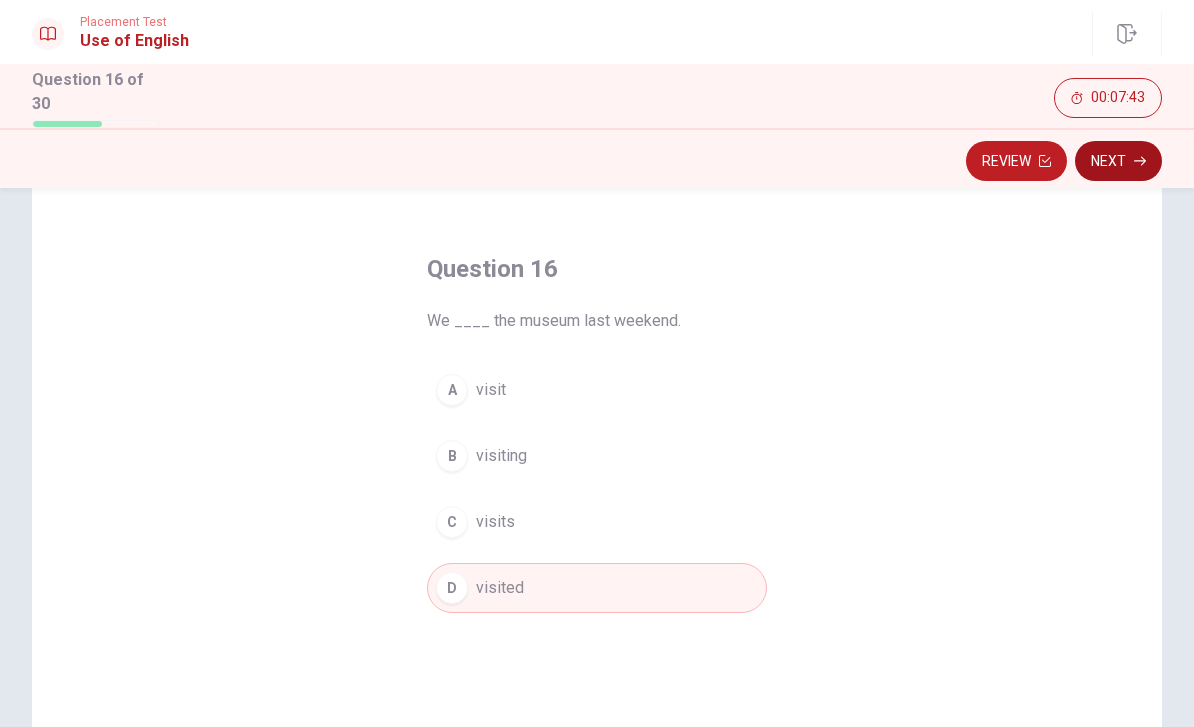click on "Next" at bounding box center (1118, 161) 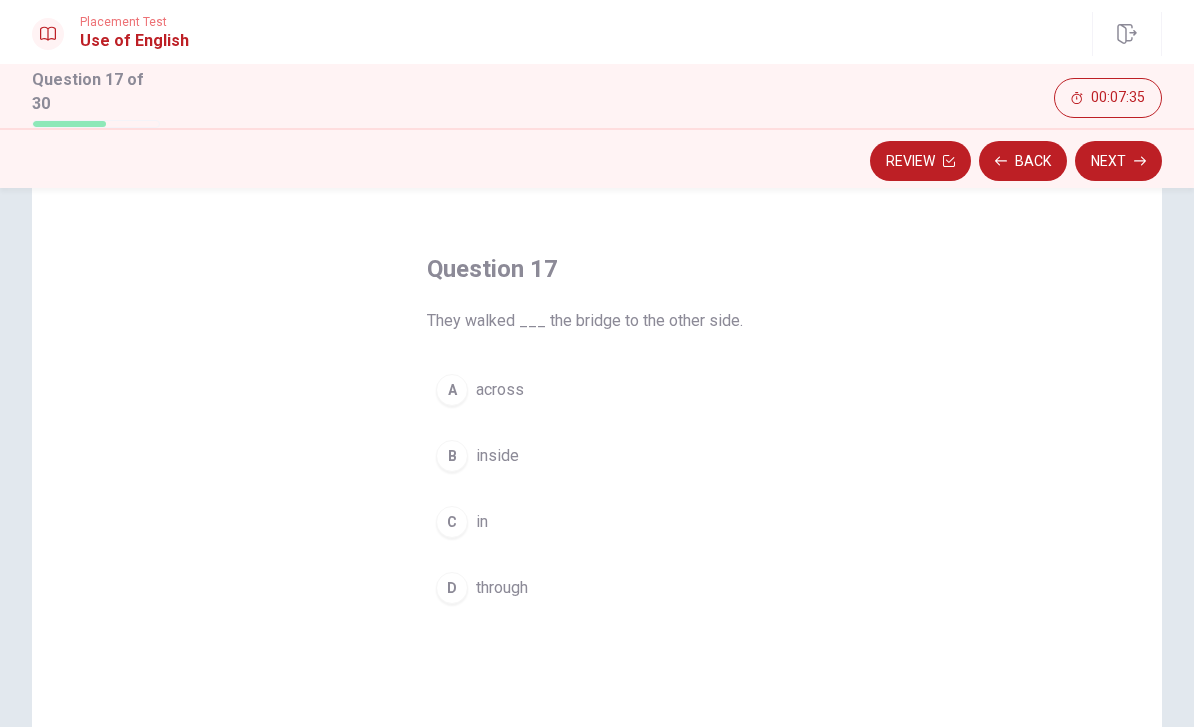click on "A across" at bounding box center (597, 390) 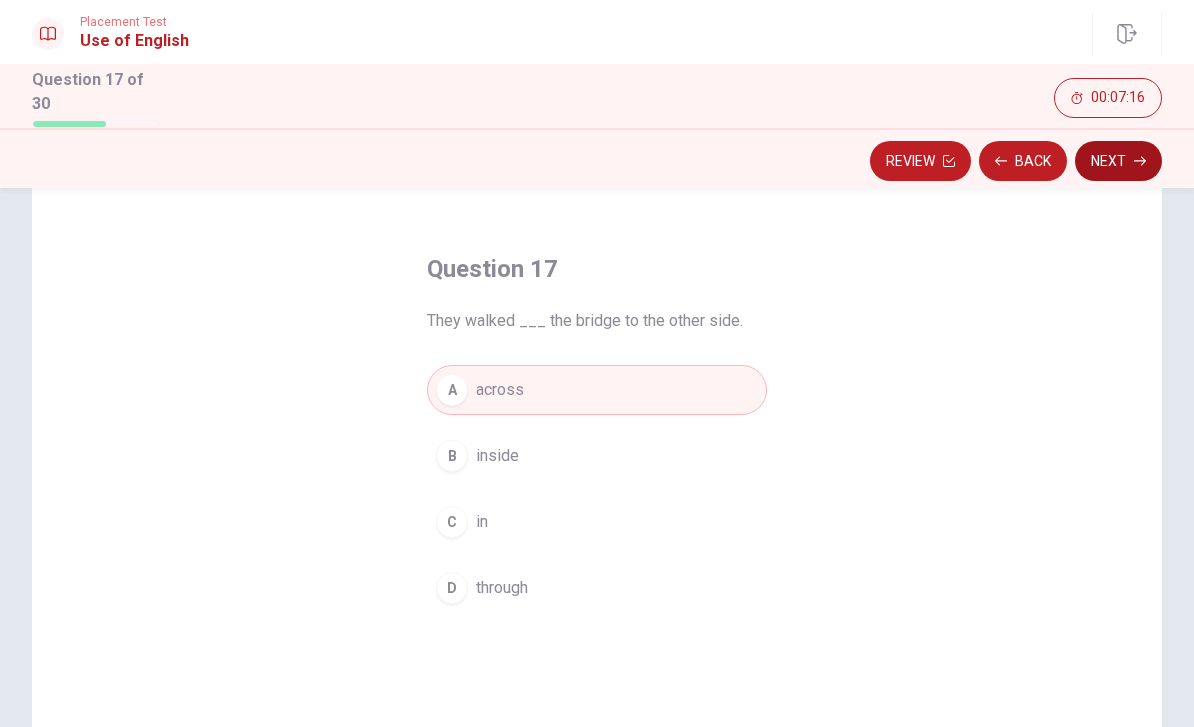 click 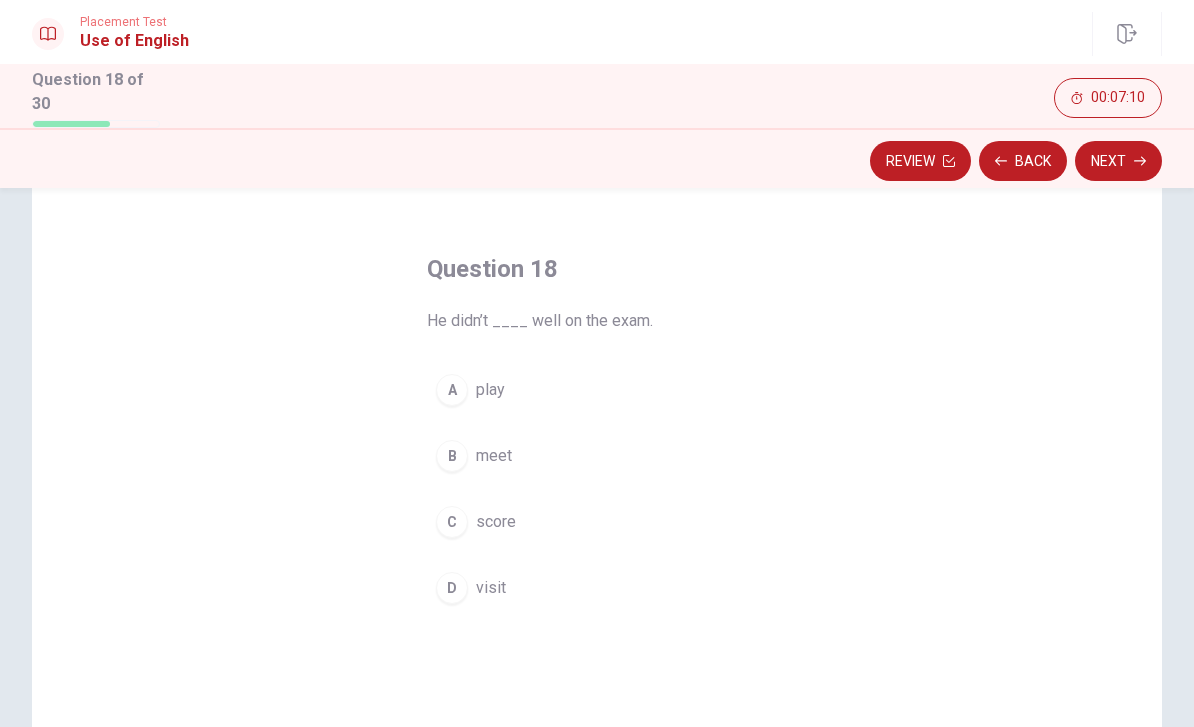 click on "C score" at bounding box center [597, 522] 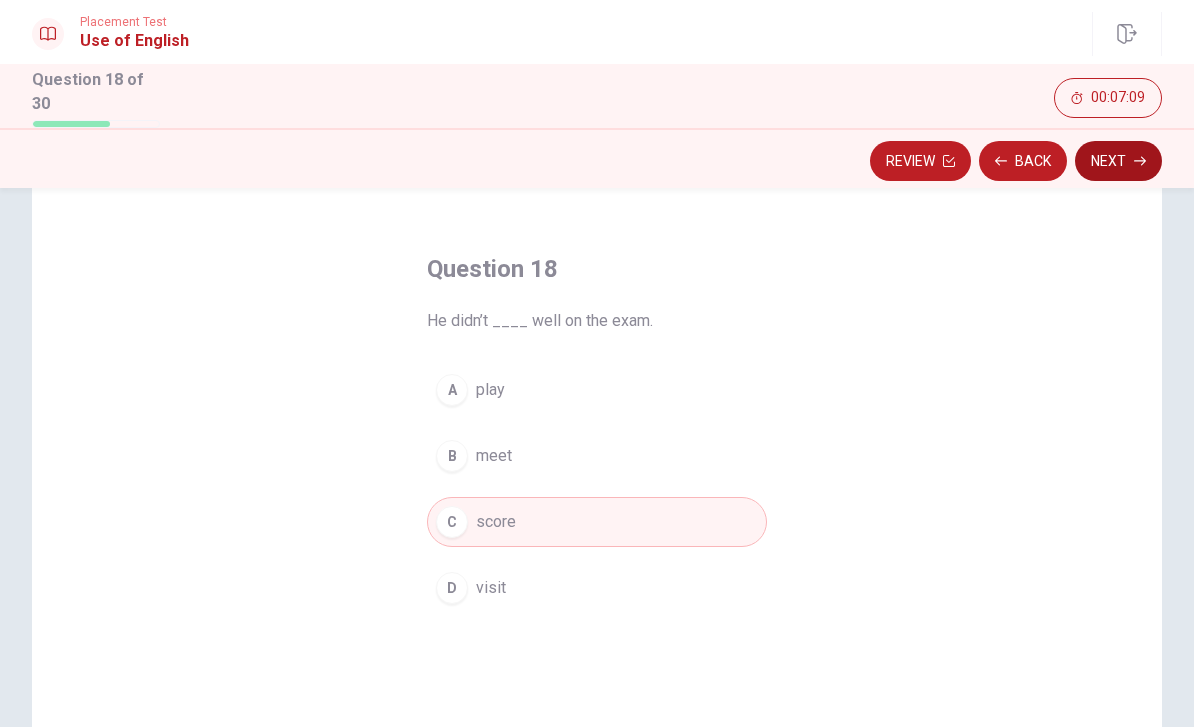 click on "Next" at bounding box center [1118, 161] 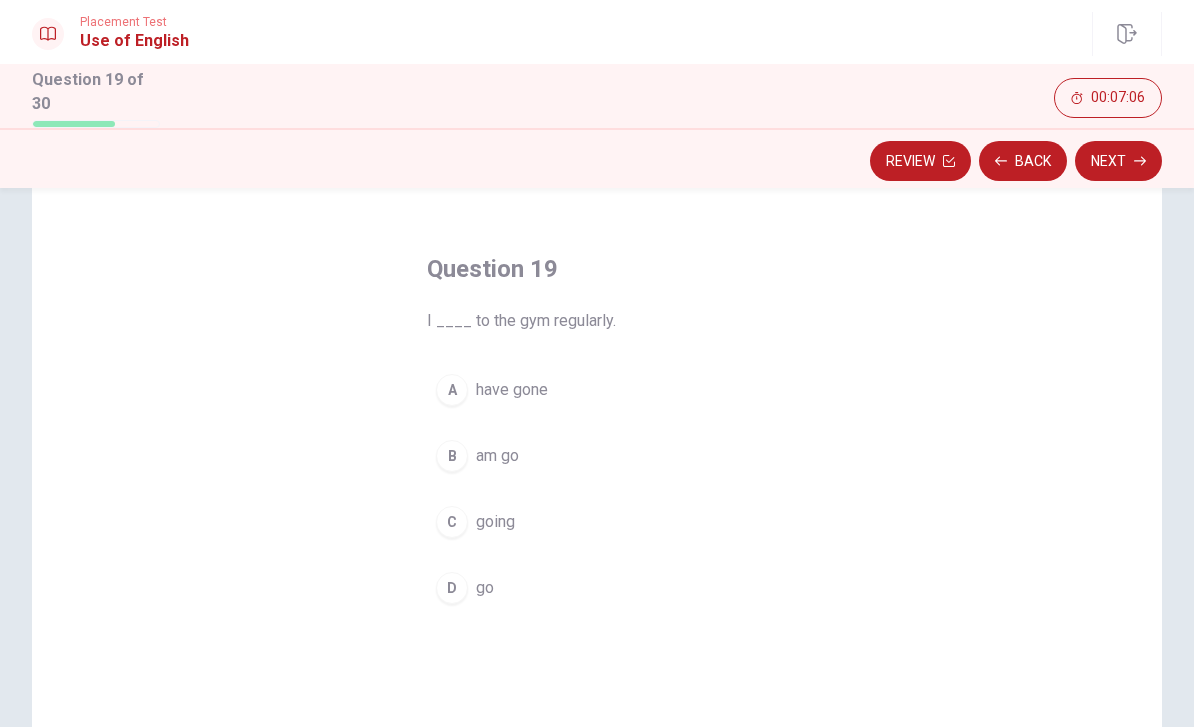 click on "D go" at bounding box center [597, 588] 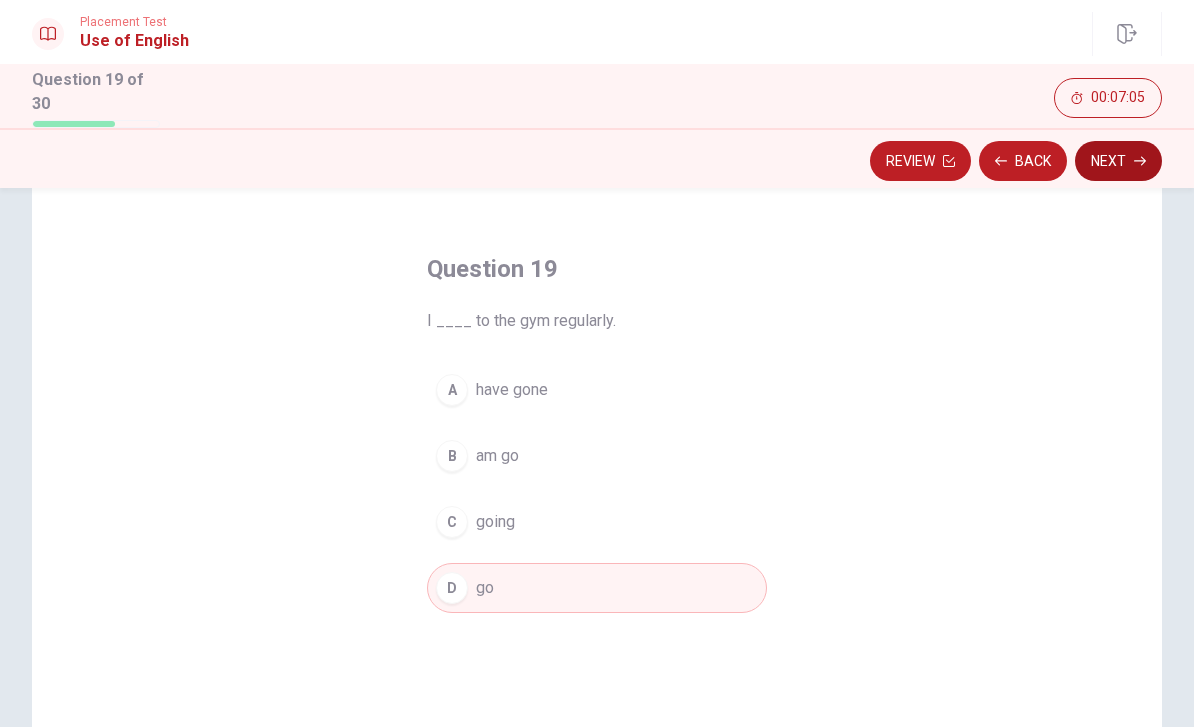 click on "Next" at bounding box center (1118, 161) 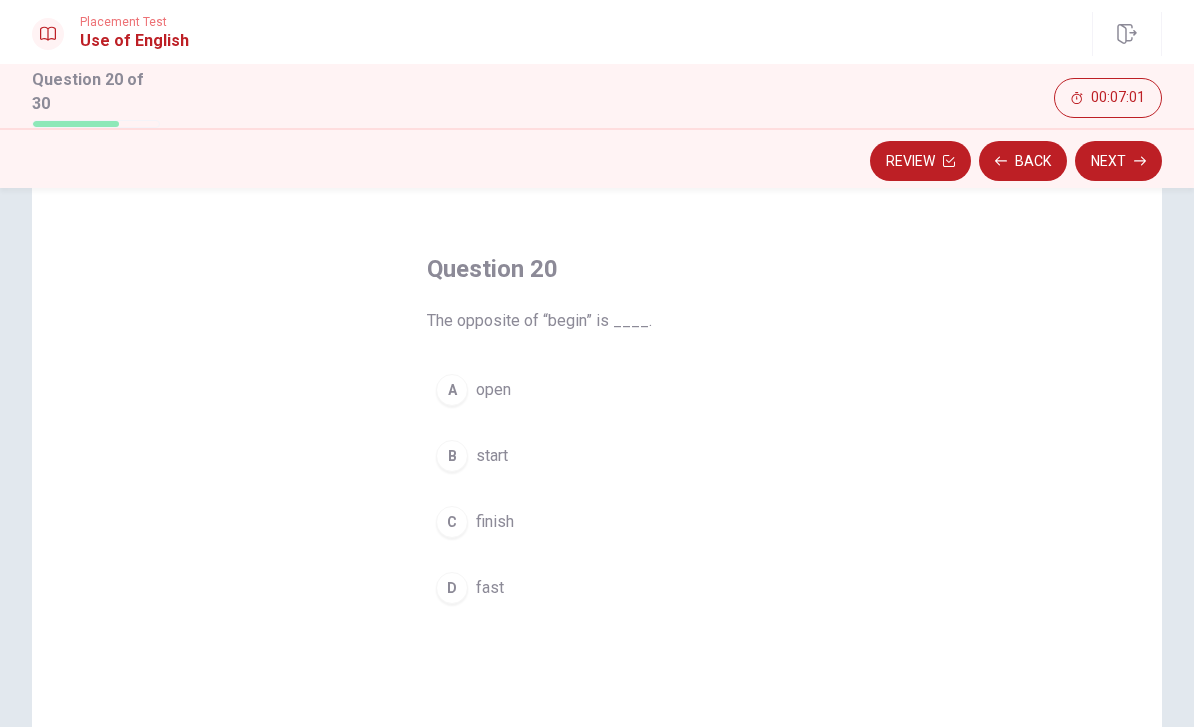 click on "C finish" at bounding box center (597, 522) 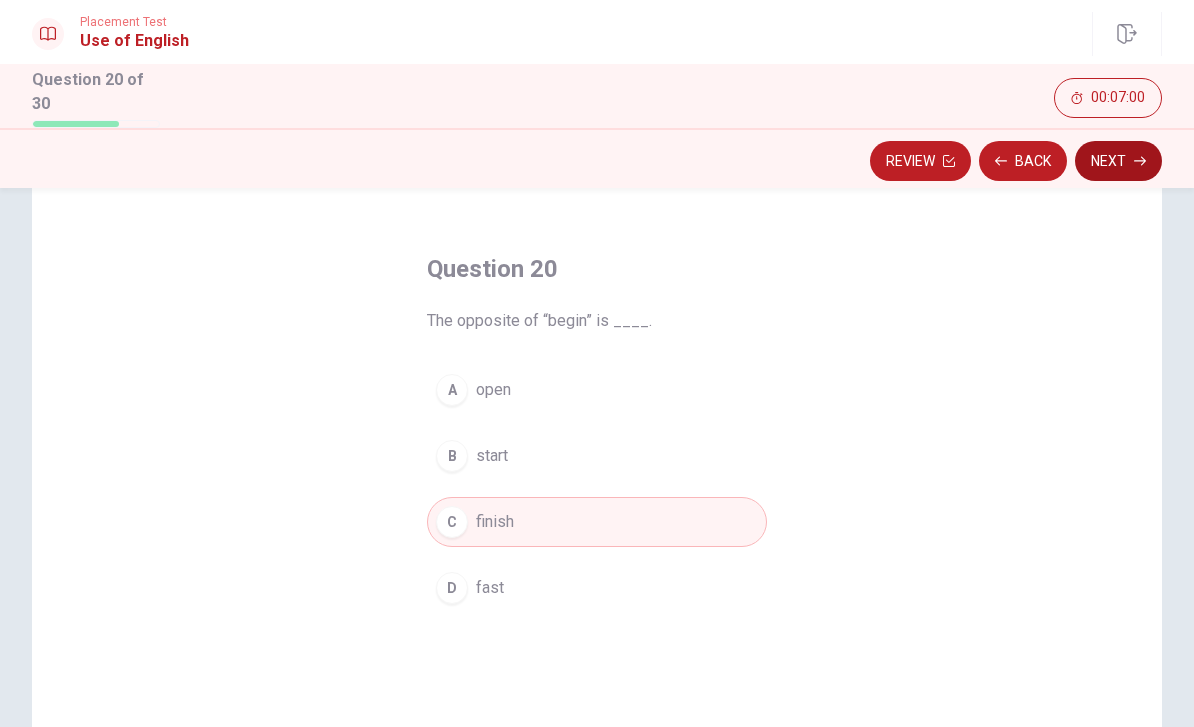 click on "Next" at bounding box center [1118, 161] 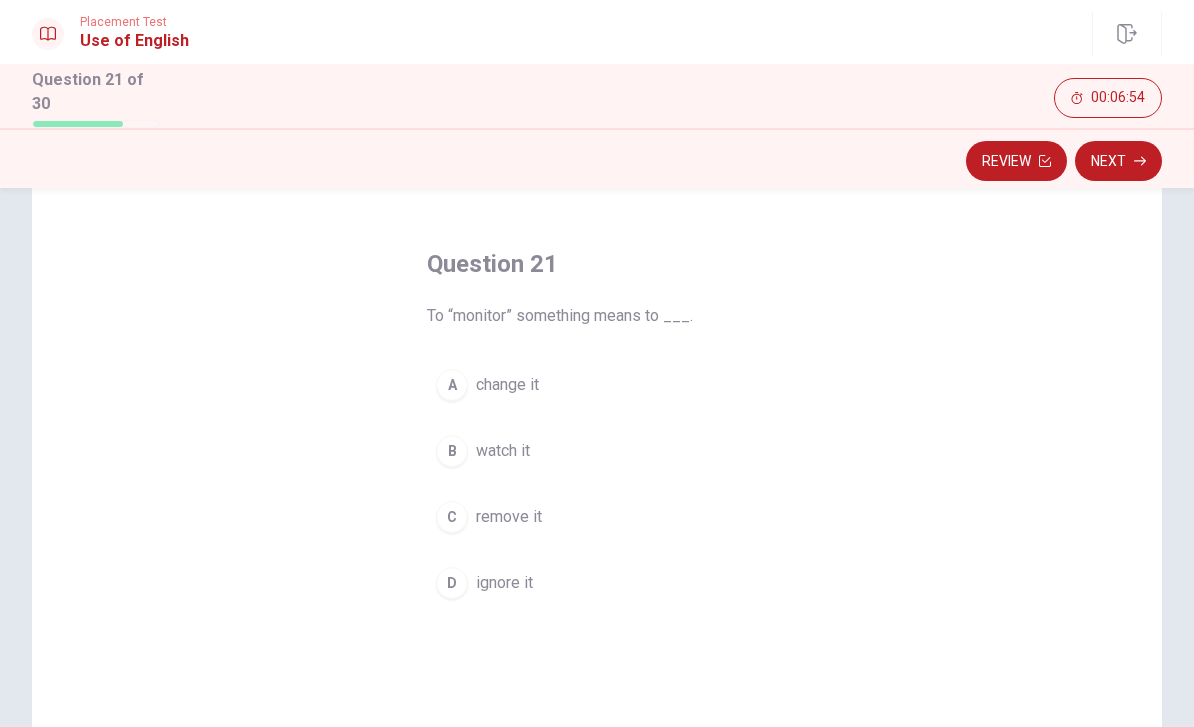 scroll, scrollTop: 63, scrollLeft: 0, axis: vertical 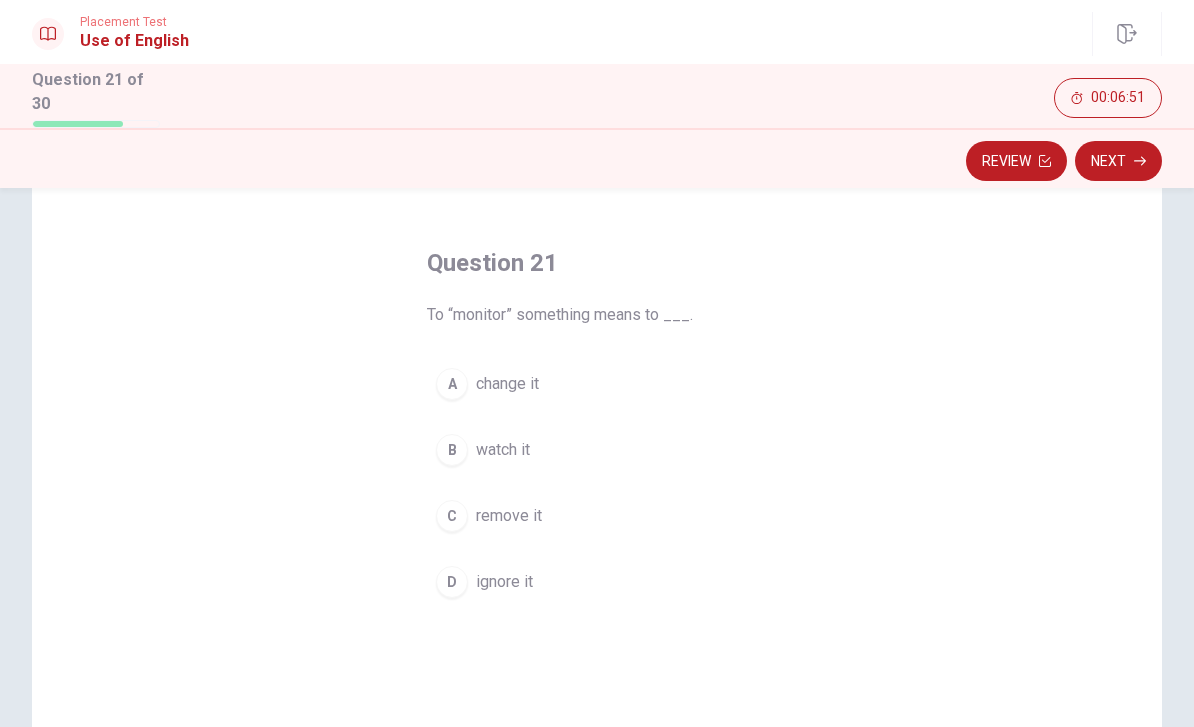 click on "B watch it" at bounding box center [597, 450] 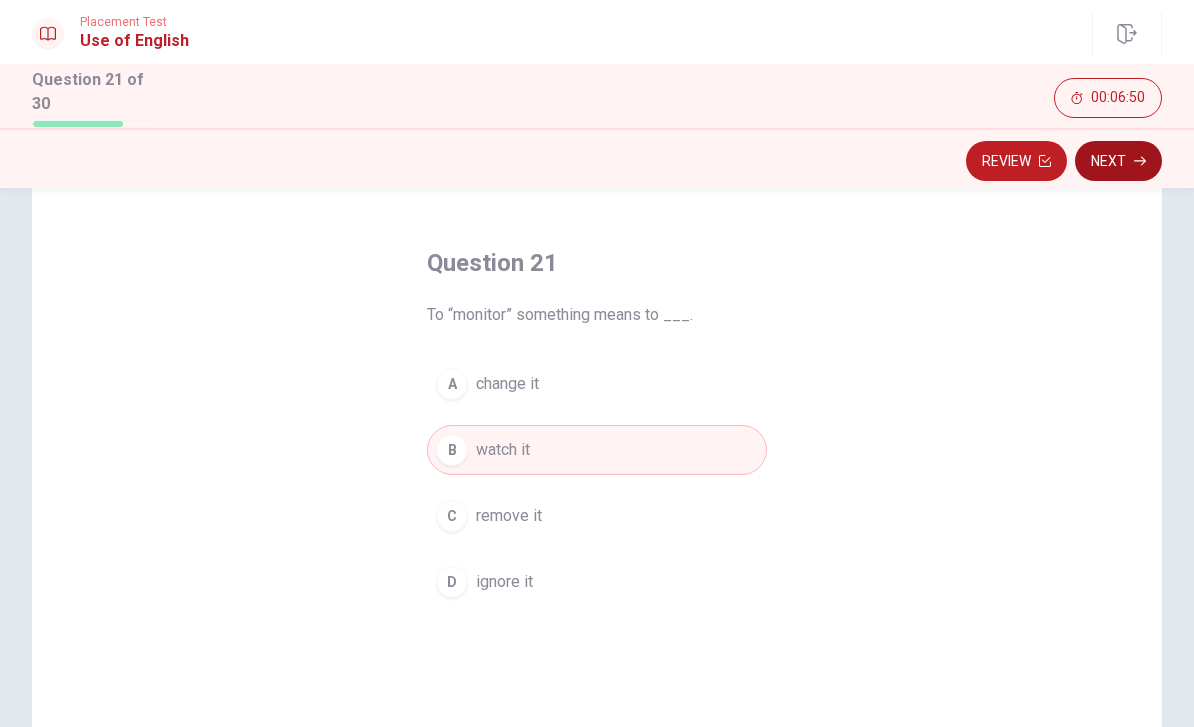 click 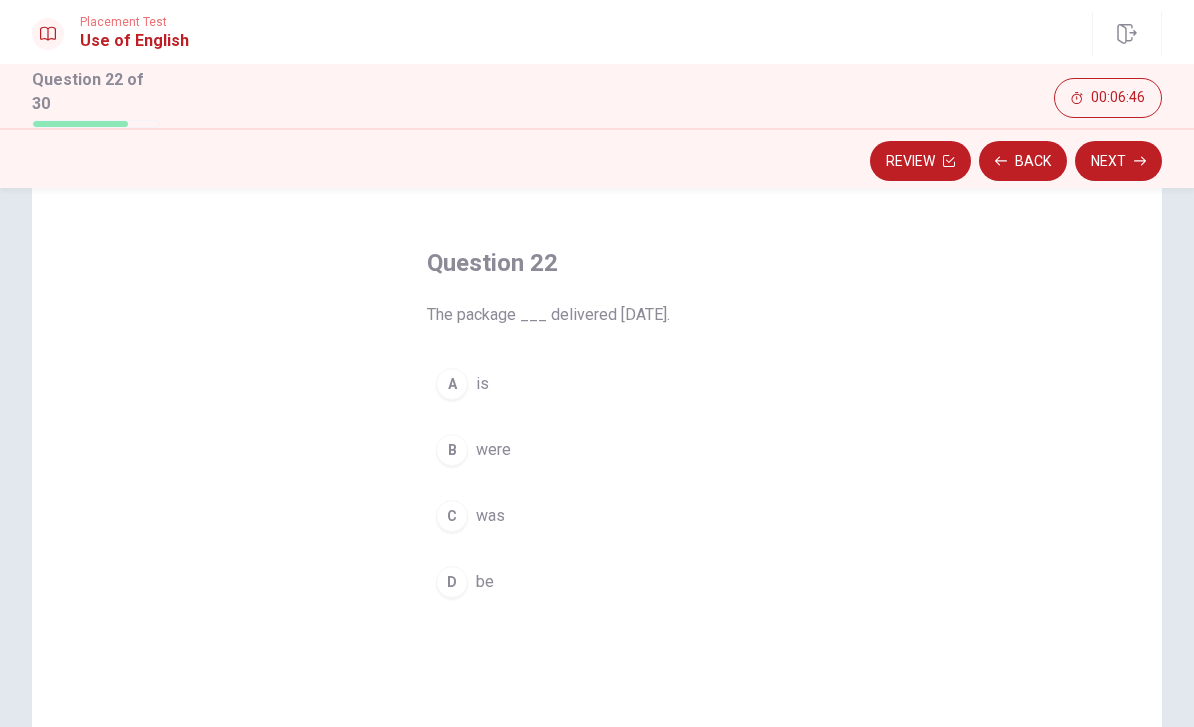 click on "was" at bounding box center (490, 516) 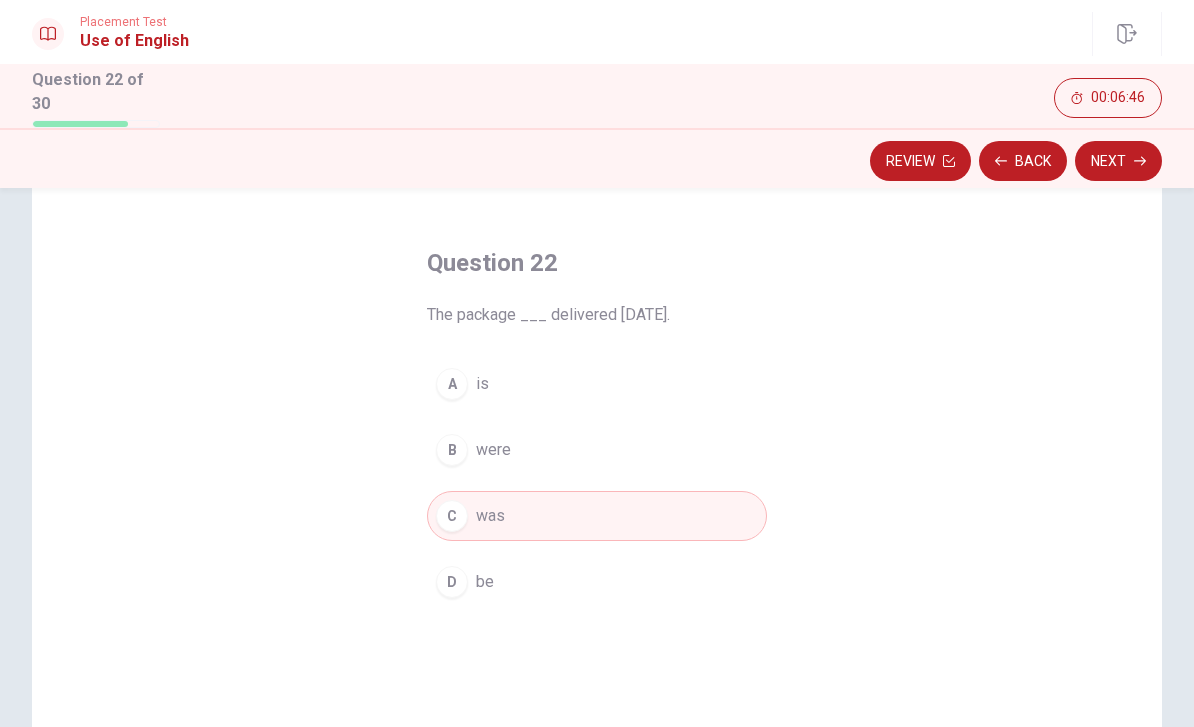 click on "Next" at bounding box center [1118, 161] 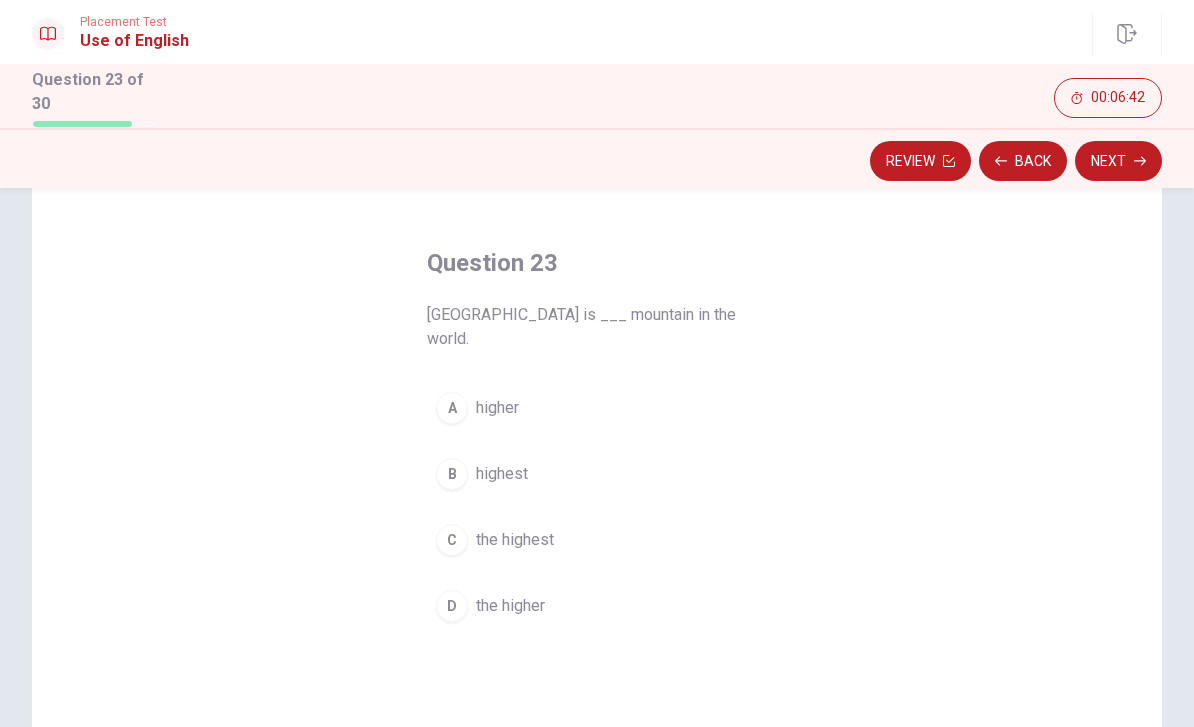 click on "C the highest" at bounding box center (597, 540) 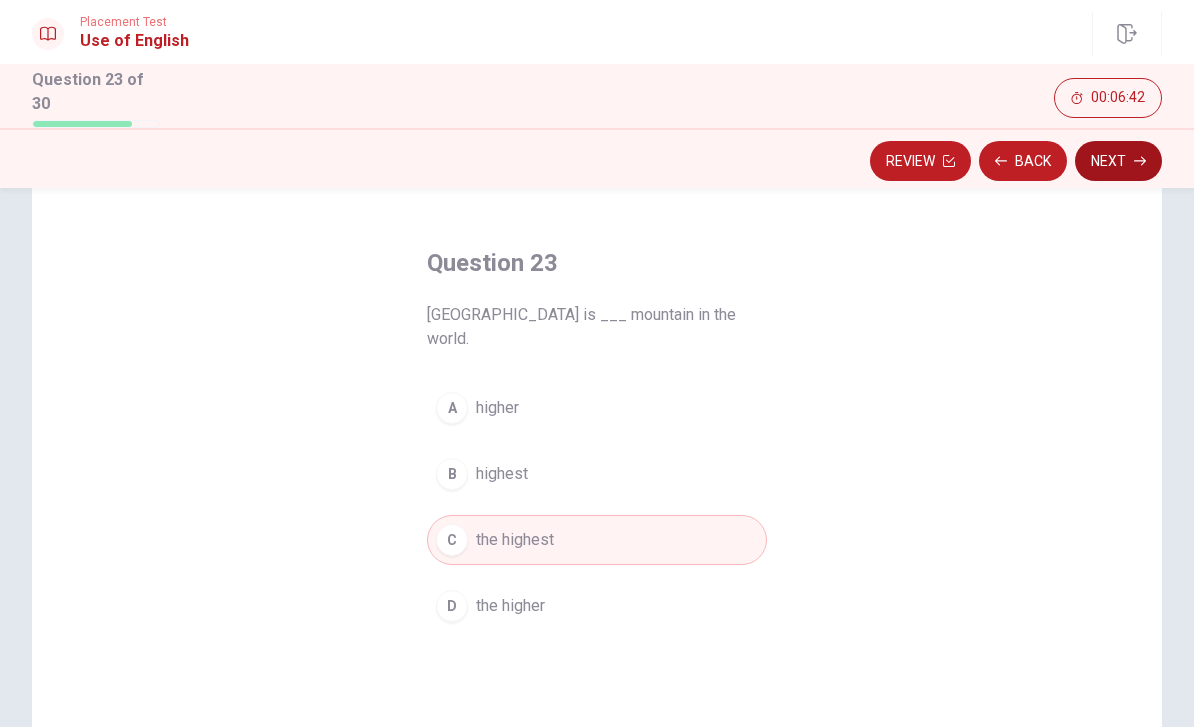 click 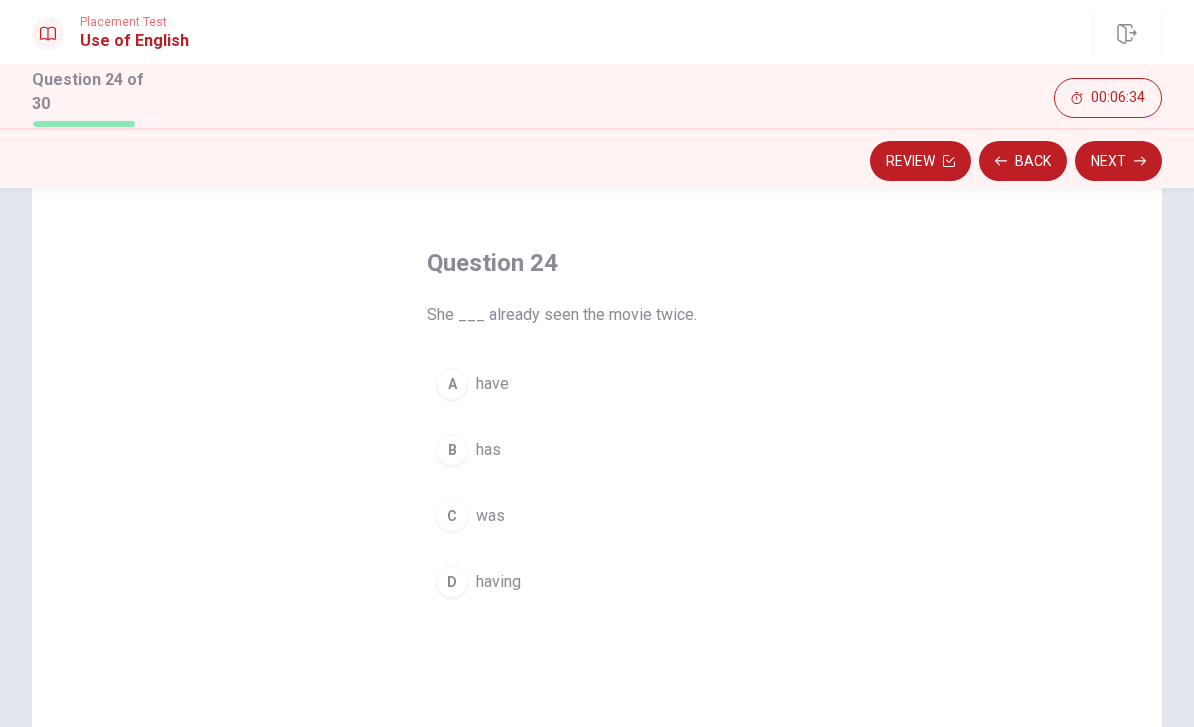 click on "B has" at bounding box center (597, 450) 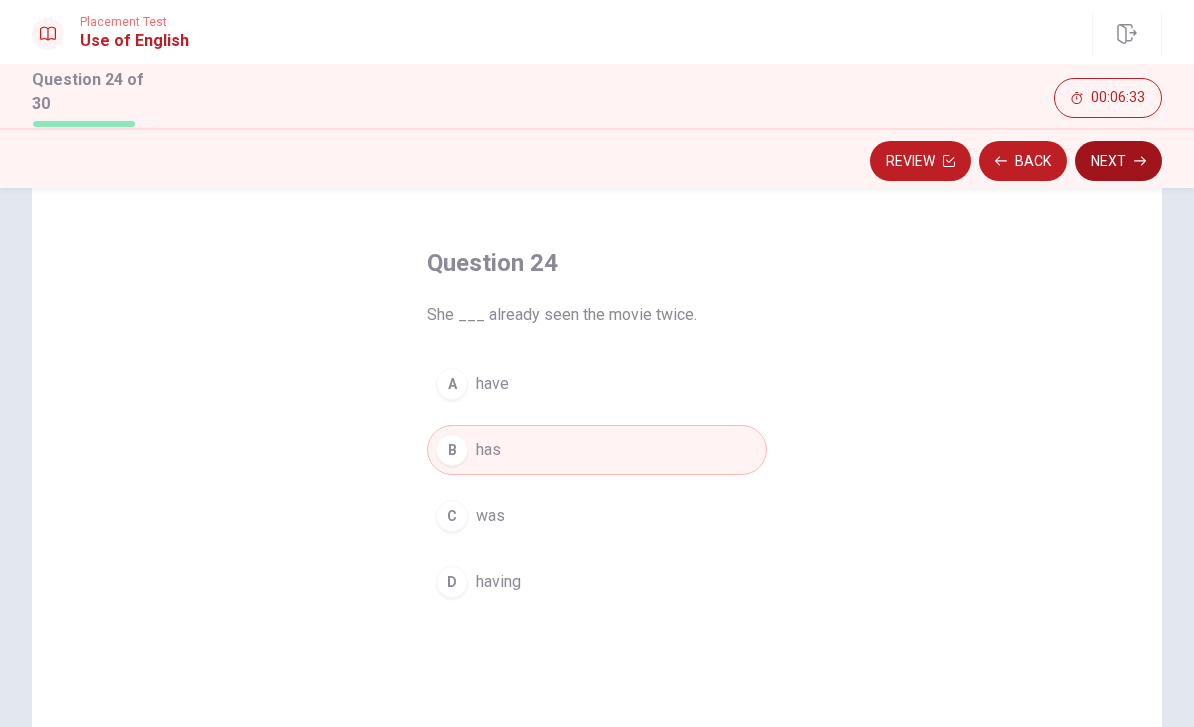 click on "Next" at bounding box center [1118, 161] 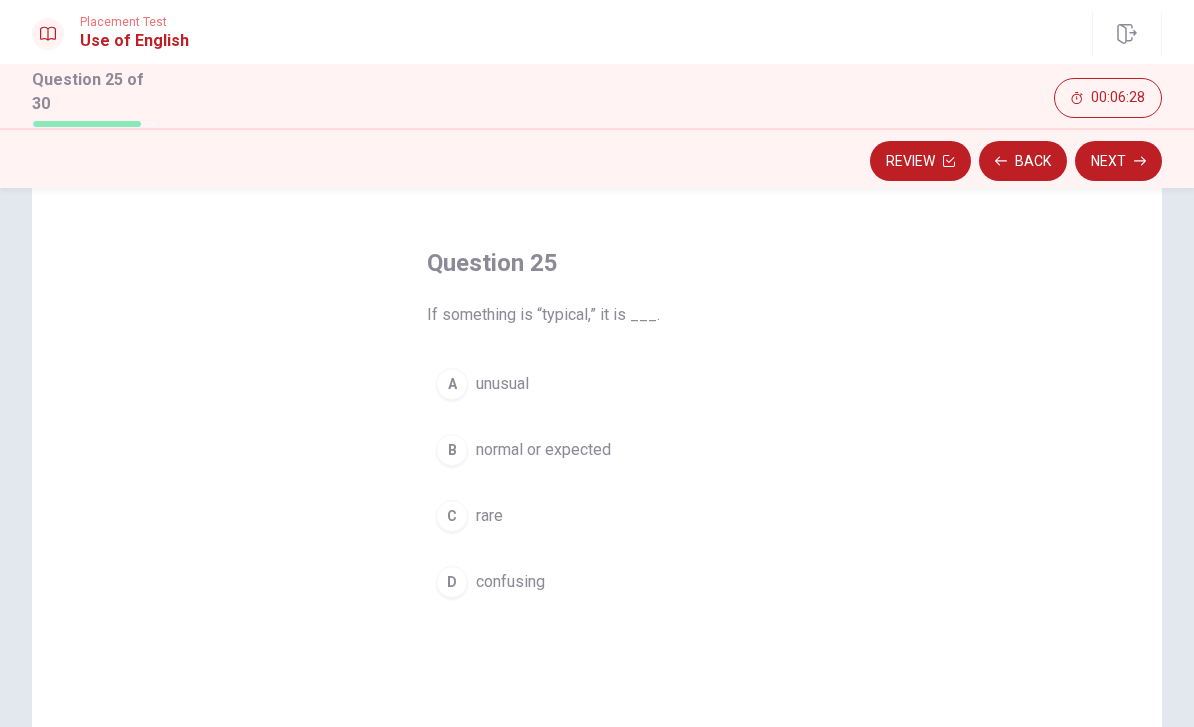 click on "B normal or expected" at bounding box center [597, 450] 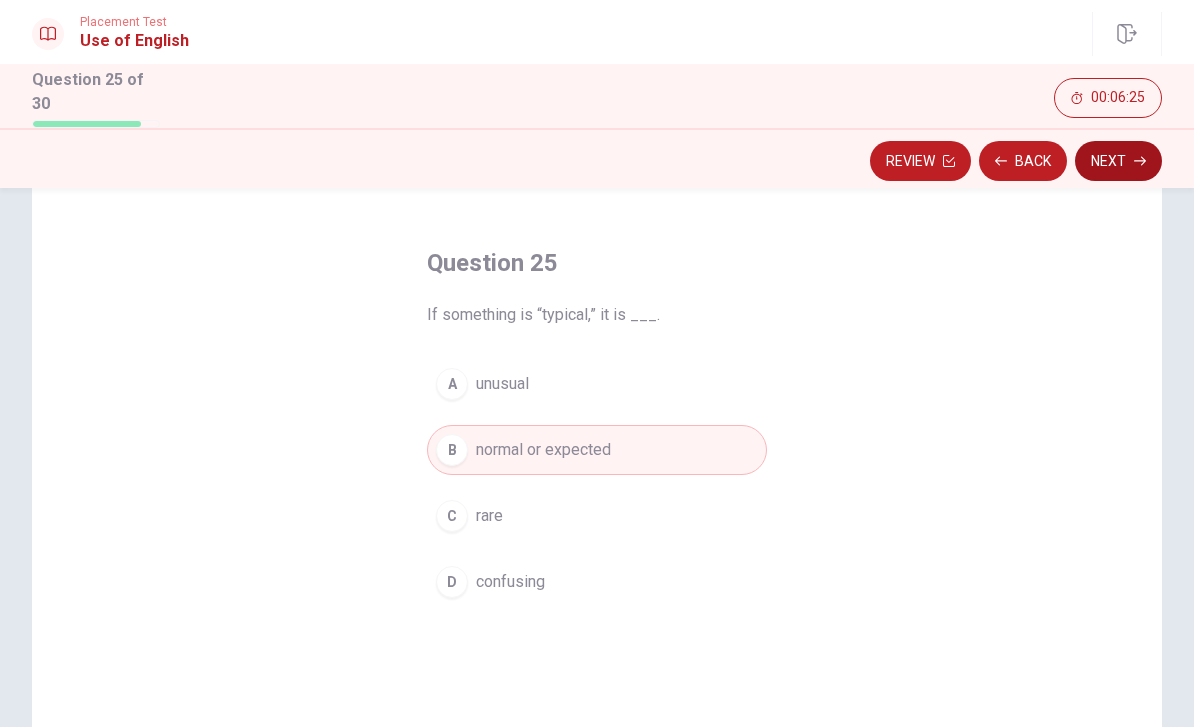 click on "Next" at bounding box center [1118, 161] 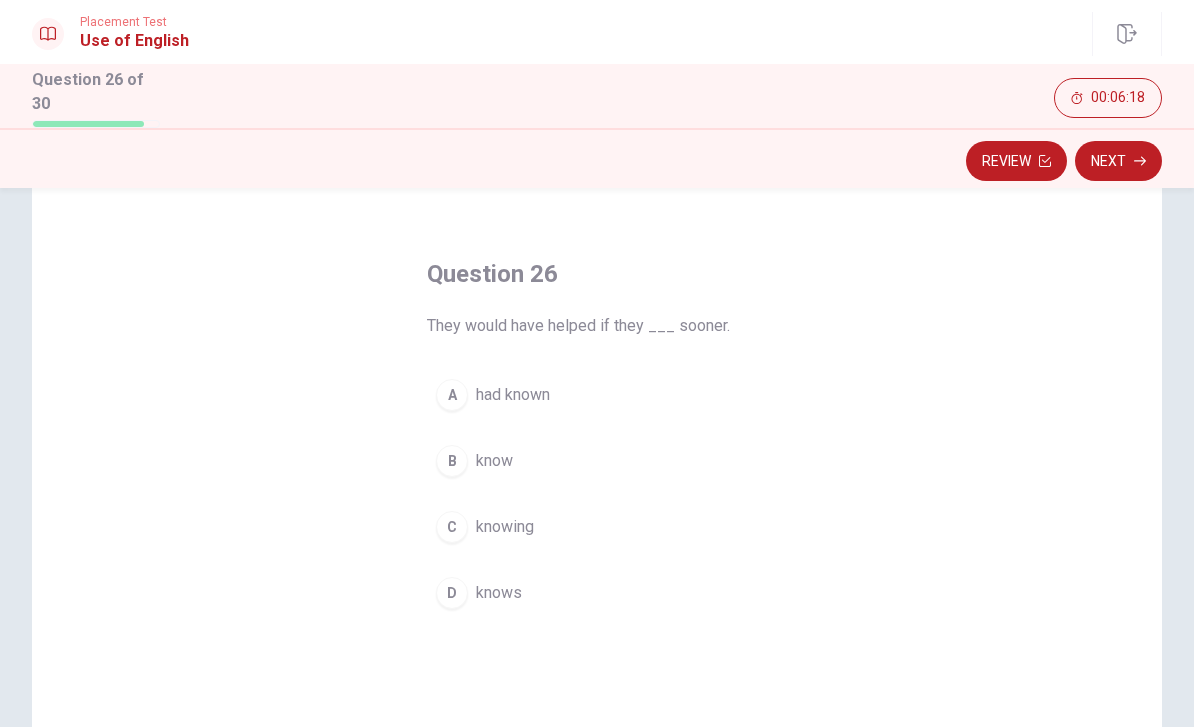 scroll, scrollTop: 53, scrollLeft: 0, axis: vertical 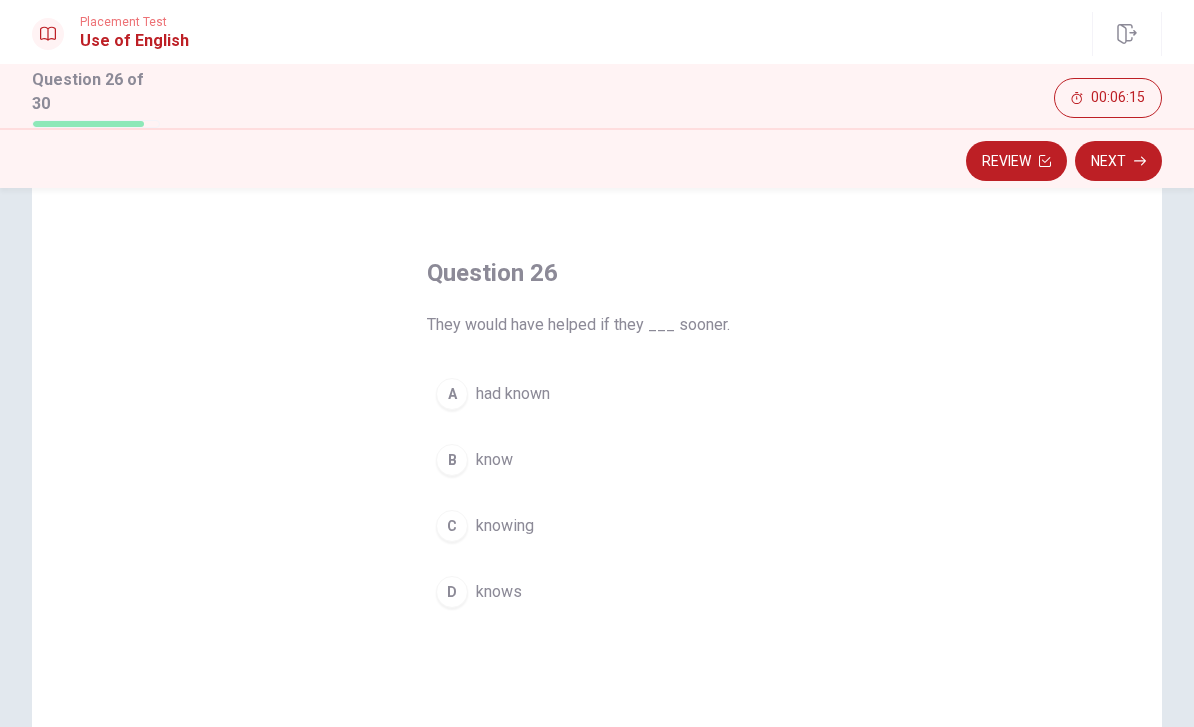 click on "A had known" at bounding box center [597, 394] 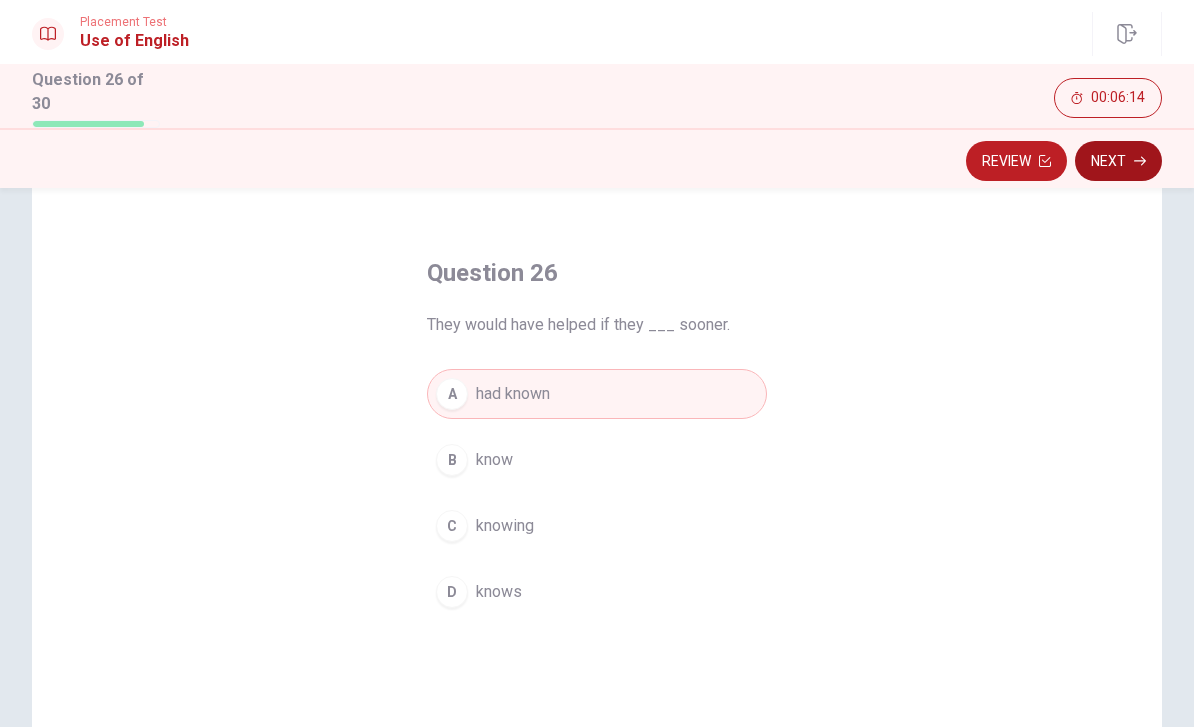 click on "Next" at bounding box center (1118, 161) 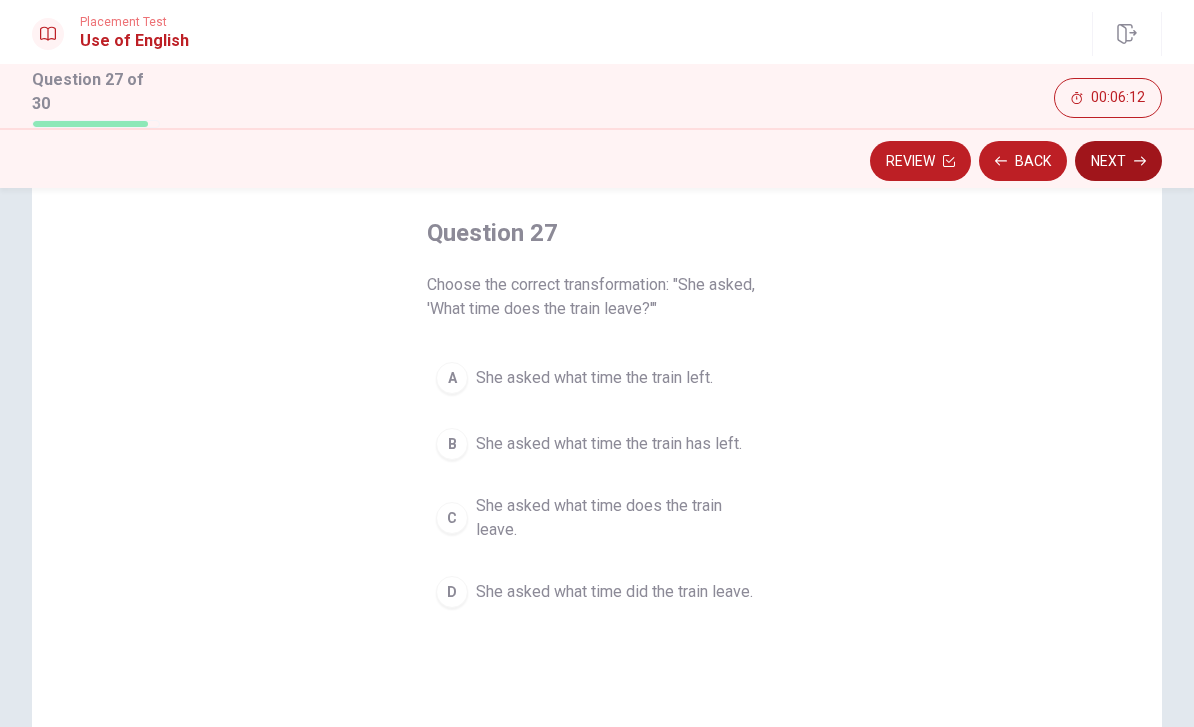 scroll, scrollTop: 92, scrollLeft: 0, axis: vertical 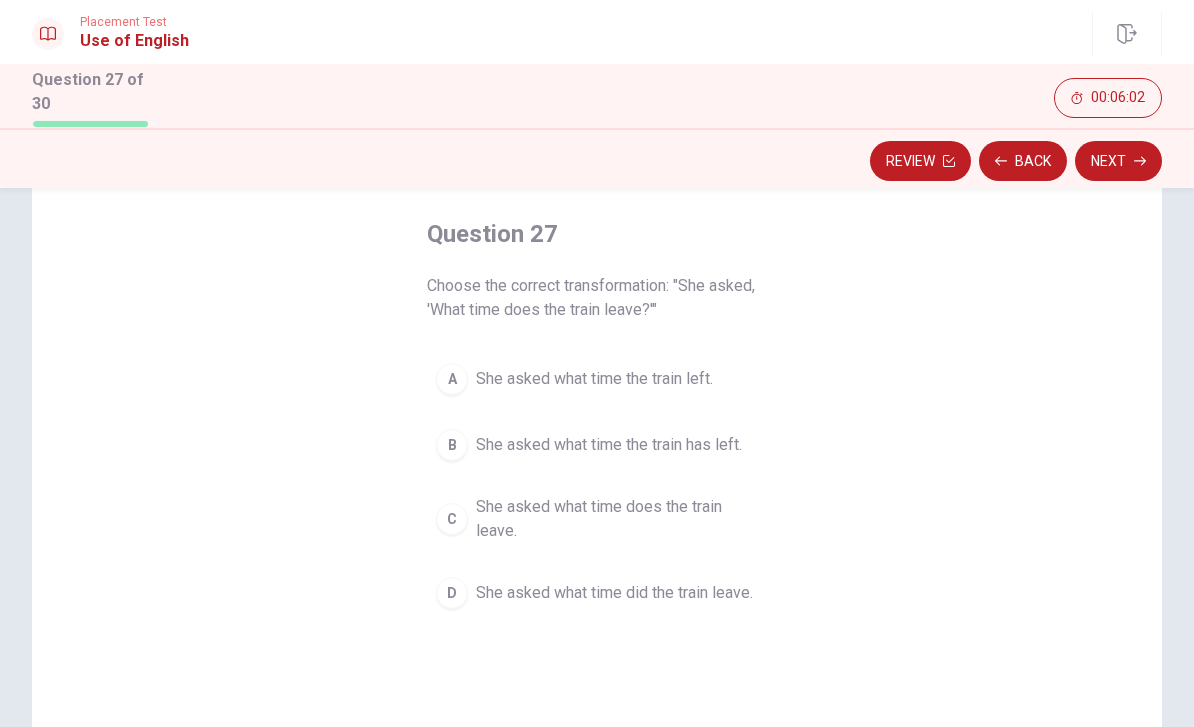 click on "She asked what time does the train leave." at bounding box center (617, 519) 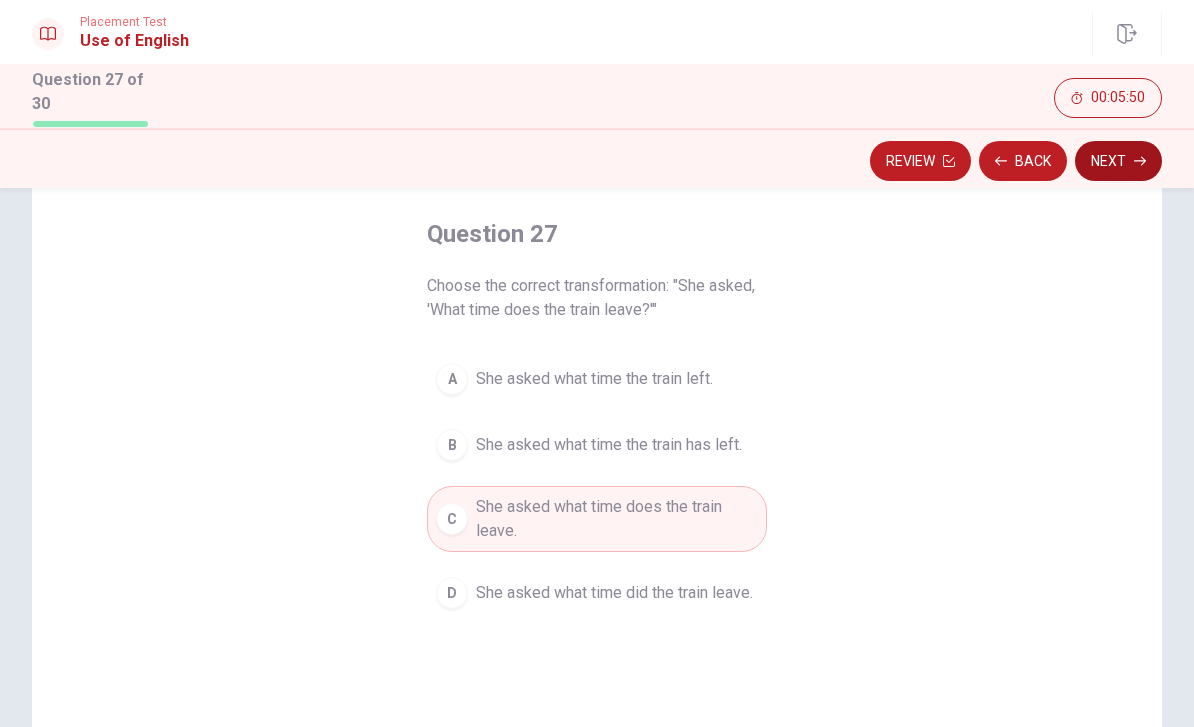 click 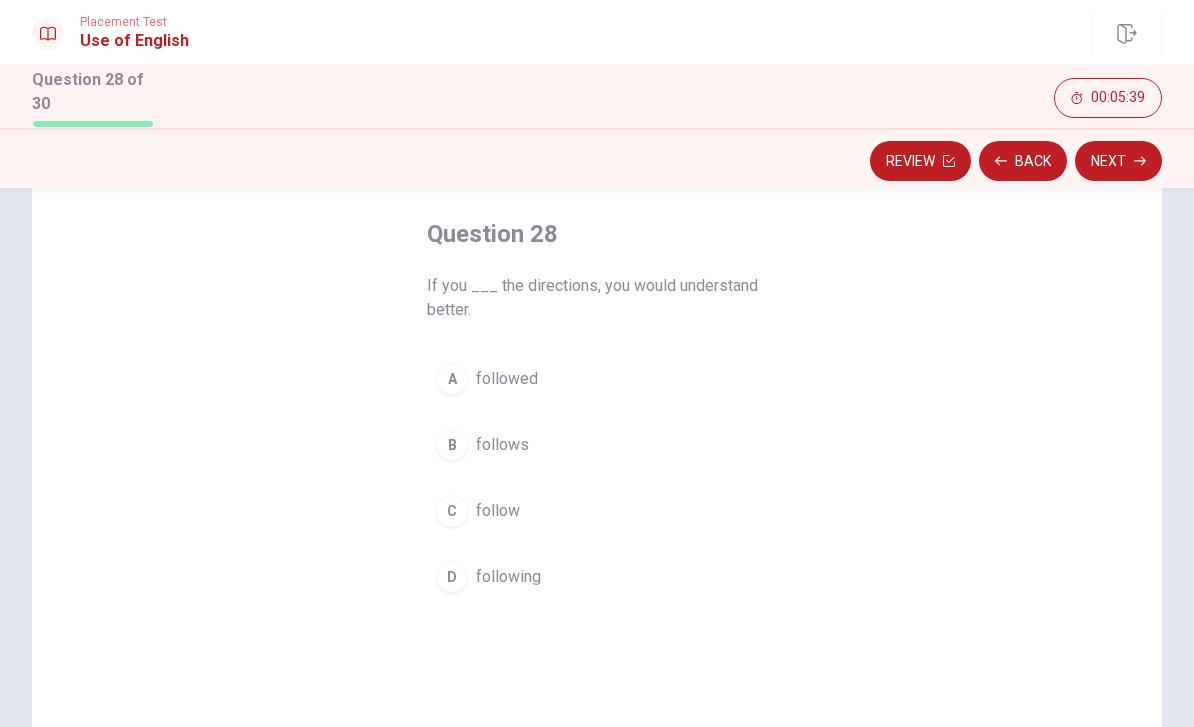 click on "A followed" at bounding box center [597, 379] 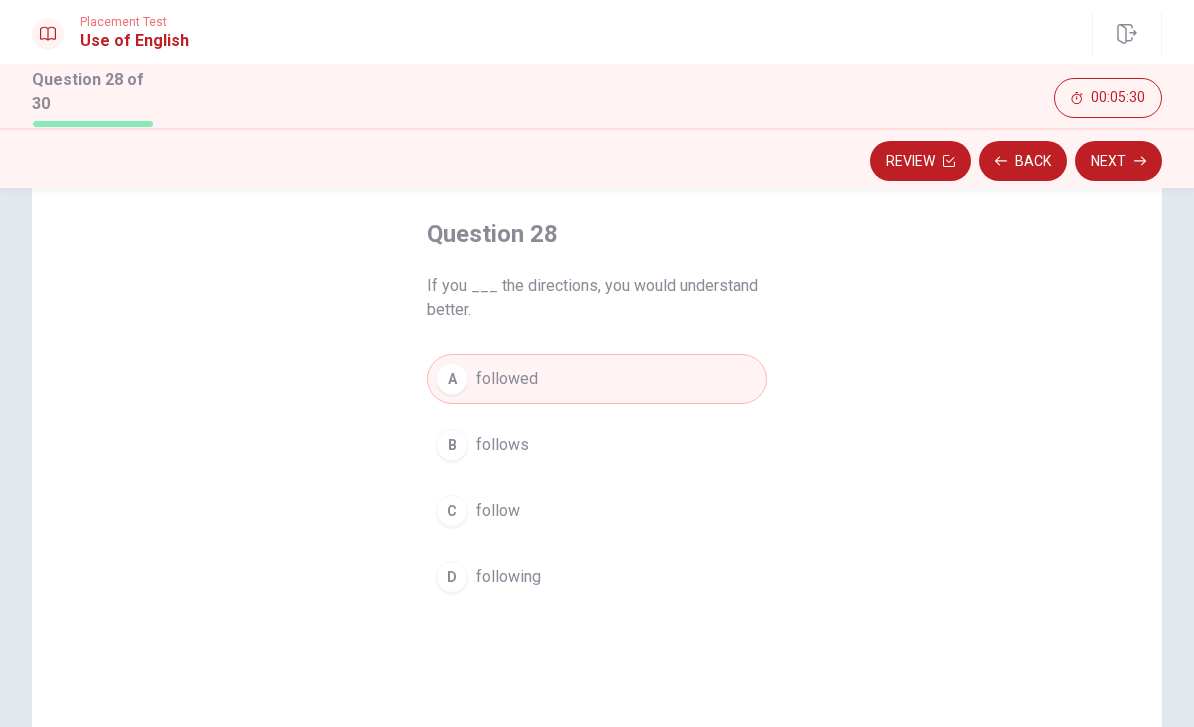 click on "C follow" at bounding box center (597, 511) 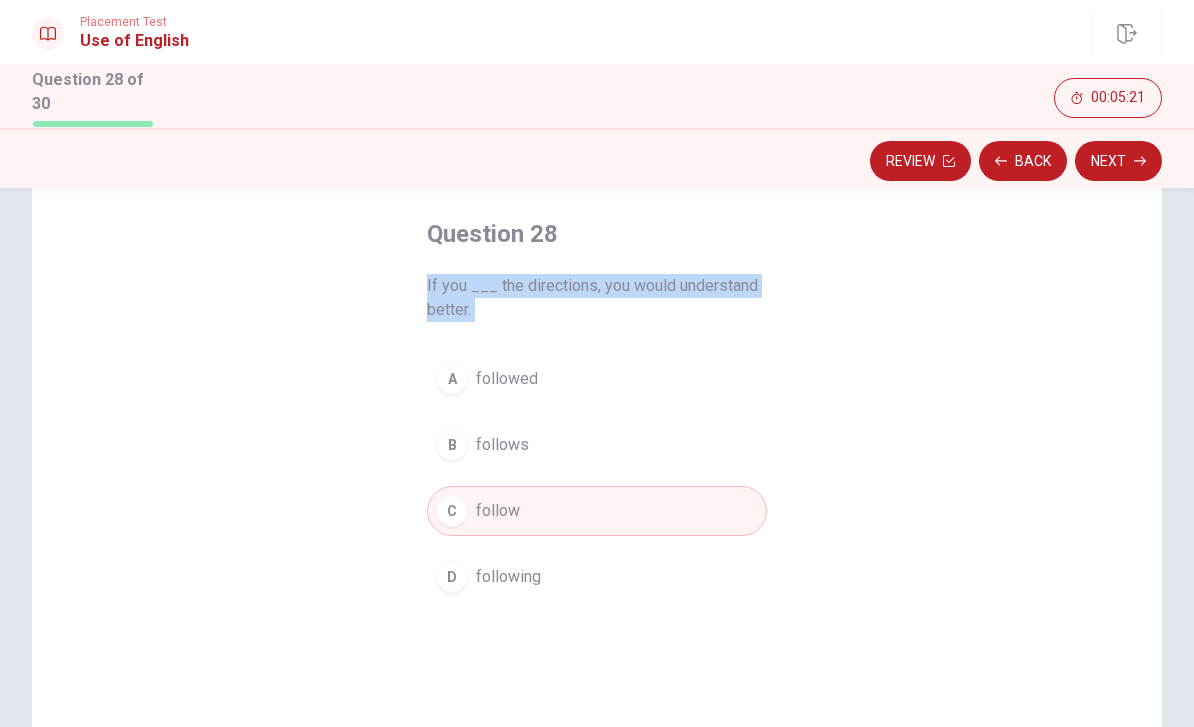 click on "Question 28 If you ___ the directions, you would understand better. A followed B follows C follow D following" at bounding box center [597, 483] 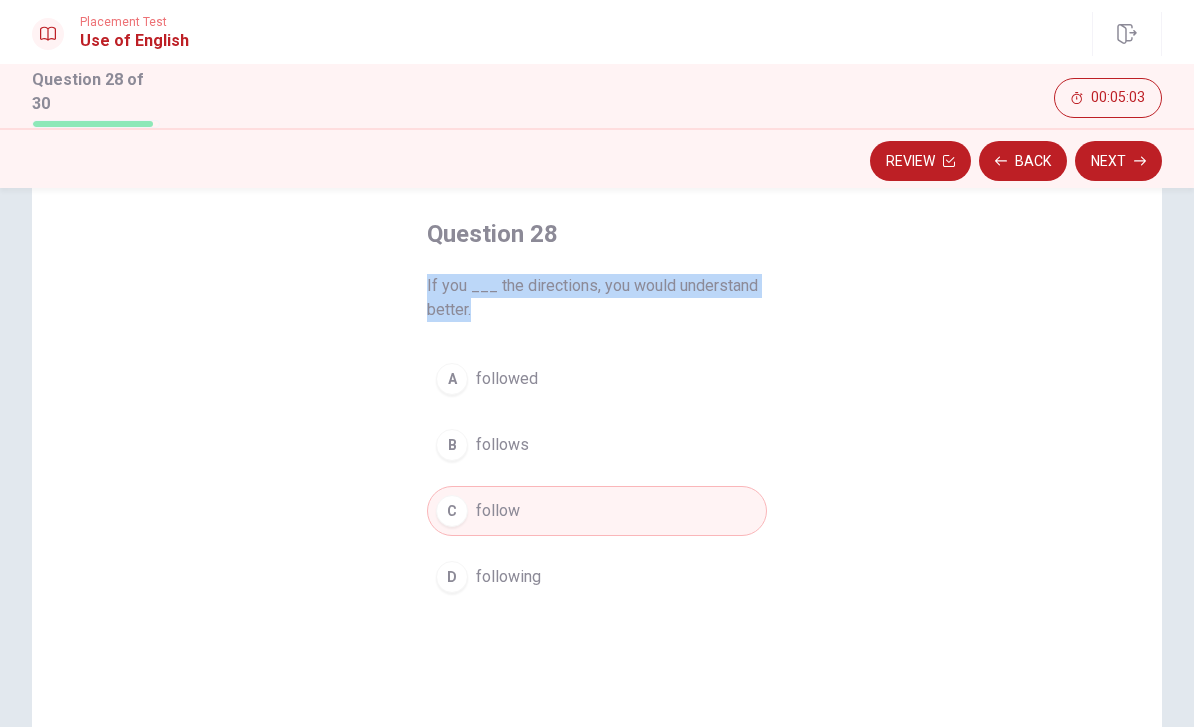 click on "Question 28 of 30 00:05:03" at bounding box center [597, 96] 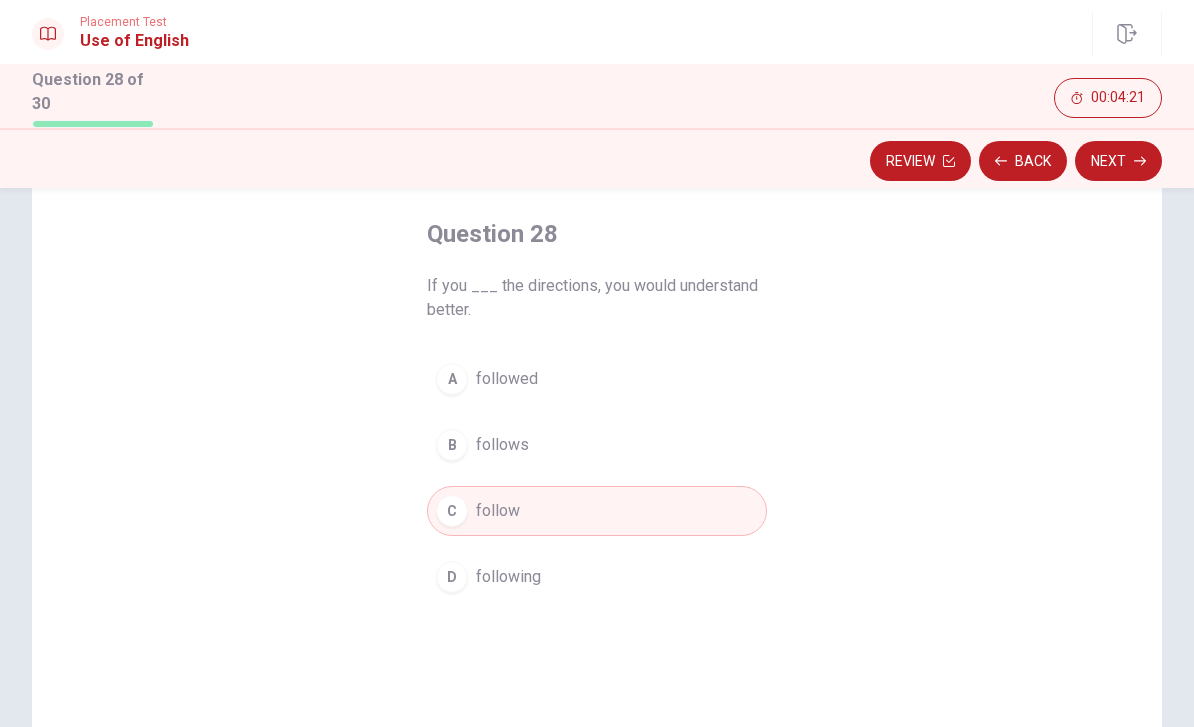 click on "A followed" at bounding box center (597, 379) 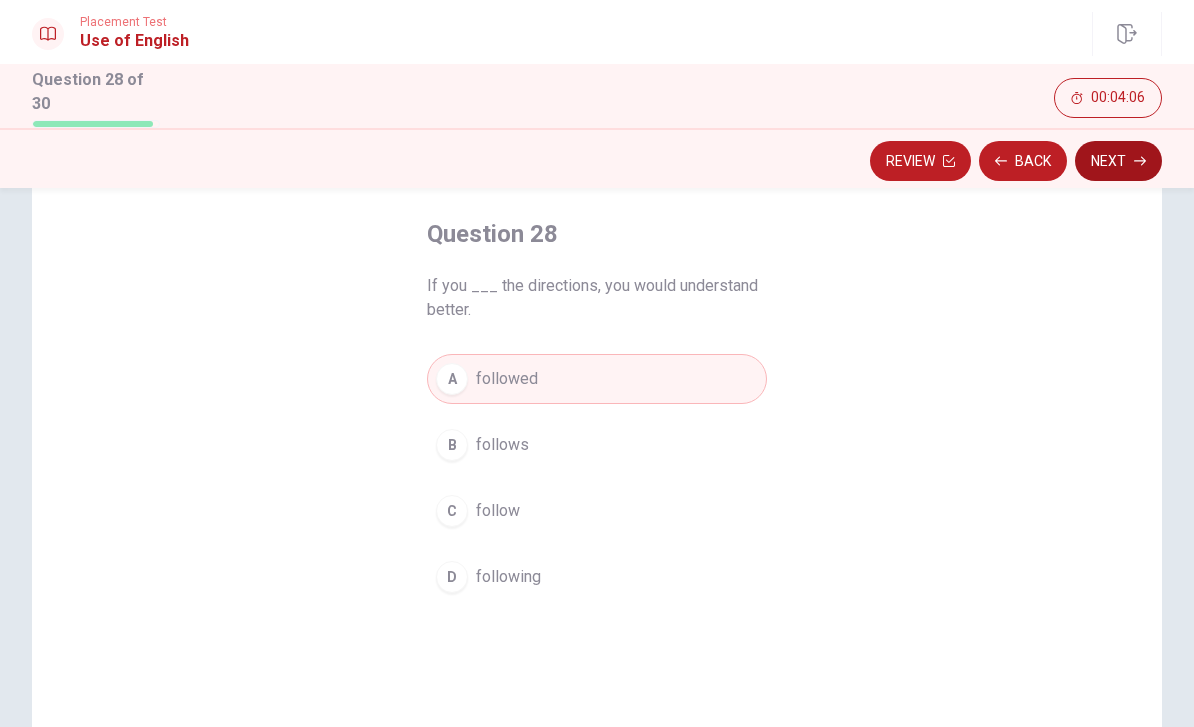 click on "Next" at bounding box center [1118, 161] 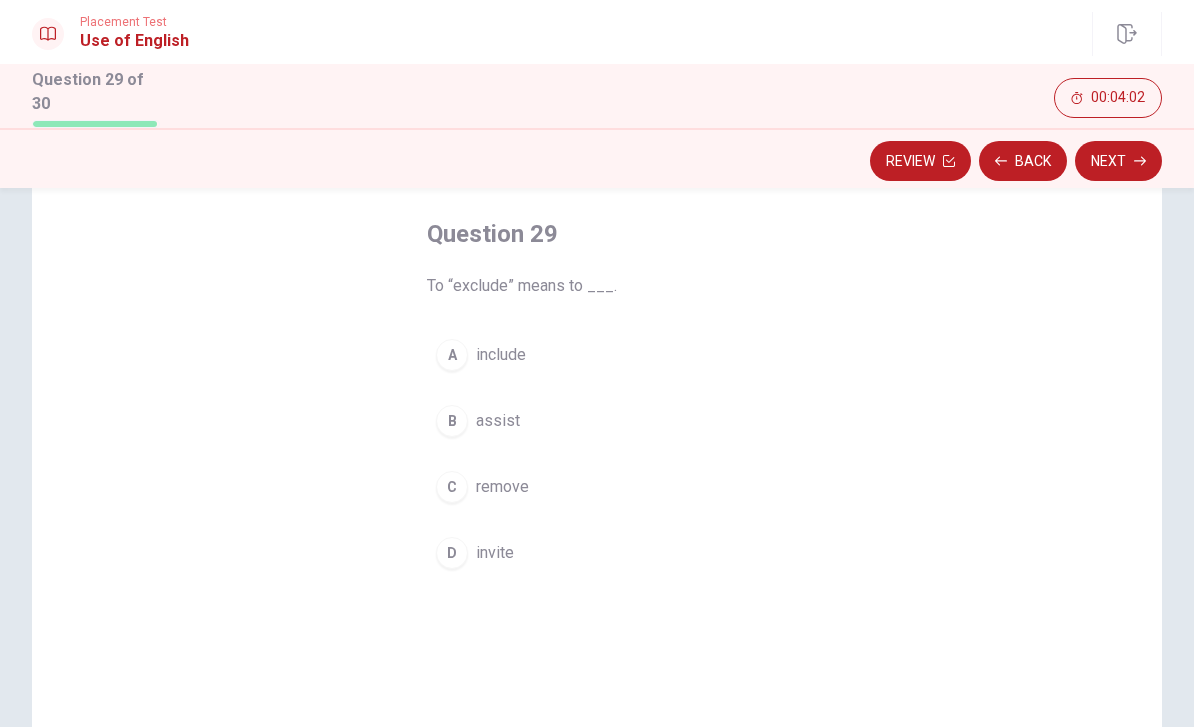 click on "C remove" at bounding box center [597, 487] 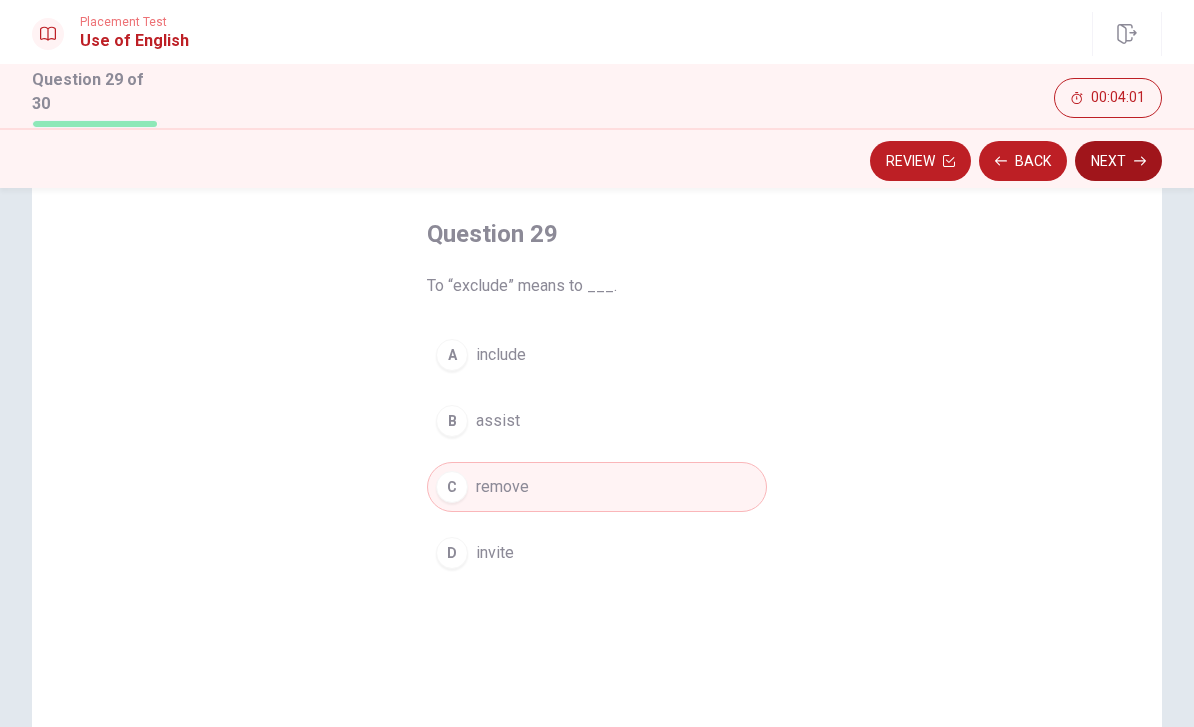 click on "Next" at bounding box center [1118, 161] 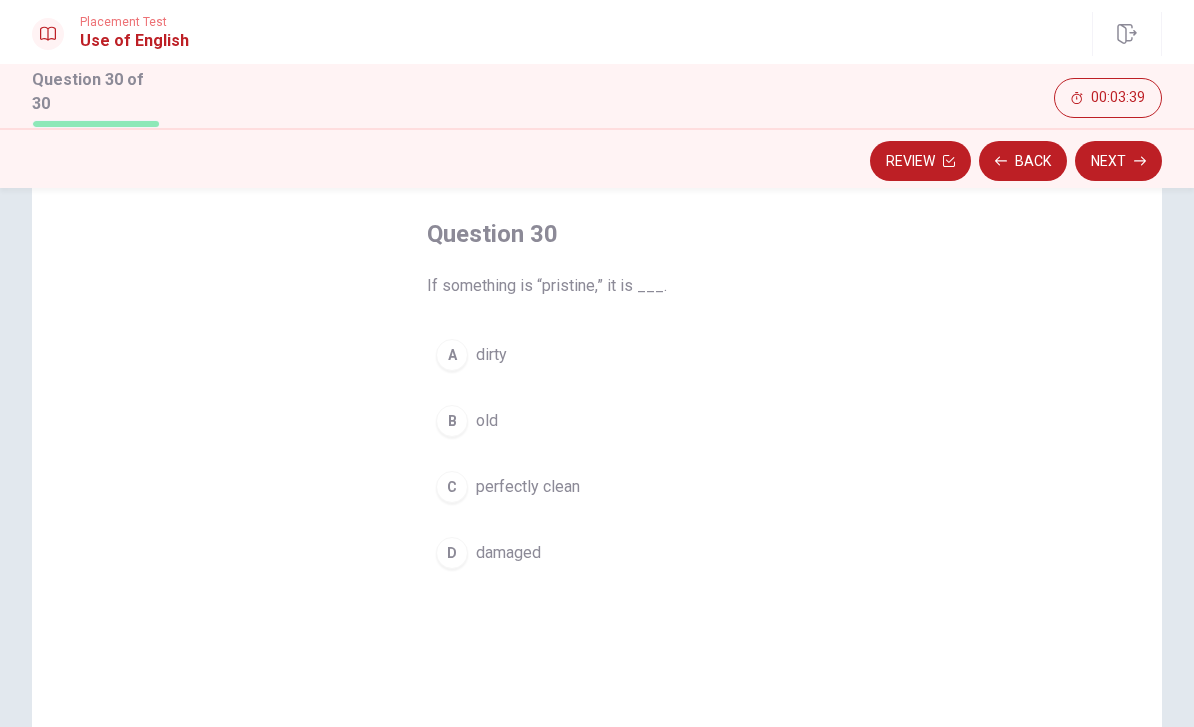 click on "C perfectly clean" at bounding box center [597, 487] 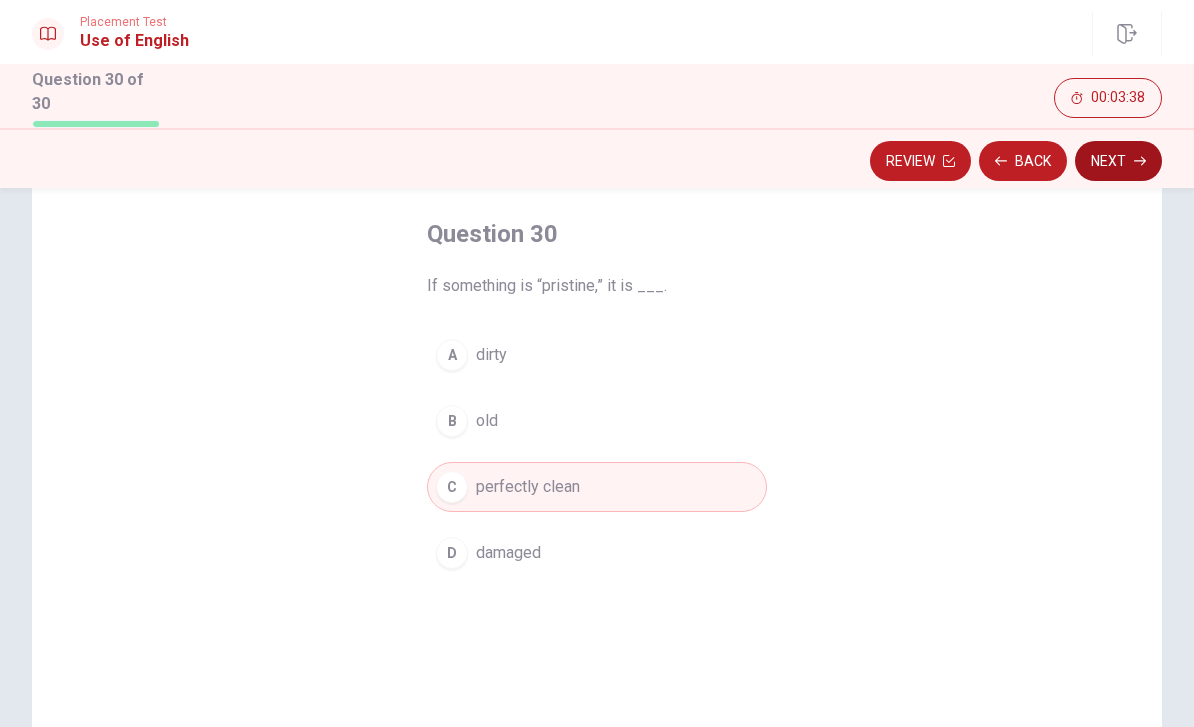 click 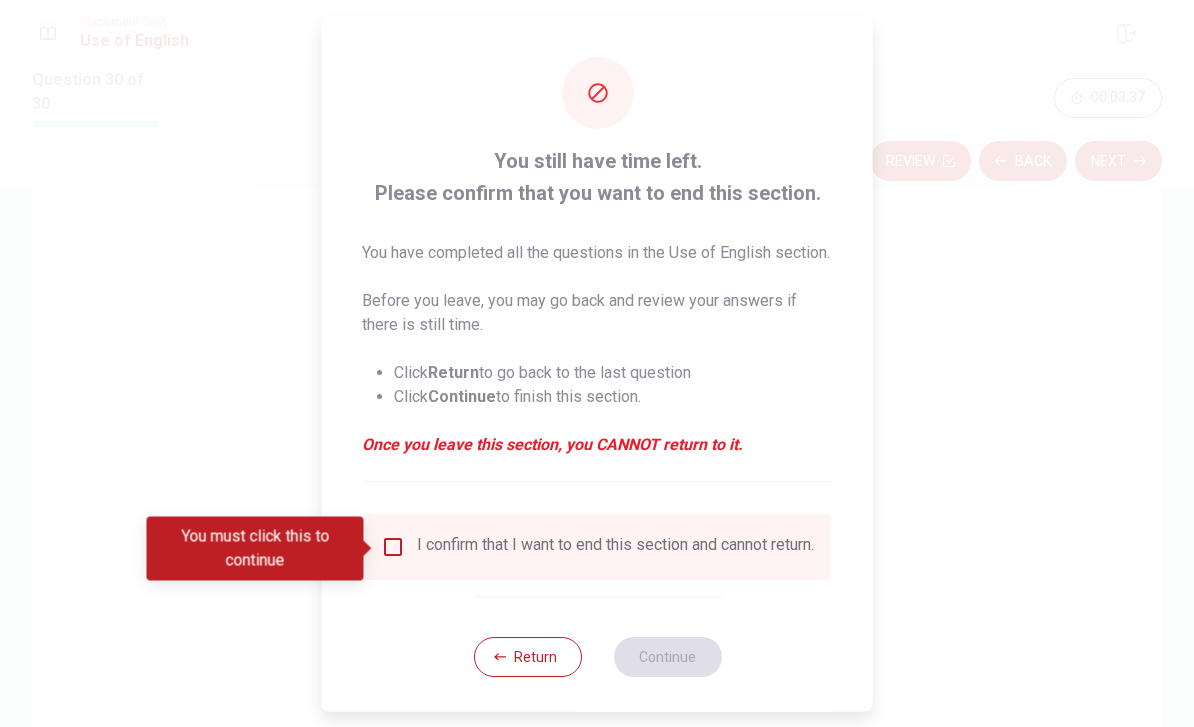 click on "I confirm that I want to end this section and cannot return." at bounding box center (615, 546) 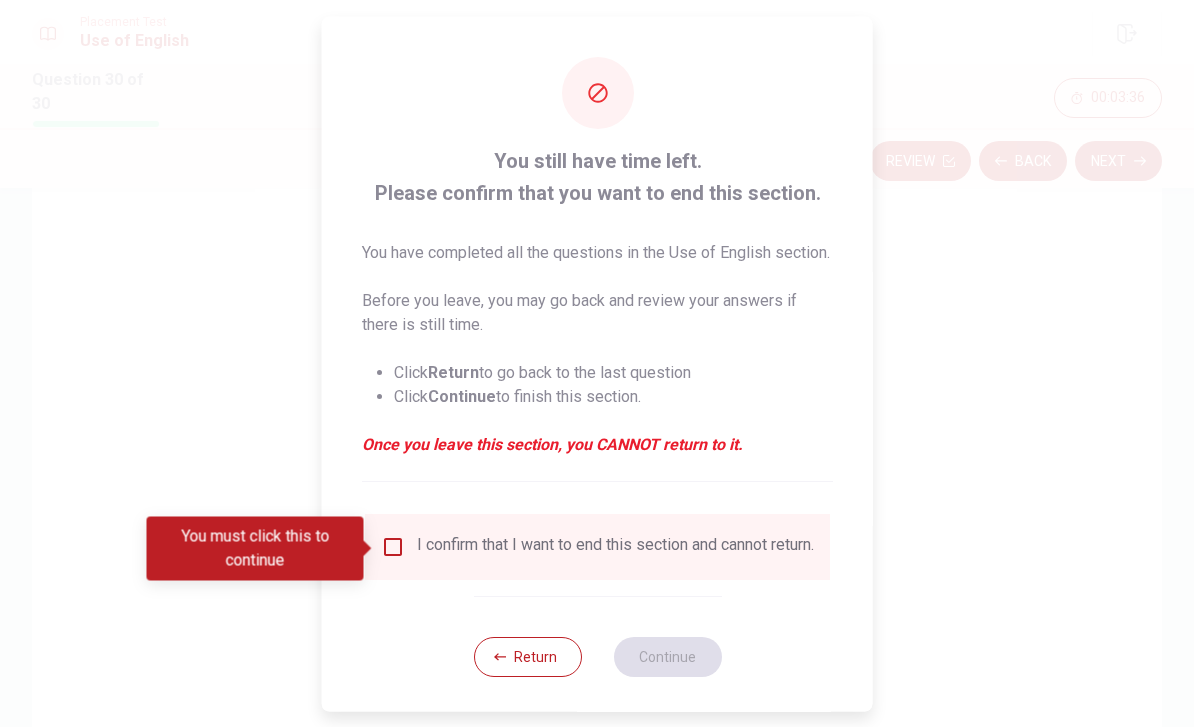 click at bounding box center [393, 546] 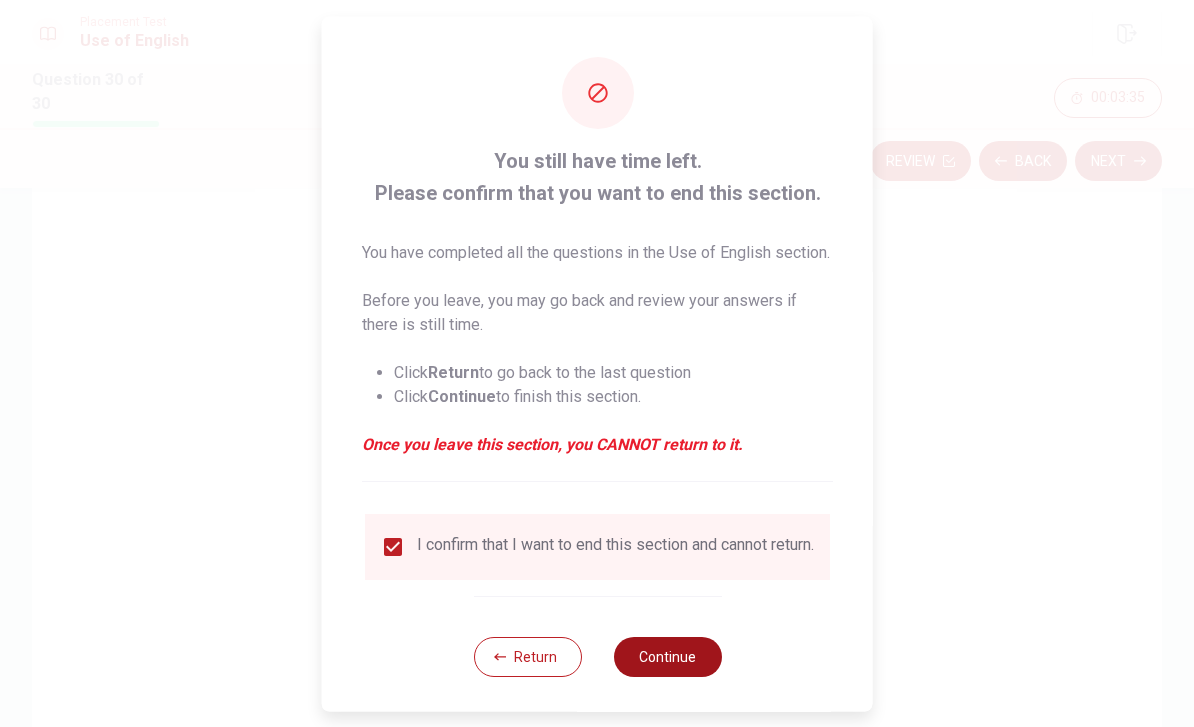 click on "Continue" at bounding box center (667, 656) 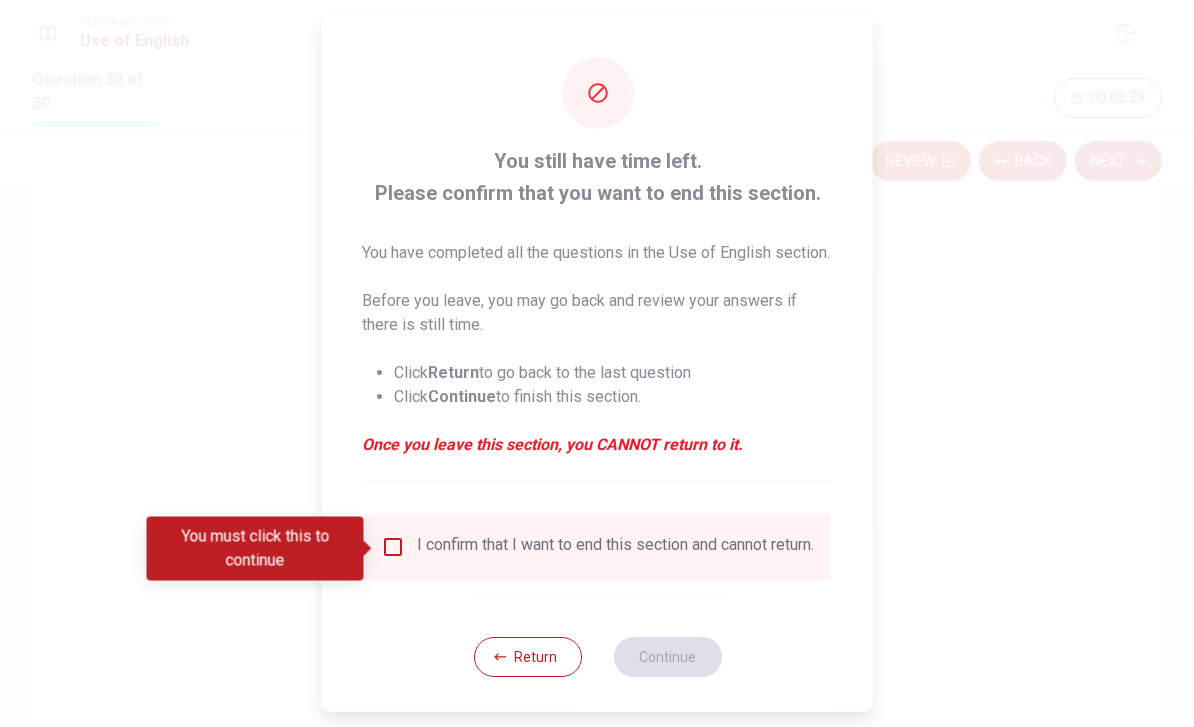 click on "I confirm that I want to end this section and cannot return." at bounding box center [597, 546] 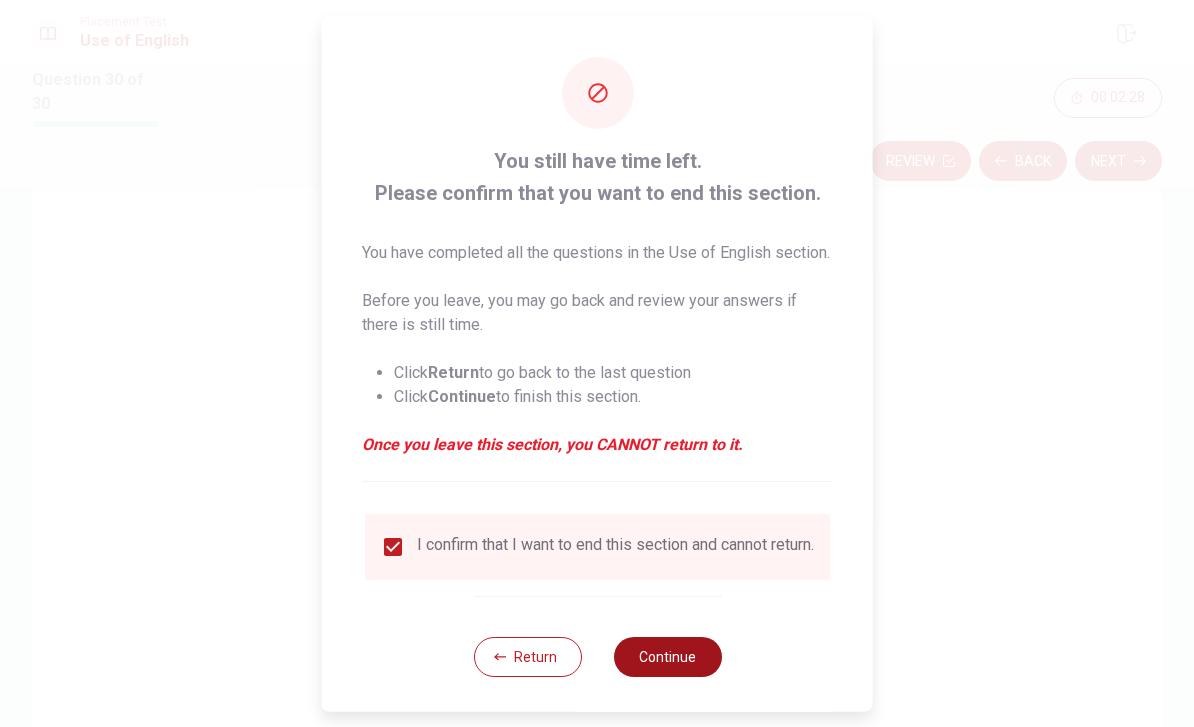 click on "Continue" at bounding box center [667, 656] 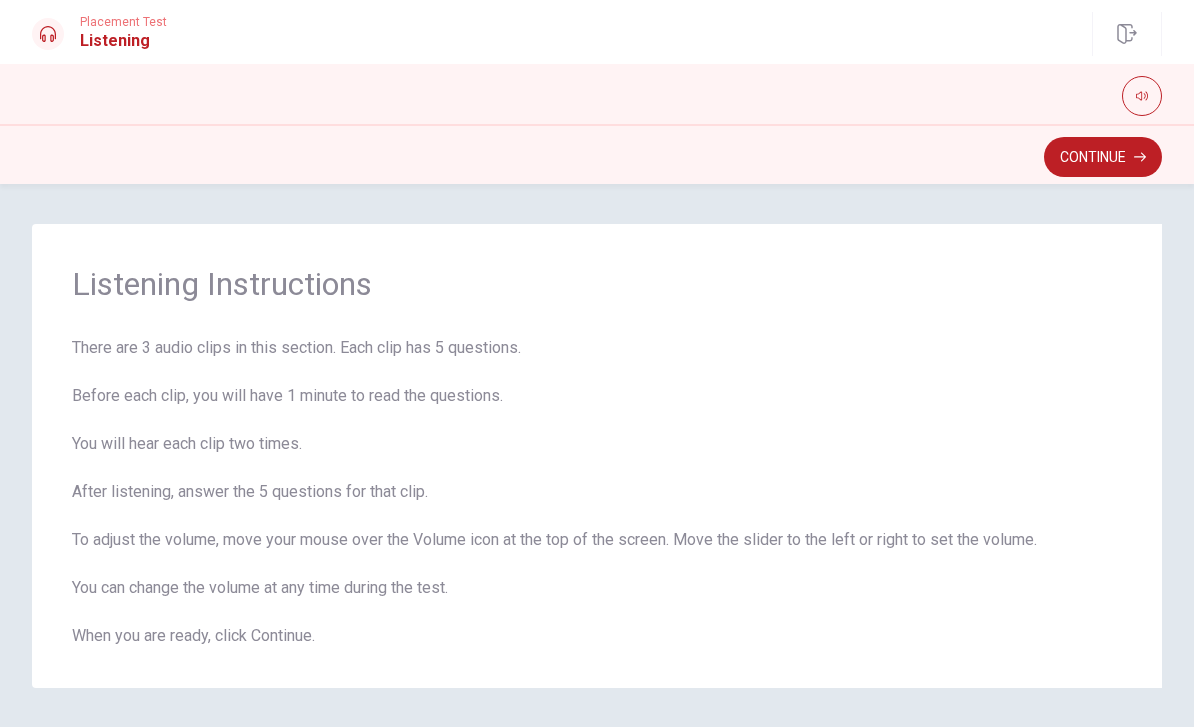 scroll, scrollTop: 0, scrollLeft: 0, axis: both 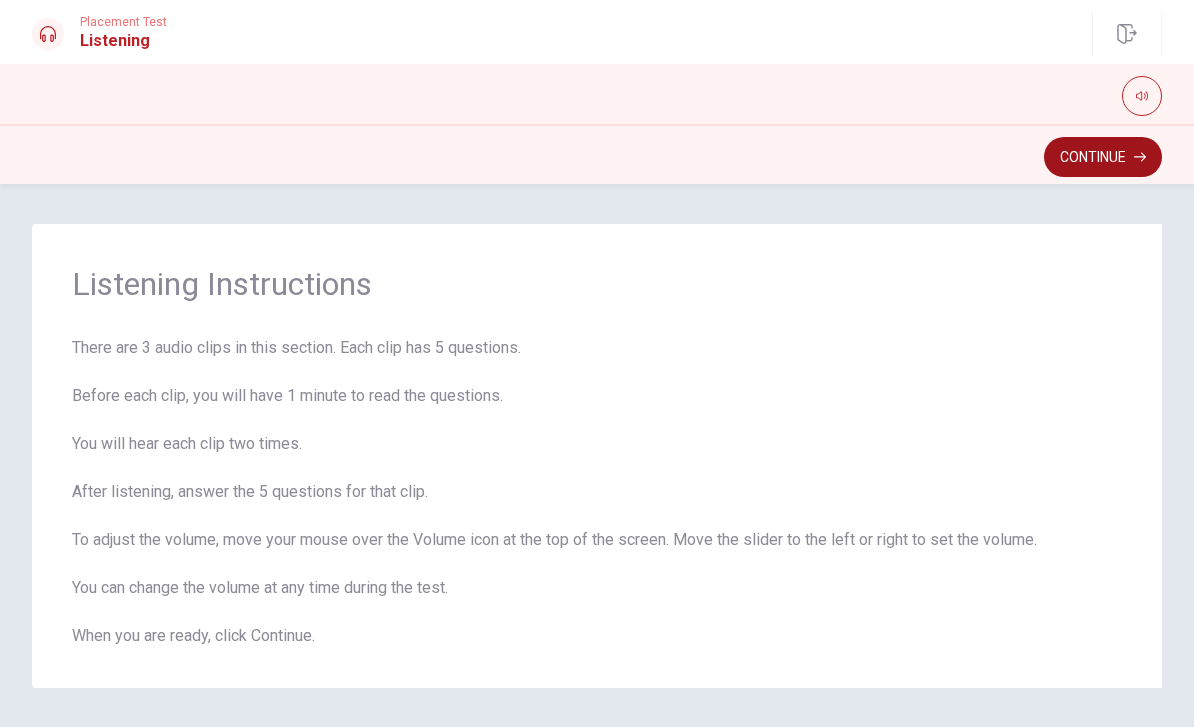 click on "Continue" at bounding box center (1103, 157) 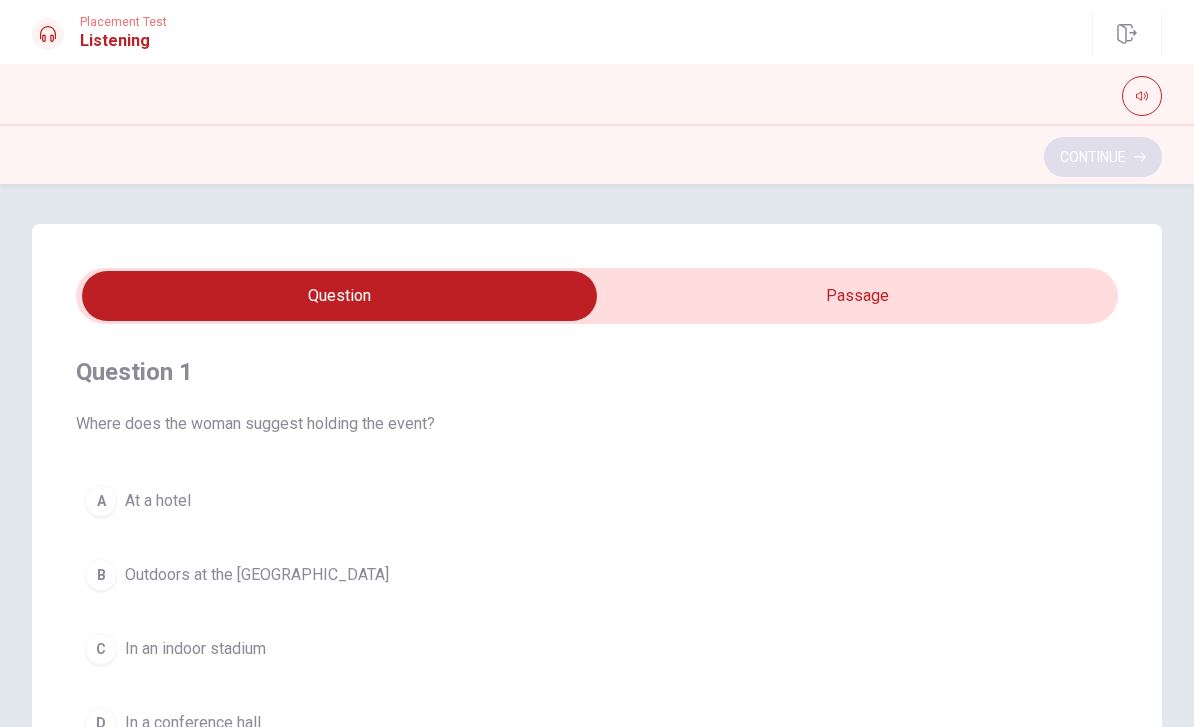 scroll, scrollTop: -1, scrollLeft: 0, axis: vertical 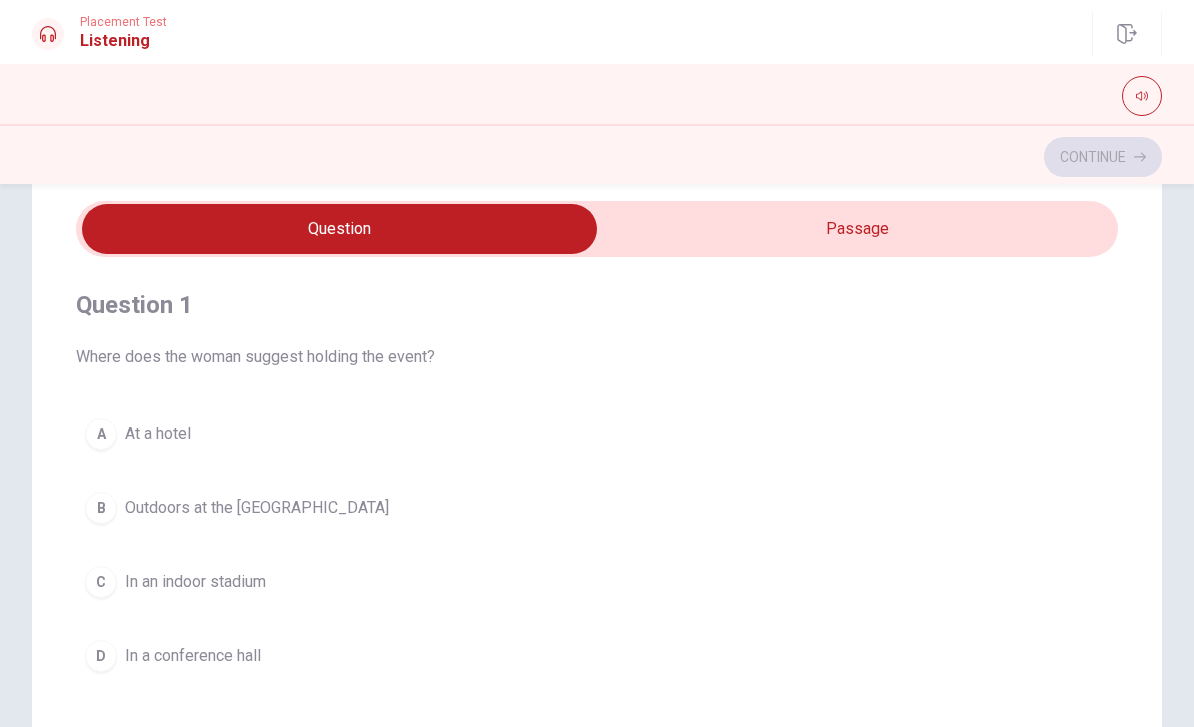 click at bounding box center [339, 229] 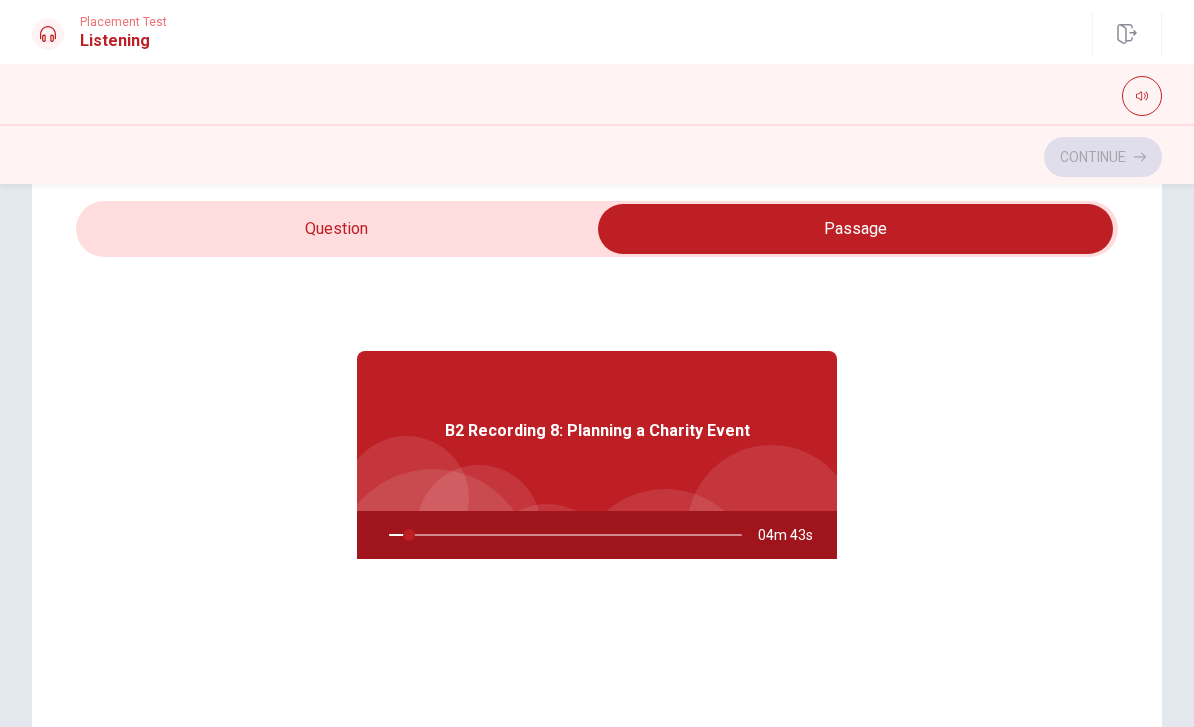 type on "6" 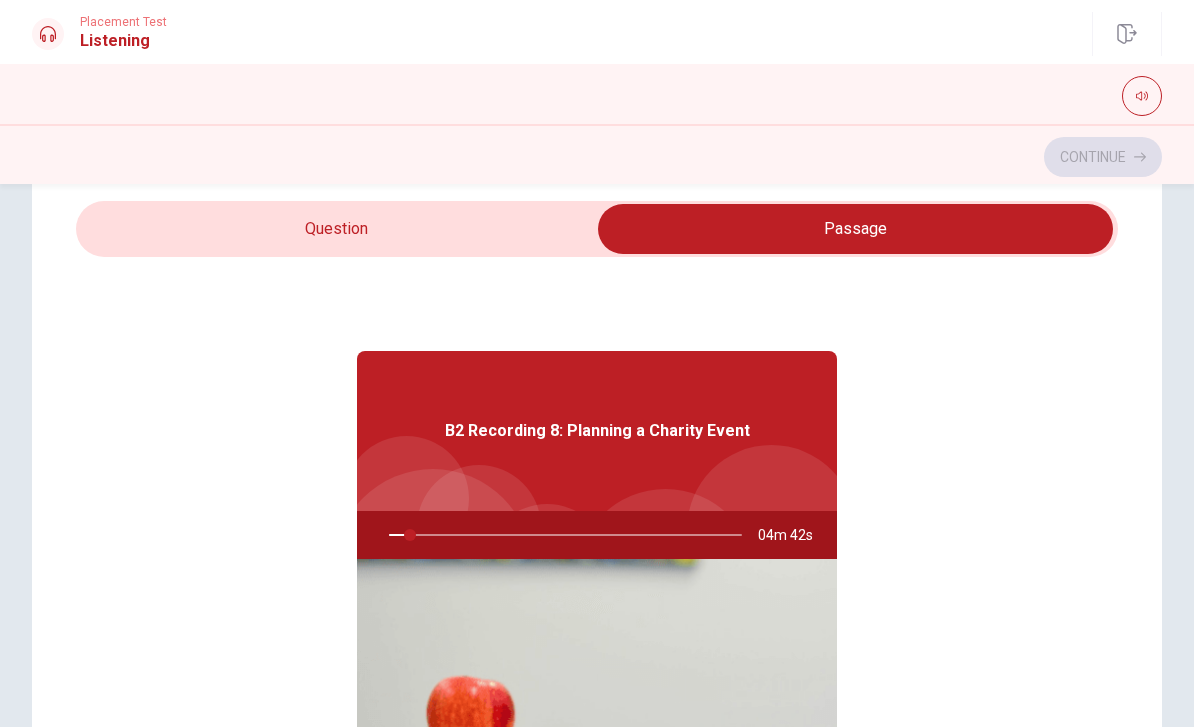 click at bounding box center (855, 229) 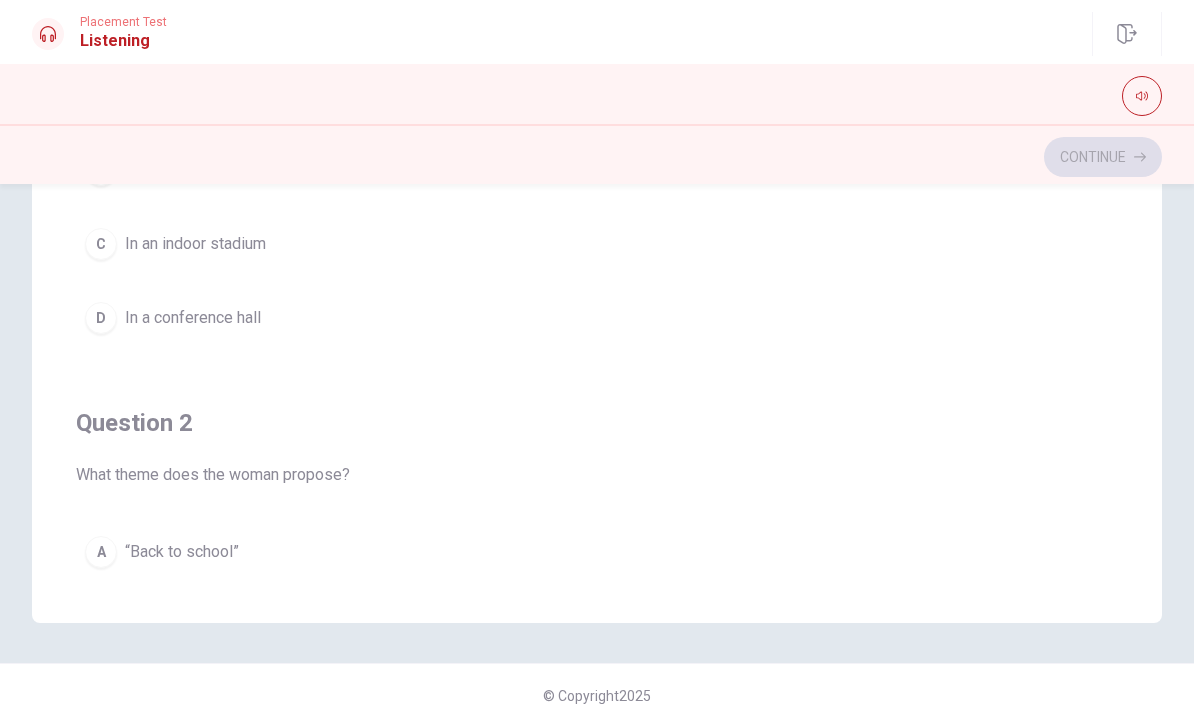 scroll, scrollTop: 397, scrollLeft: 0, axis: vertical 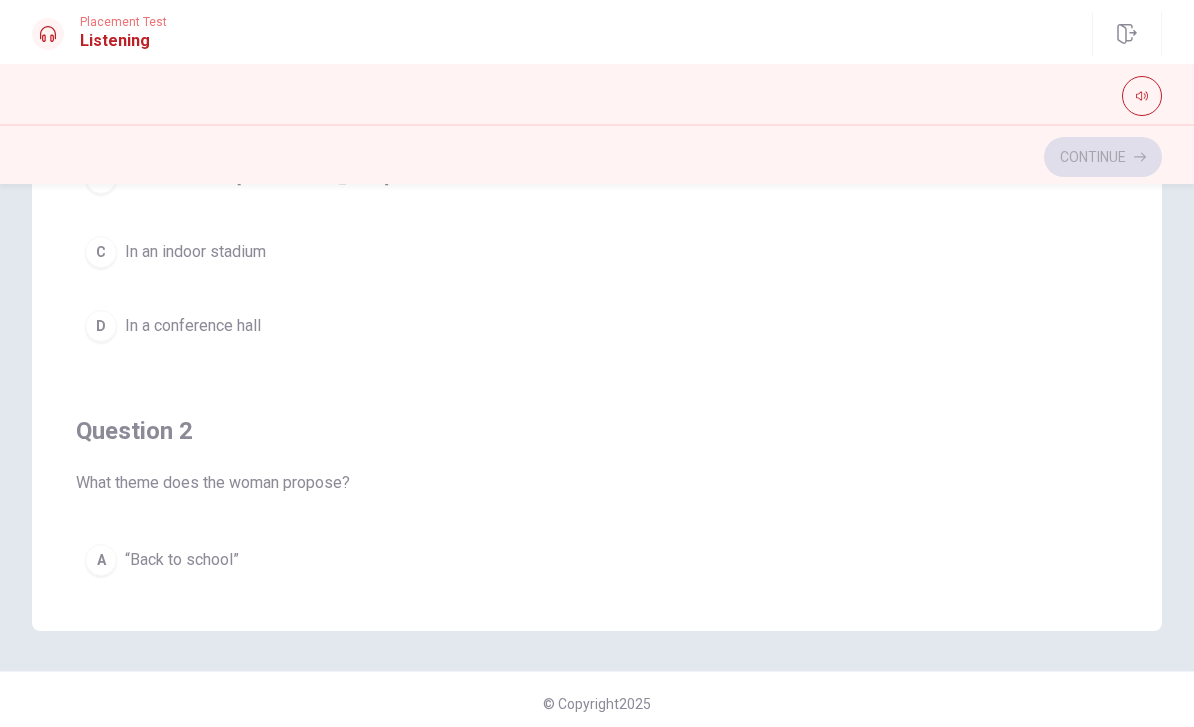click on "Question 1 Where does the woman suggest holding the event? A At a hotel B Outdoors at the city park C In an indoor stadium D In a conference hall" at bounding box center (597, 155) 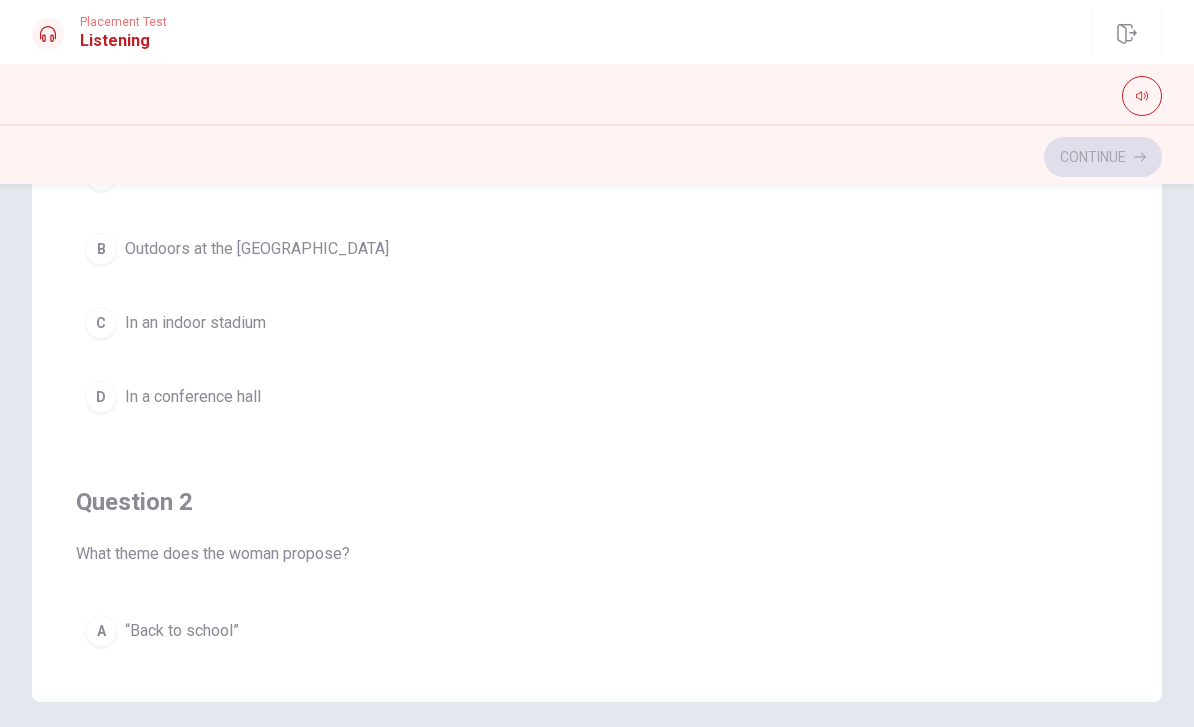 scroll, scrollTop: 0, scrollLeft: 0, axis: both 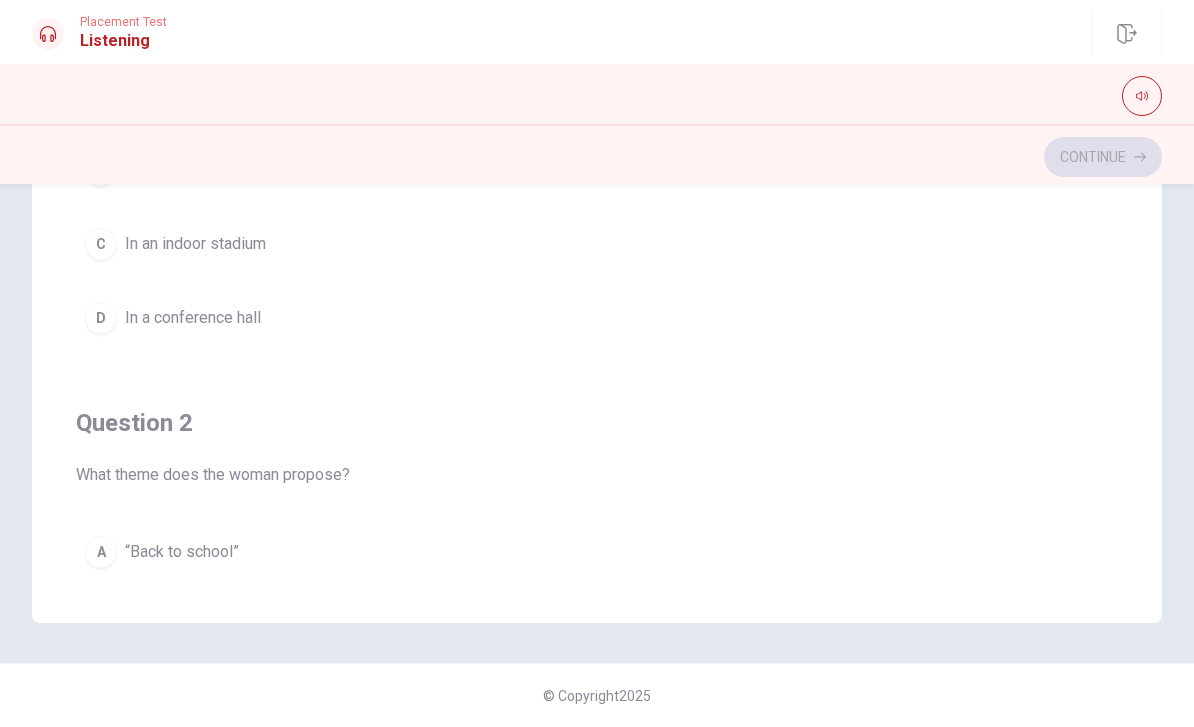 click on "Question 2" at bounding box center [597, 423] 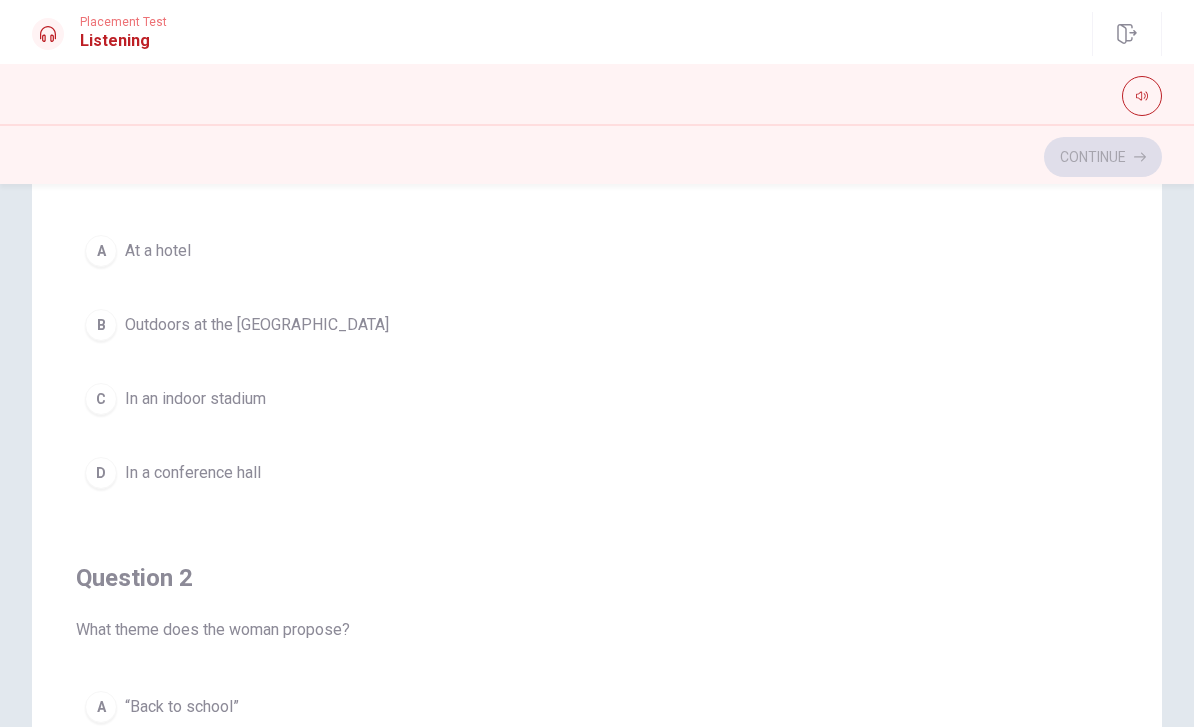 scroll, scrollTop: 317, scrollLeft: 0, axis: vertical 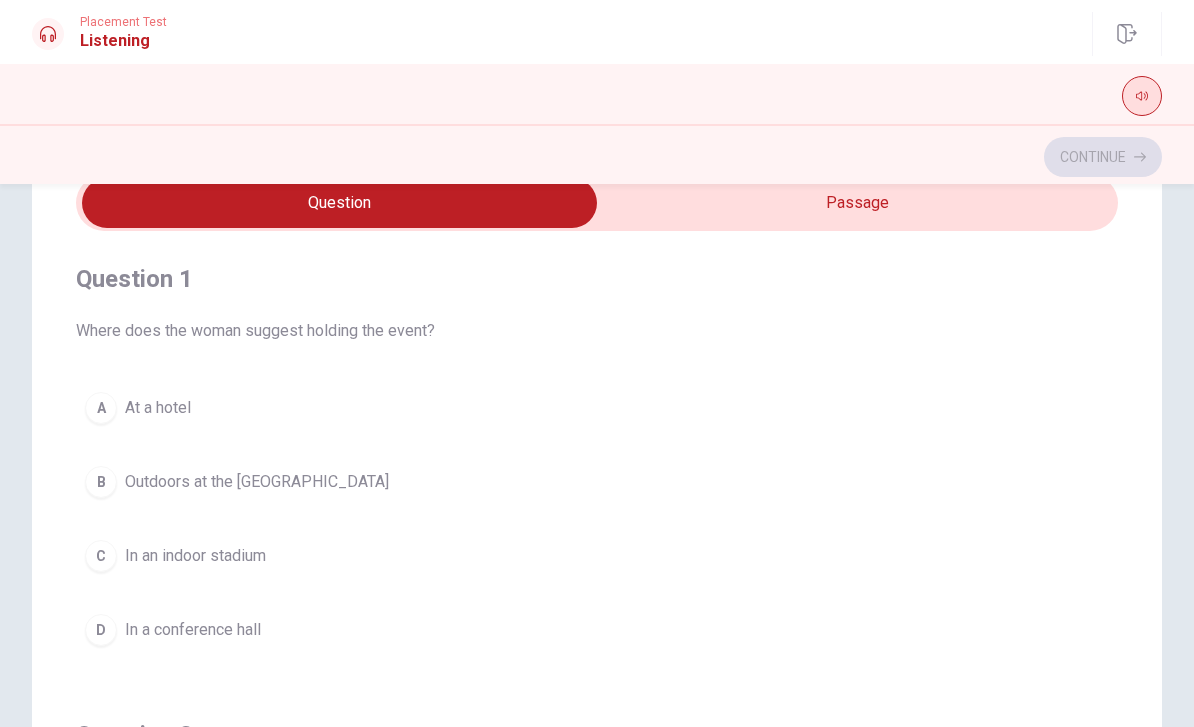 click 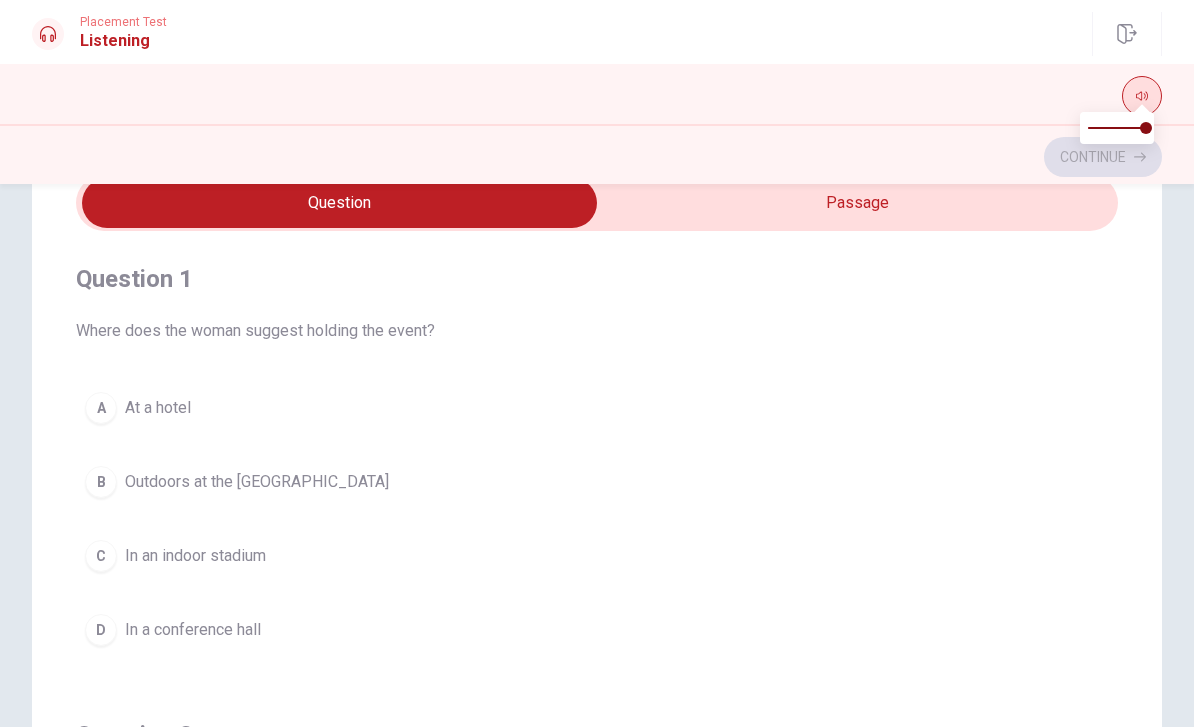 click at bounding box center (1142, 96) 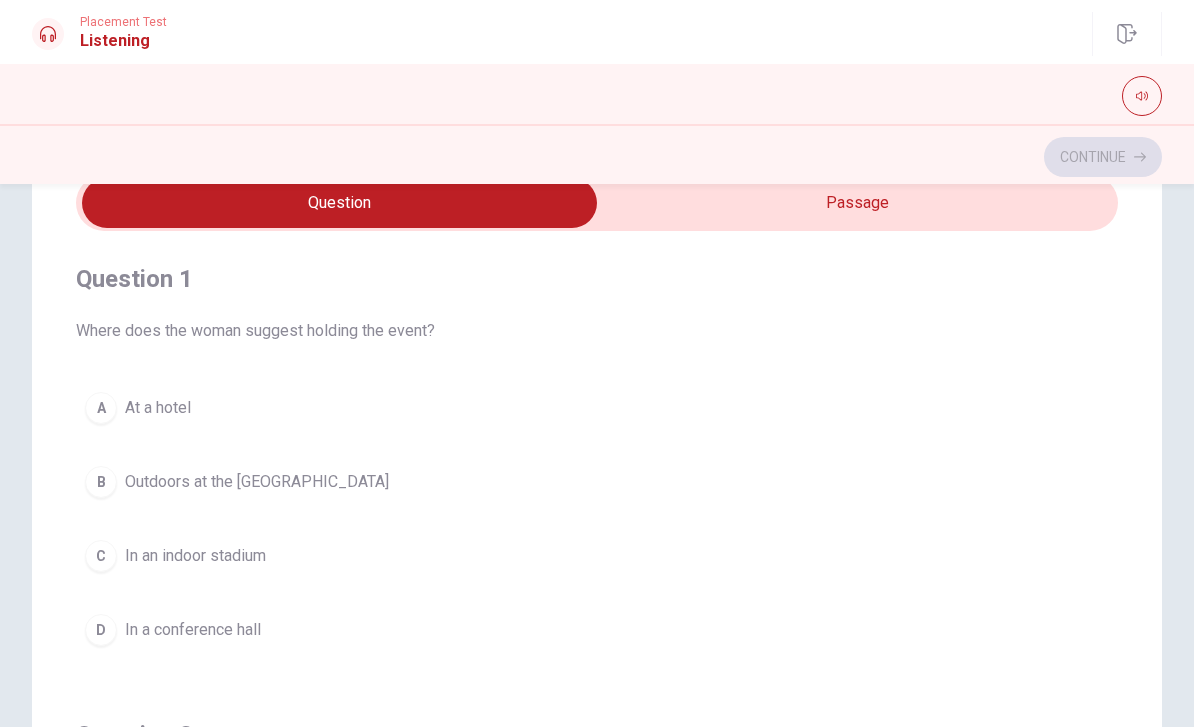 click at bounding box center [339, 203] 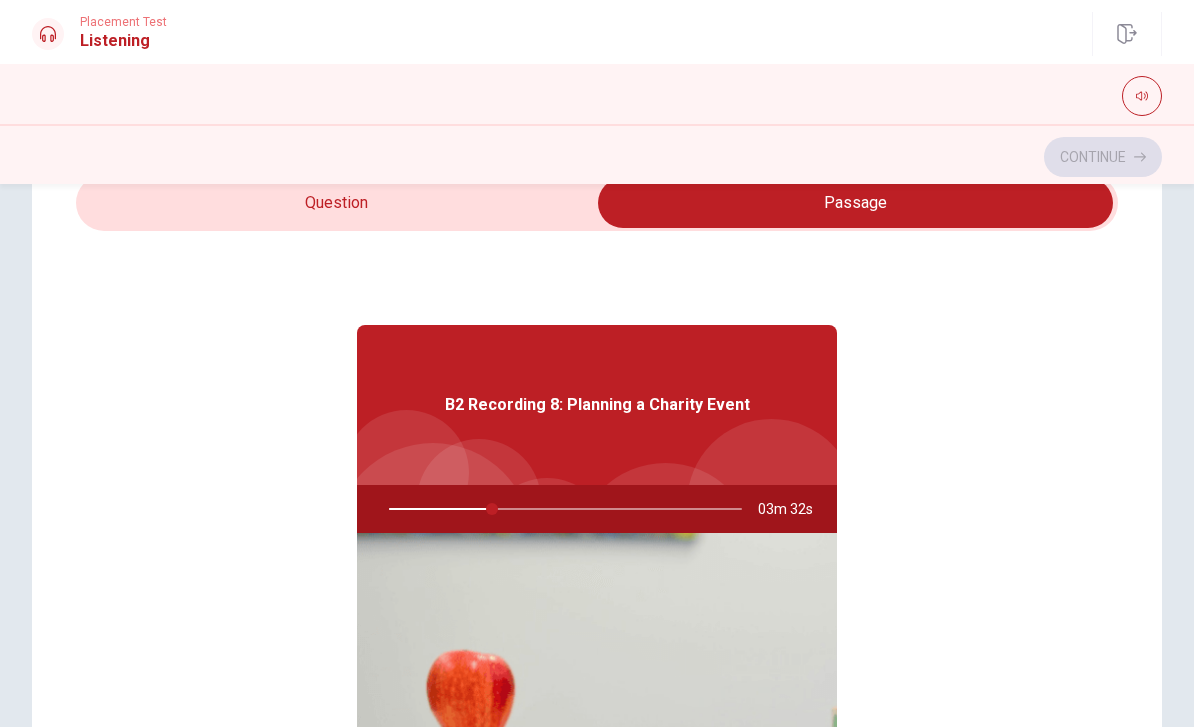 type on "30" 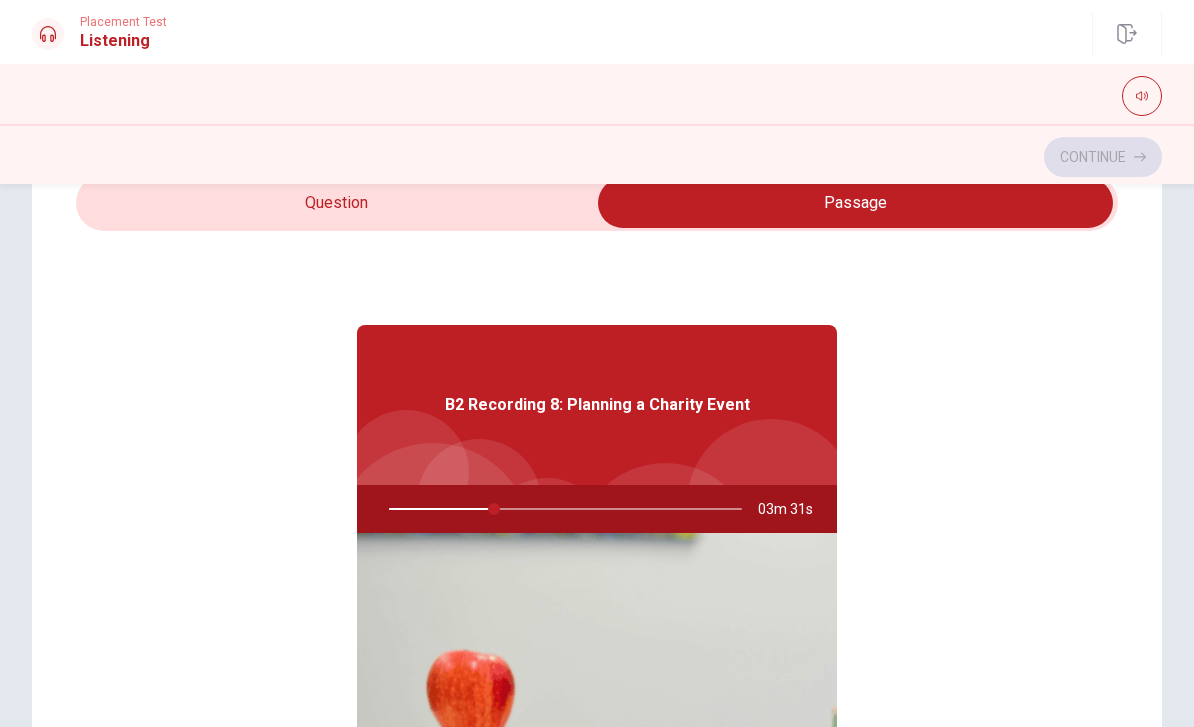 click at bounding box center [855, 203] 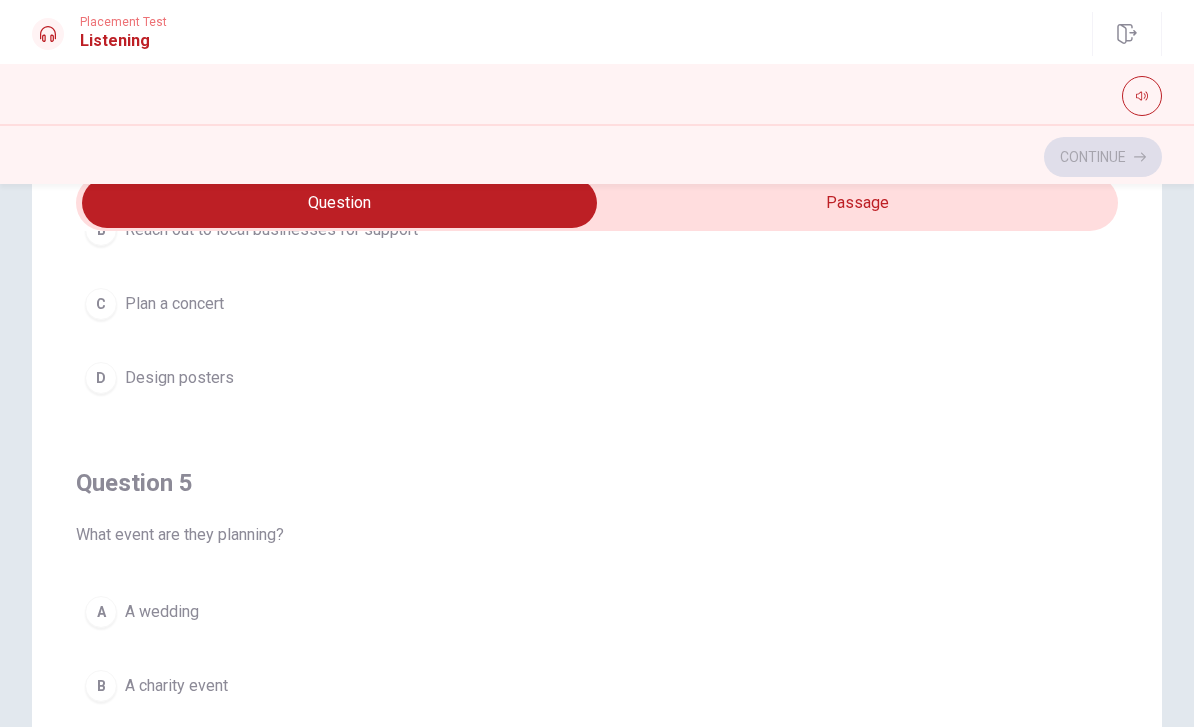scroll, scrollTop: 1621, scrollLeft: 0, axis: vertical 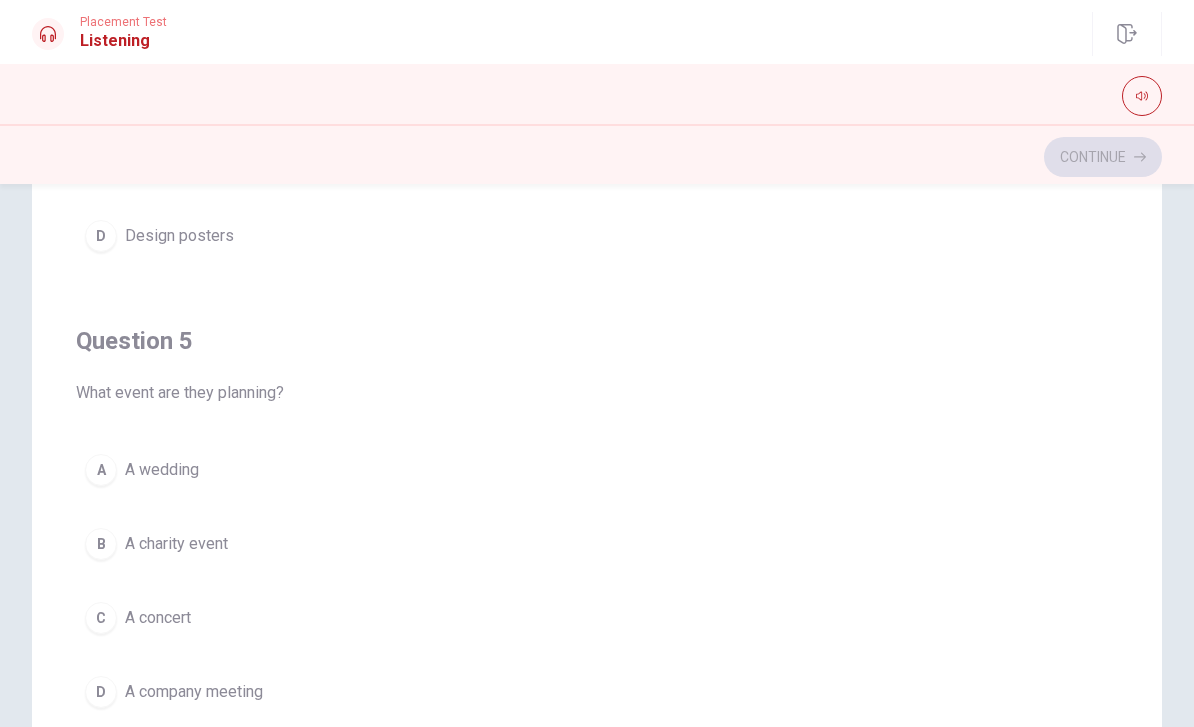 click on "B A charity event" at bounding box center (597, 544) 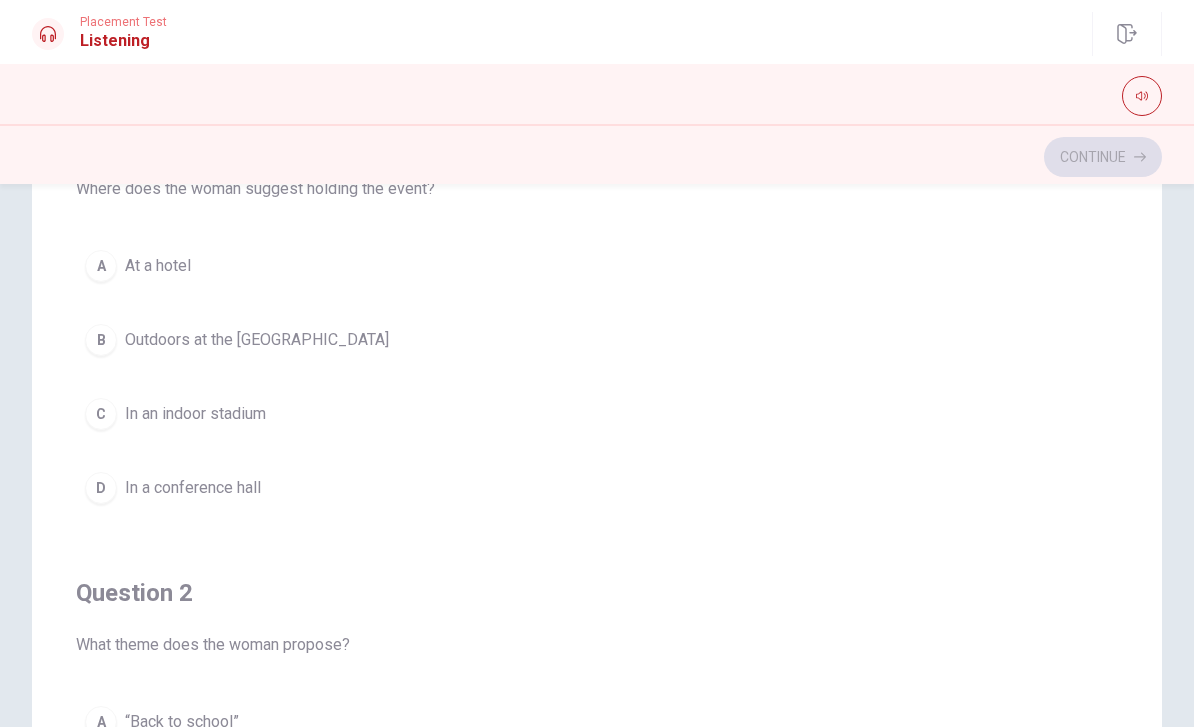 scroll, scrollTop: 0, scrollLeft: 0, axis: both 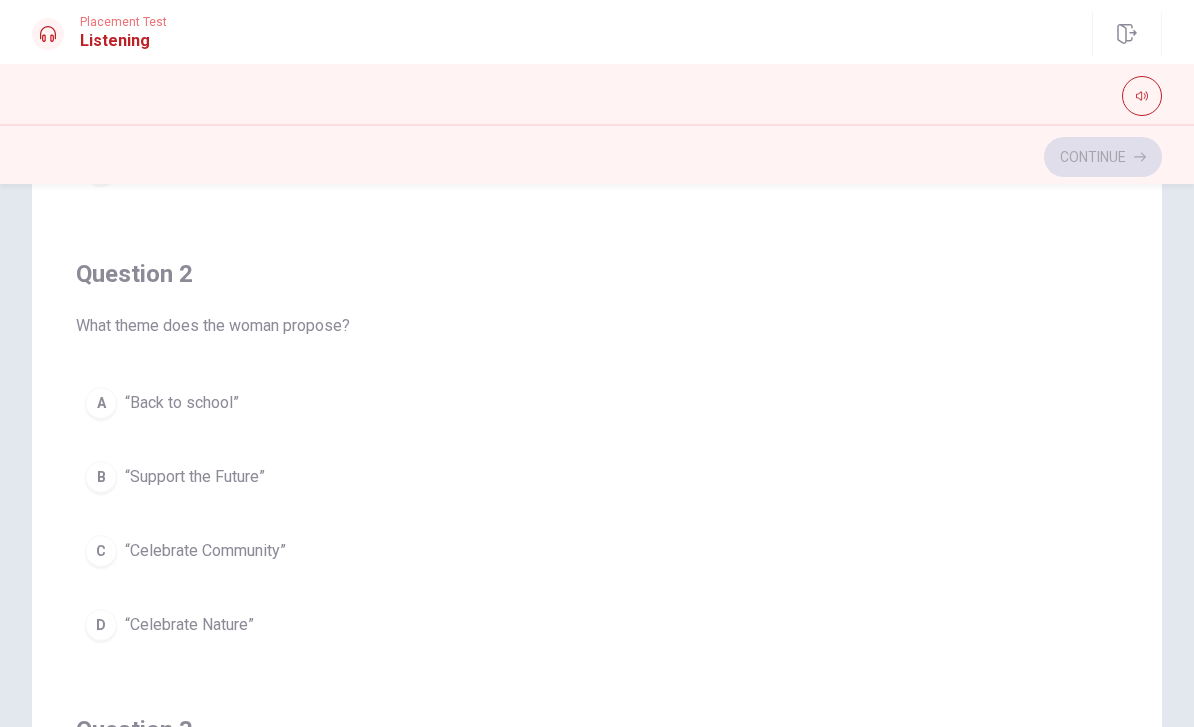 click on "C “Celebrate Community”" at bounding box center [597, 551] 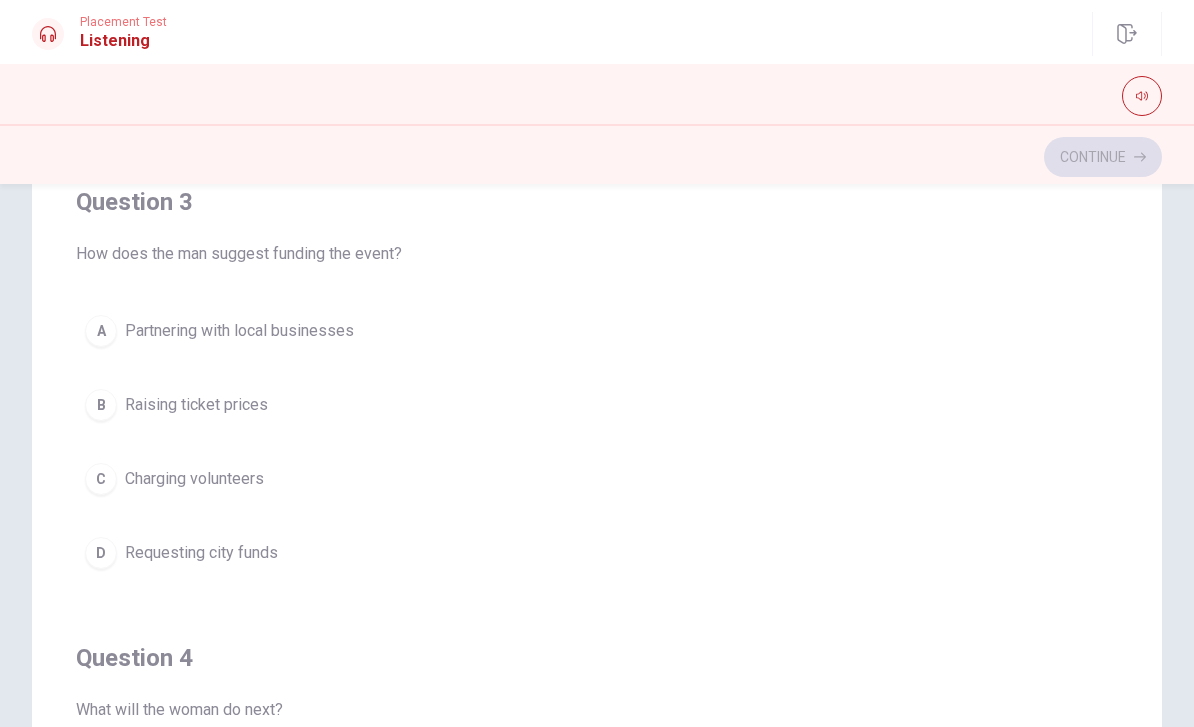 scroll, scrollTop: 852, scrollLeft: 0, axis: vertical 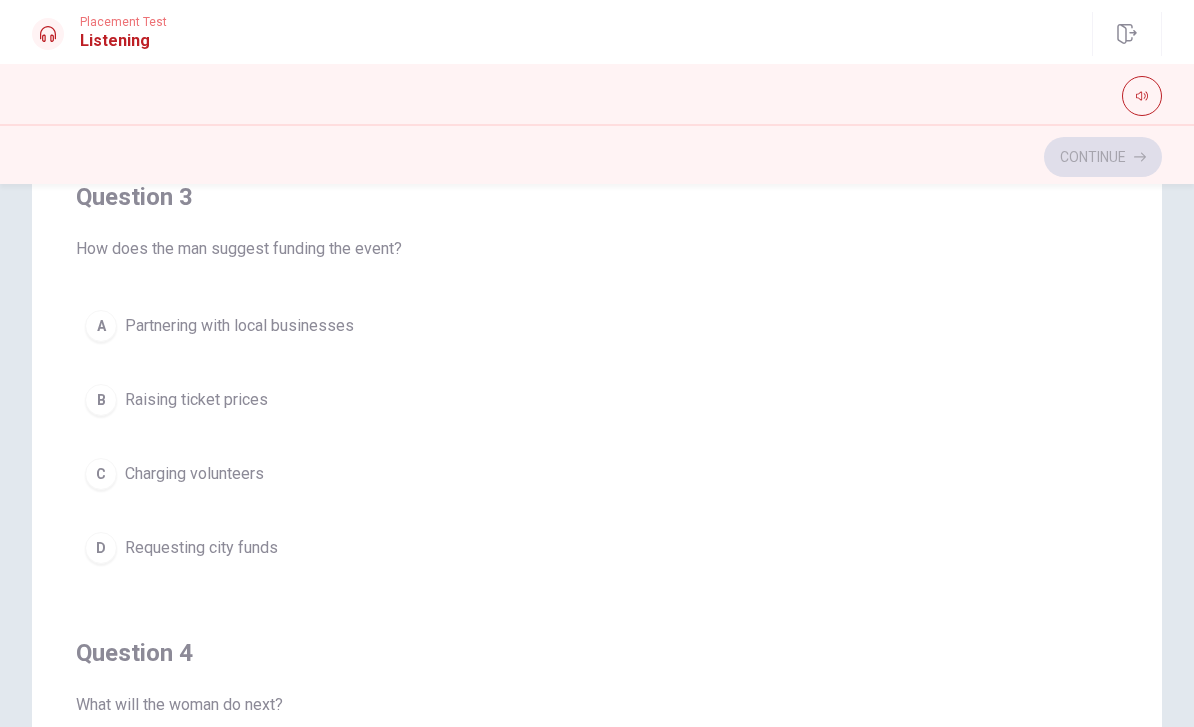click on "A" at bounding box center (101, 326) 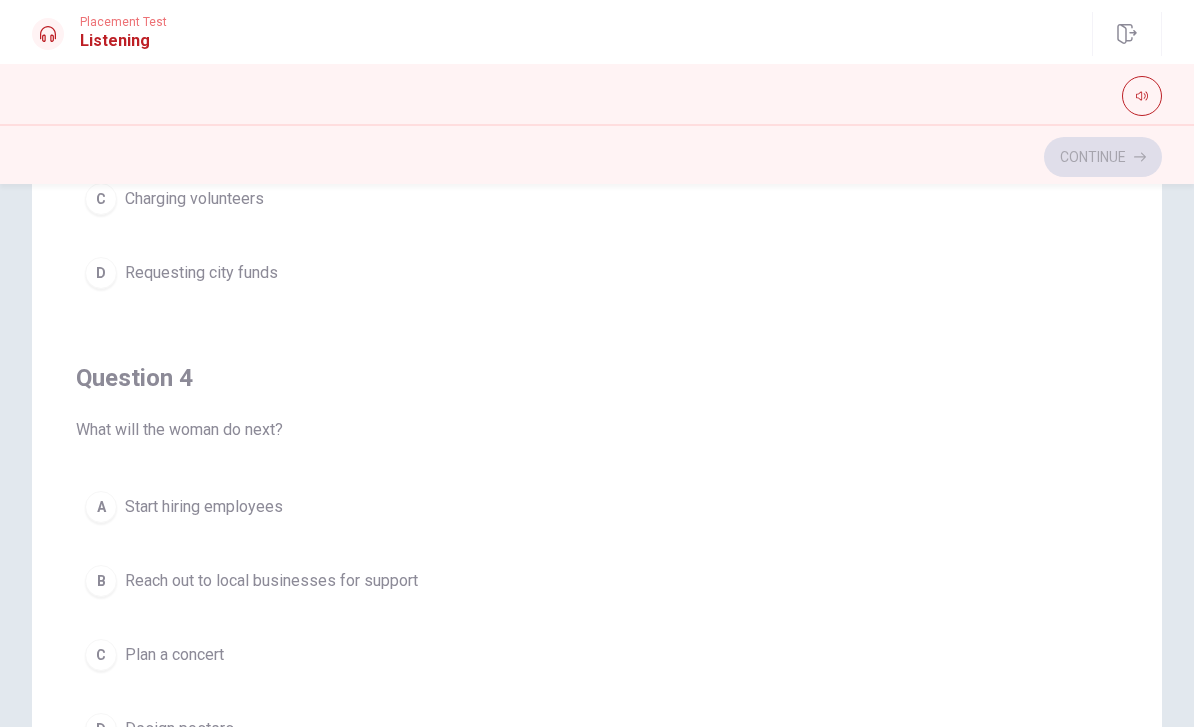 scroll, scrollTop: 1202, scrollLeft: 0, axis: vertical 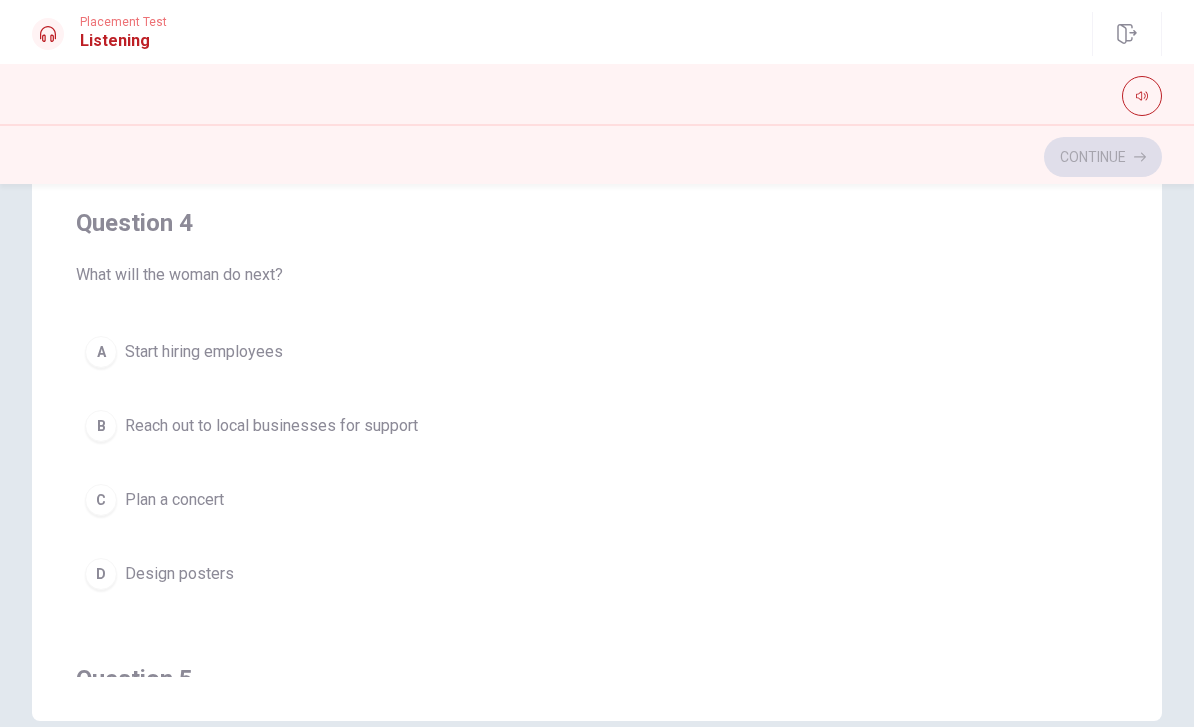 click on "B Reach out to local businesses for support" at bounding box center [597, 426] 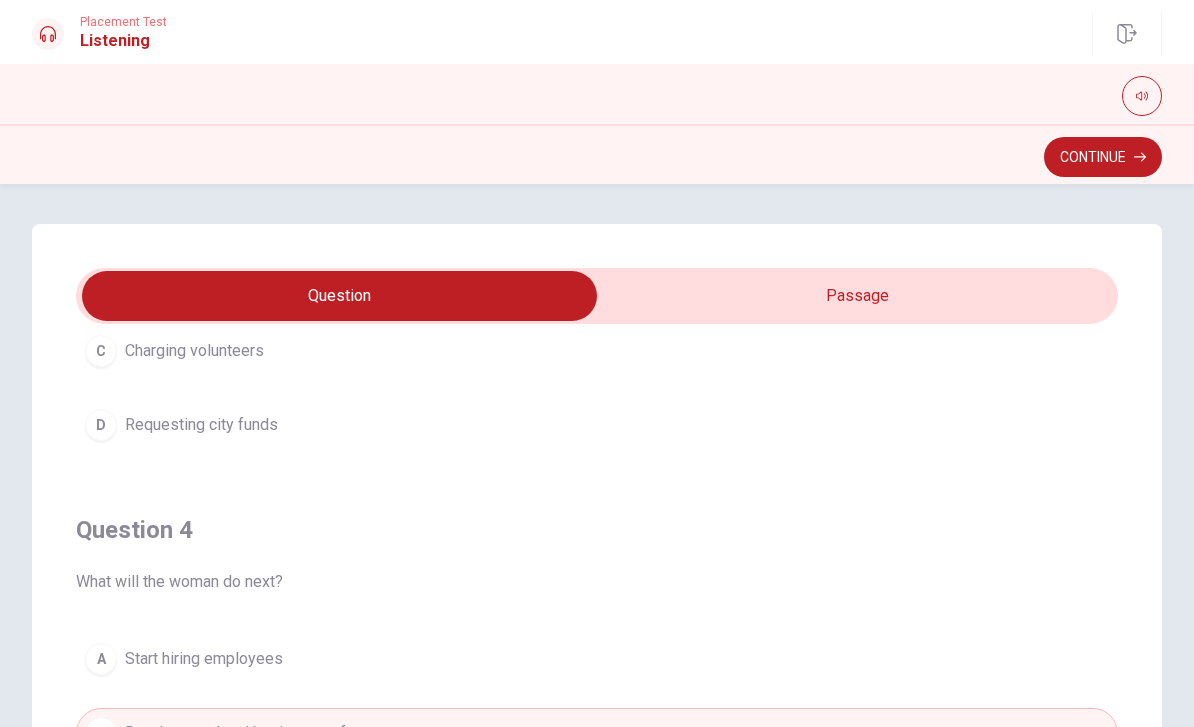 scroll, scrollTop: 0, scrollLeft: 0, axis: both 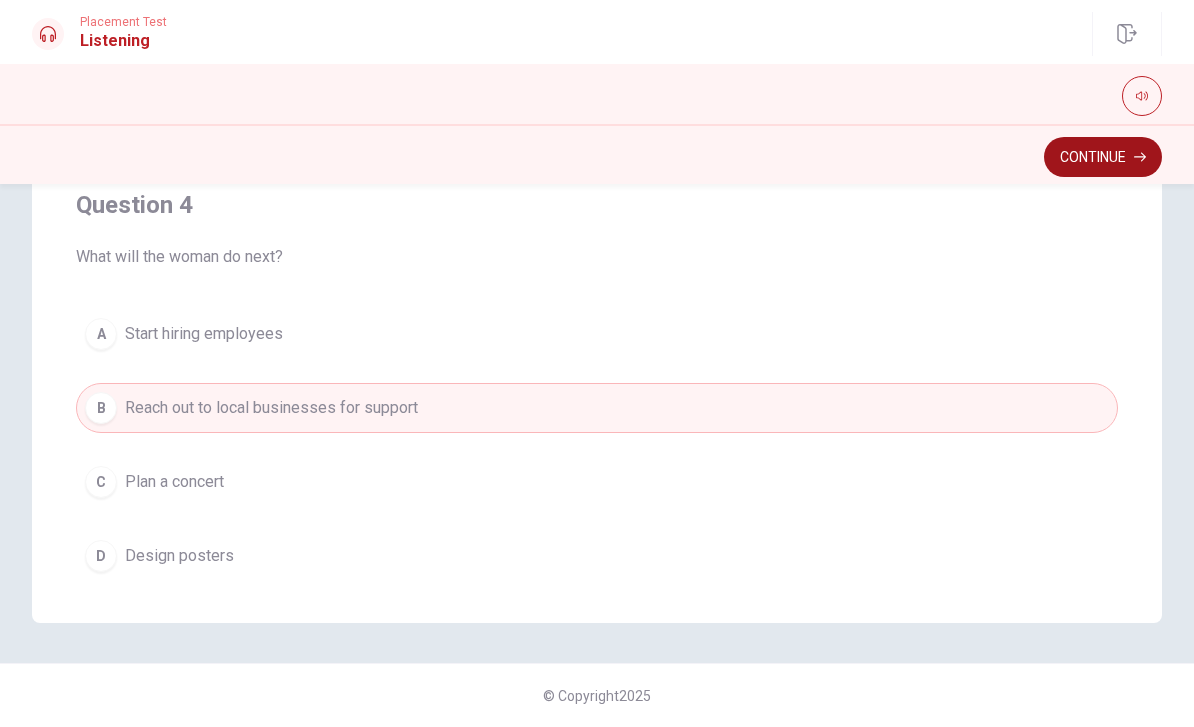 click on "Continue" at bounding box center (1103, 157) 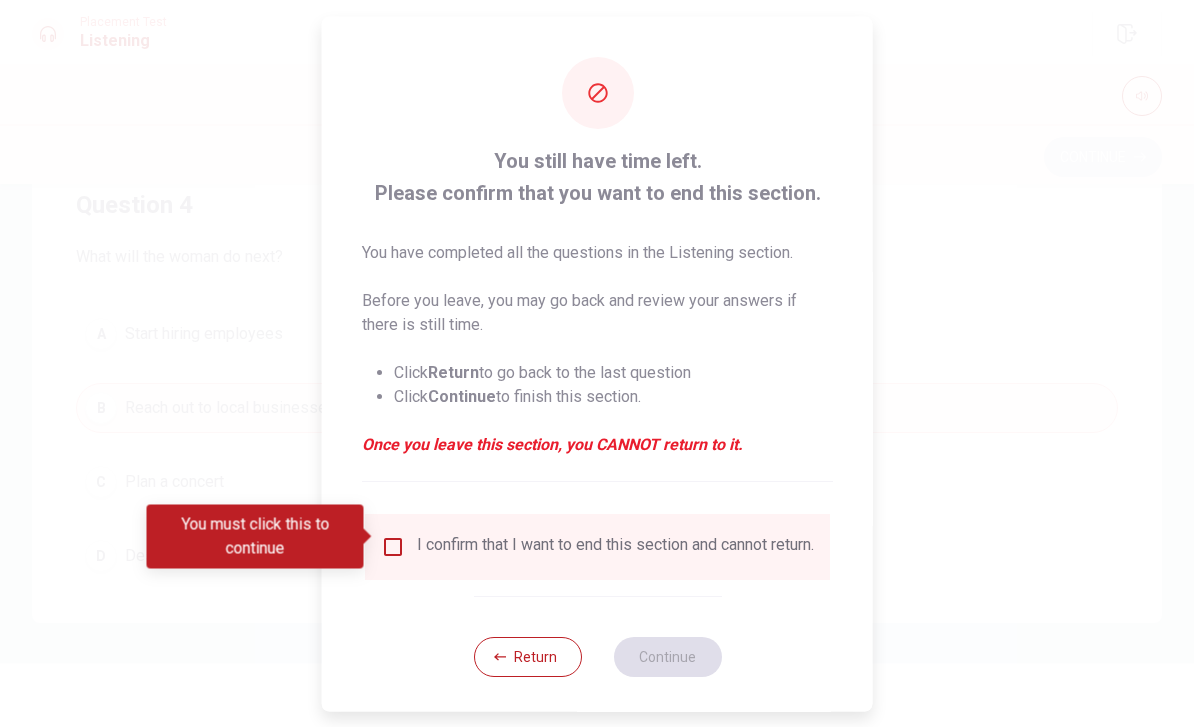 click at bounding box center (393, 546) 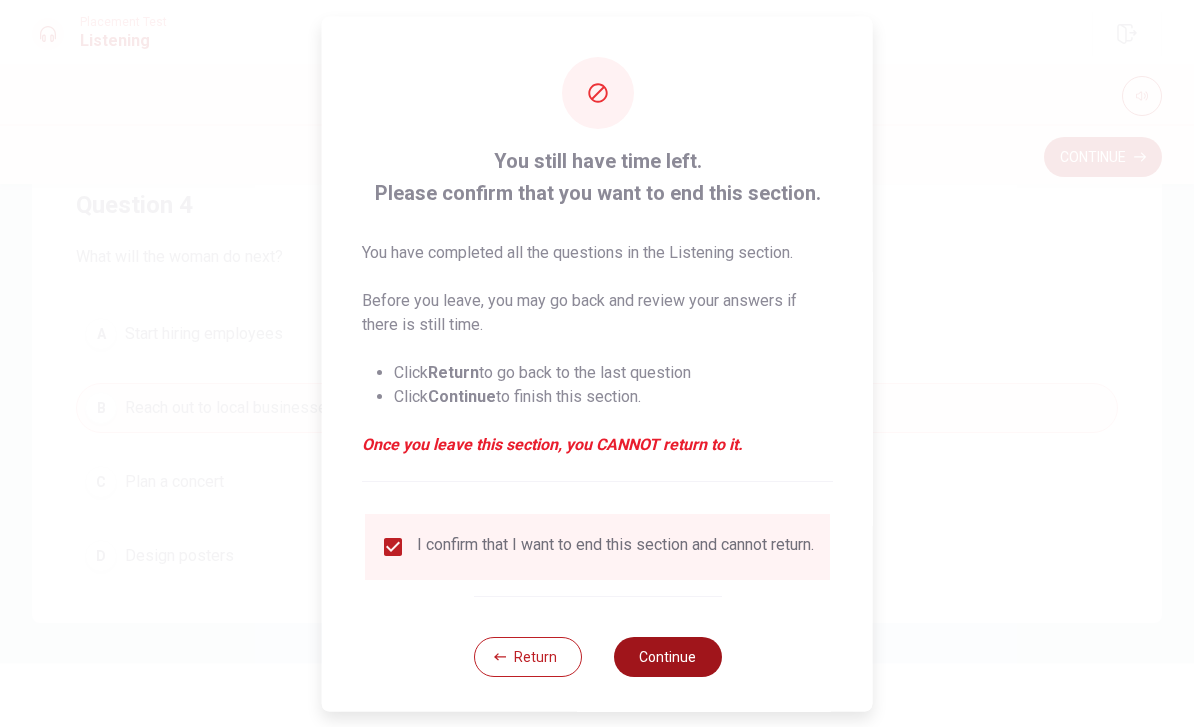 click on "Continue" at bounding box center (667, 656) 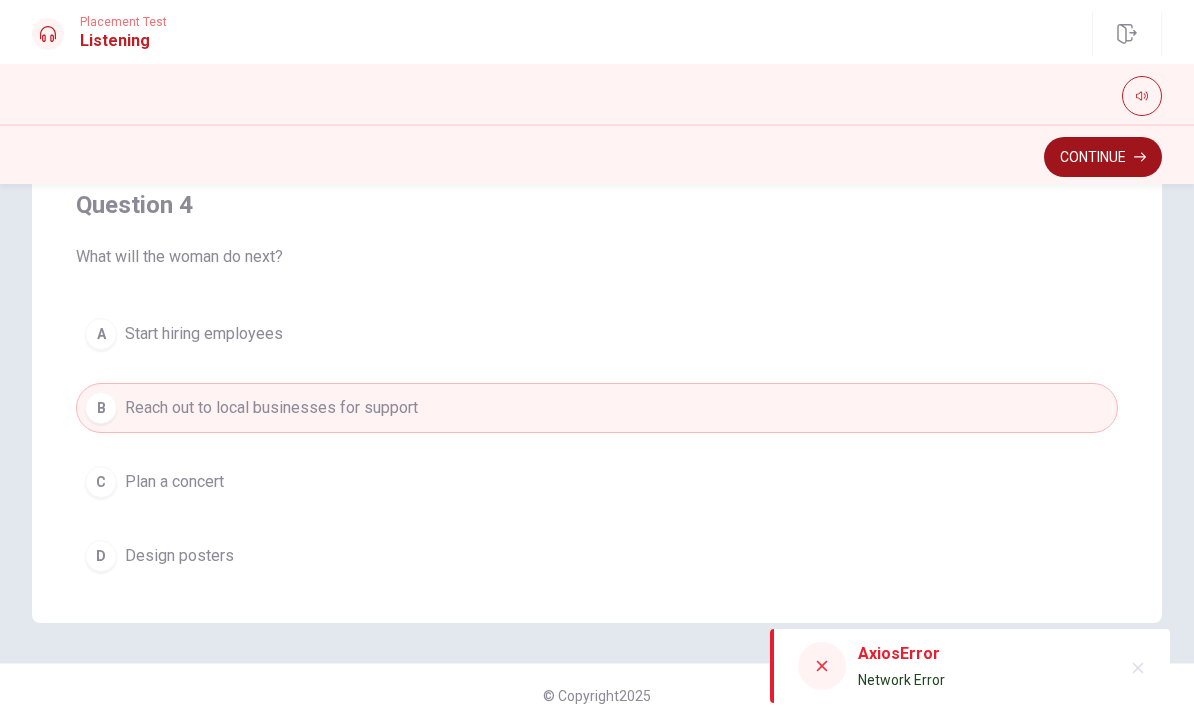 click on "Continue" at bounding box center (1103, 157) 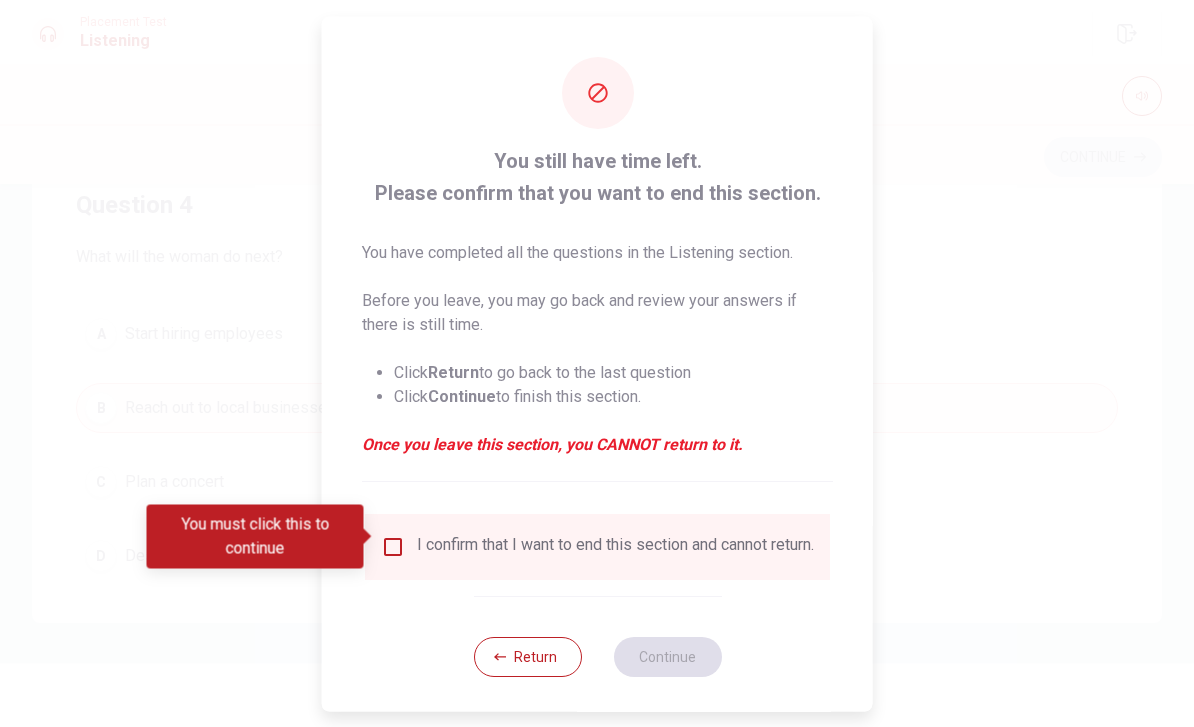 click on "I confirm that I want to end this section and cannot return." at bounding box center (597, 546) 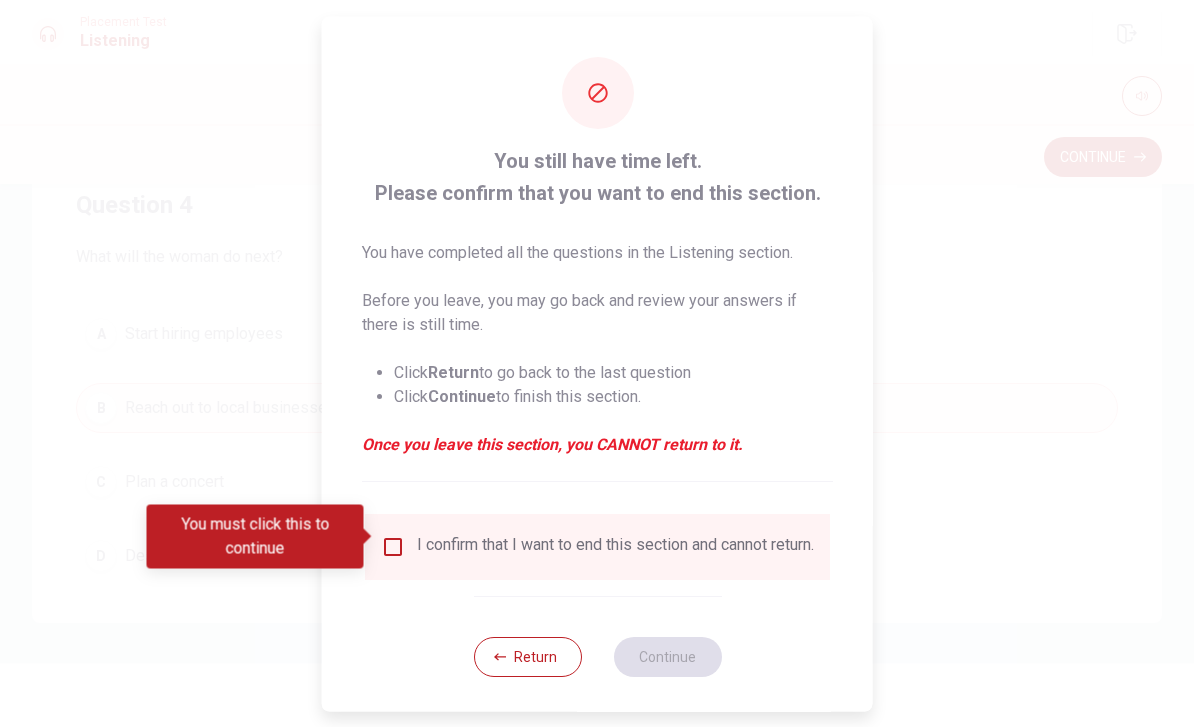 click at bounding box center (393, 546) 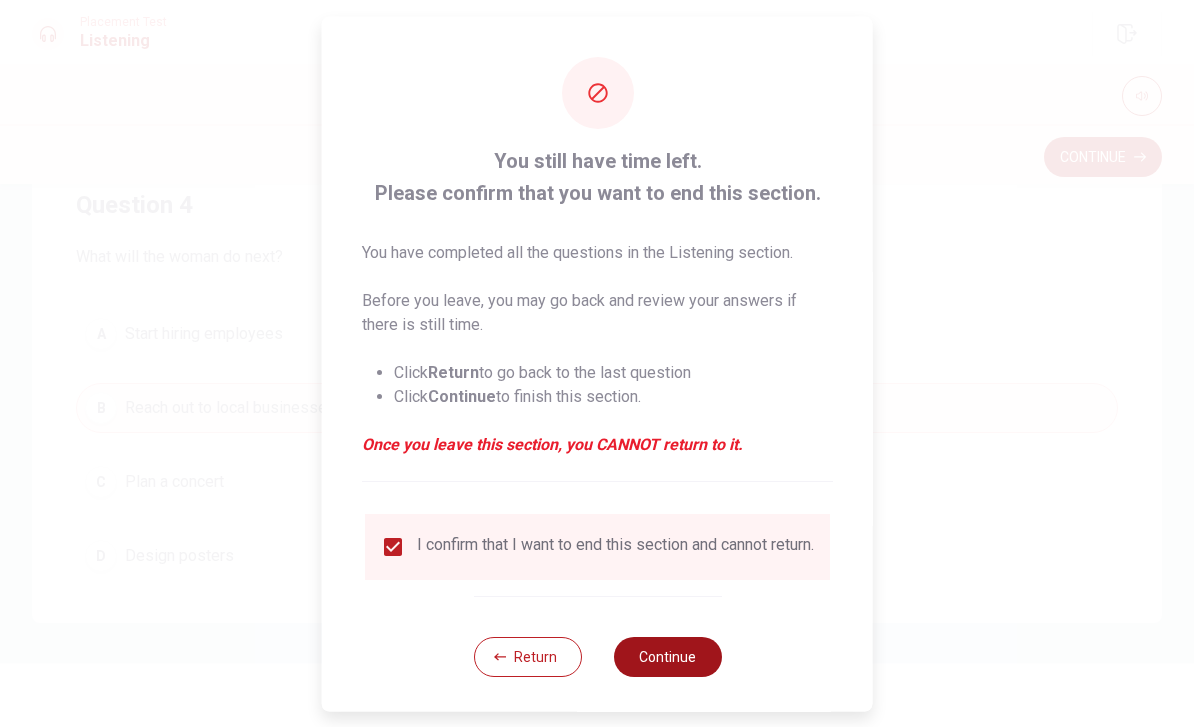 click on "Continue" at bounding box center (667, 656) 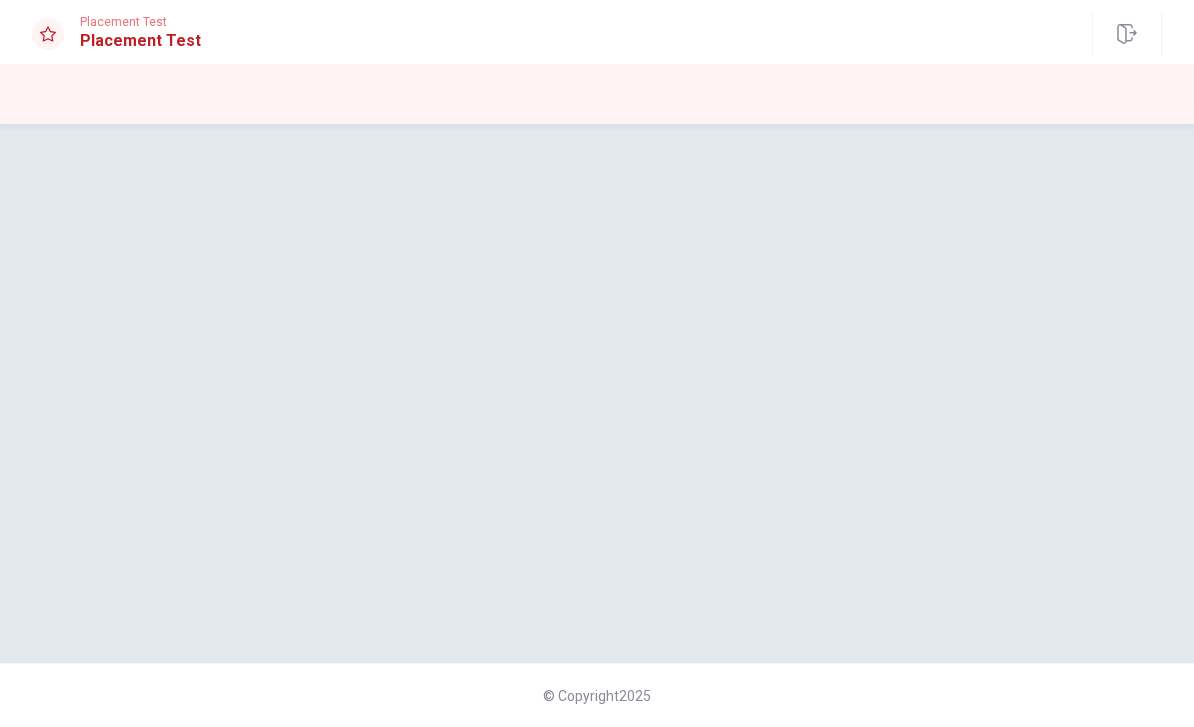 scroll, scrollTop: 0, scrollLeft: 0, axis: both 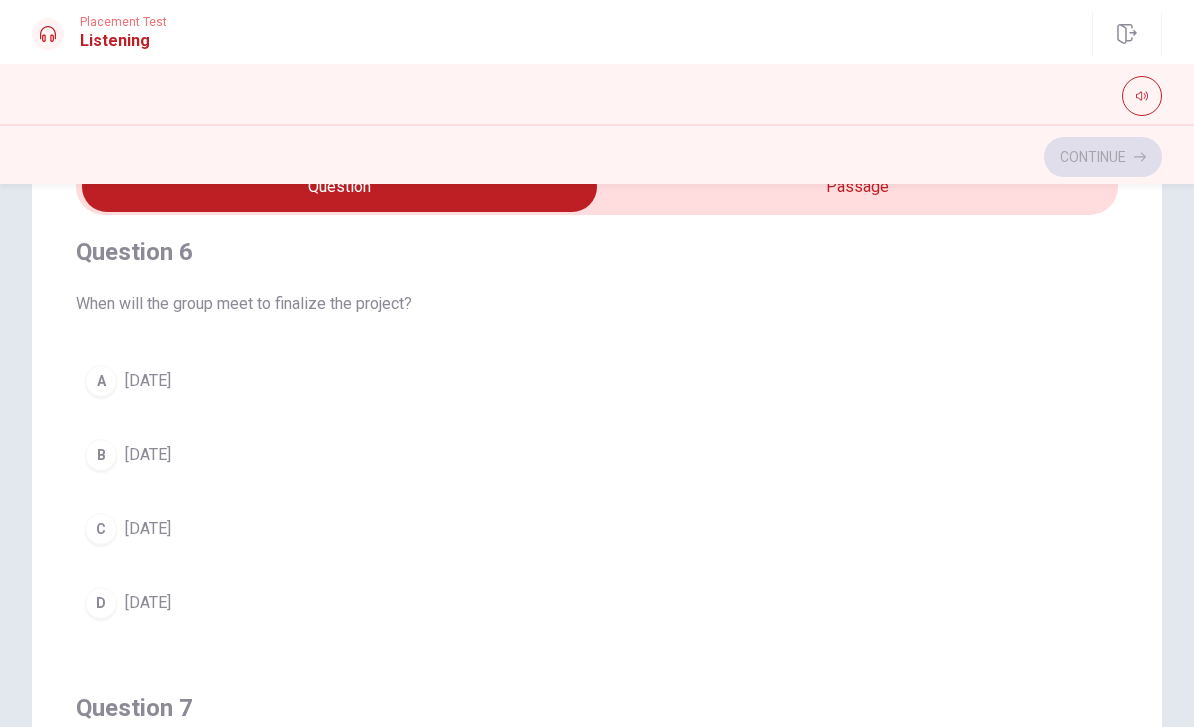 click on "A" at bounding box center (101, 381) 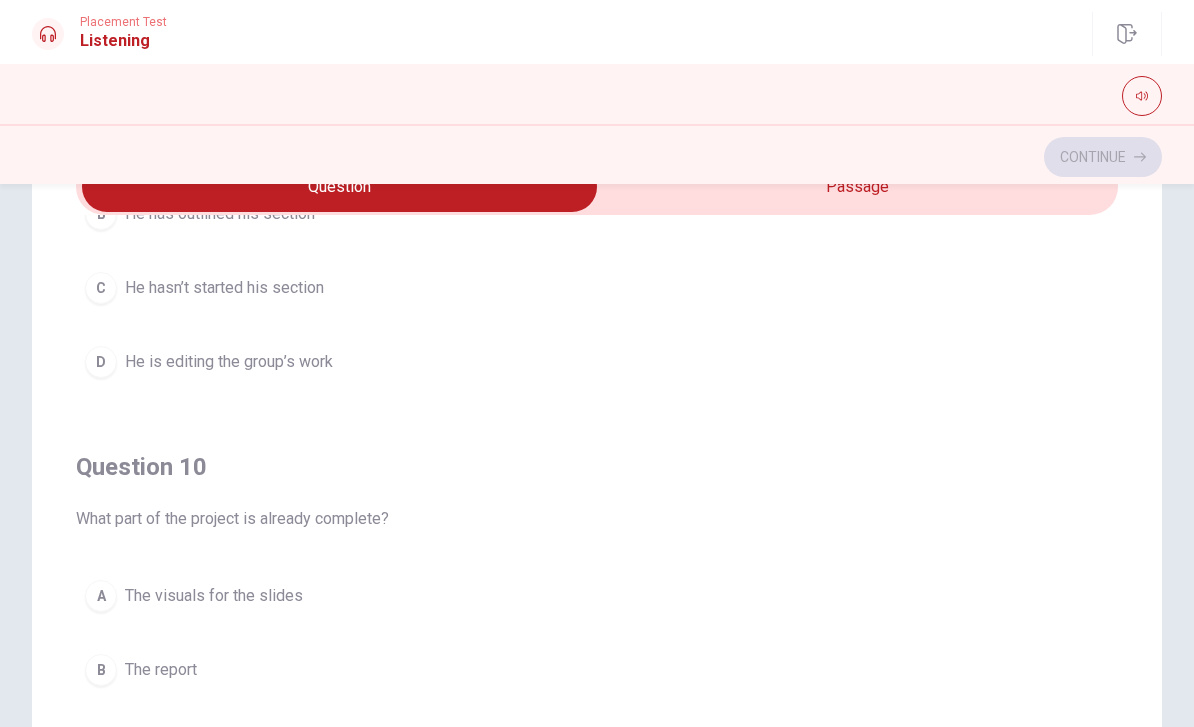 scroll, scrollTop: 1621, scrollLeft: 0, axis: vertical 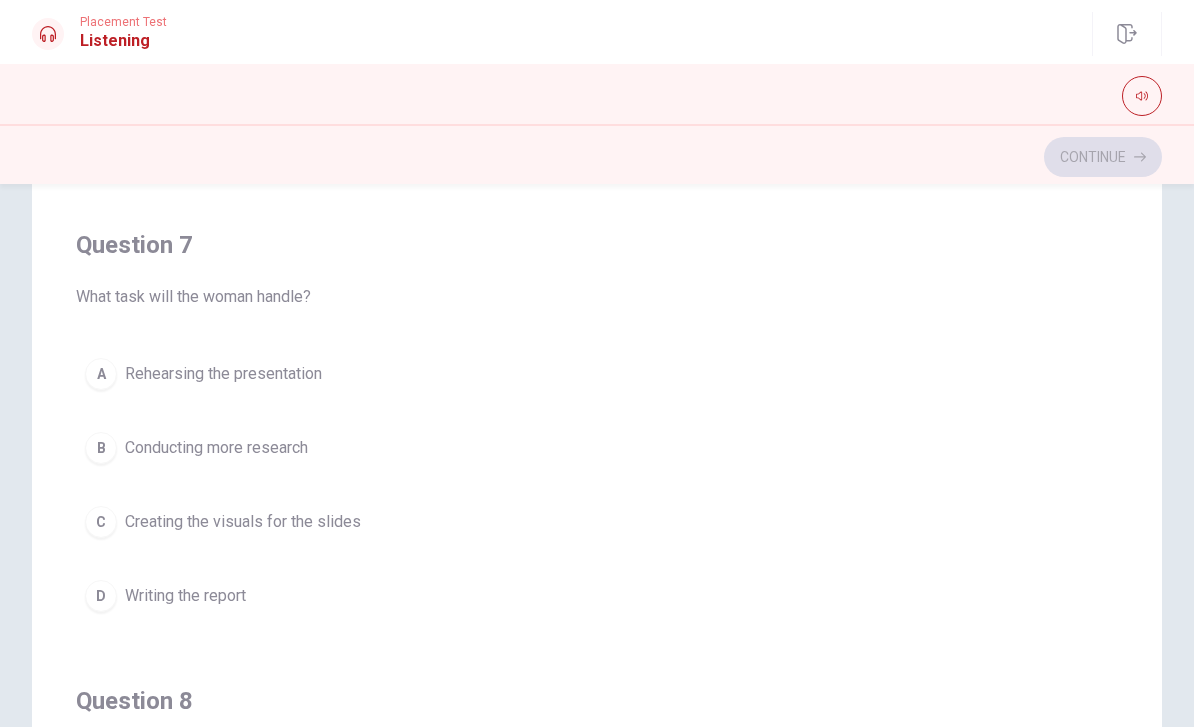 click on "C" at bounding box center [101, 522] 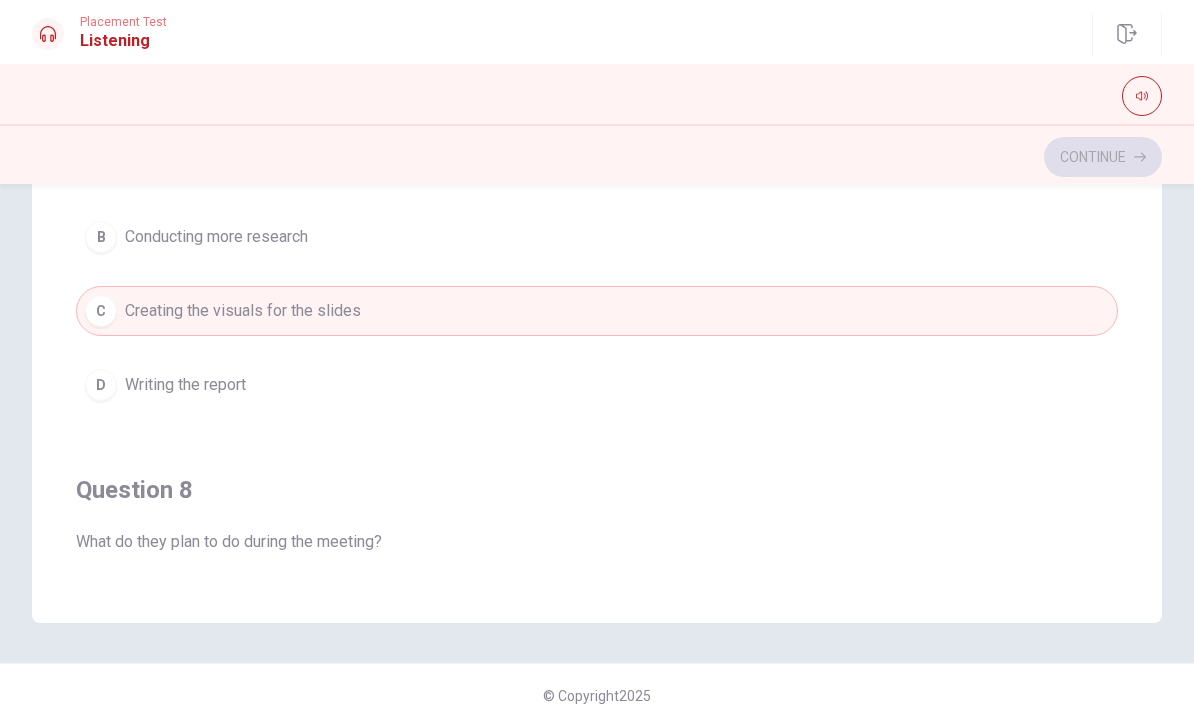 scroll, scrollTop: 405, scrollLeft: 0, axis: vertical 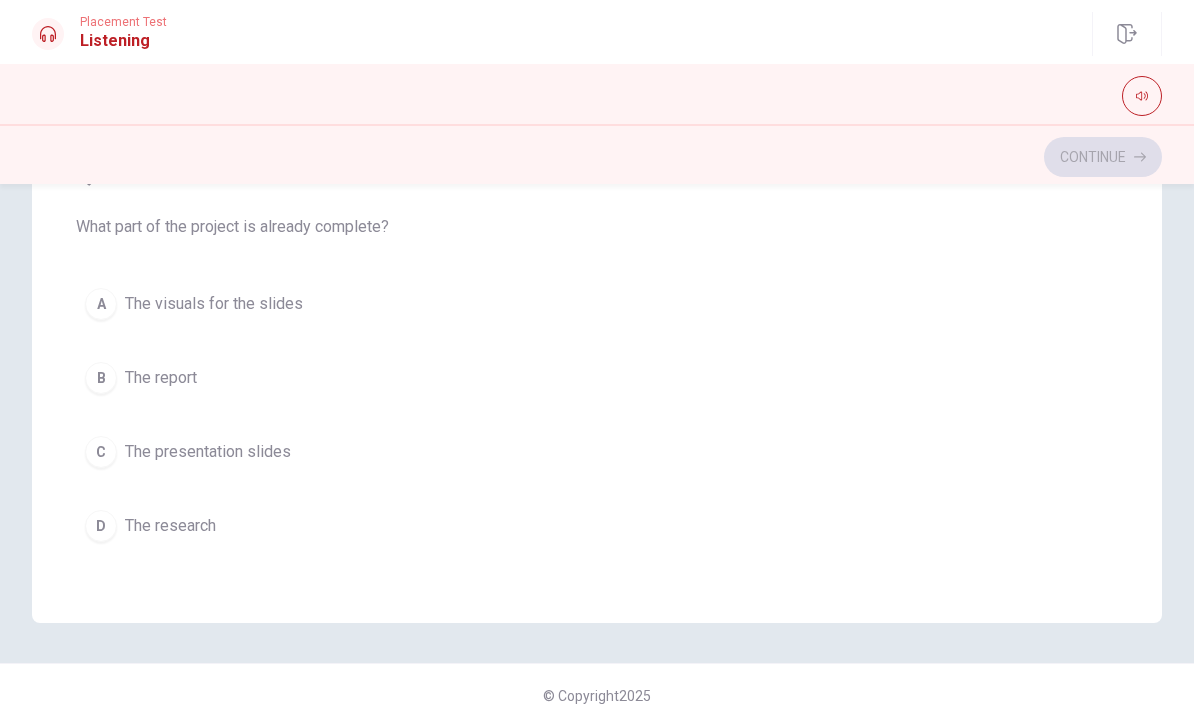 click on "D" at bounding box center [101, 526] 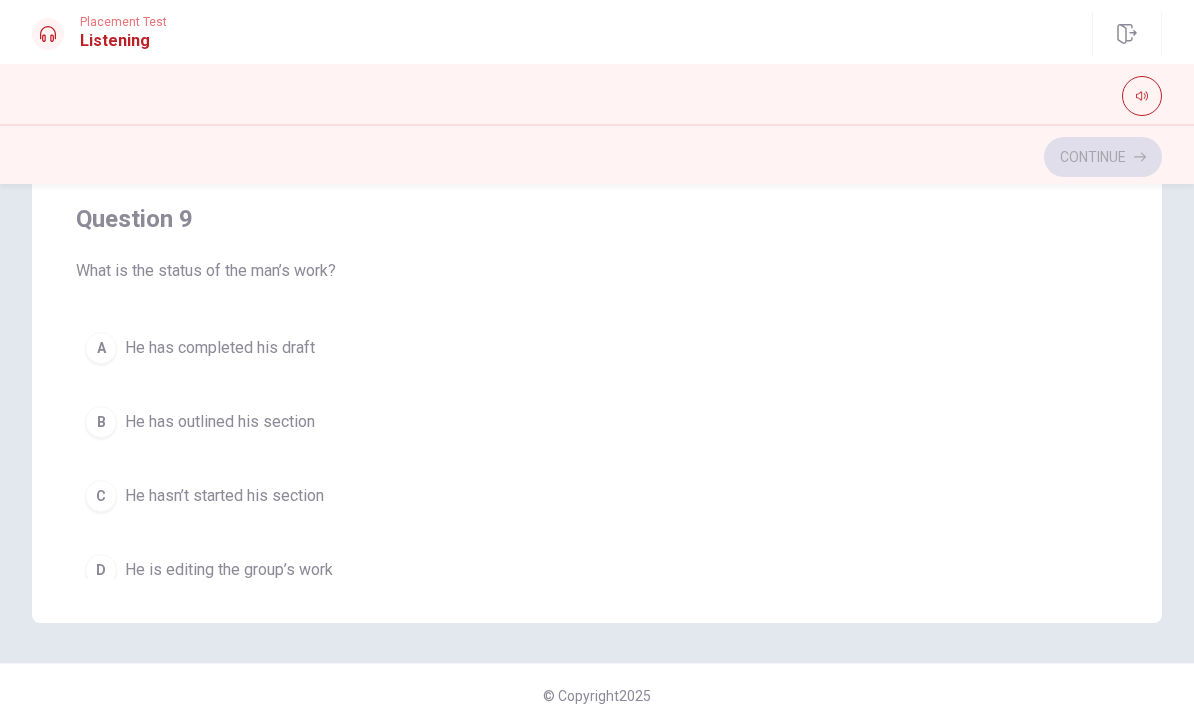 scroll, scrollTop: 1085, scrollLeft: 0, axis: vertical 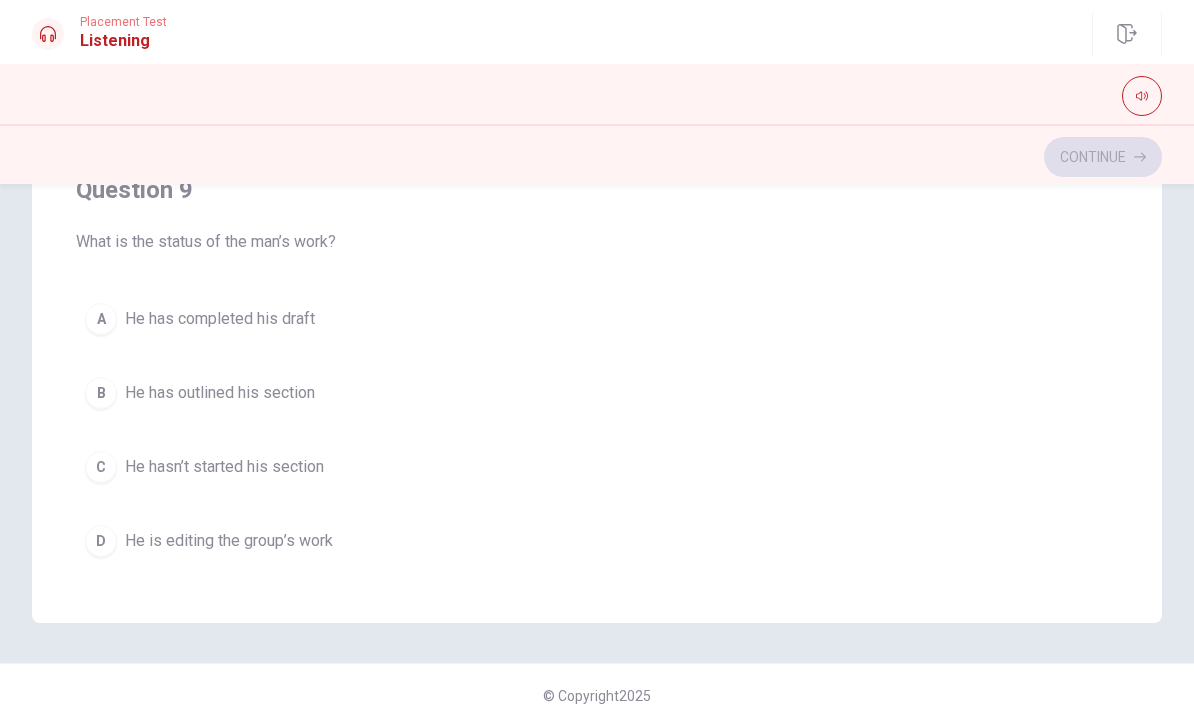 click on "B" at bounding box center [101, 393] 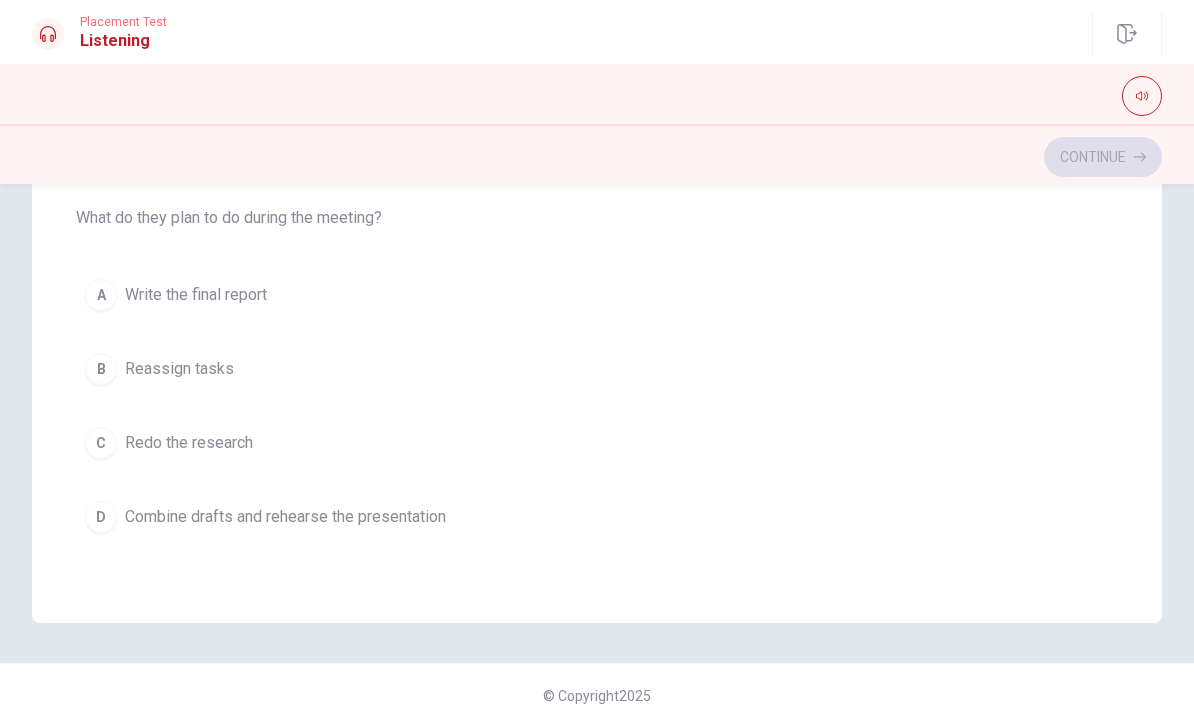 scroll, scrollTop: 699, scrollLeft: 0, axis: vertical 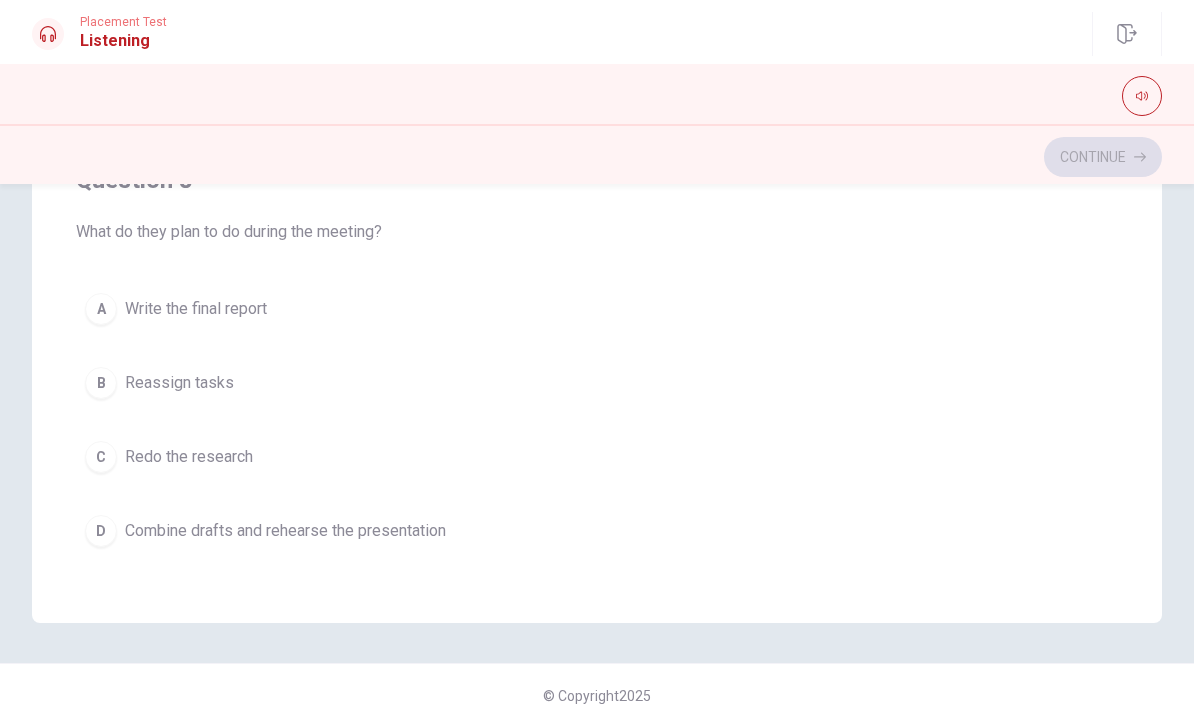 click on "A" at bounding box center (101, 309) 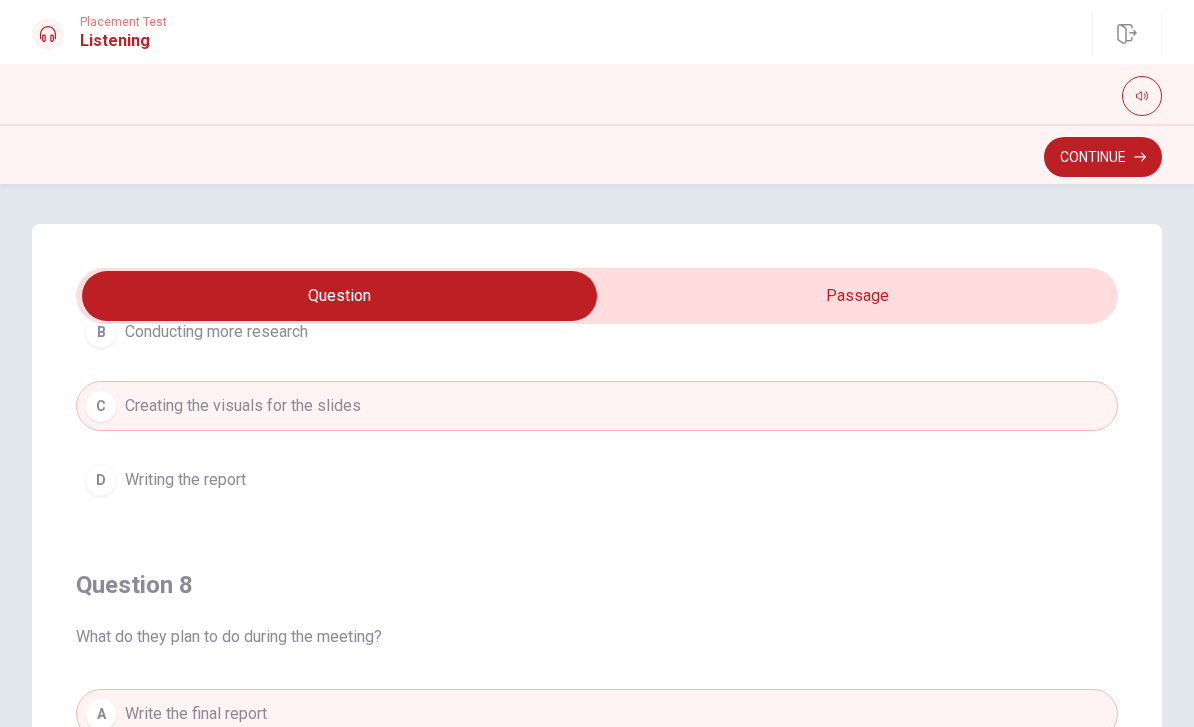 type on "57" 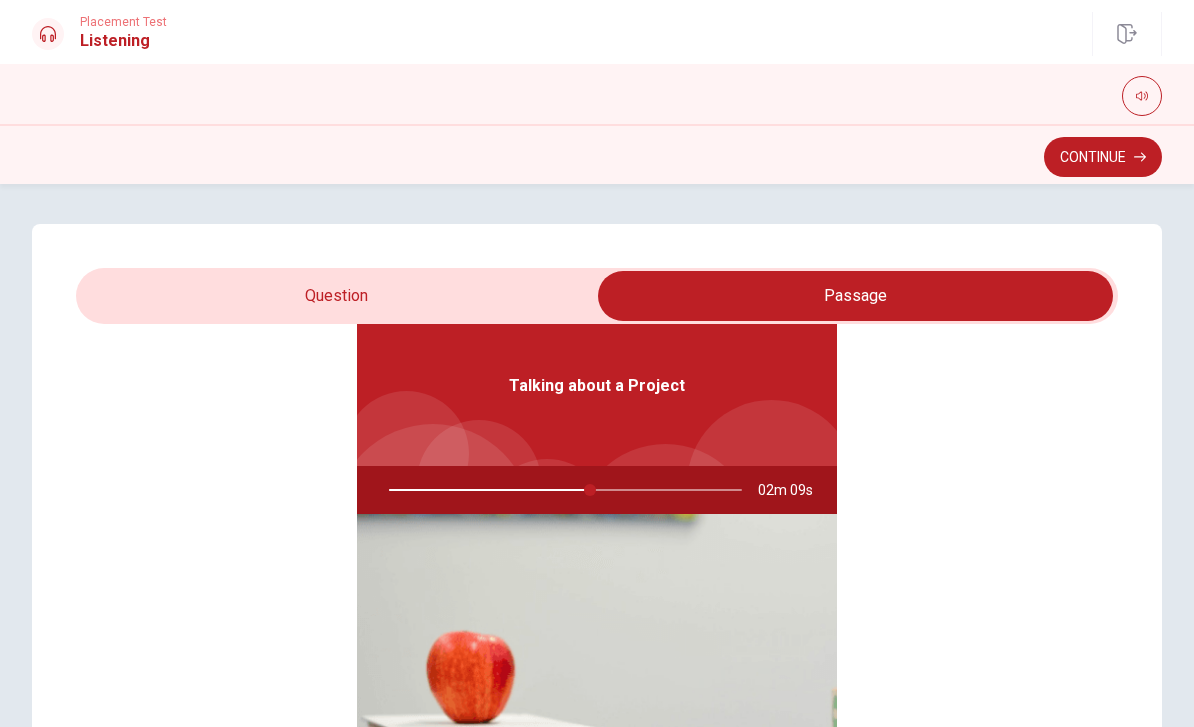 scroll, scrollTop: 112, scrollLeft: 0, axis: vertical 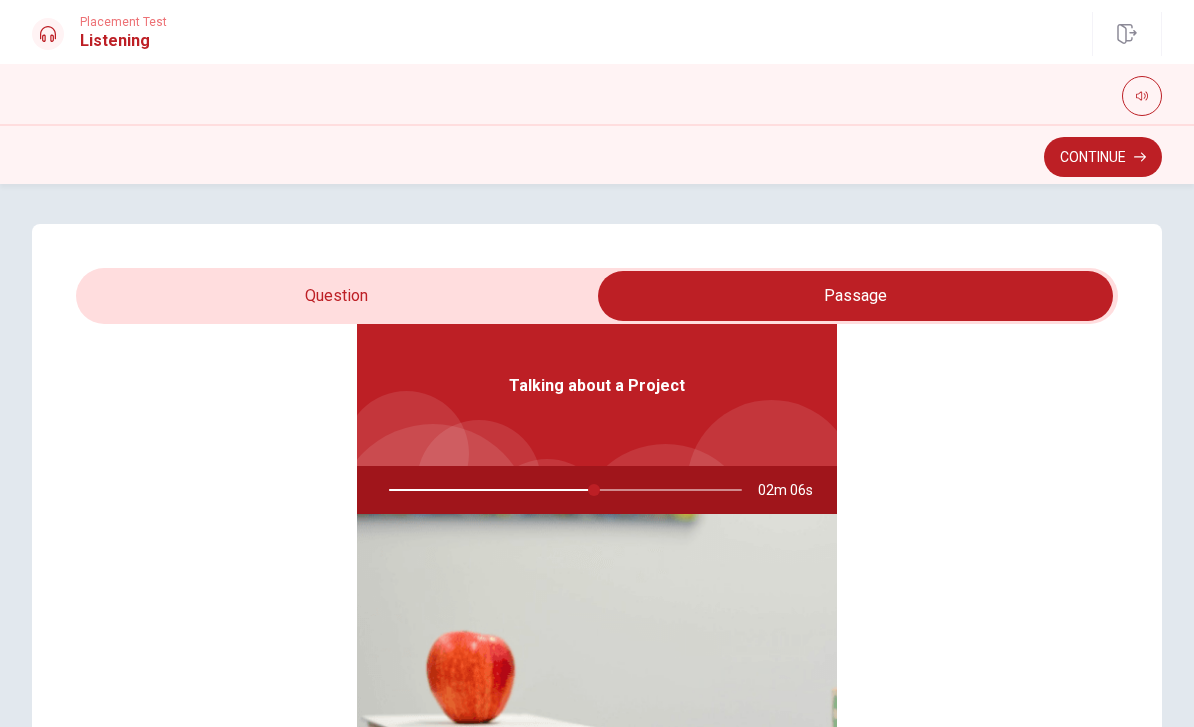 click at bounding box center (561, 490) 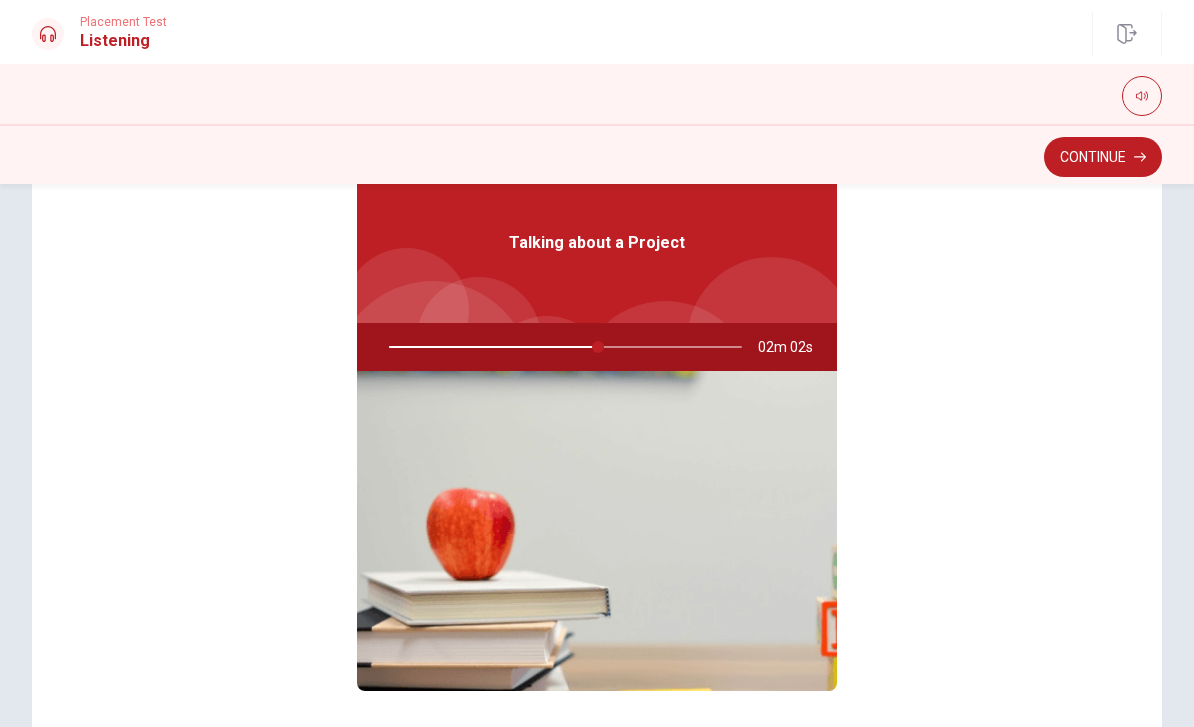scroll, scrollTop: 140, scrollLeft: 0, axis: vertical 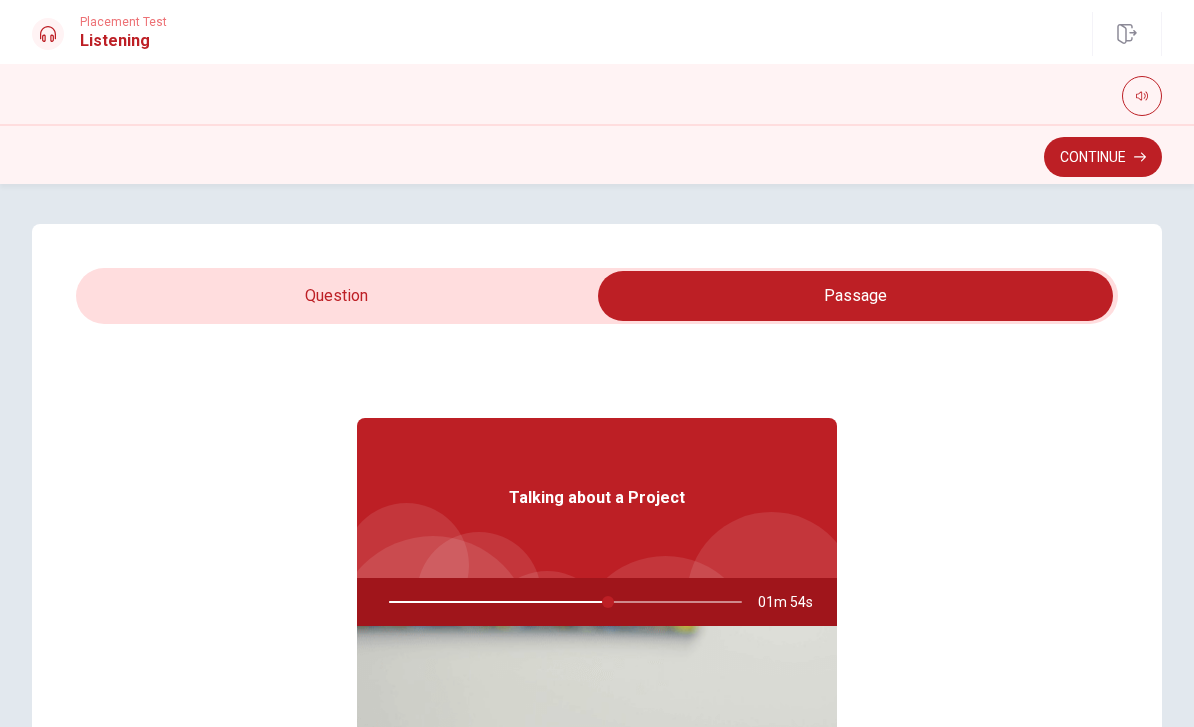 click on "Talking about a Project 01m 54s" at bounding box center (597, 710) 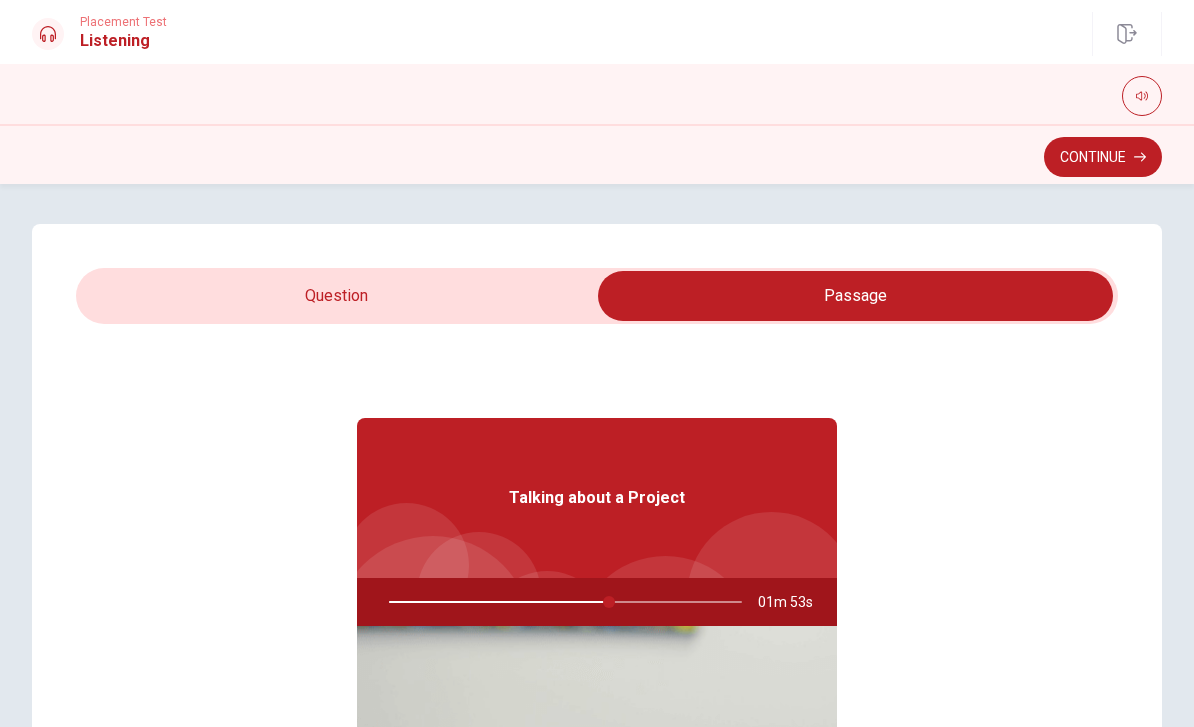 scroll, scrollTop: 0, scrollLeft: 0, axis: both 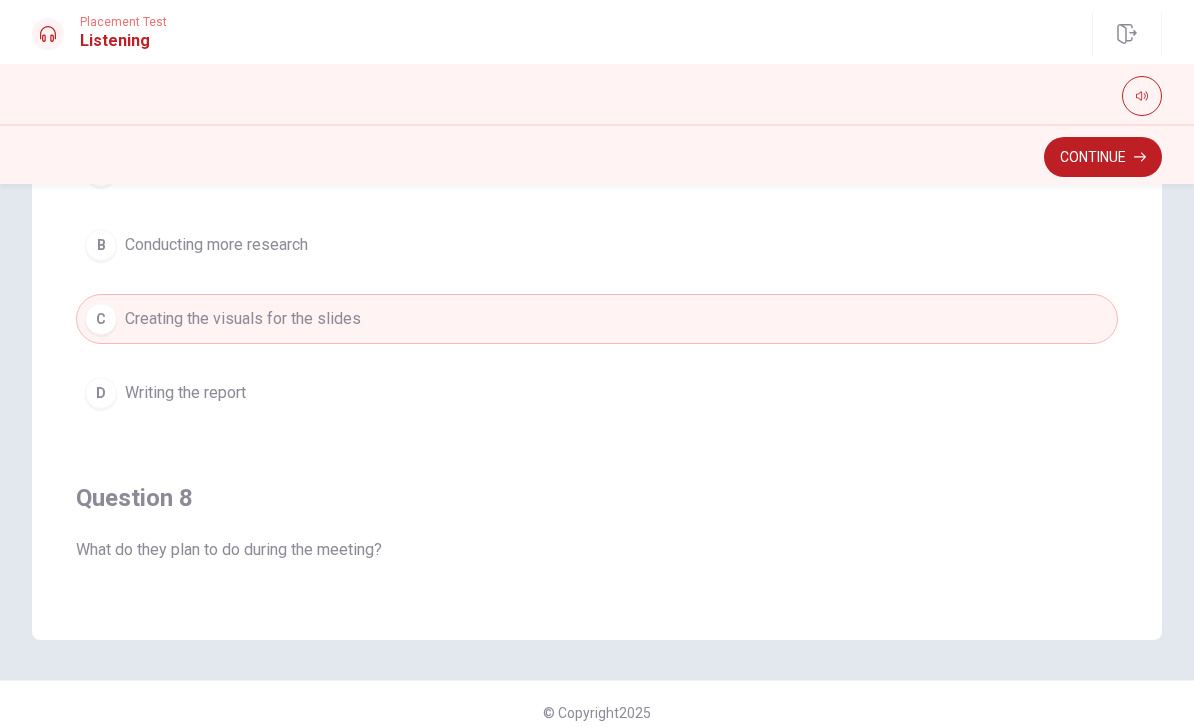click on "Question 8 What do they plan to do during the meeting? A Write the final report B Reassign tasks C Redo the research D Combine drafts and rehearse the presentation" at bounding box center (597, 678) 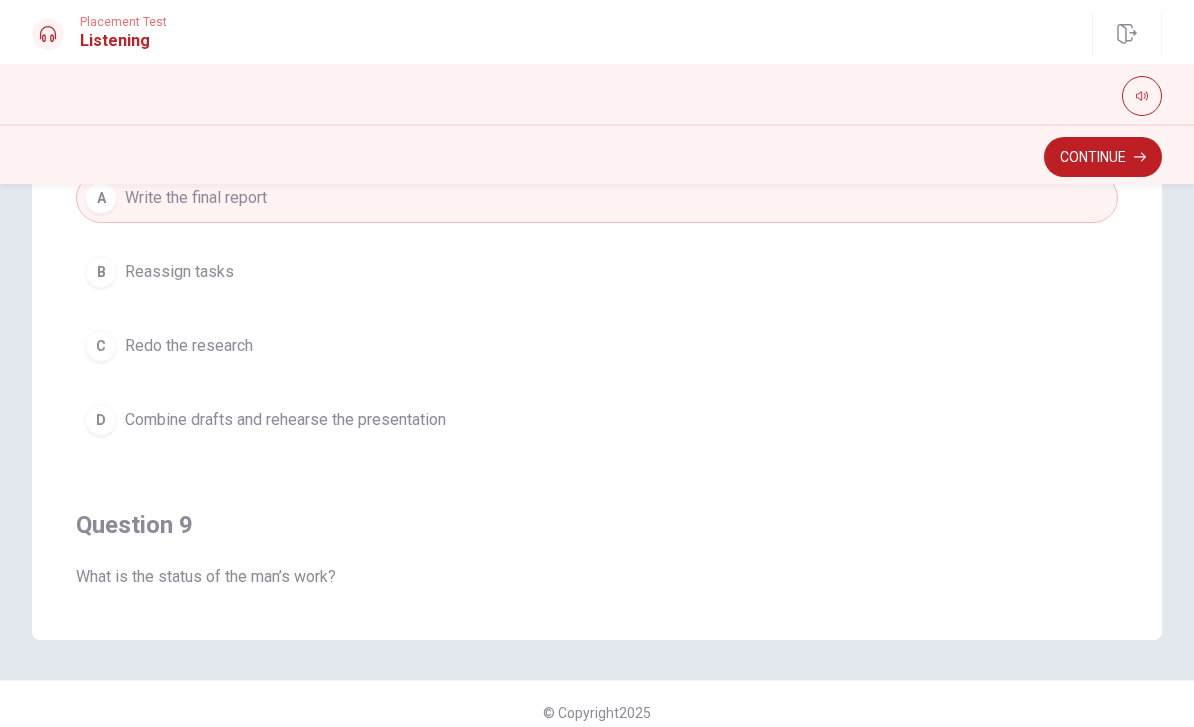scroll, scrollTop: 789, scrollLeft: 0, axis: vertical 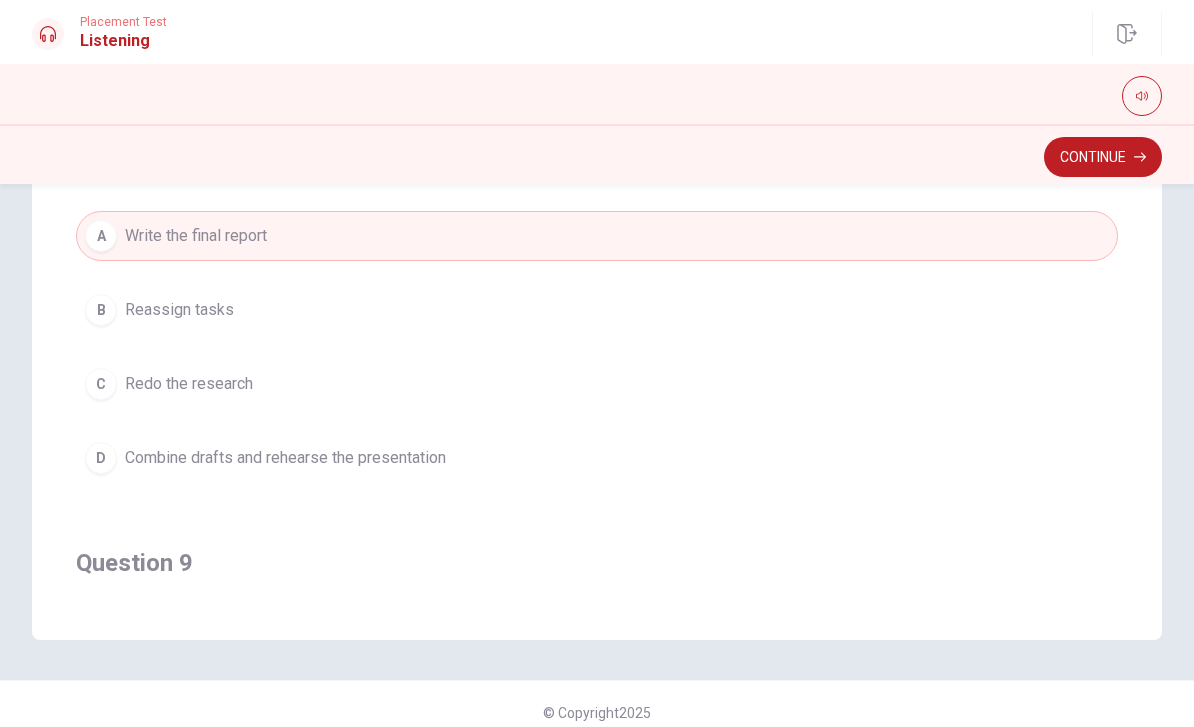 click on "D" at bounding box center (101, 458) 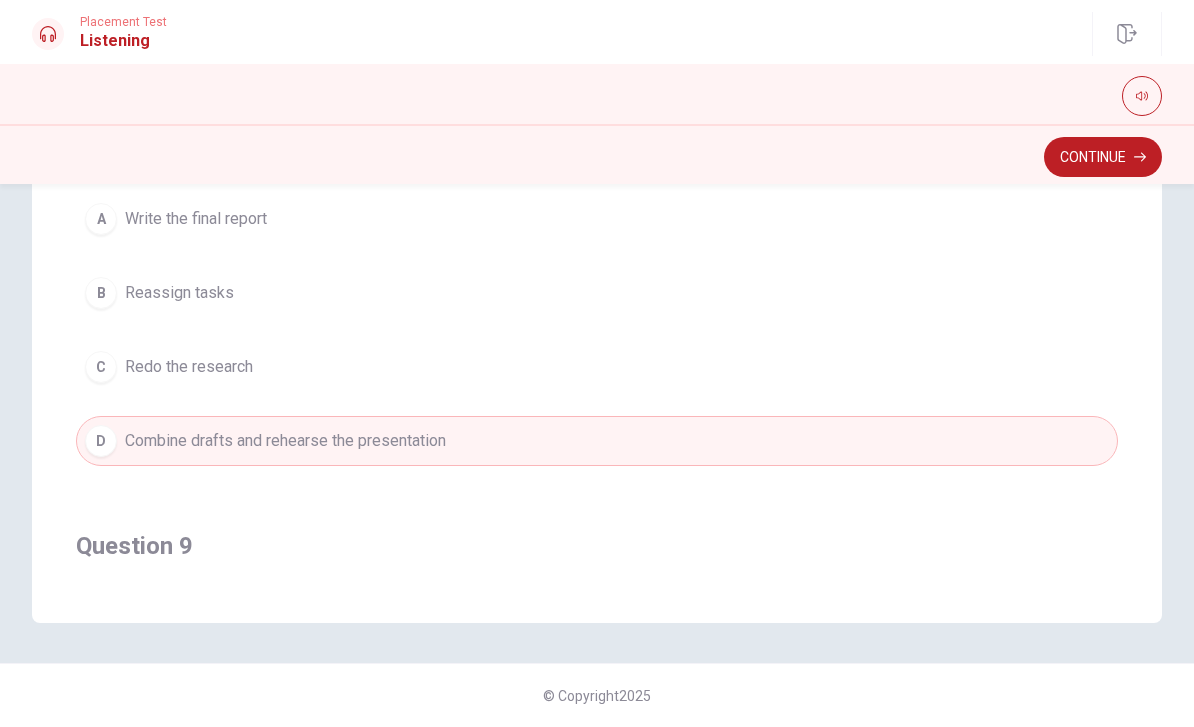 scroll, scrollTop: 405, scrollLeft: 0, axis: vertical 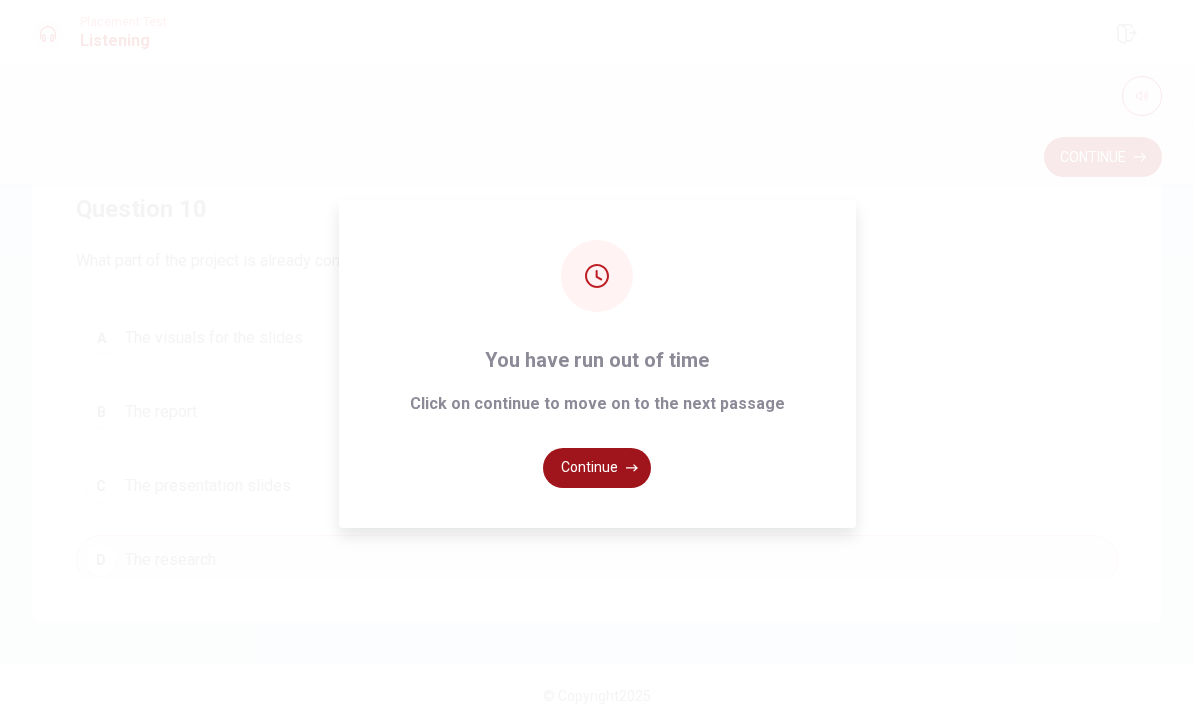 click on "Continue" at bounding box center (597, 468) 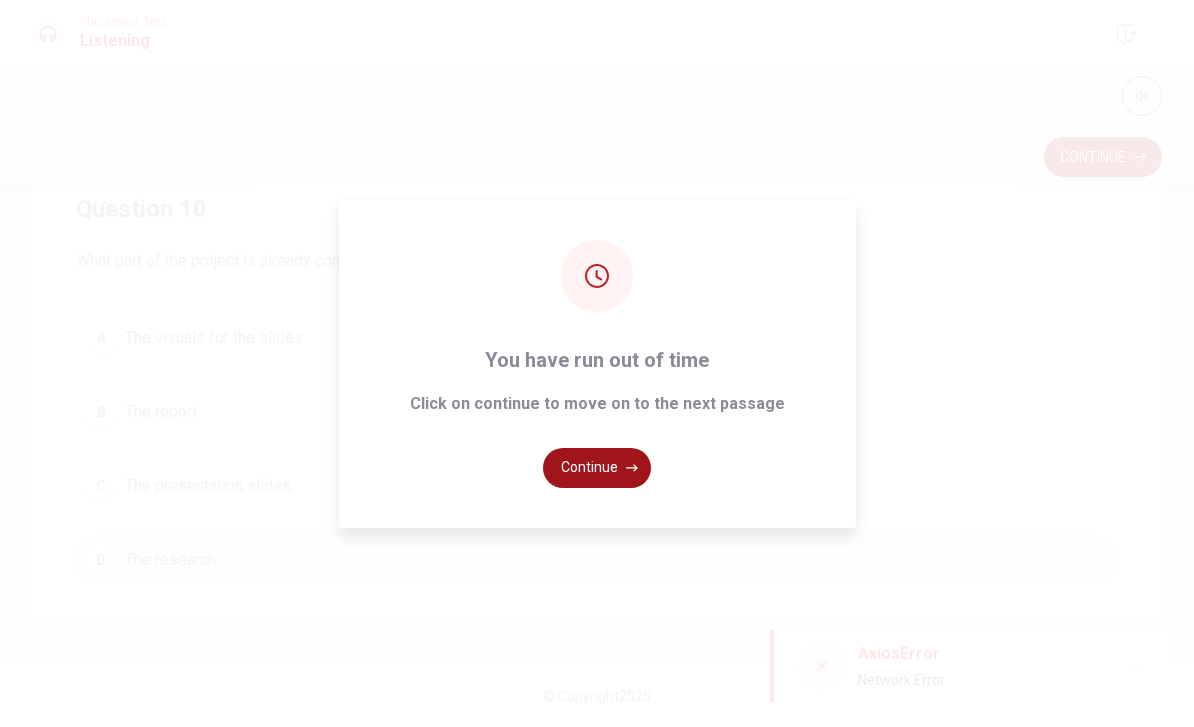click on "Continue" at bounding box center [597, 468] 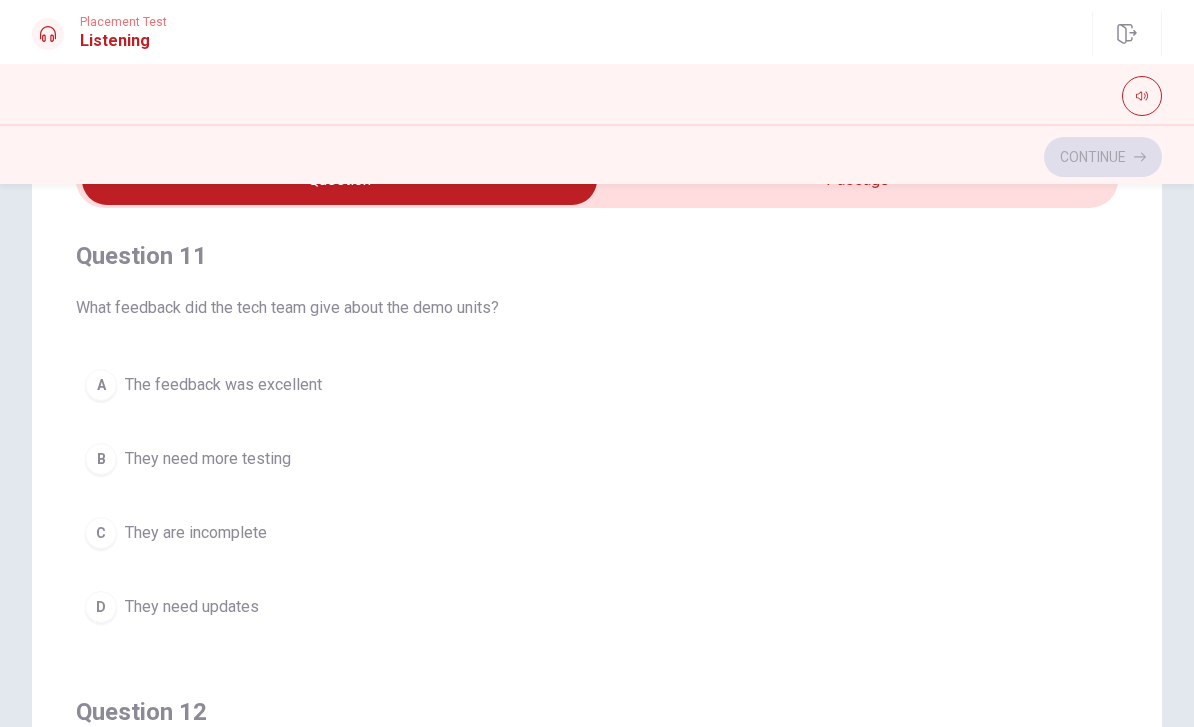 scroll, scrollTop: 116, scrollLeft: 0, axis: vertical 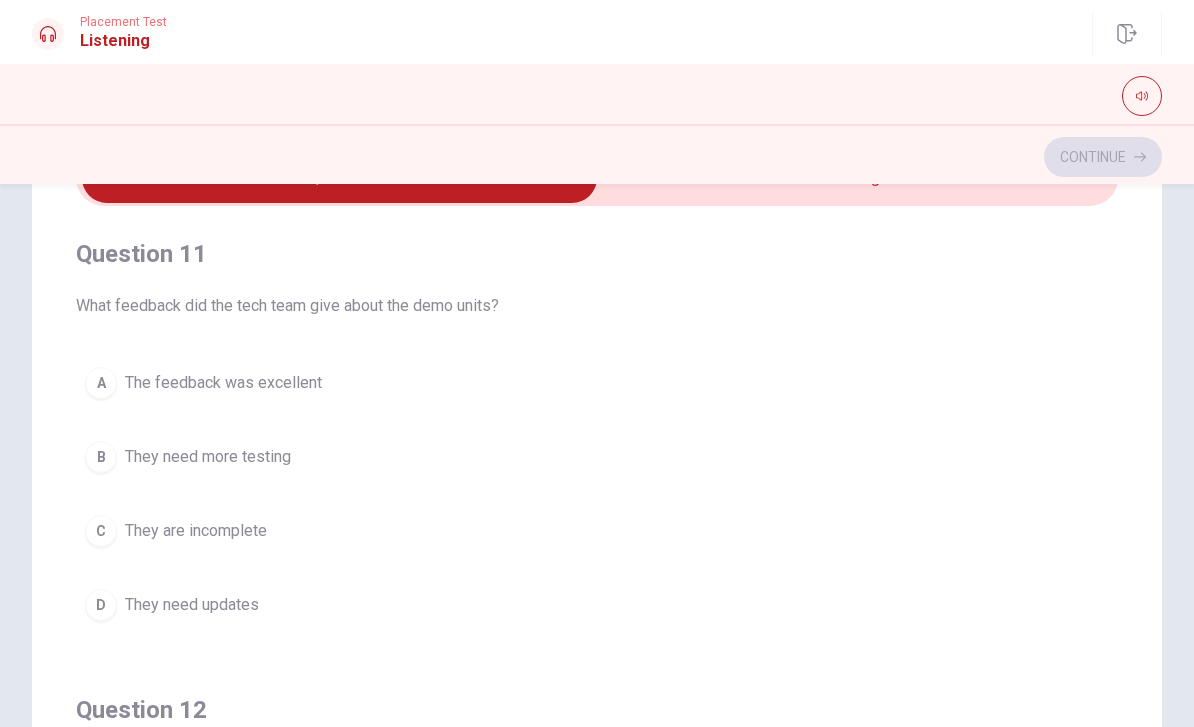 click on "A The feedback was excellent" at bounding box center [597, 383] 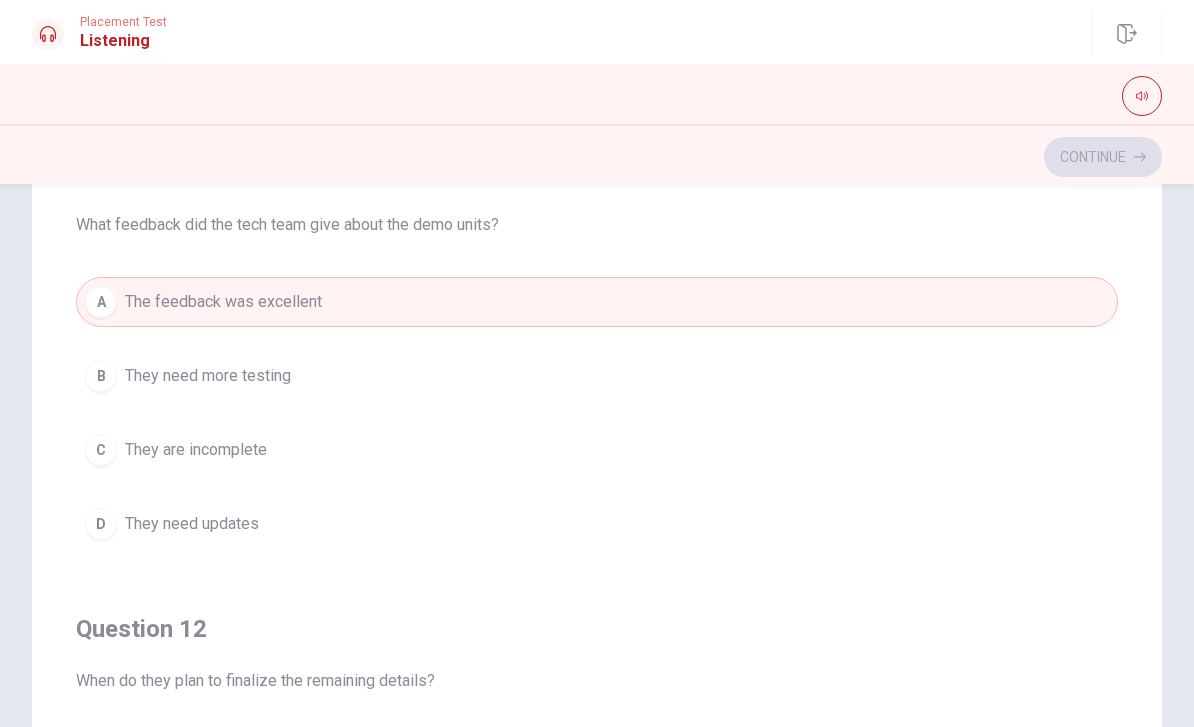 scroll, scrollTop: 203, scrollLeft: 0, axis: vertical 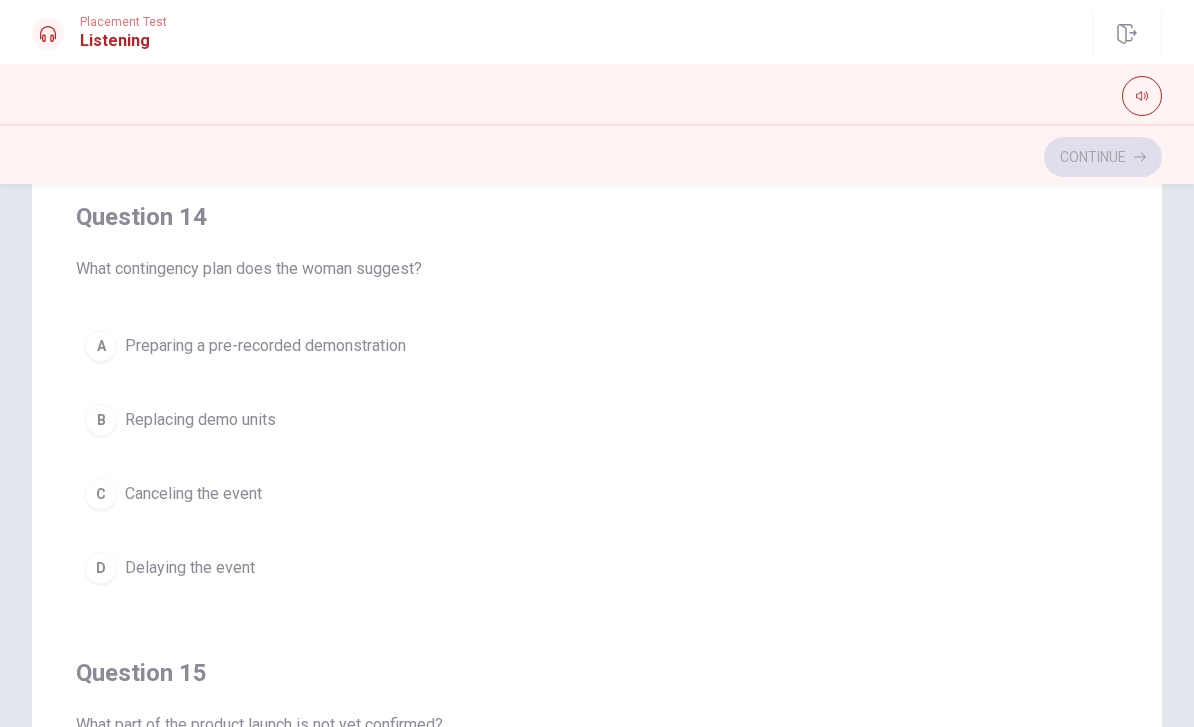 click on "A Preparing a pre-recorded demonstration" at bounding box center [597, 346] 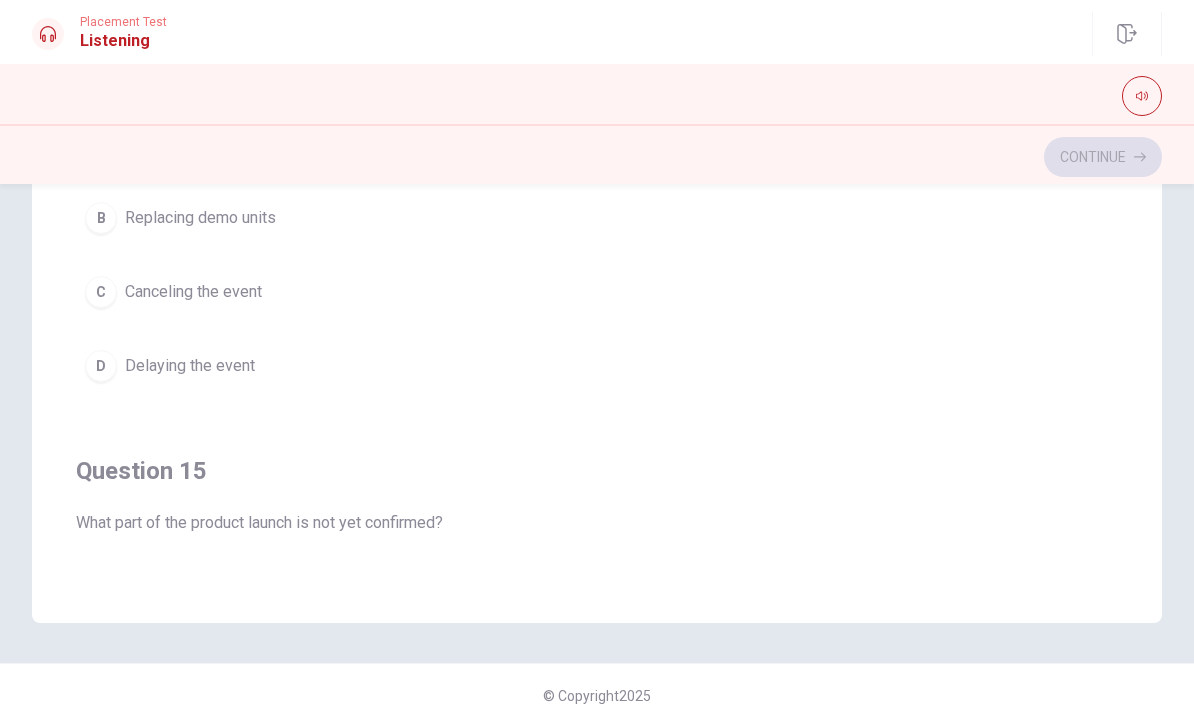 click on "Question 15" at bounding box center (597, 471) 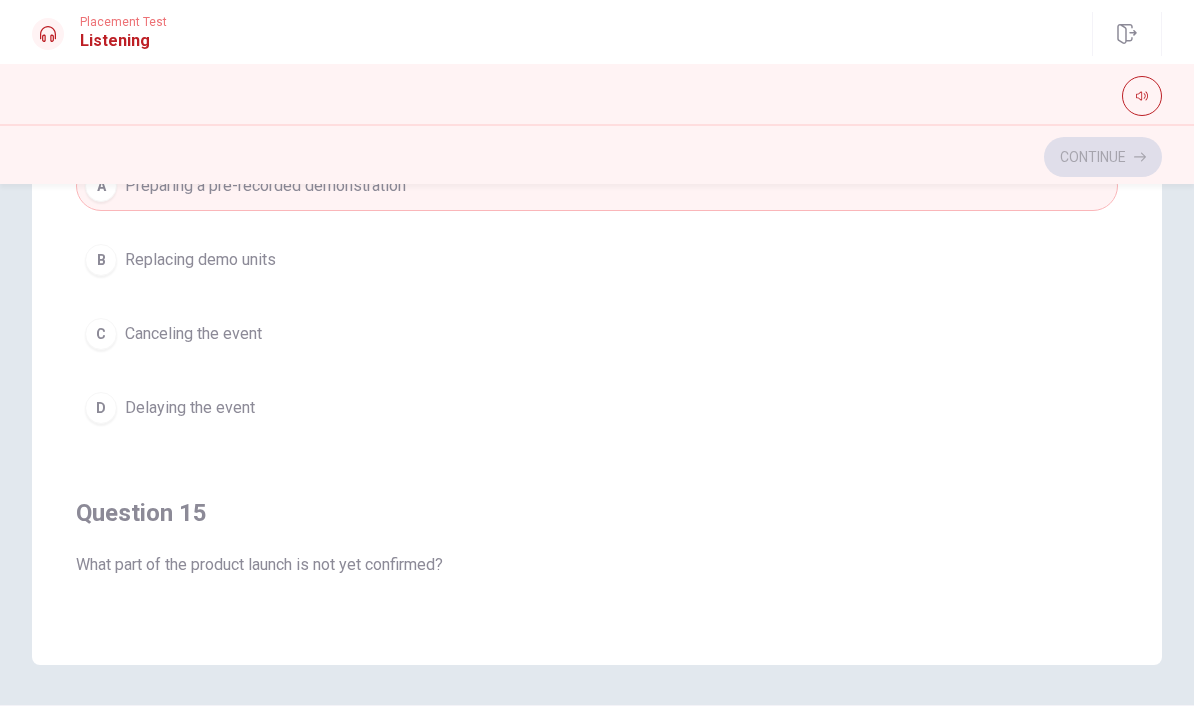 scroll, scrollTop: 343, scrollLeft: 0, axis: vertical 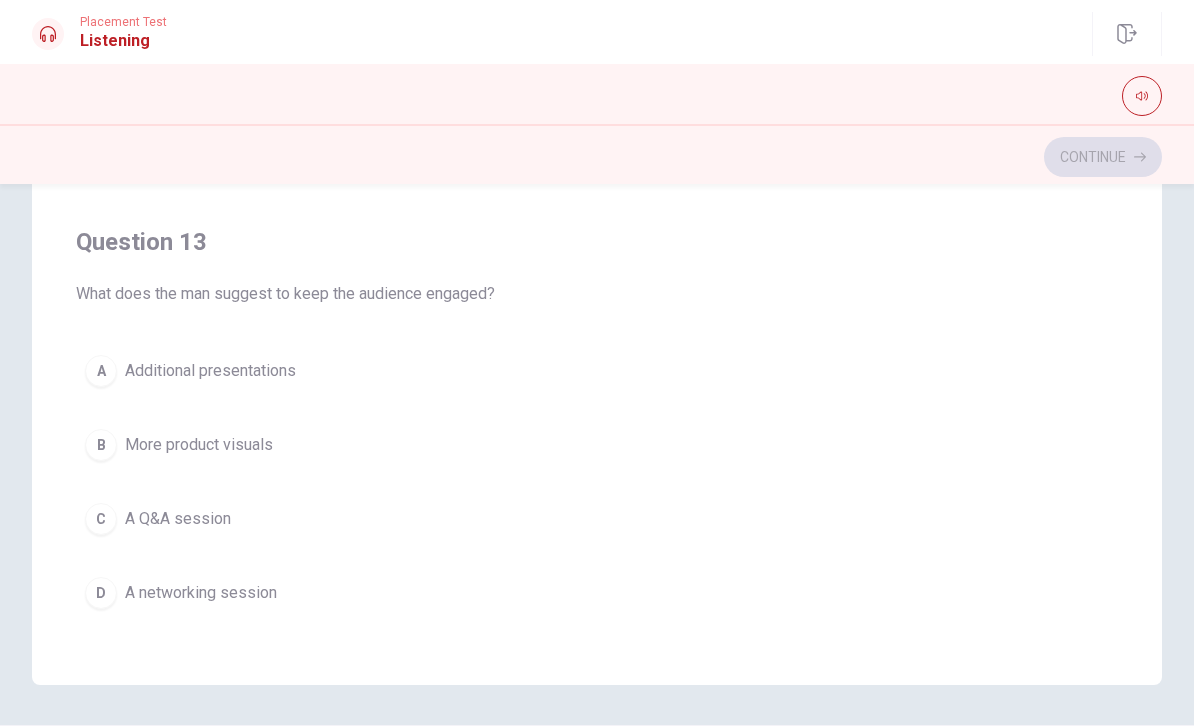 click on "C" at bounding box center [101, 519] 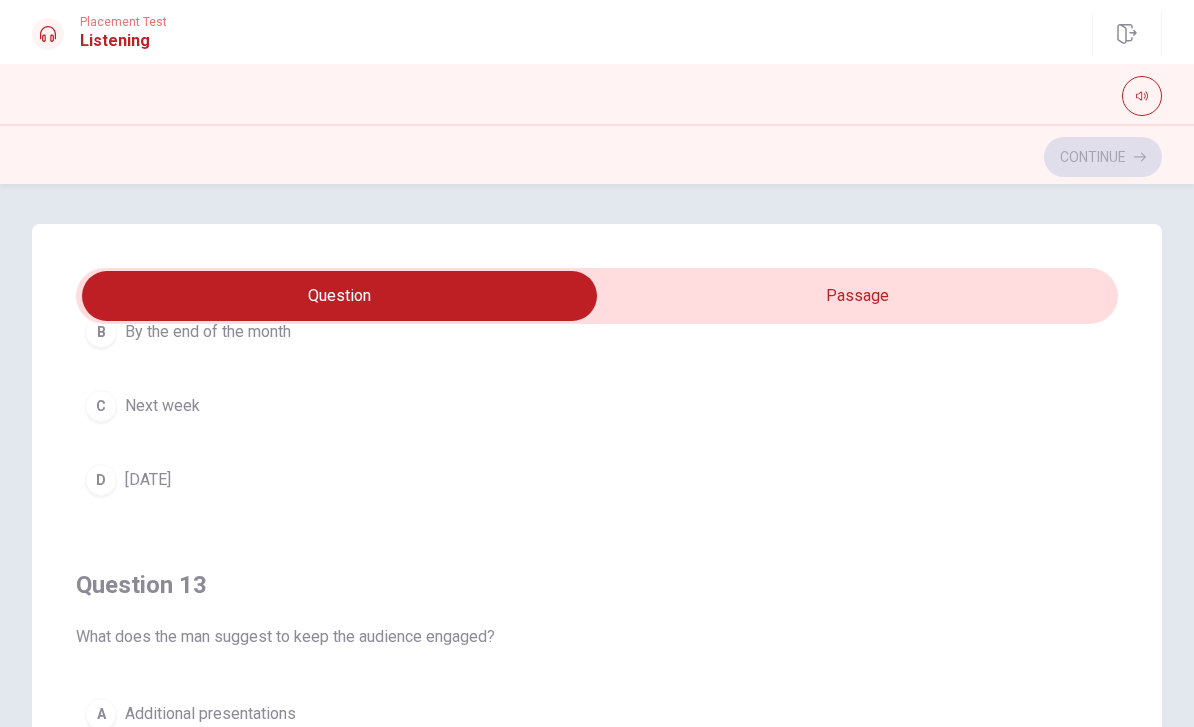 scroll, scrollTop: 0, scrollLeft: 0, axis: both 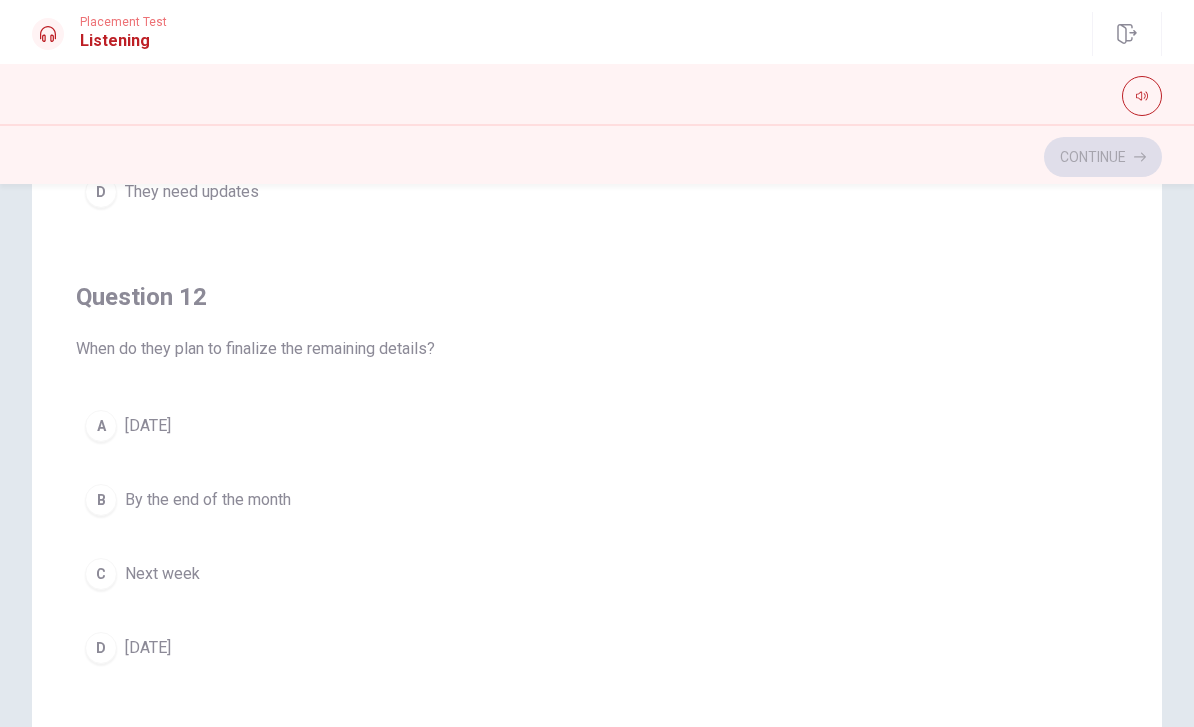 click on "D" at bounding box center (101, 648) 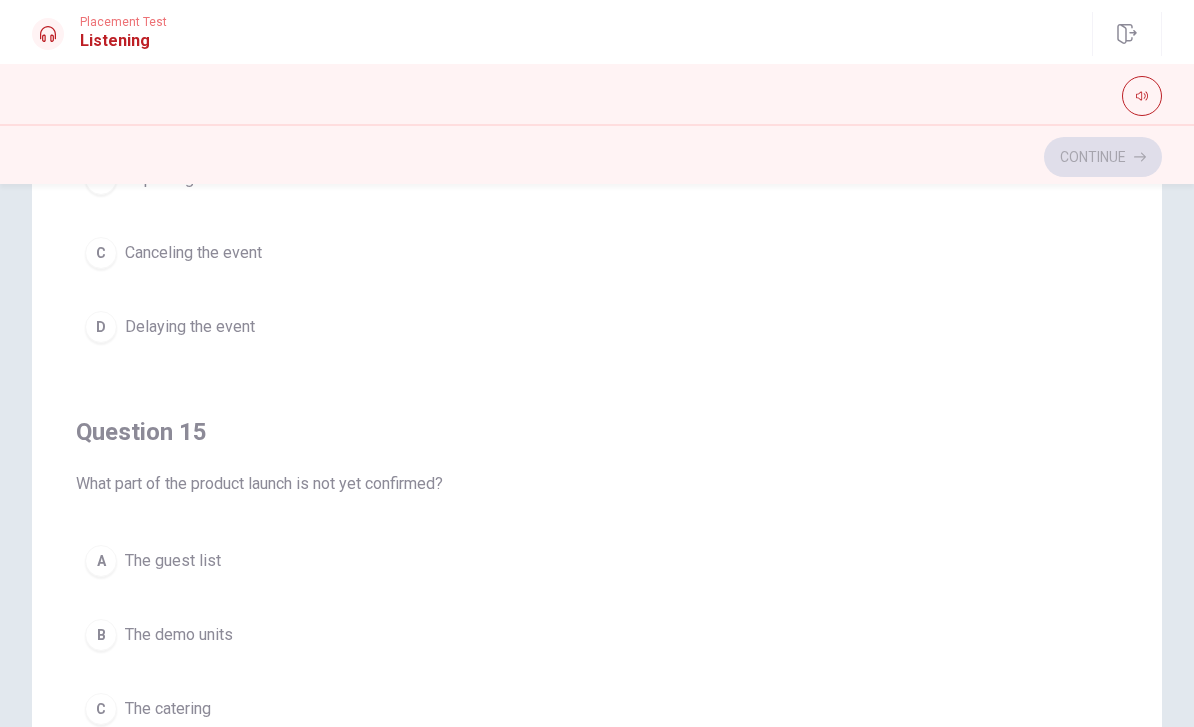 scroll, scrollTop: 1620, scrollLeft: 0, axis: vertical 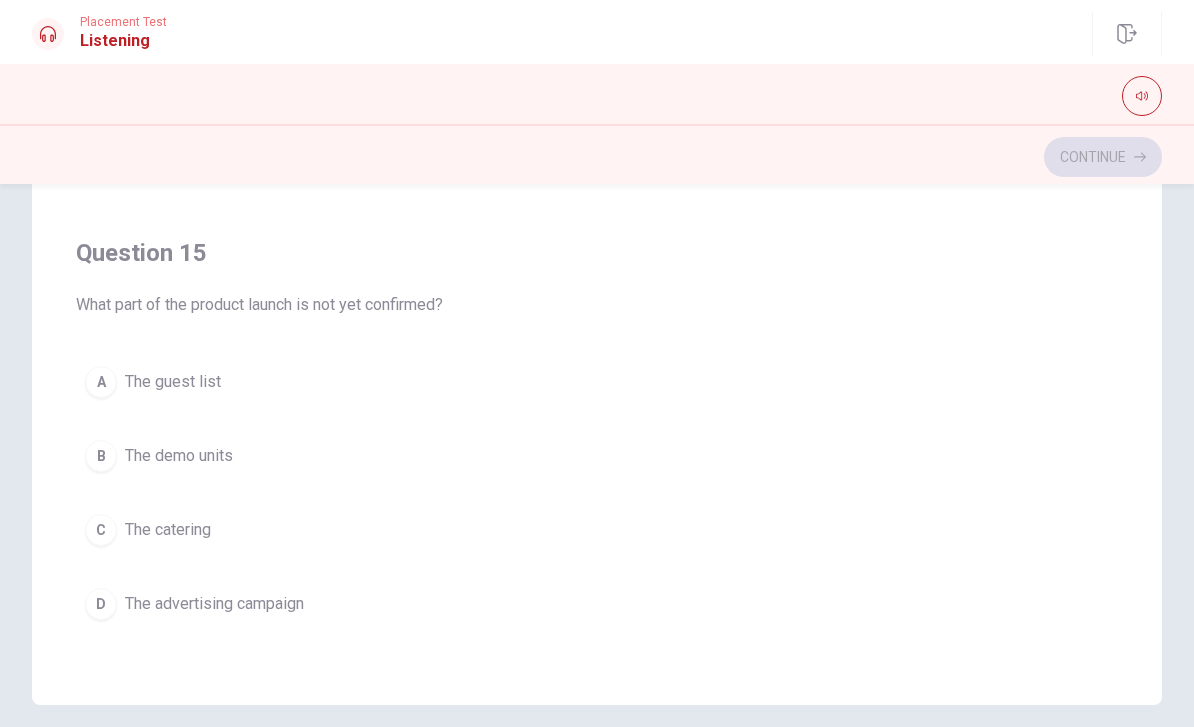 click on "A" at bounding box center [101, 382] 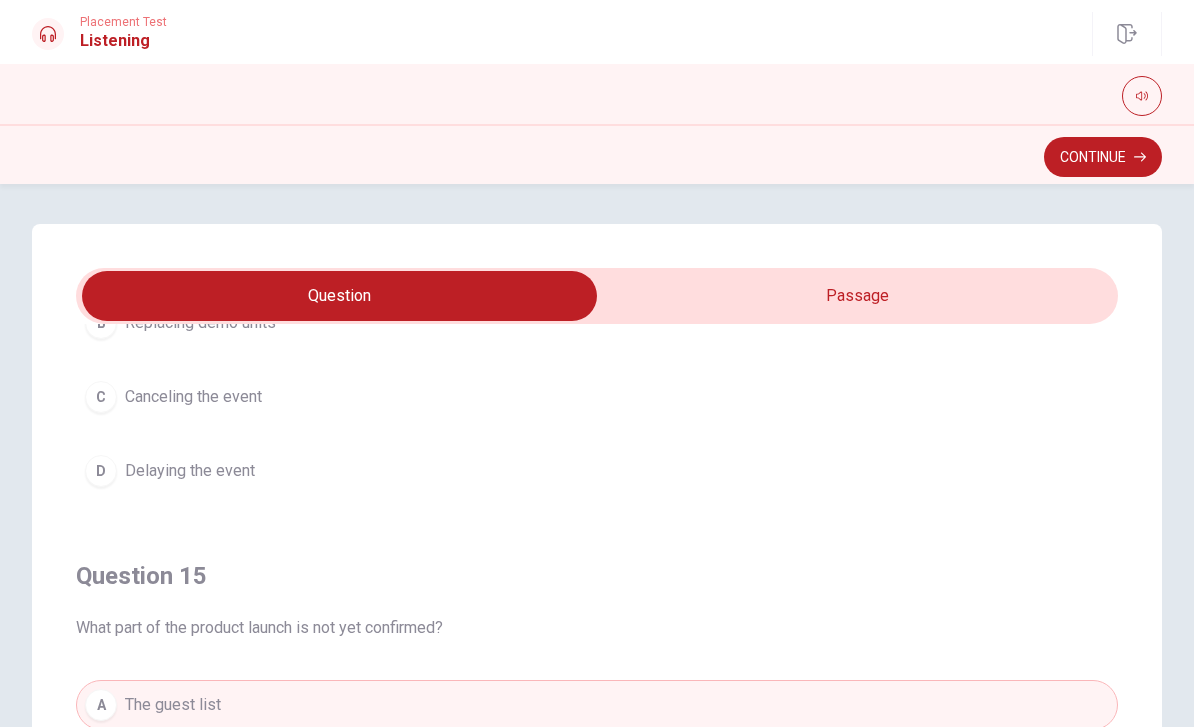 scroll, scrollTop: -1, scrollLeft: 0, axis: vertical 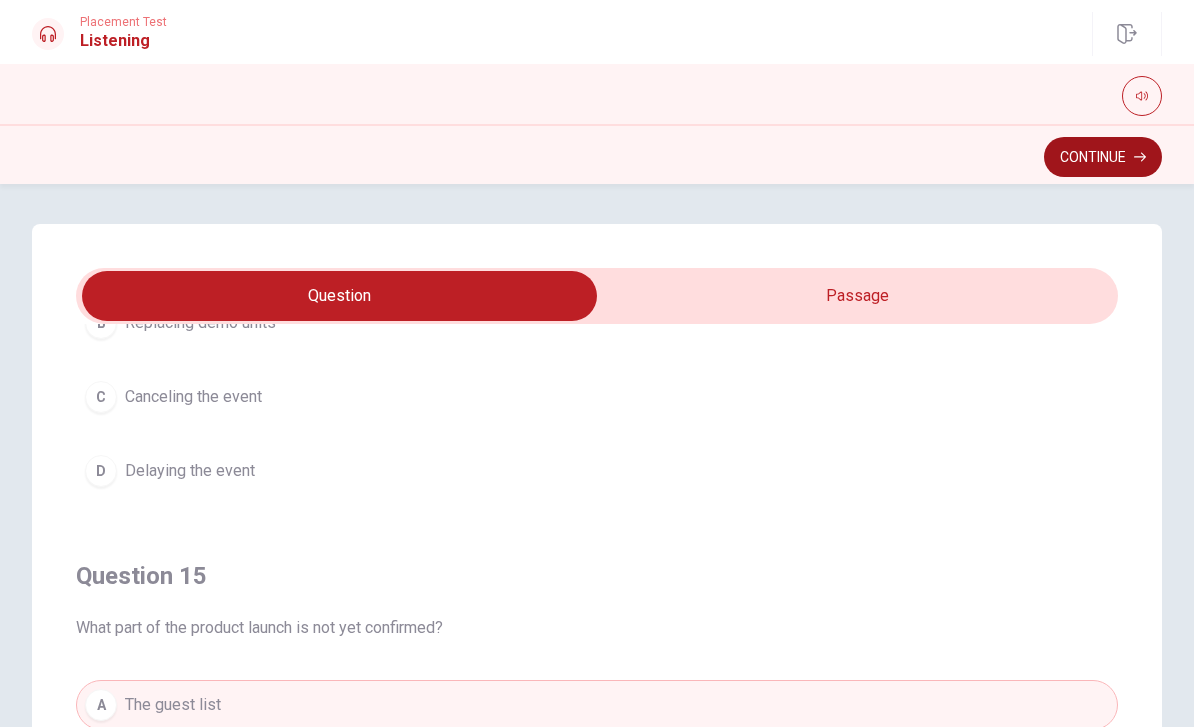click on "Continue" at bounding box center [1103, 157] 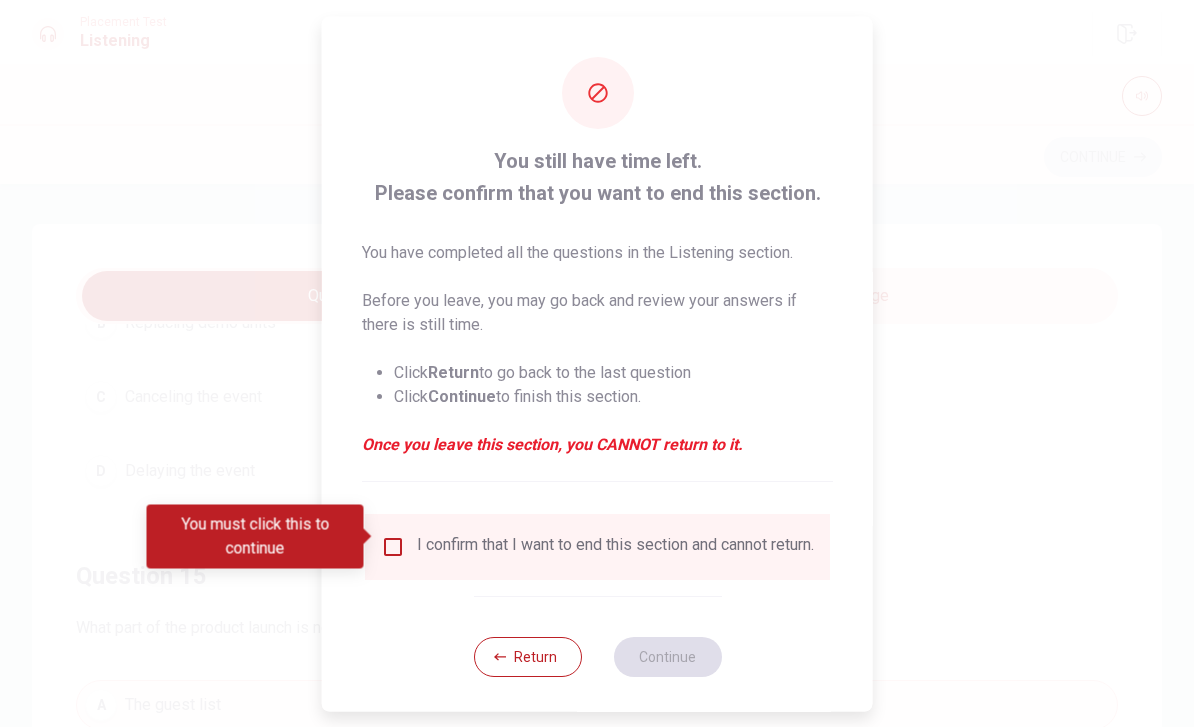 click at bounding box center [393, 546] 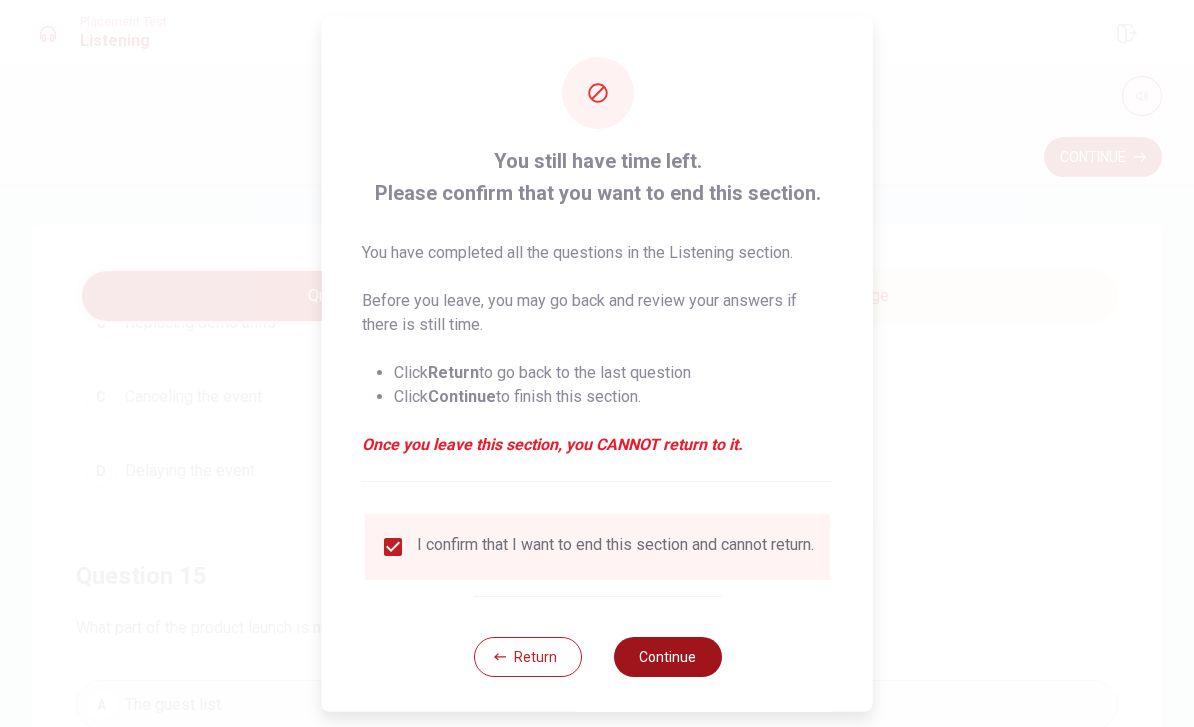 click on "Continue" at bounding box center (667, 656) 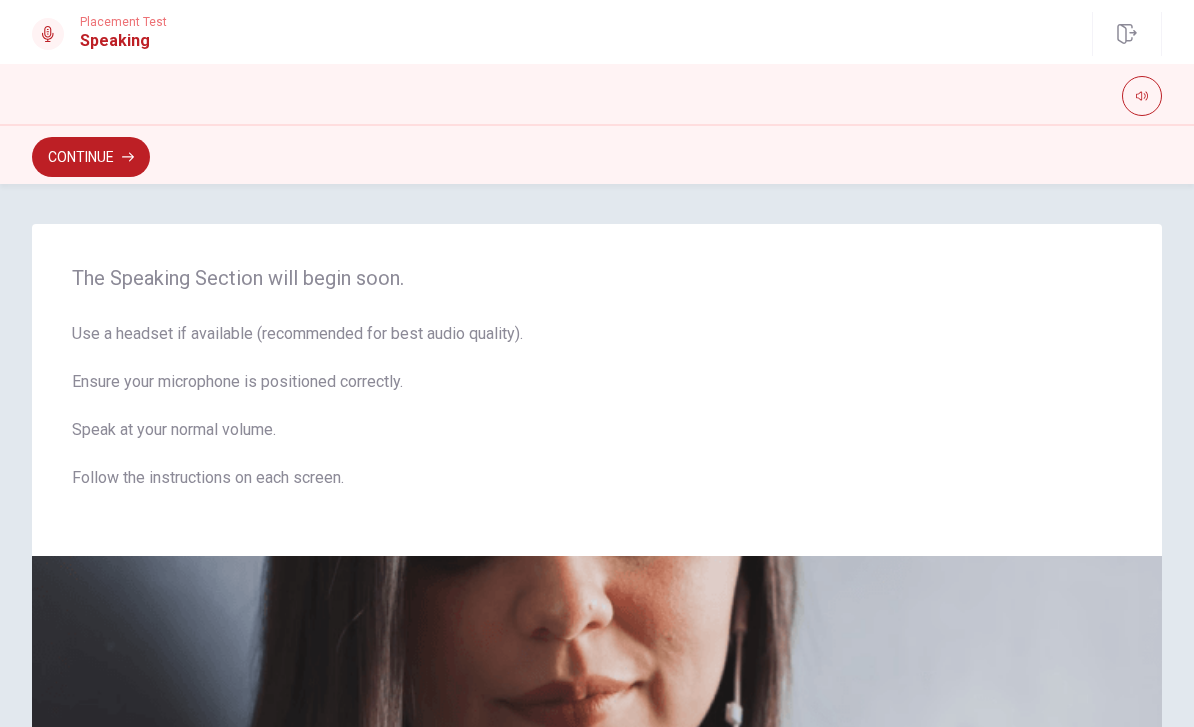 scroll, scrollTop: 0, scrollLeft: 0, axis: both 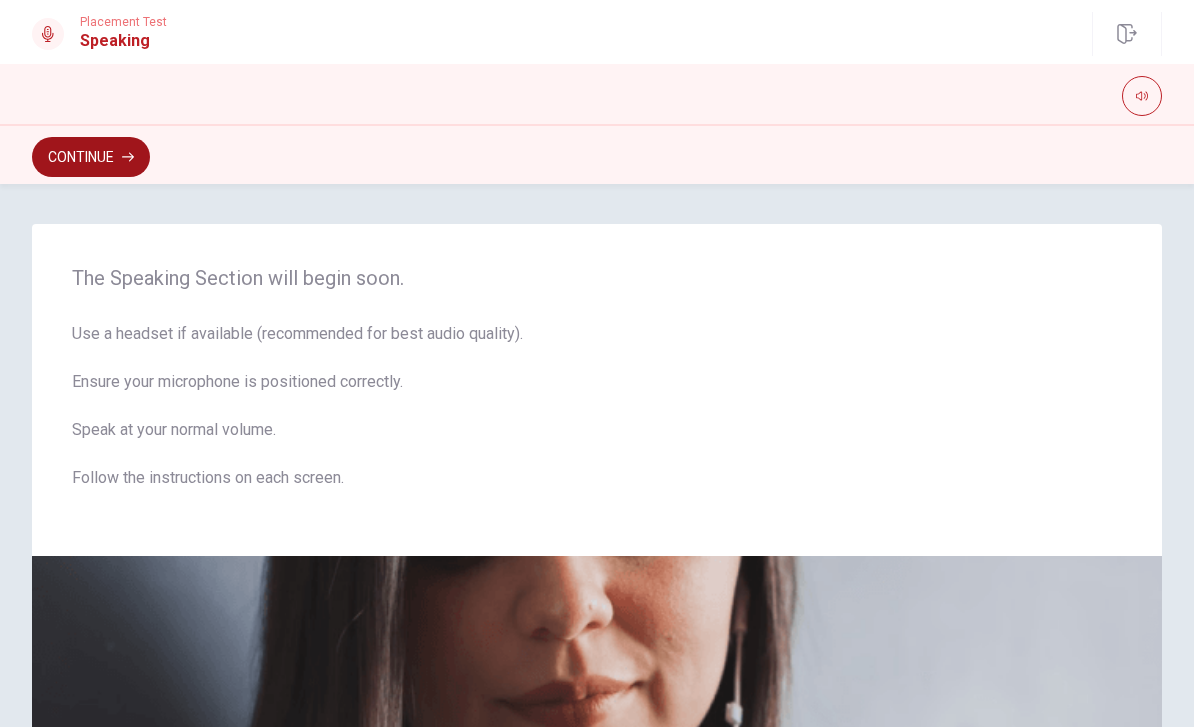click on "Continue" at bounding box center (91, 157) 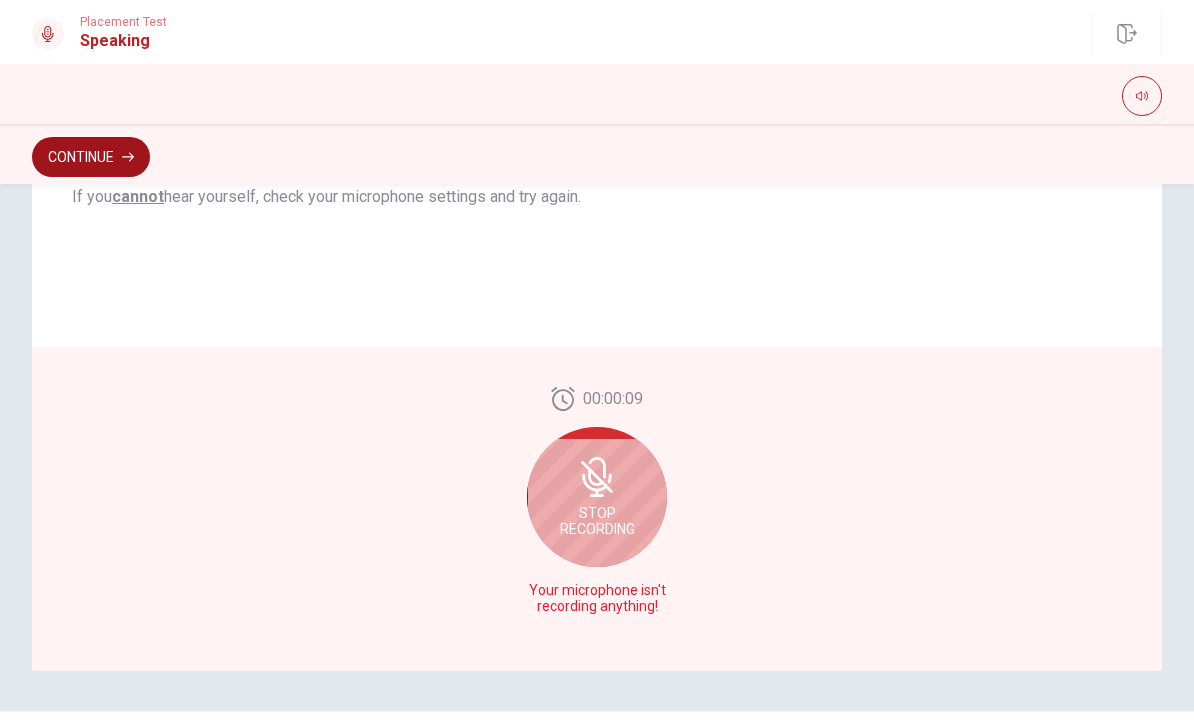scroll, scrollTop: 436, scrollLeft: 0, axis: vertical 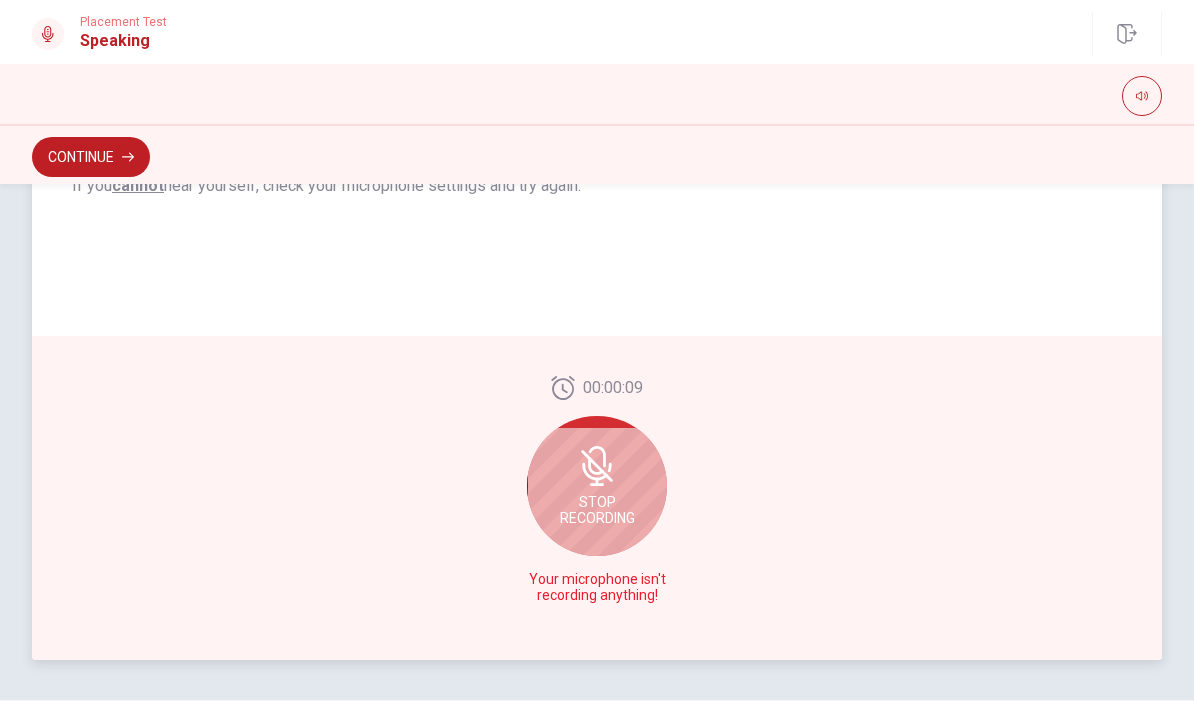 click on "Stop   Recording" at bounding box center (597, 510) 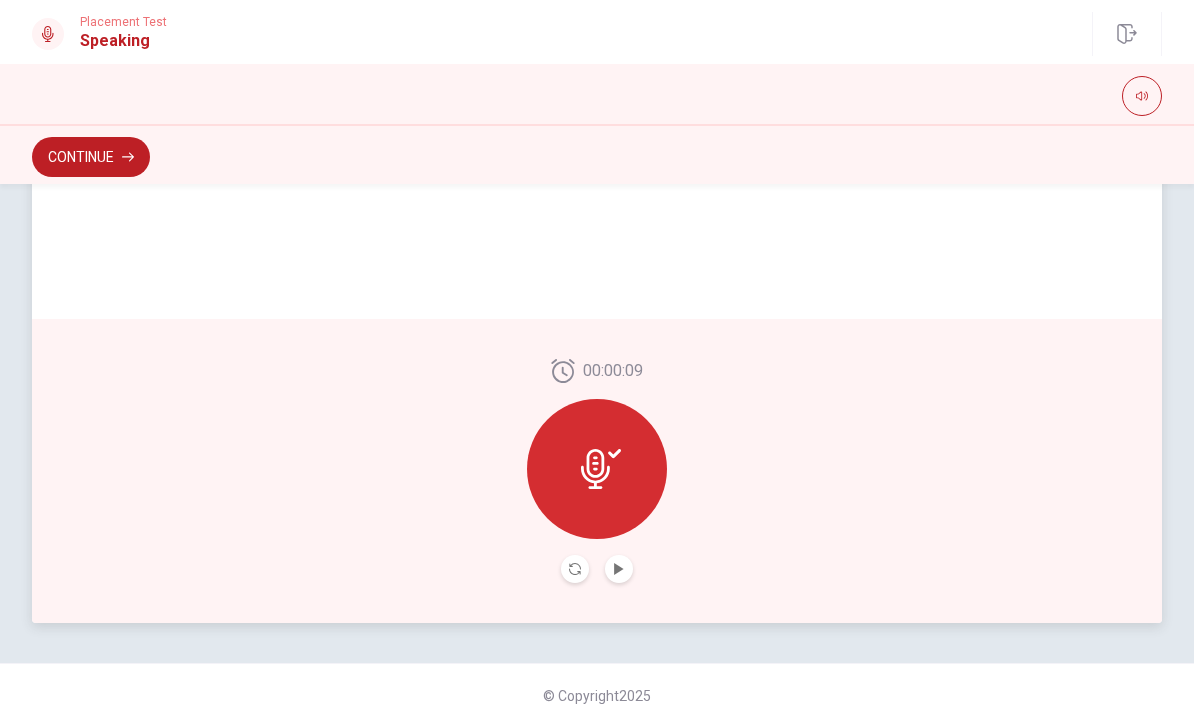 scroll, scrollTop: 473, scrollLeft: 0, axis: vertical 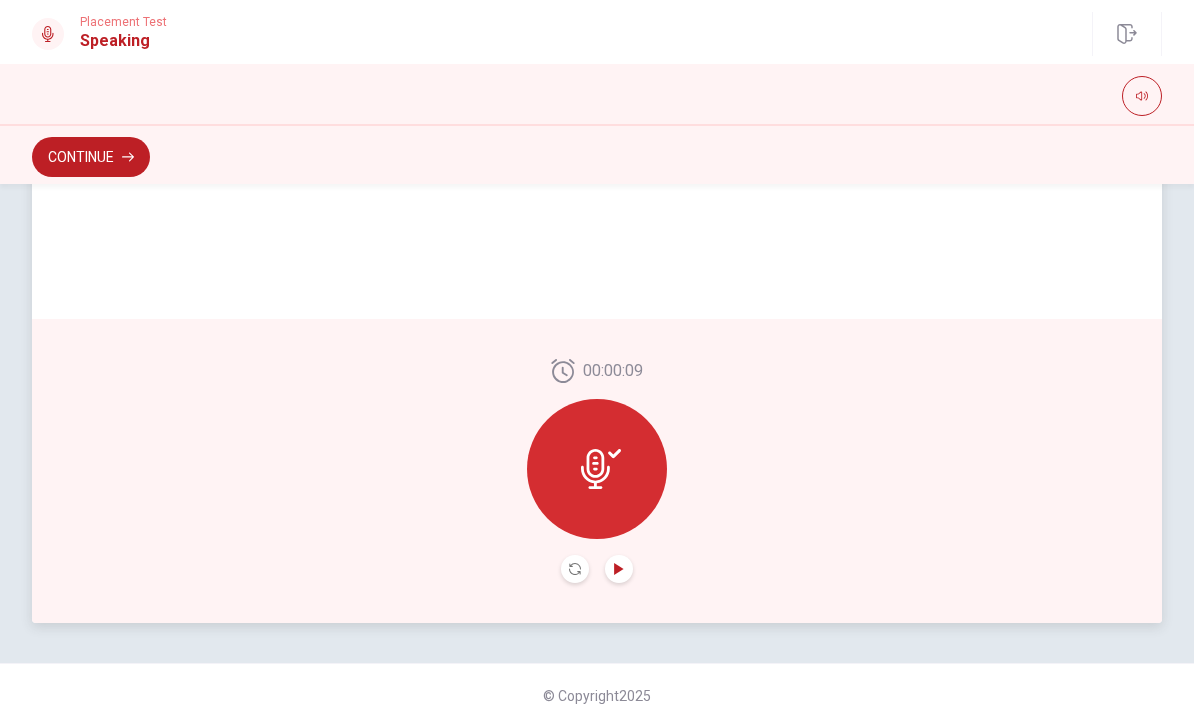 click 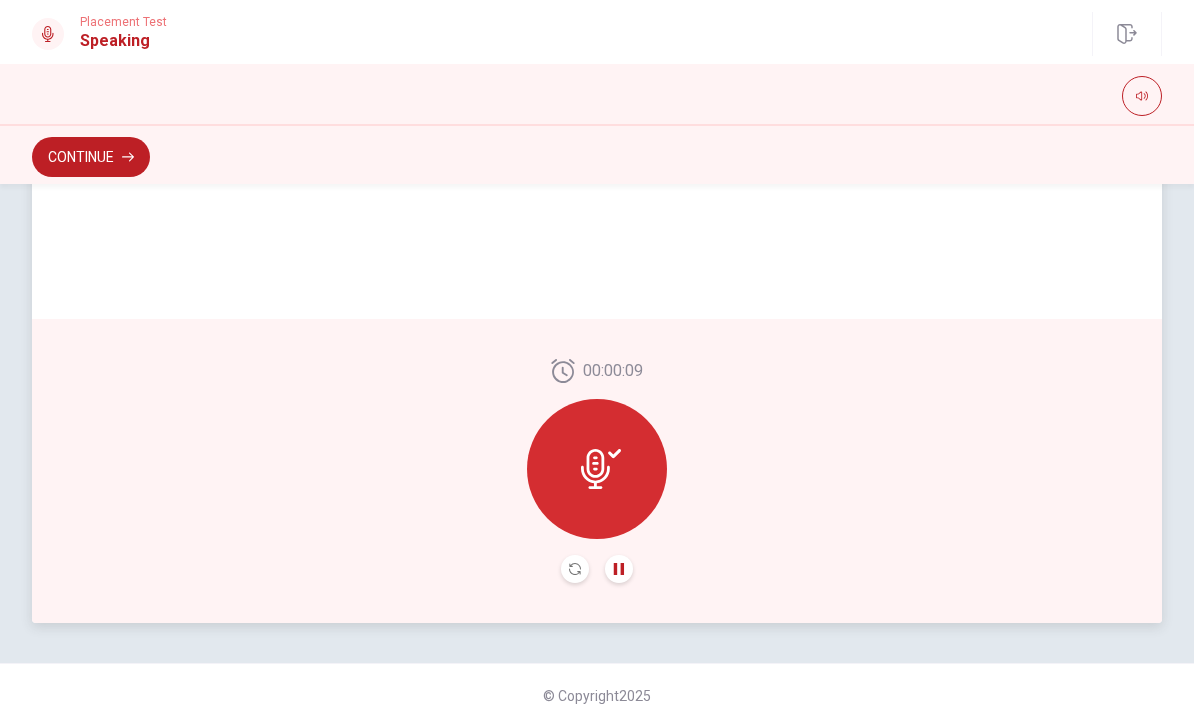 click at bounding box center (619, 569) 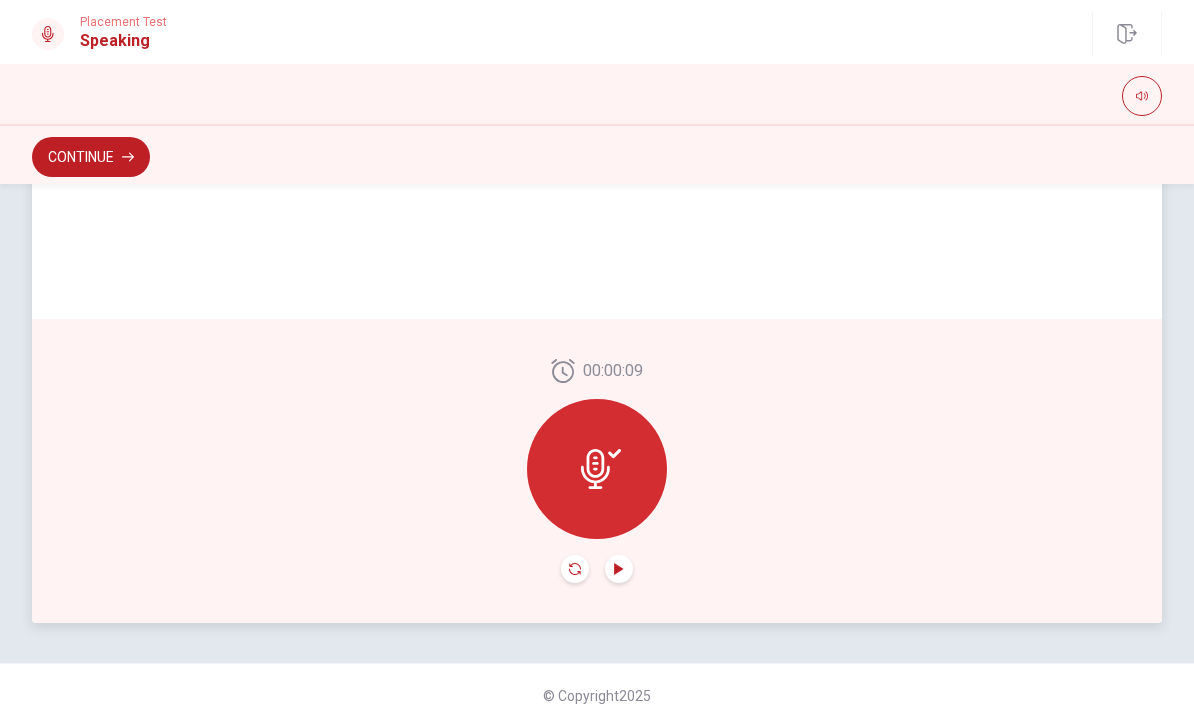 click 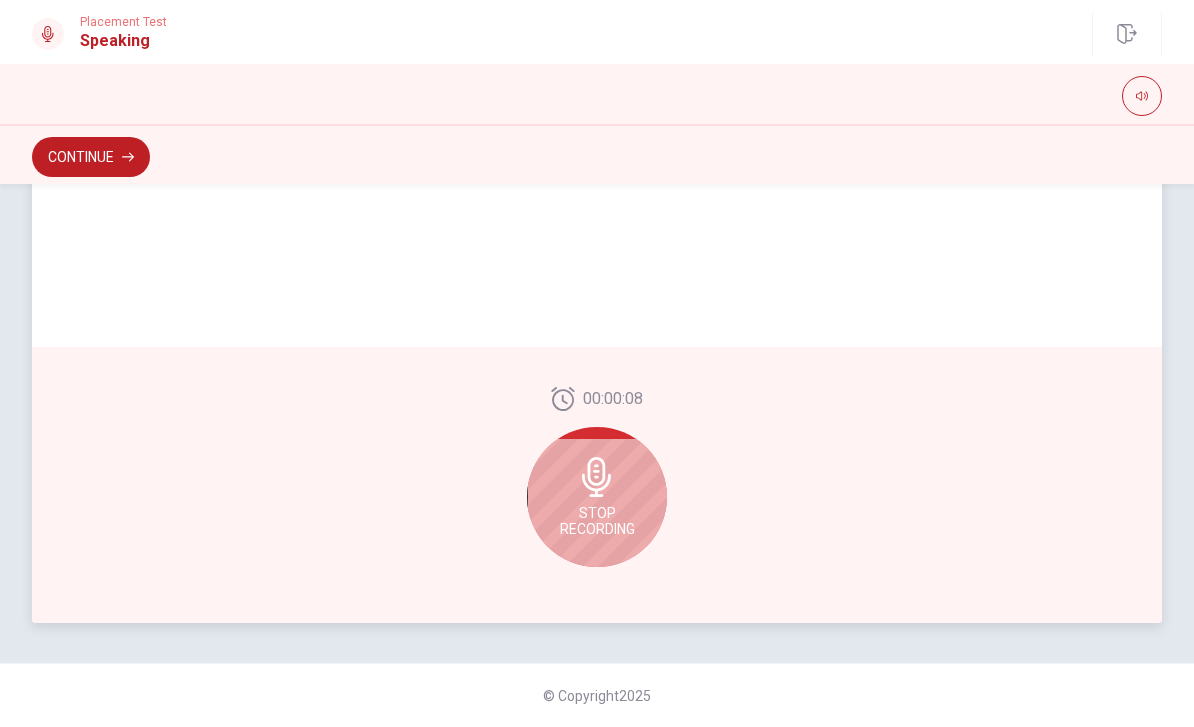 click 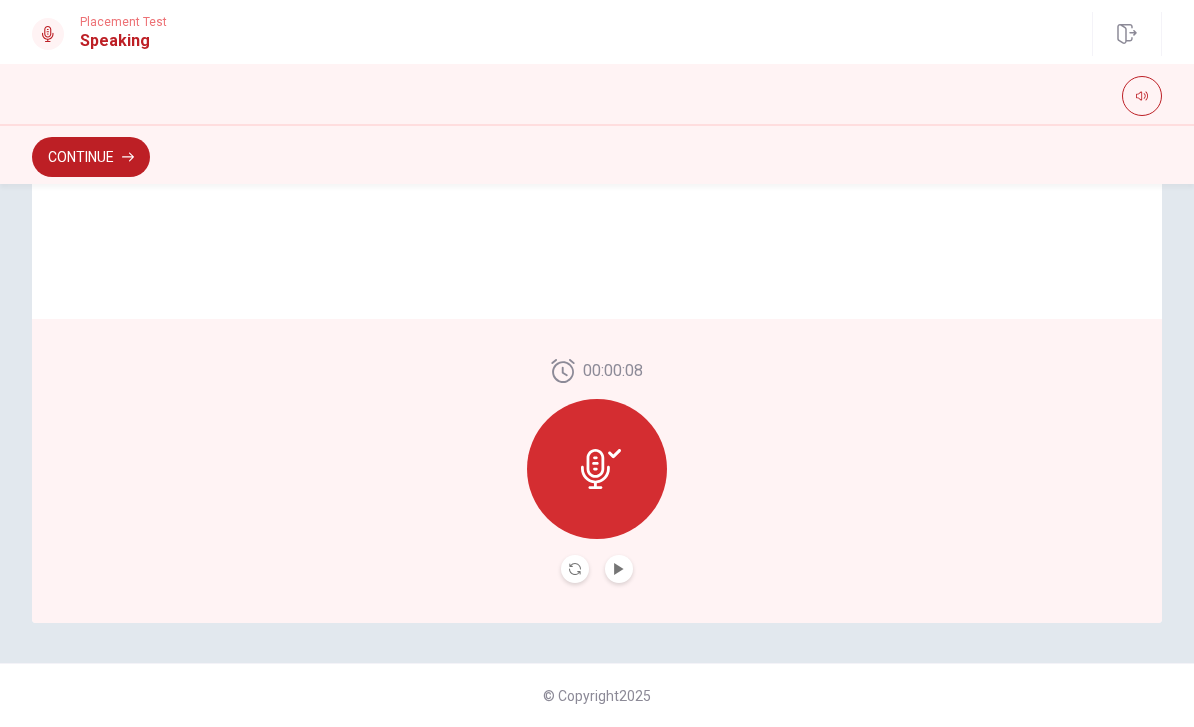 click at bounding box center [619, 569] 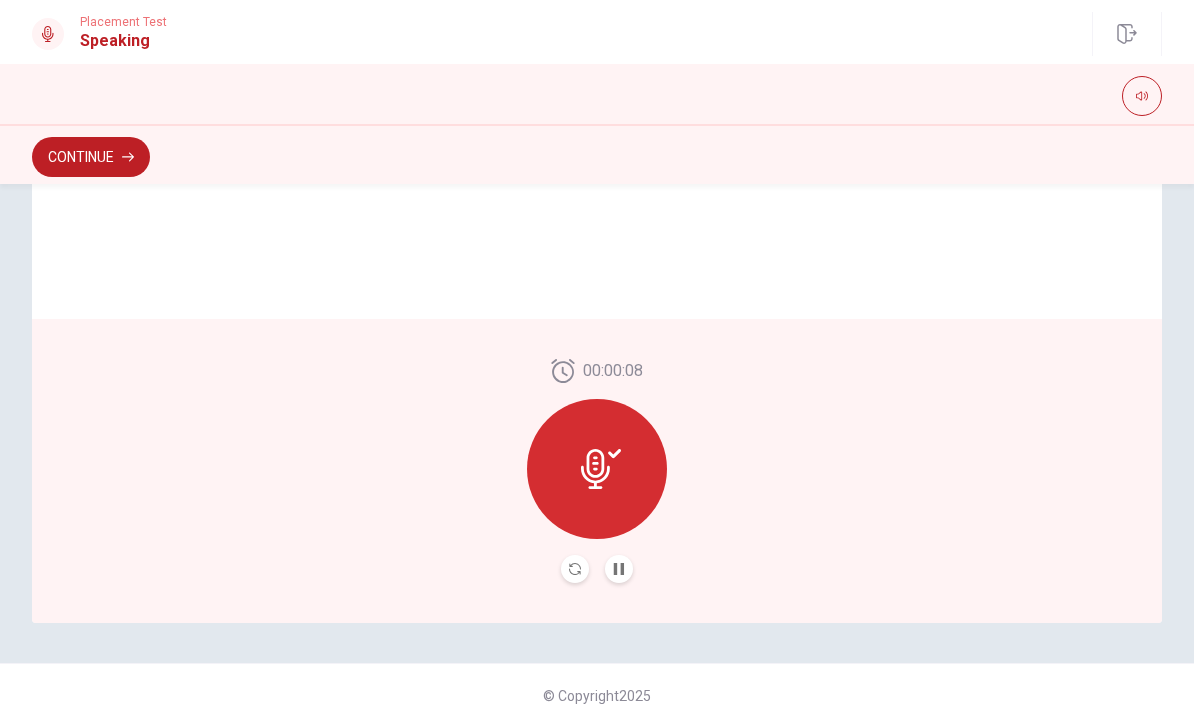 click at bounding box center [619, 569] 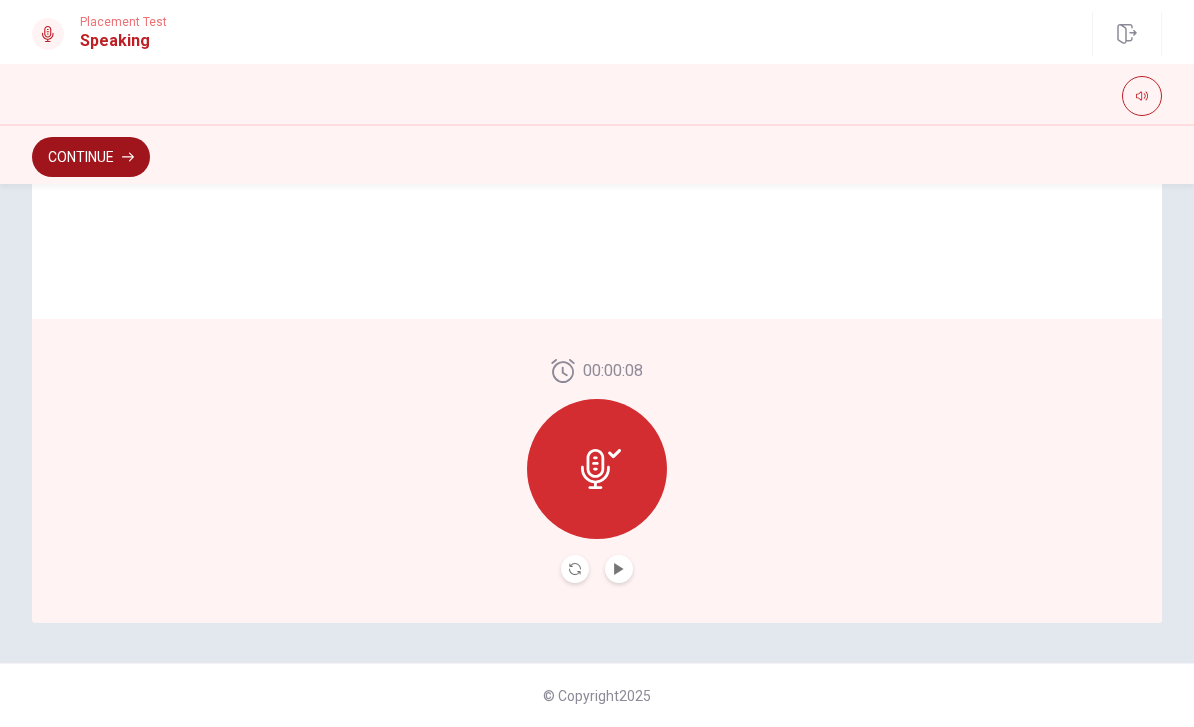 click on "Continue" at bounding box center (91, 157) 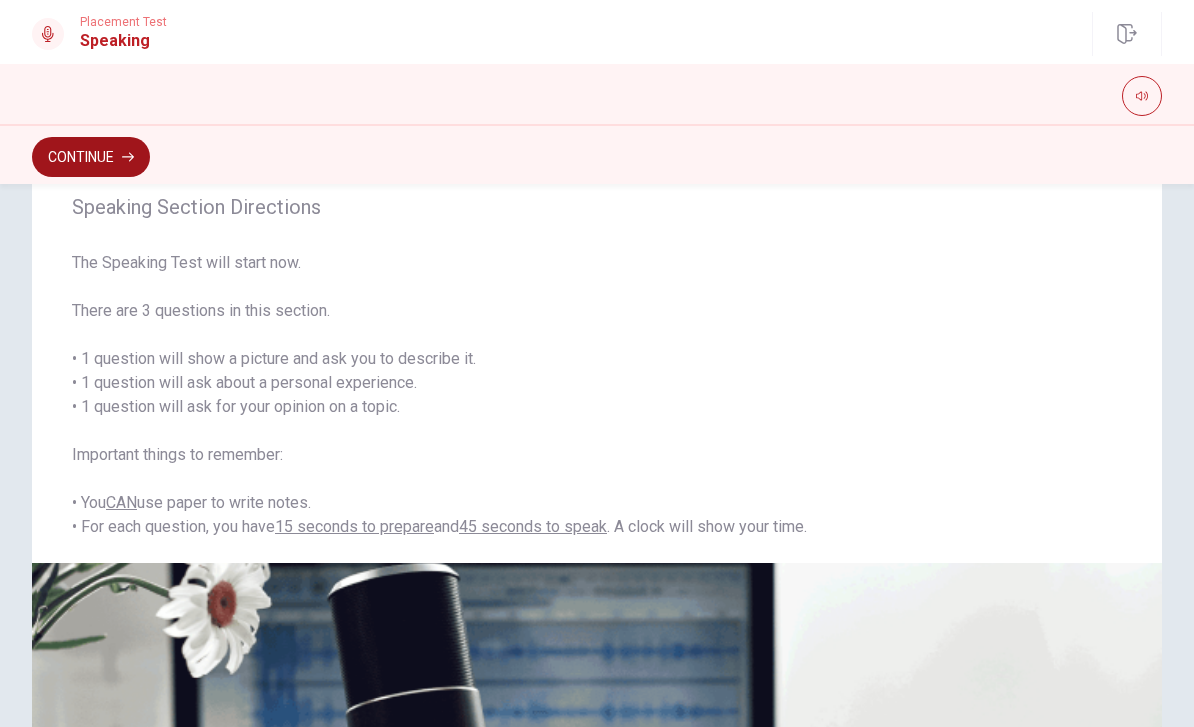 scroll, scrollTop: 33, scrollLeft: 0, axis: vertical 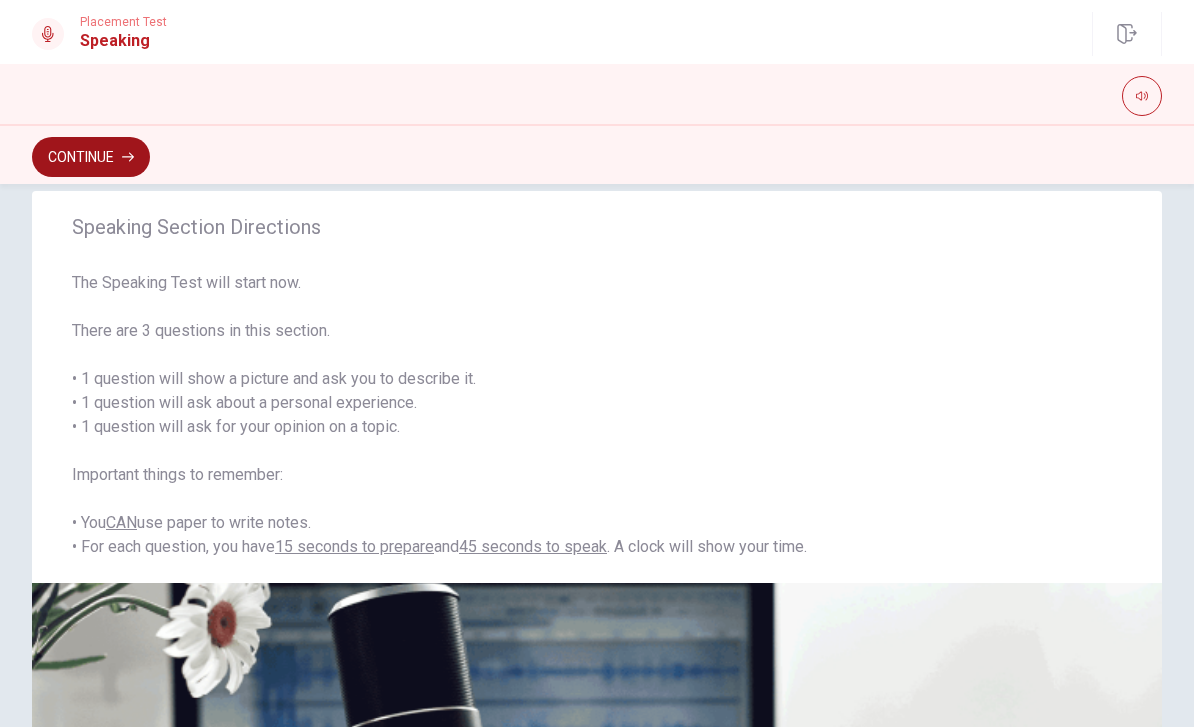click on "Continue" at bounding box center (91, 157) 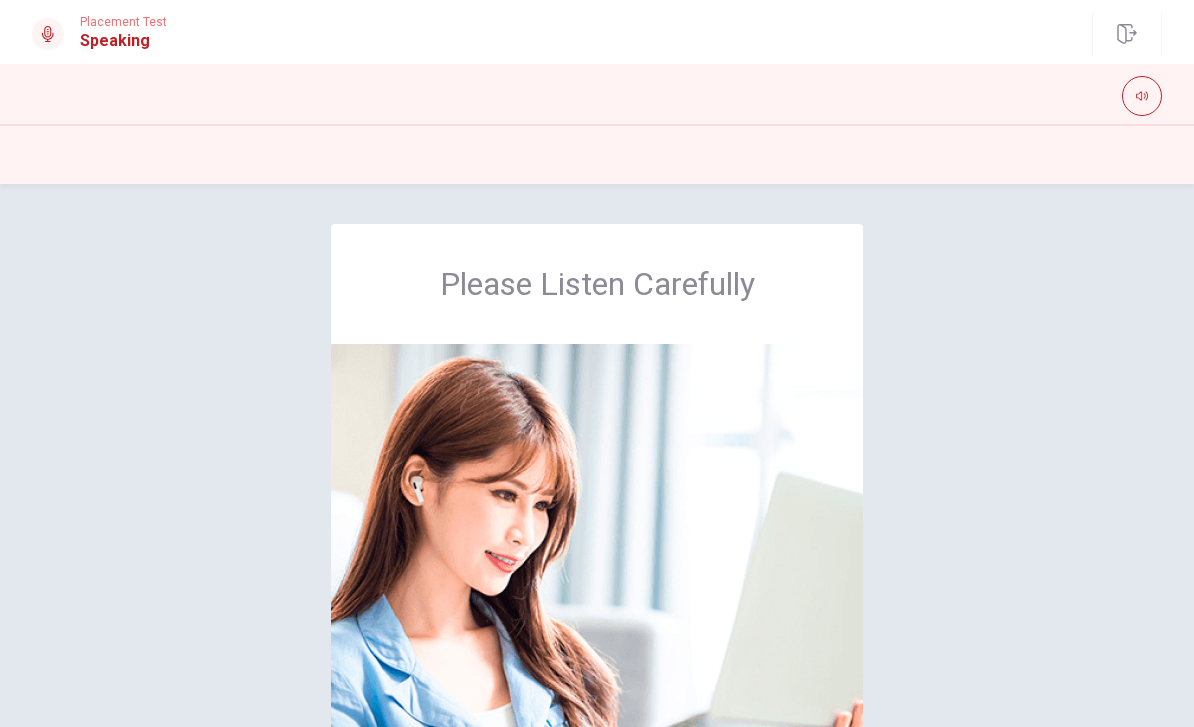 scroll, scrollTop: 0, scrollLeft: 0, axis: both 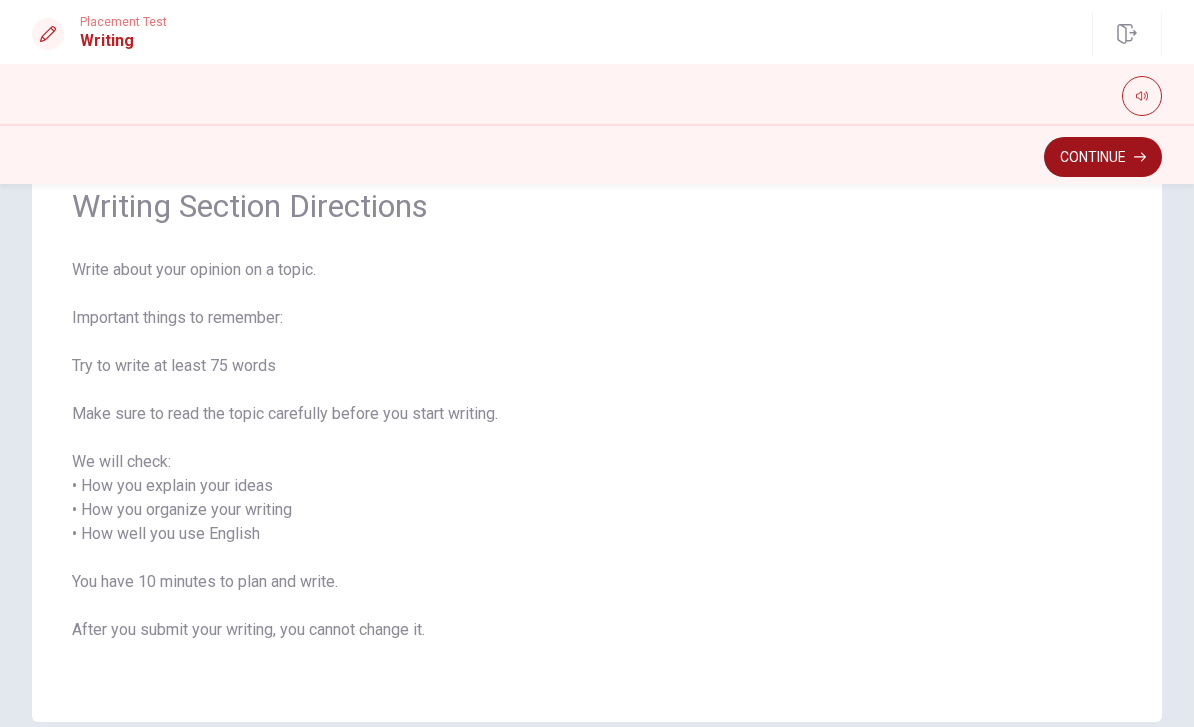 click on "Continue" at bounding box center (1103, 157) 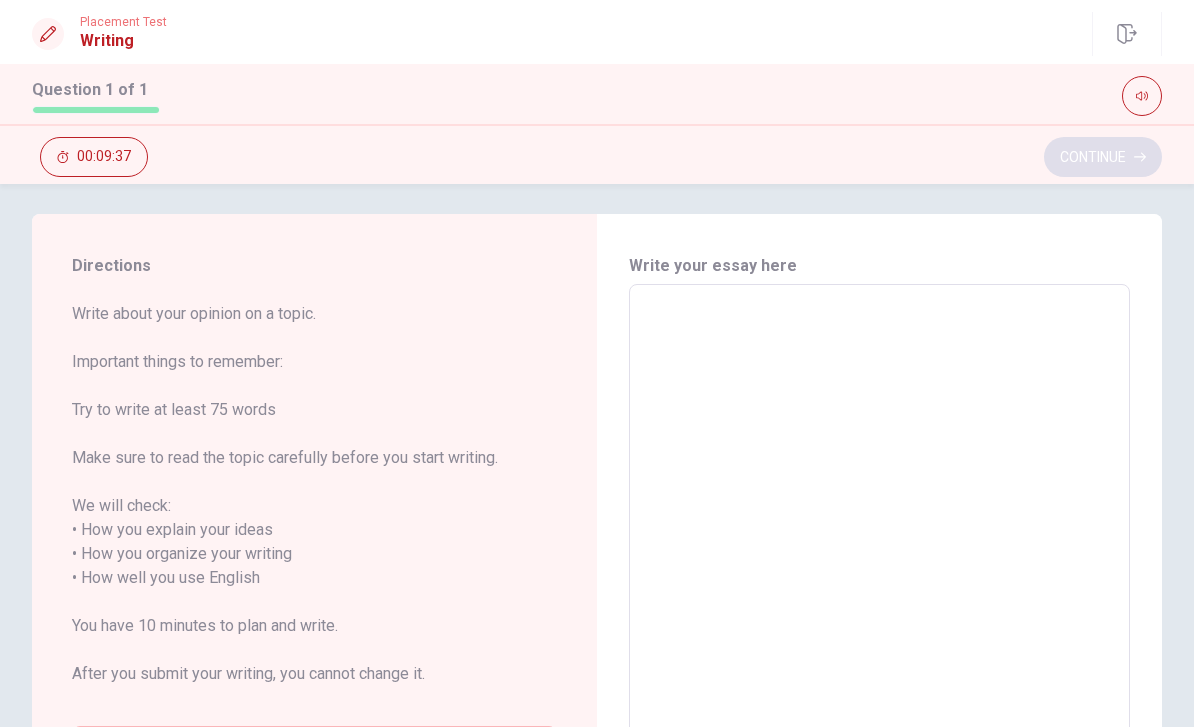 scroll, scrollTop: 12, scrollLeft: 0, axis: vertical 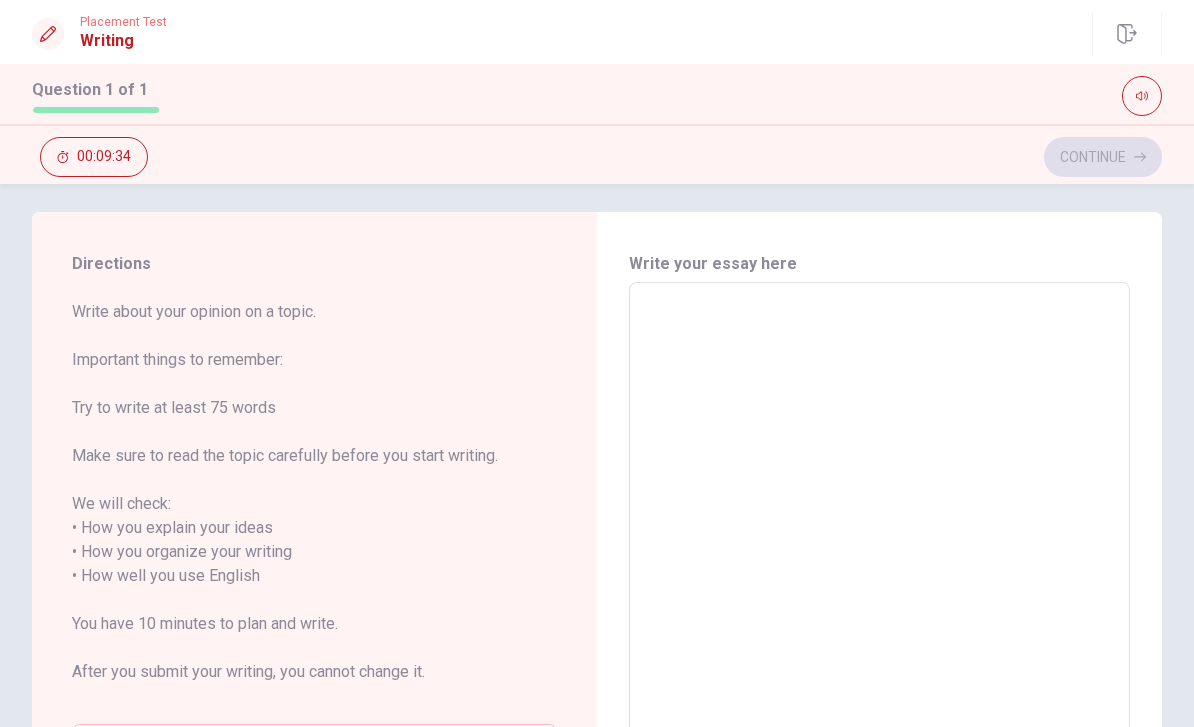click at bounding box center [879, 576] 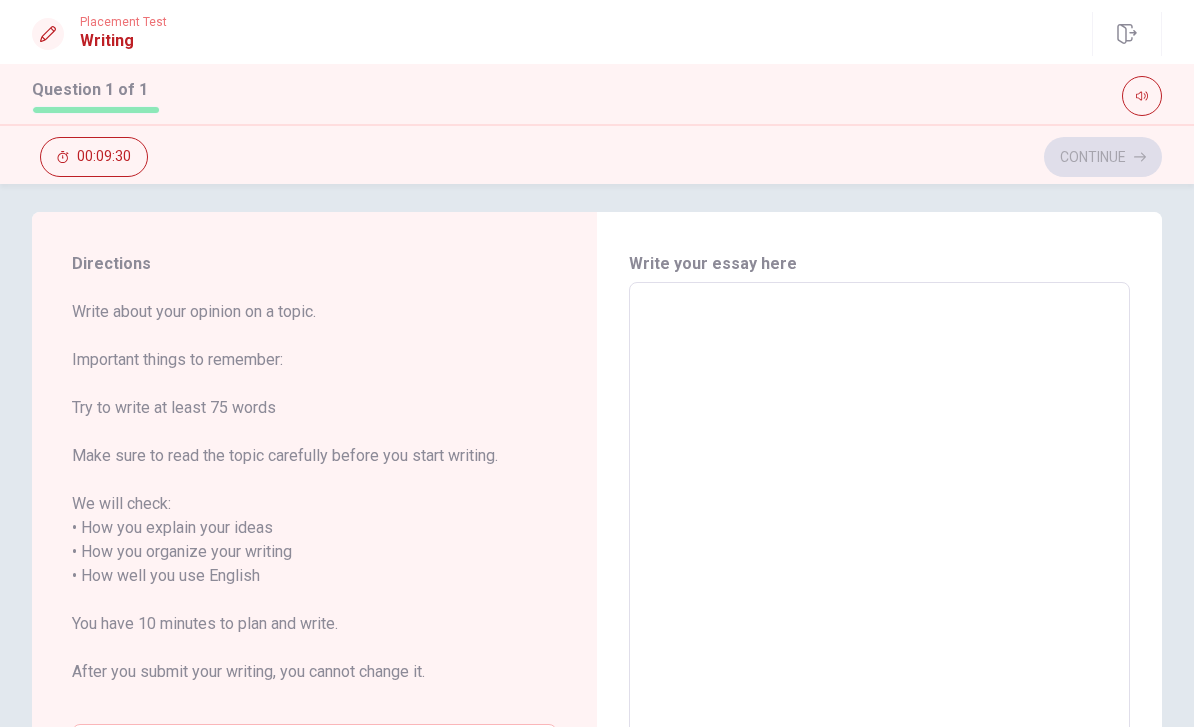 type on "I" 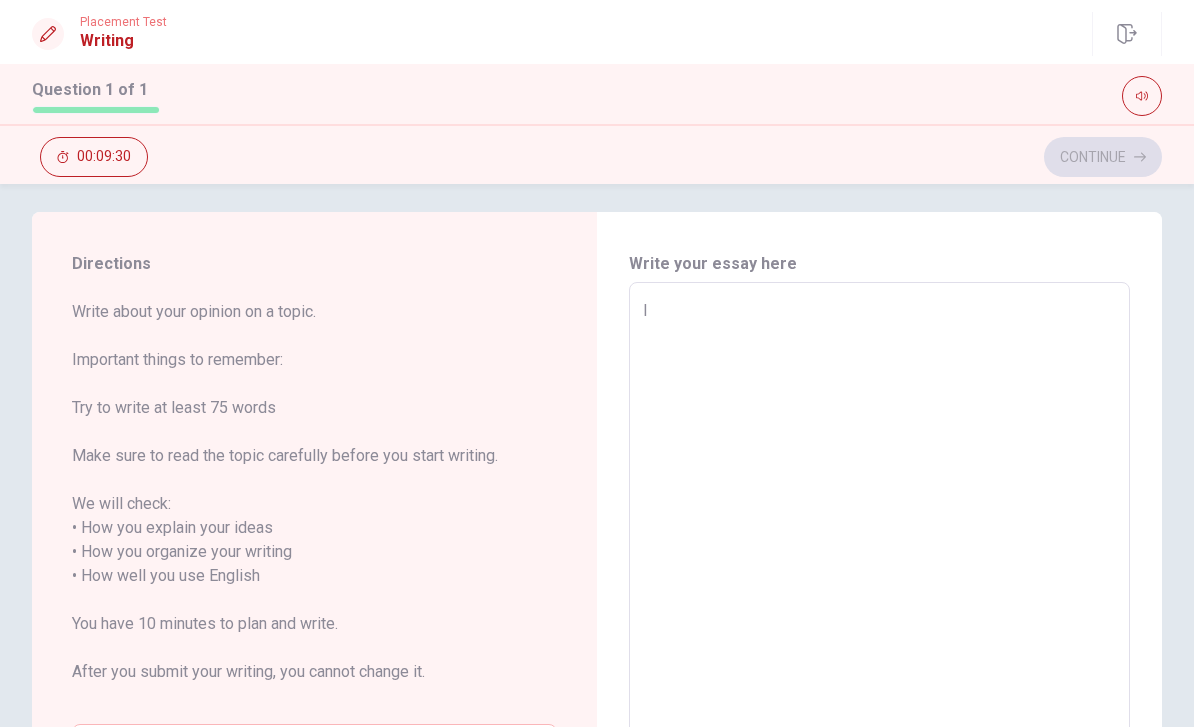 type on "x" 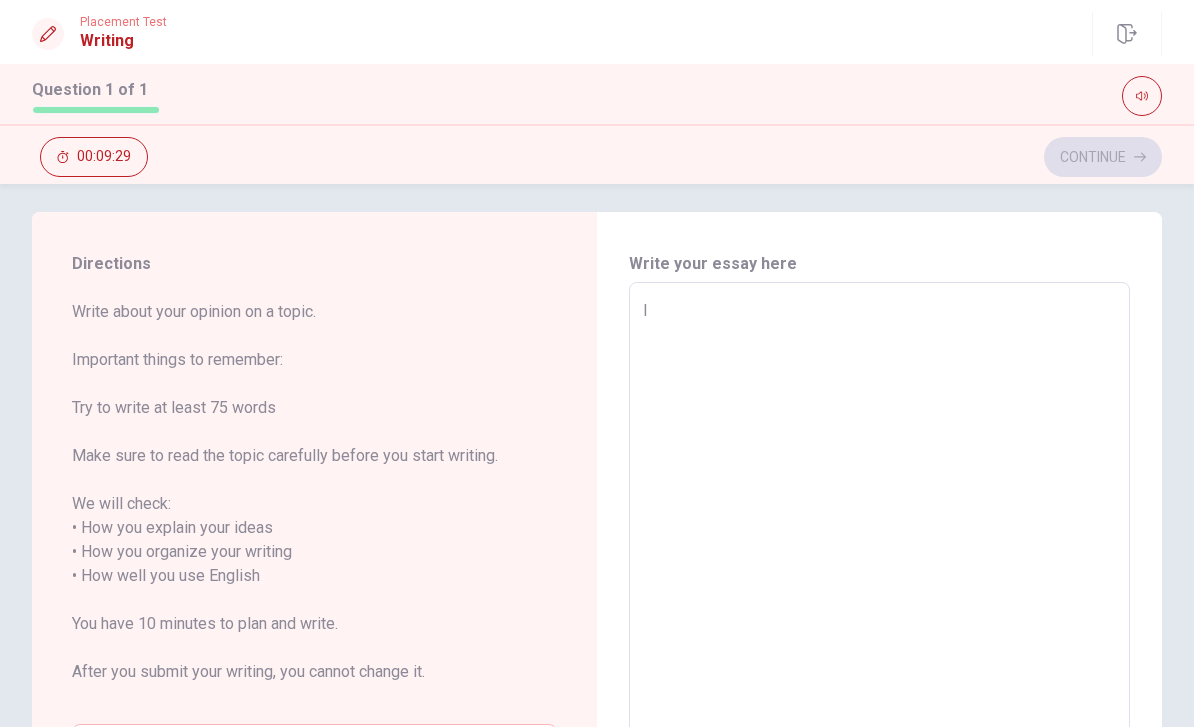 type on "x" 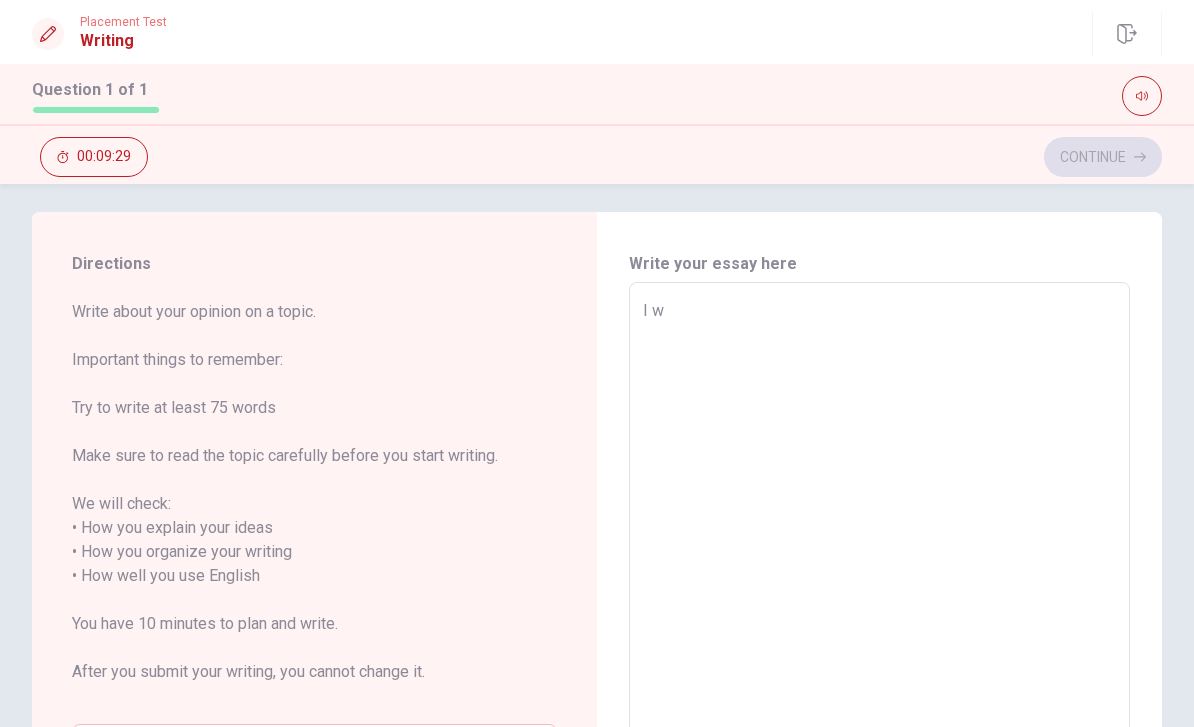 type on "x" 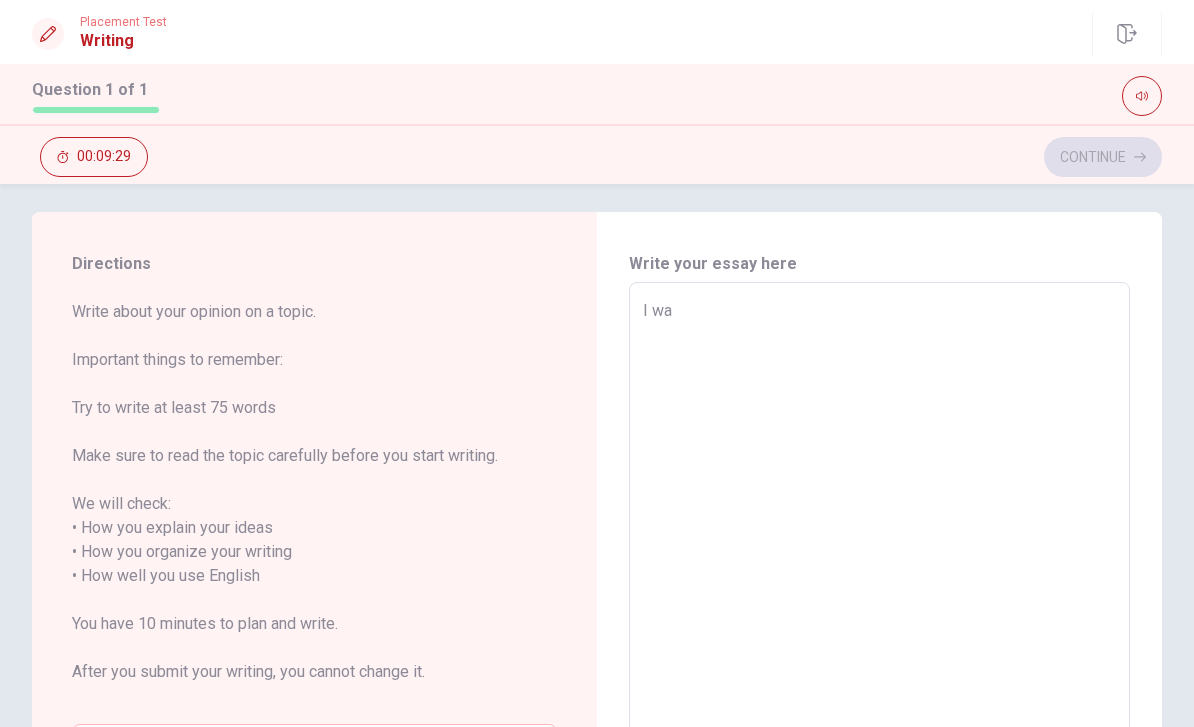 type on "x" 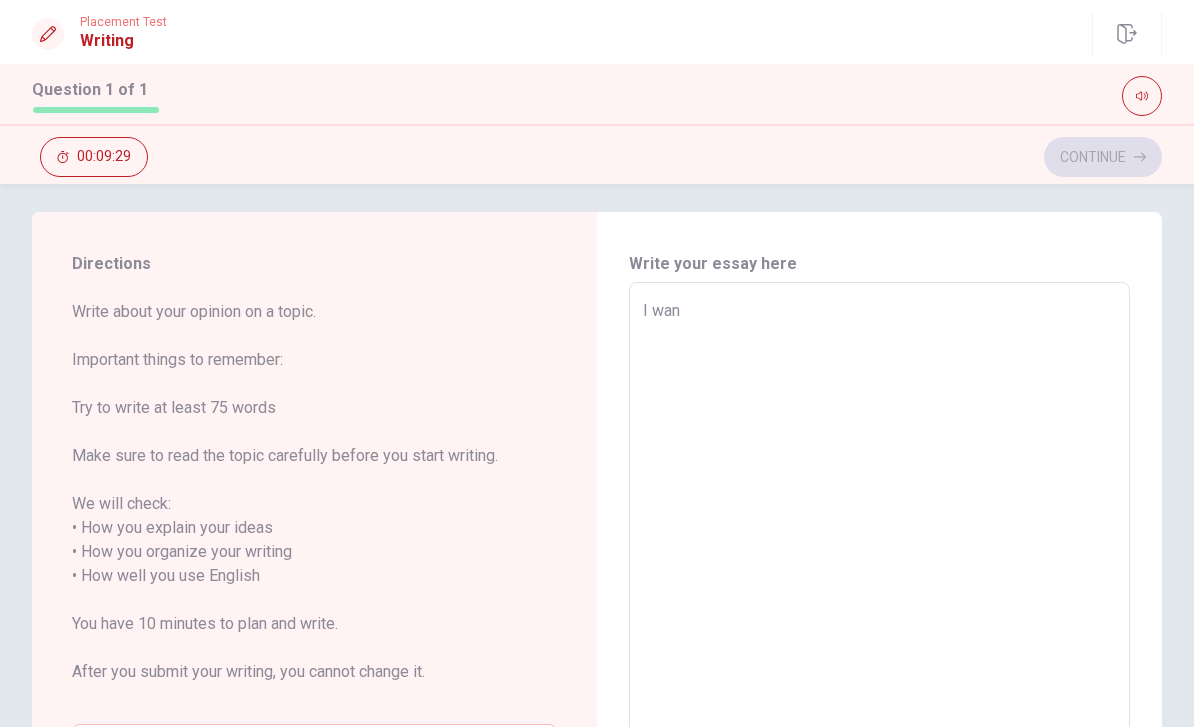 type on "x" 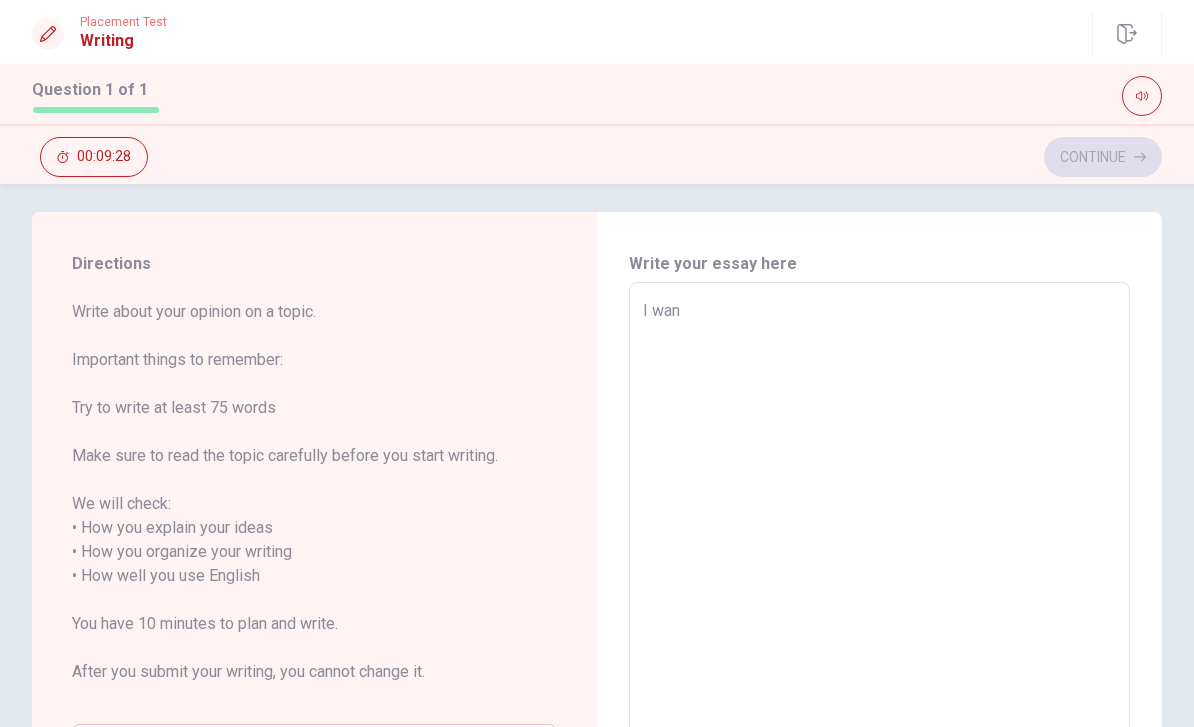 type on "I want" 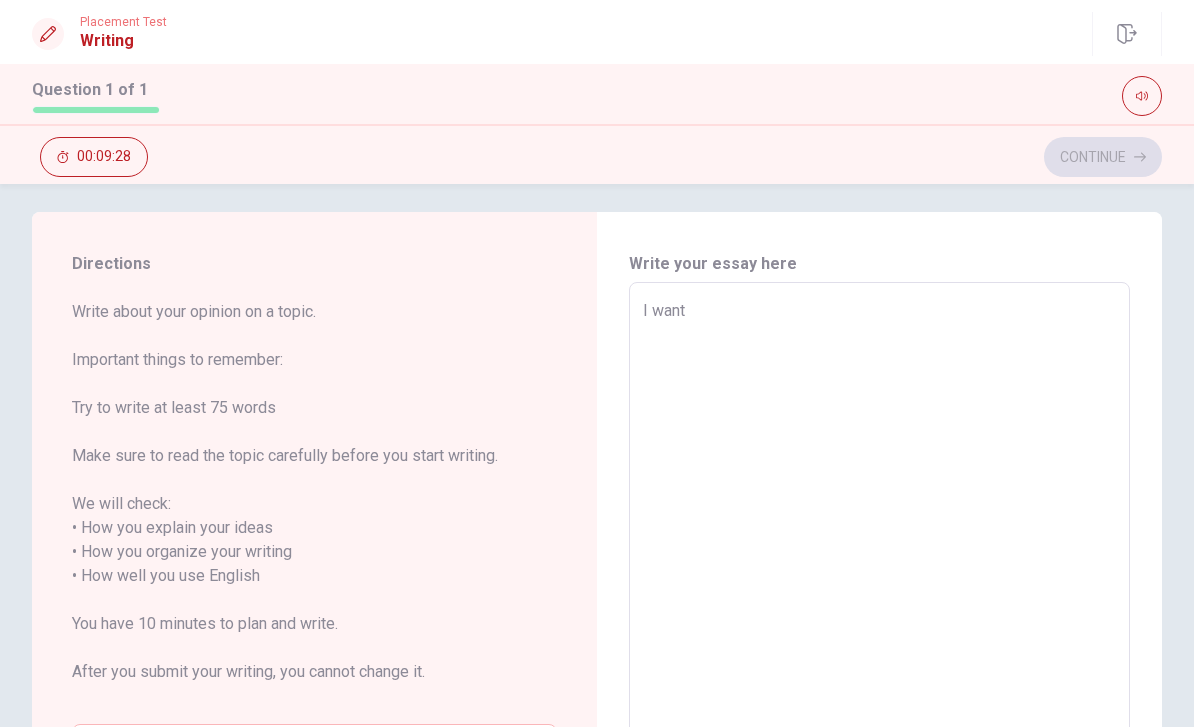 type on "x" 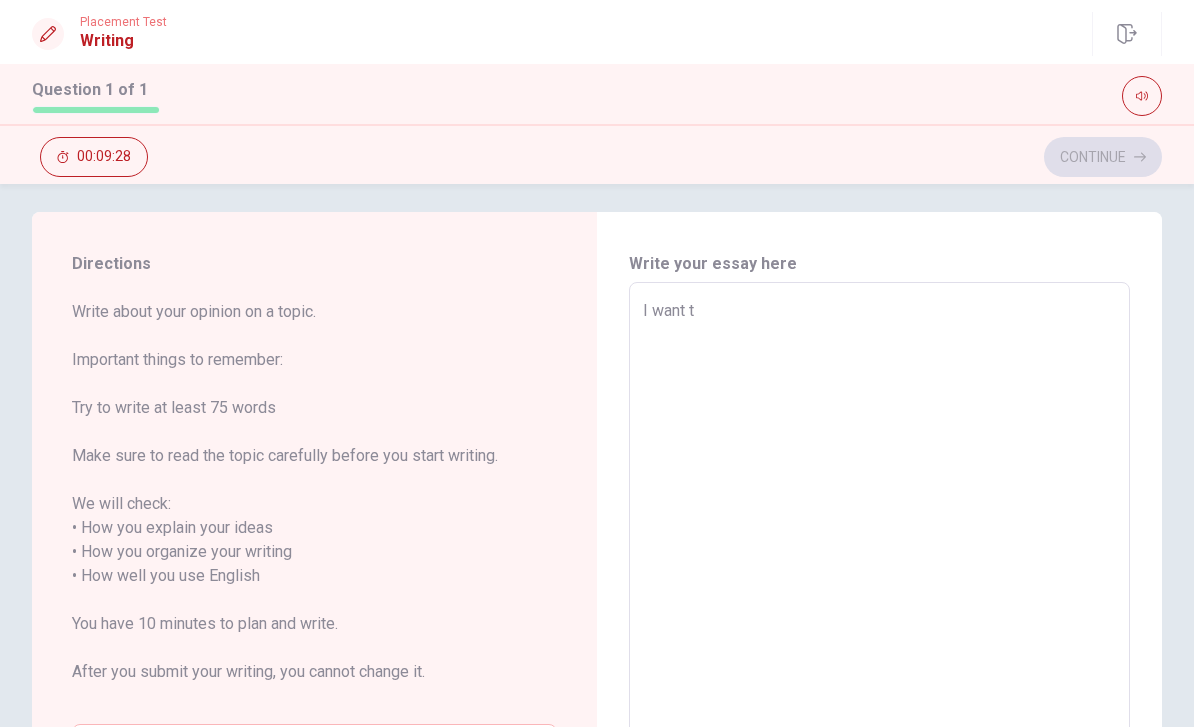 type on "x" 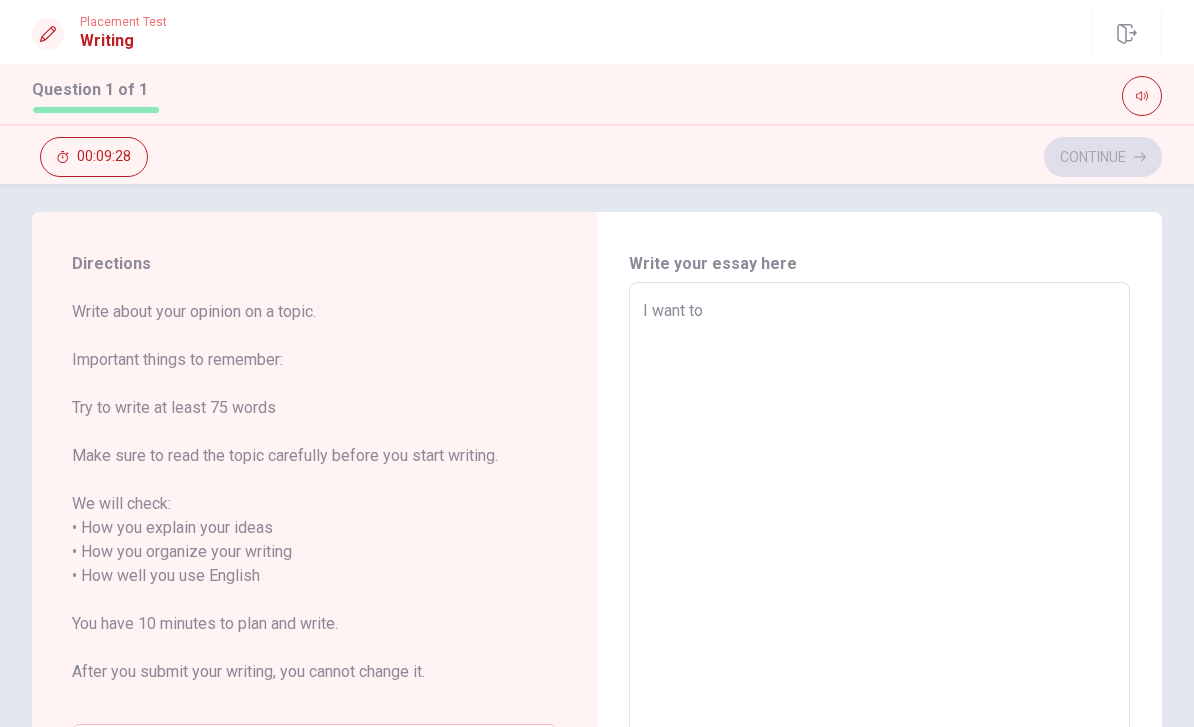 type on "x" 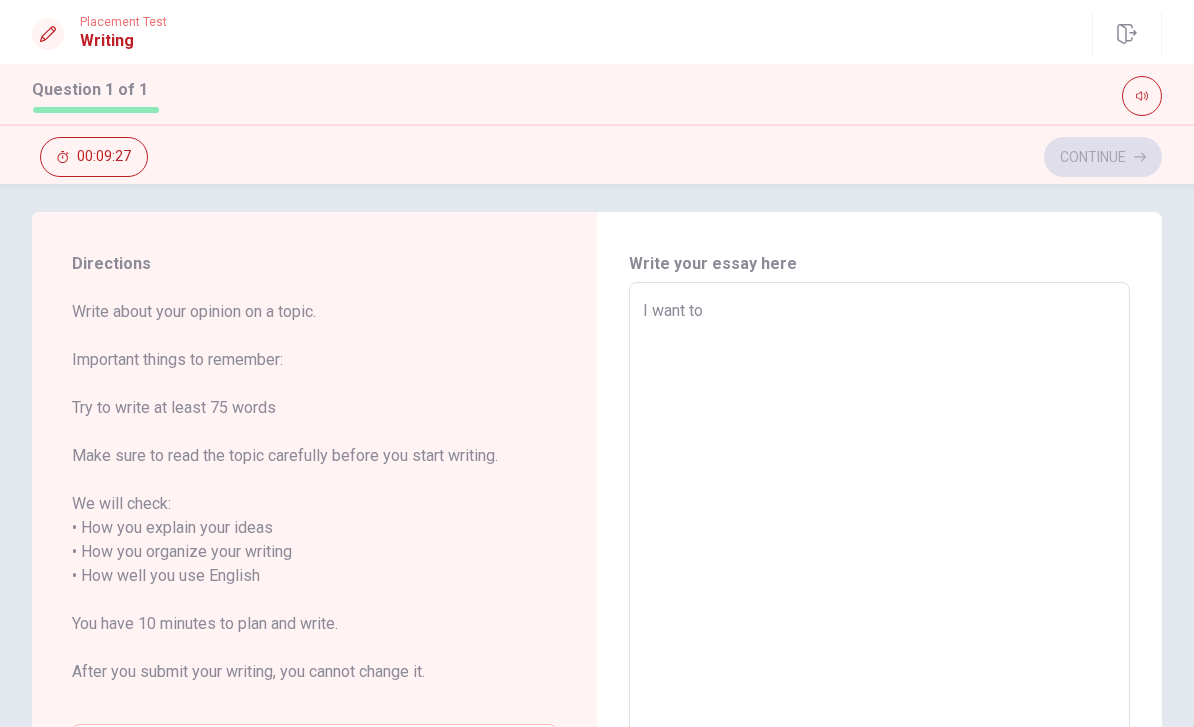 type on "I want to t" 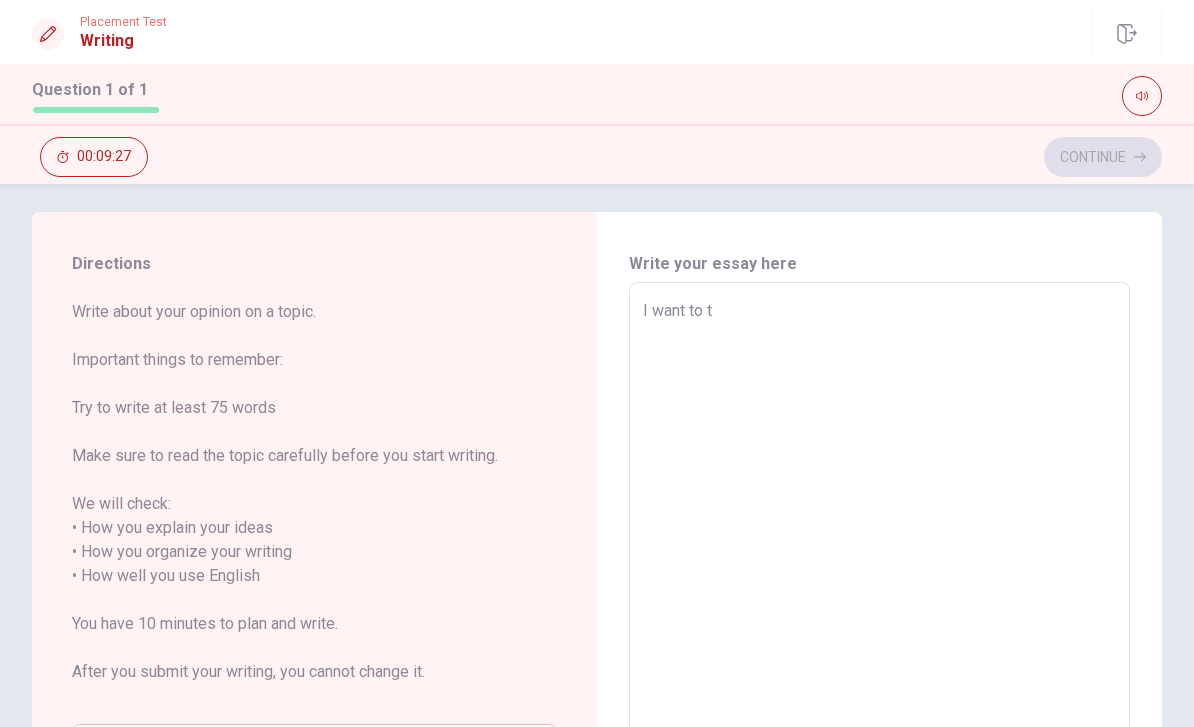 type on "x" 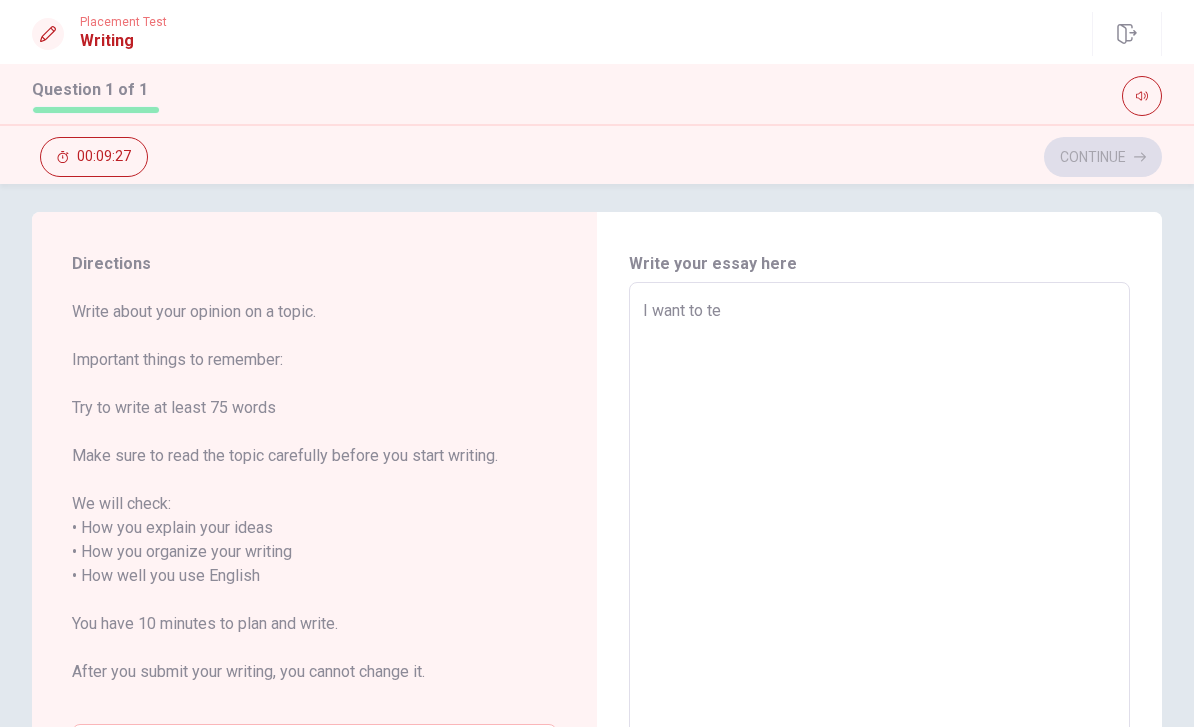 type on "x" 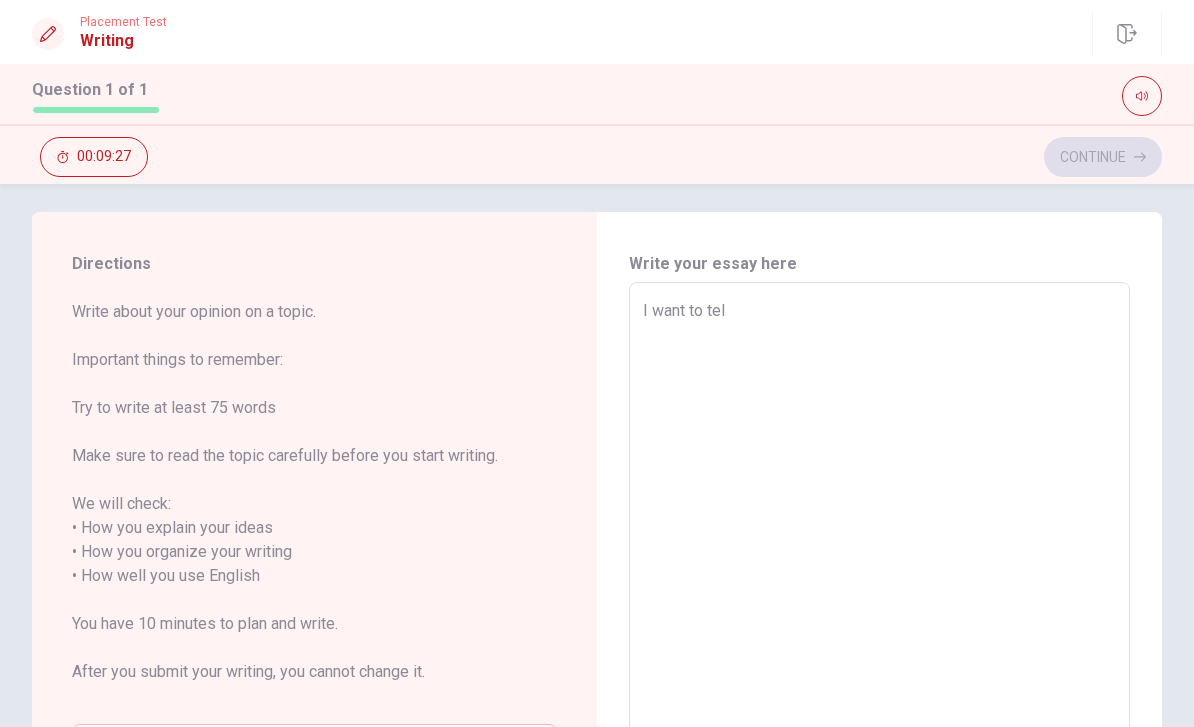type on "x" 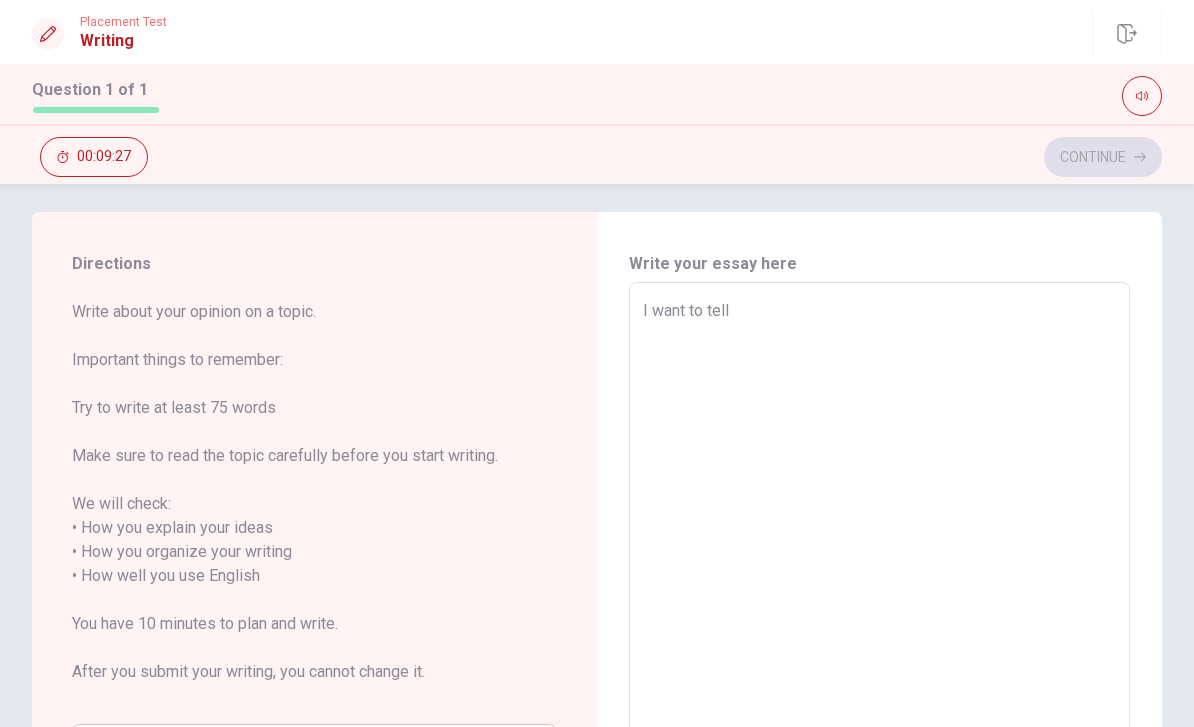 type on "x" 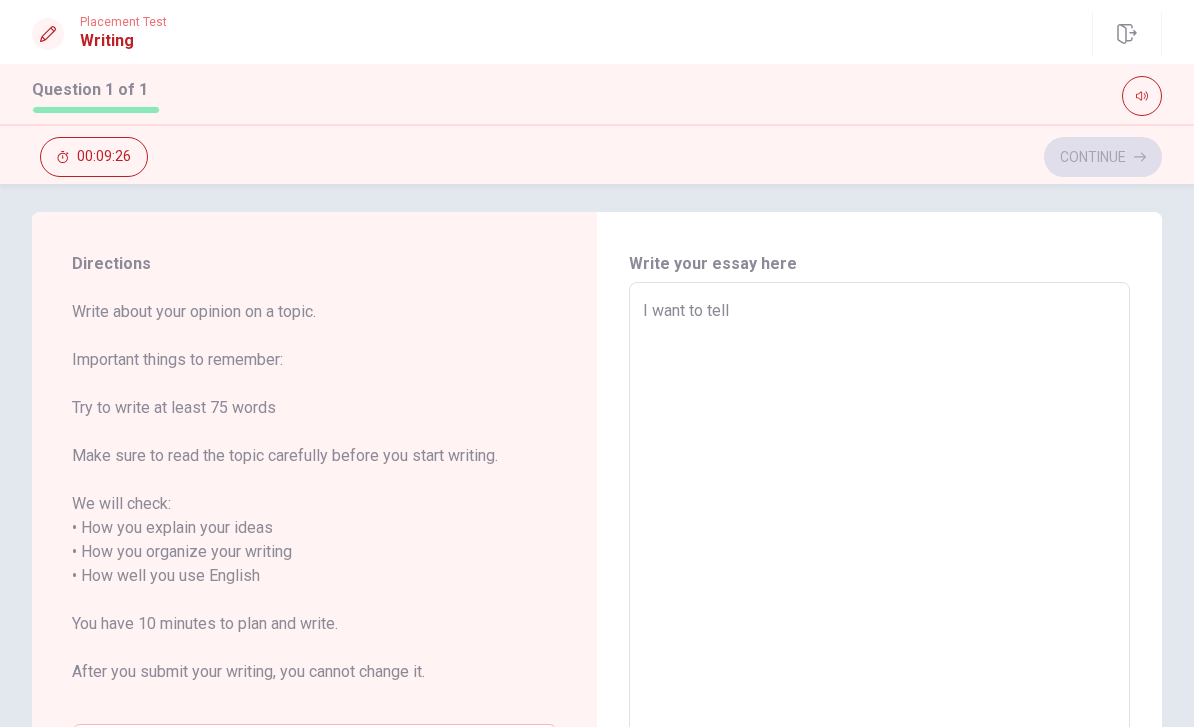 type on "I want to tell y" 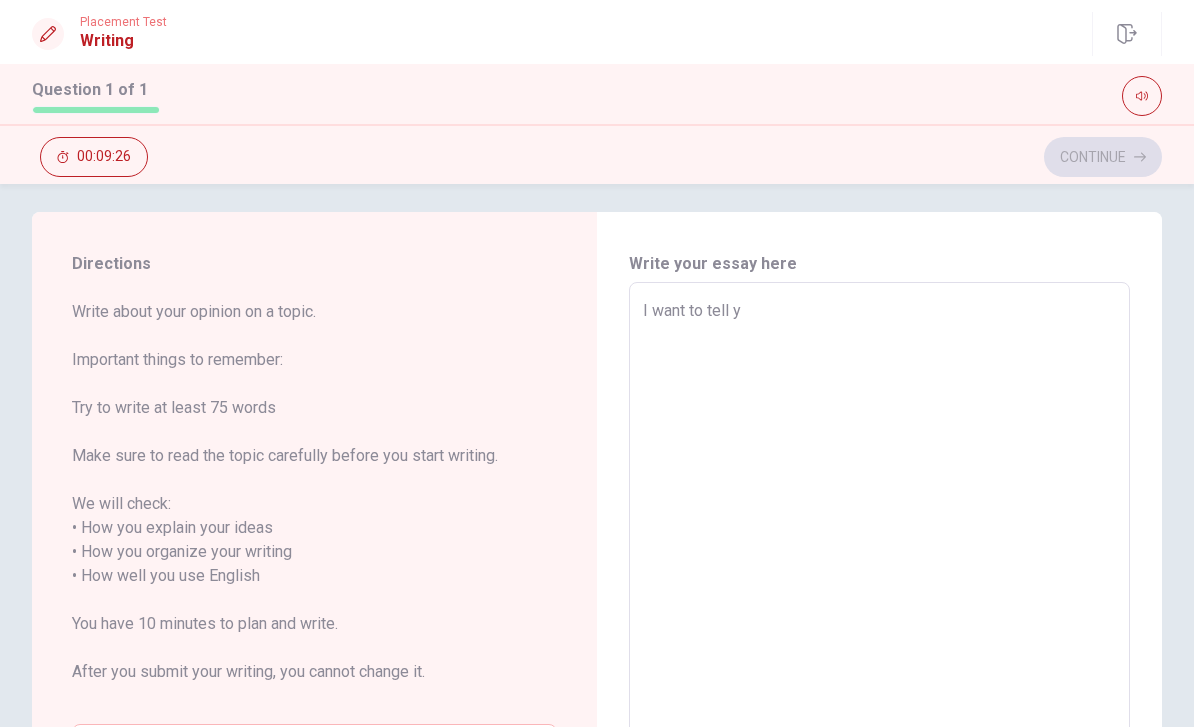 type on "x" 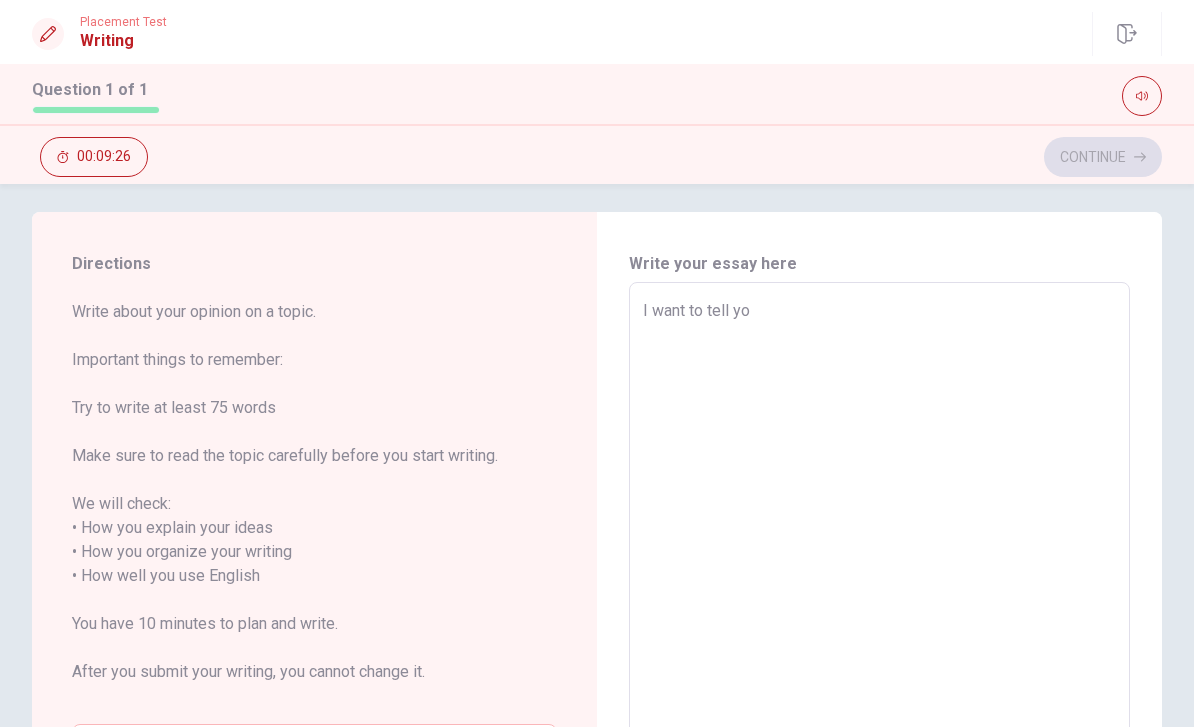 type on "x" 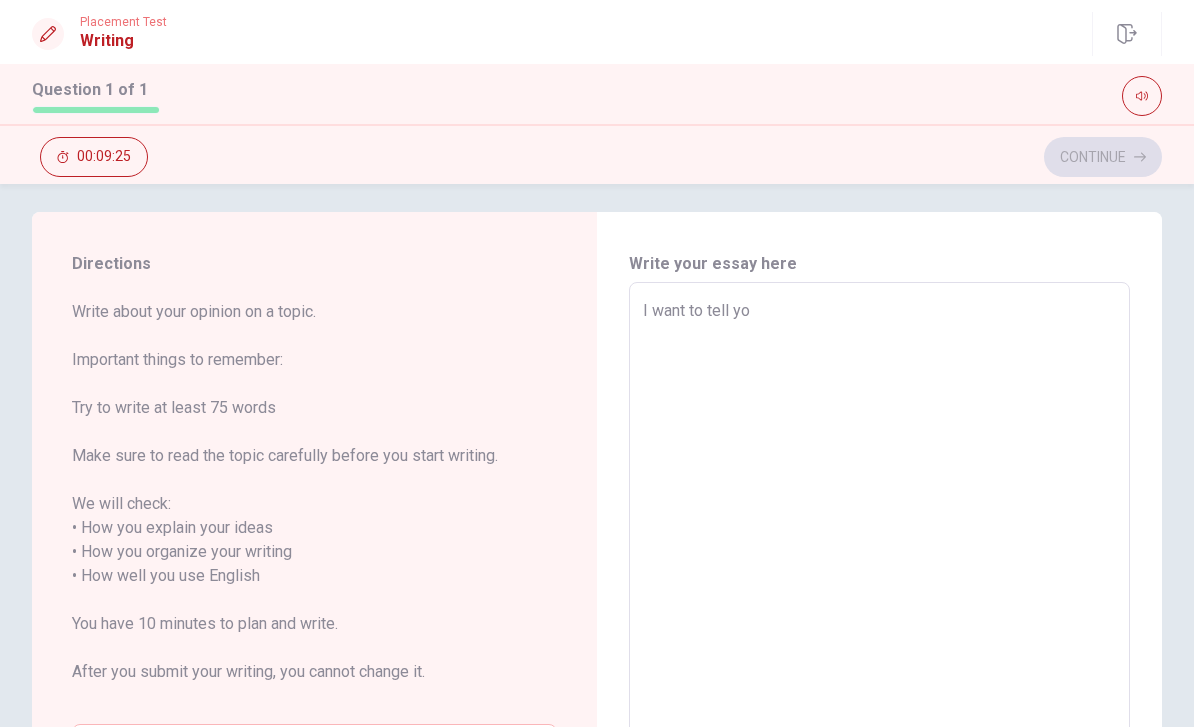 type on "I want to tell you" 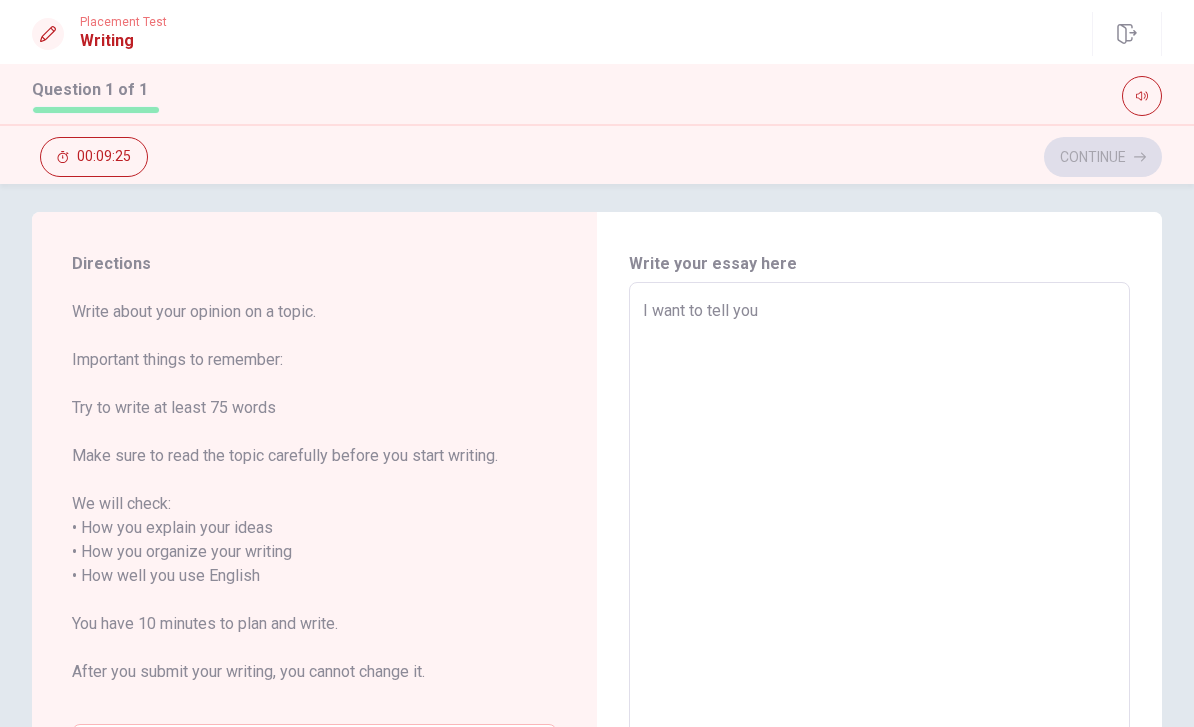 type on "x" 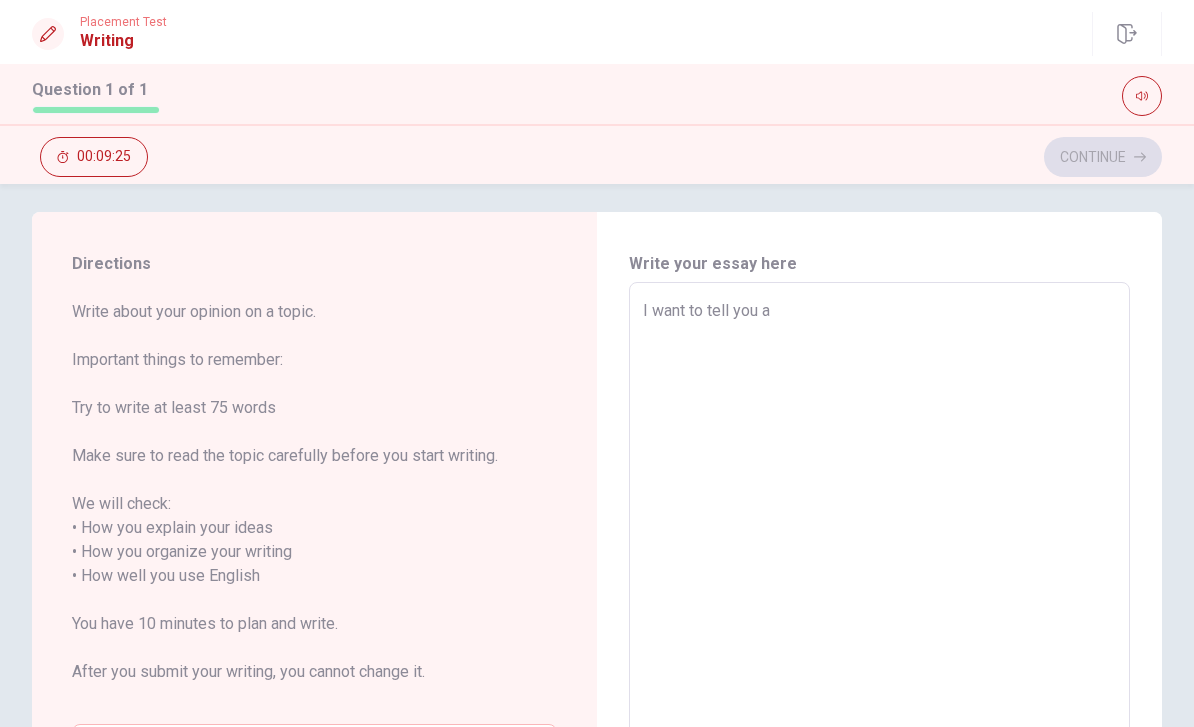 type on "x" 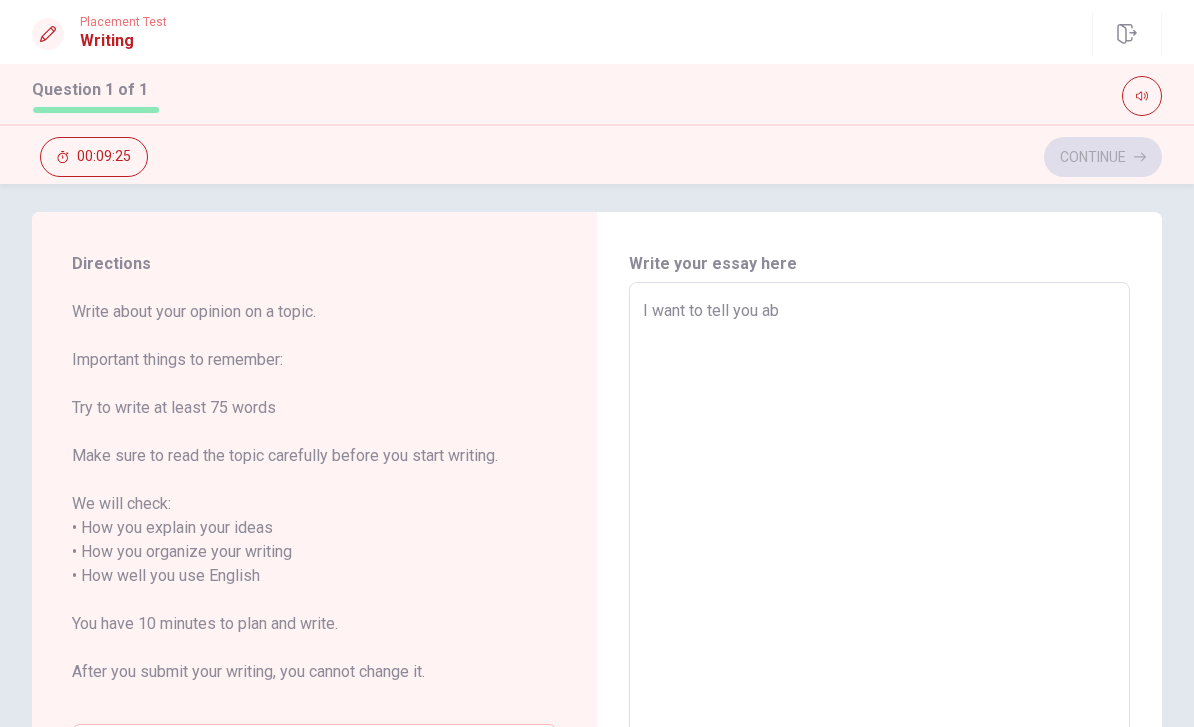 type on "x" 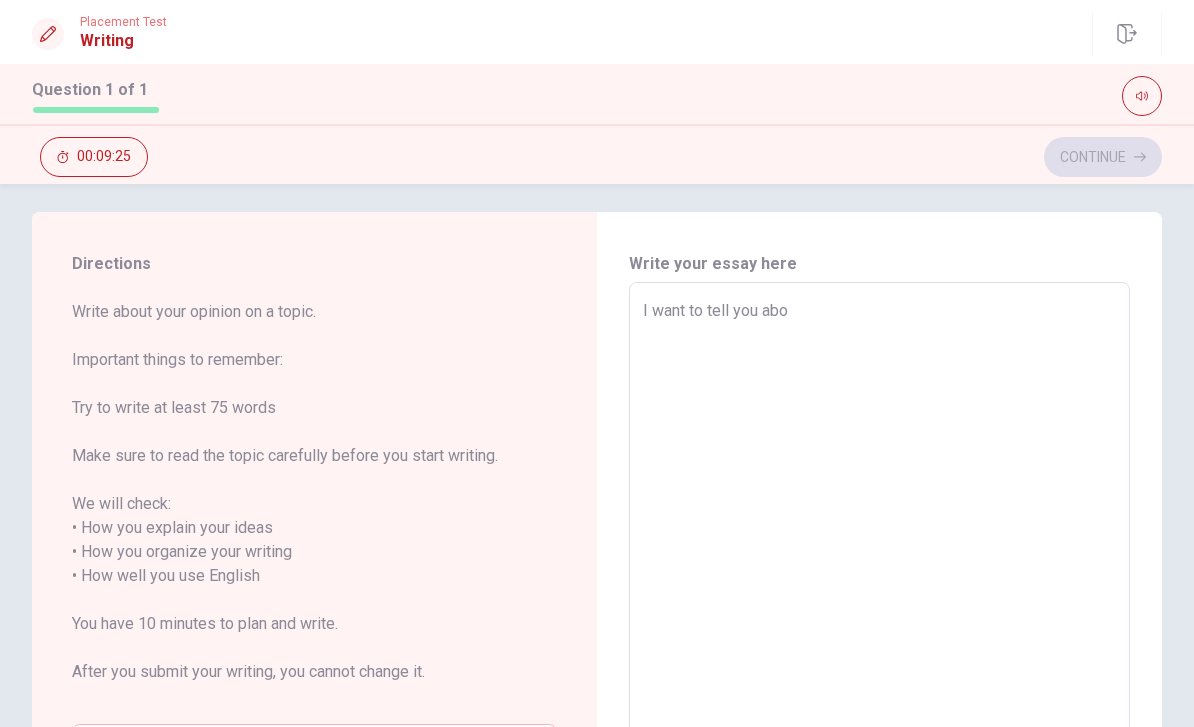 type on "x" 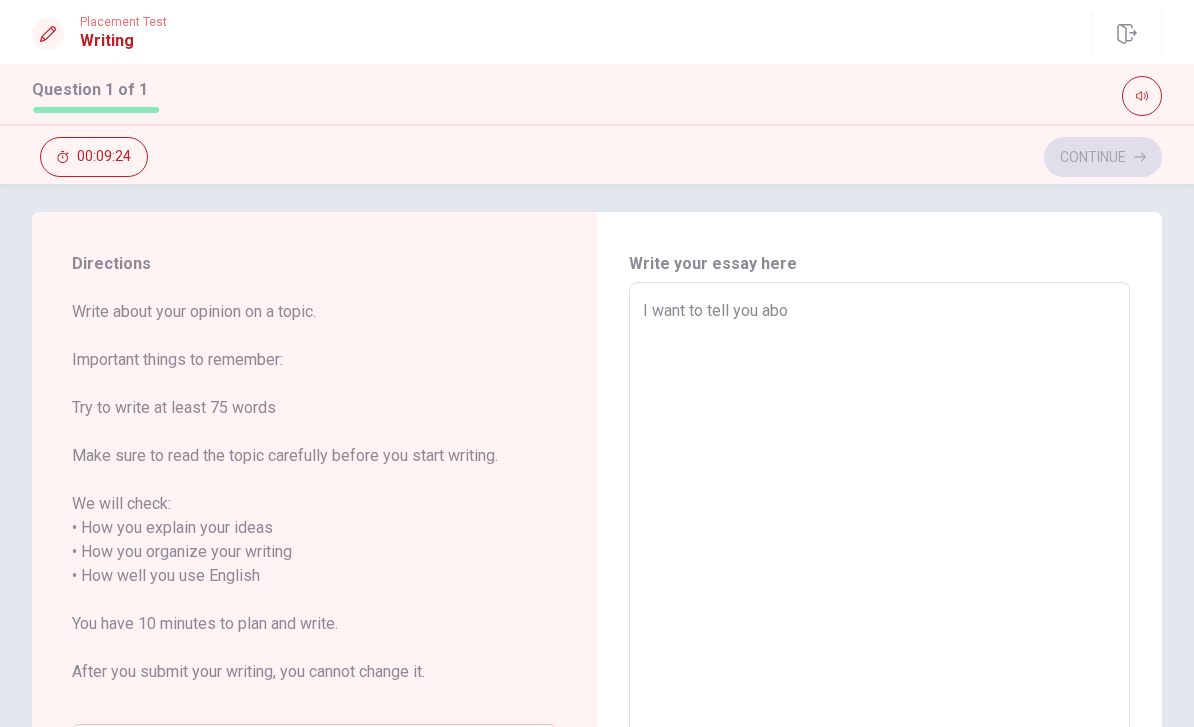type on "I want to tell you abou" 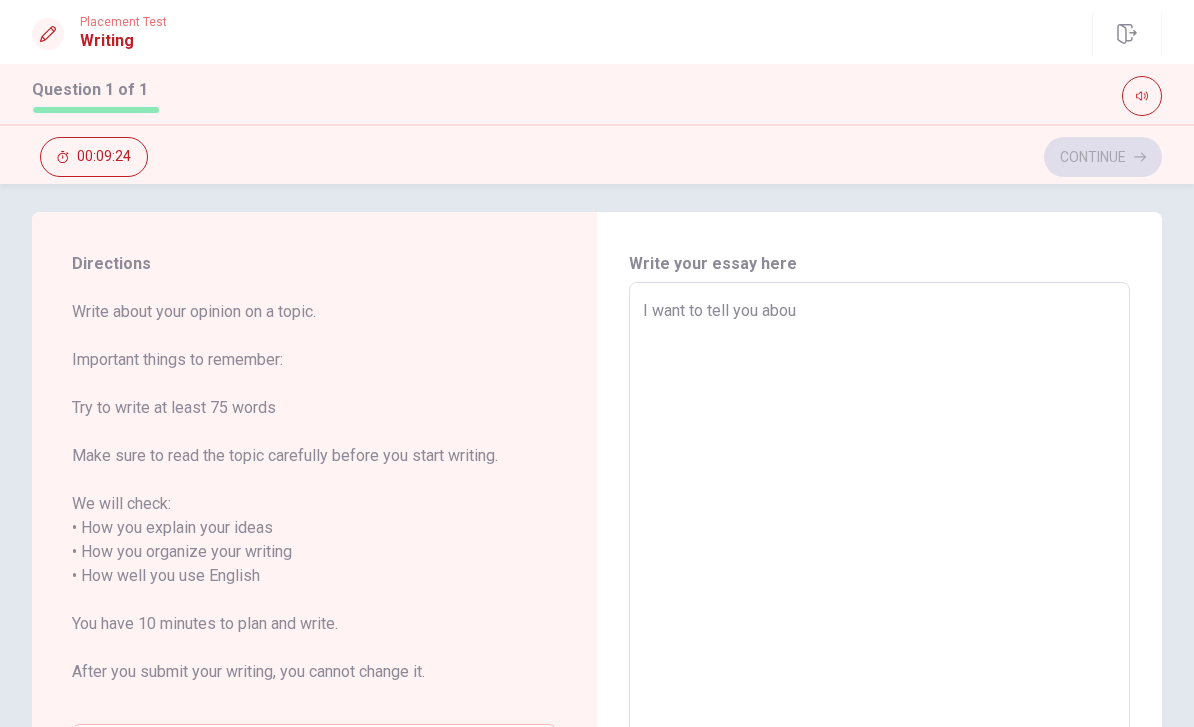 type on "x" 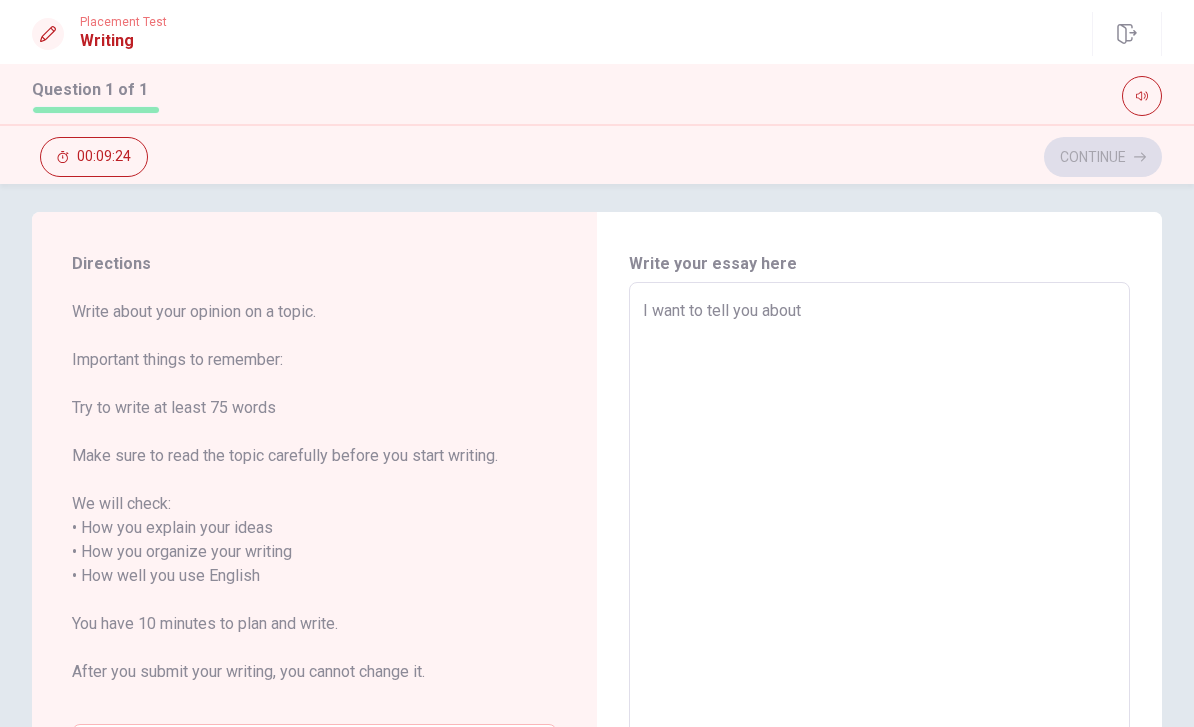 type on "x" 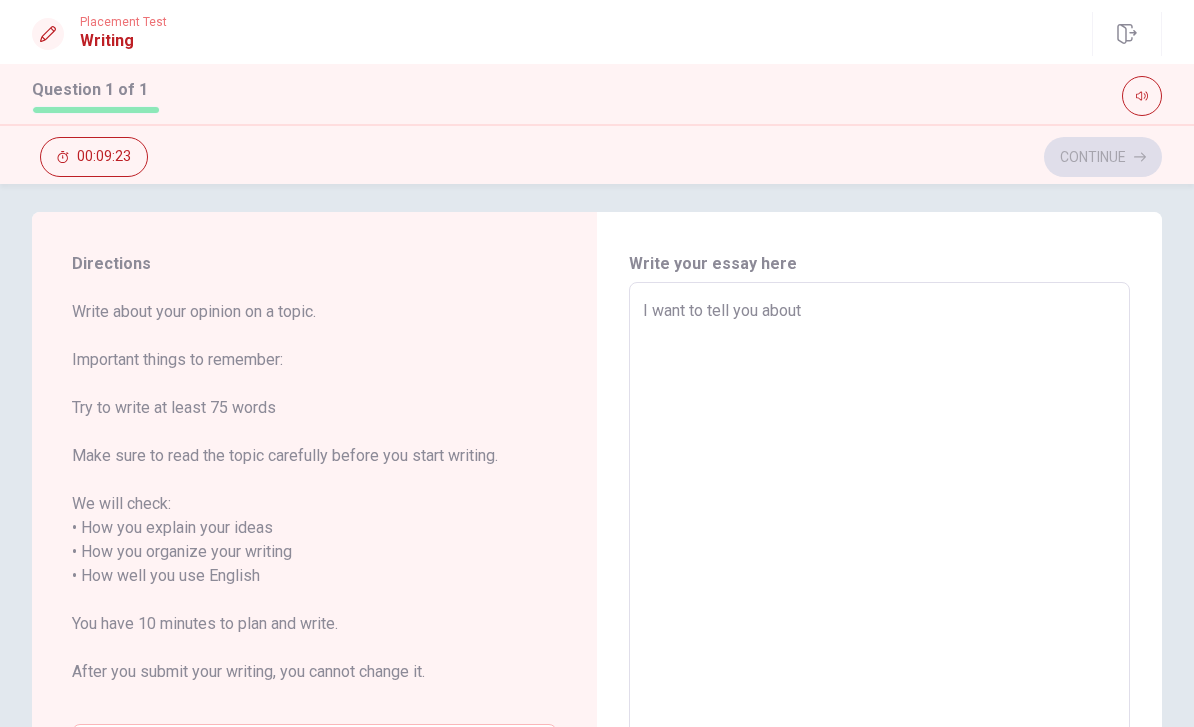 type on "I want to tell you about a" 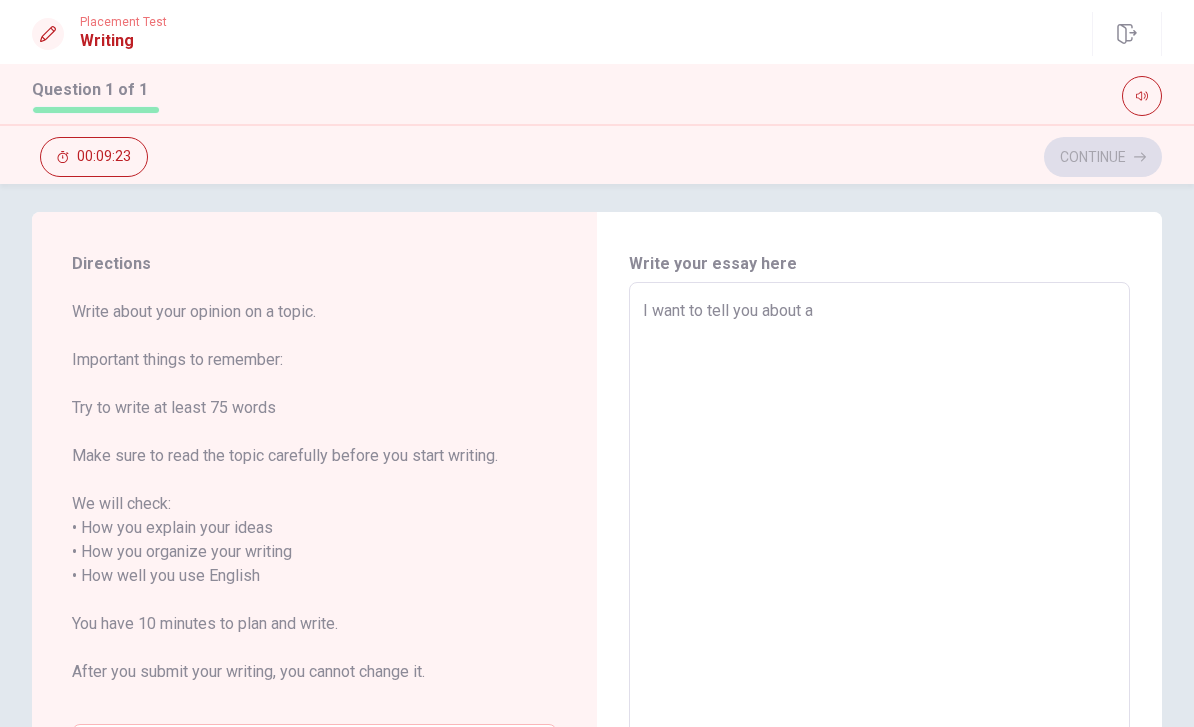 type on "x" 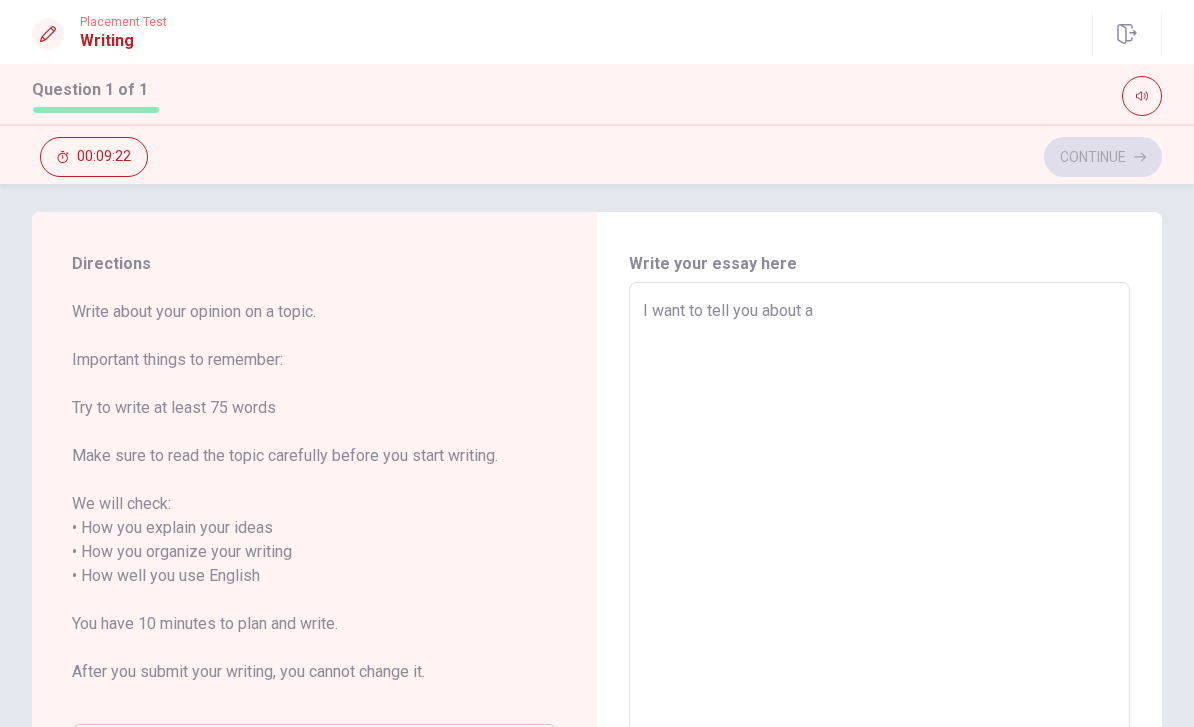 type on "I want to tell you about a b" 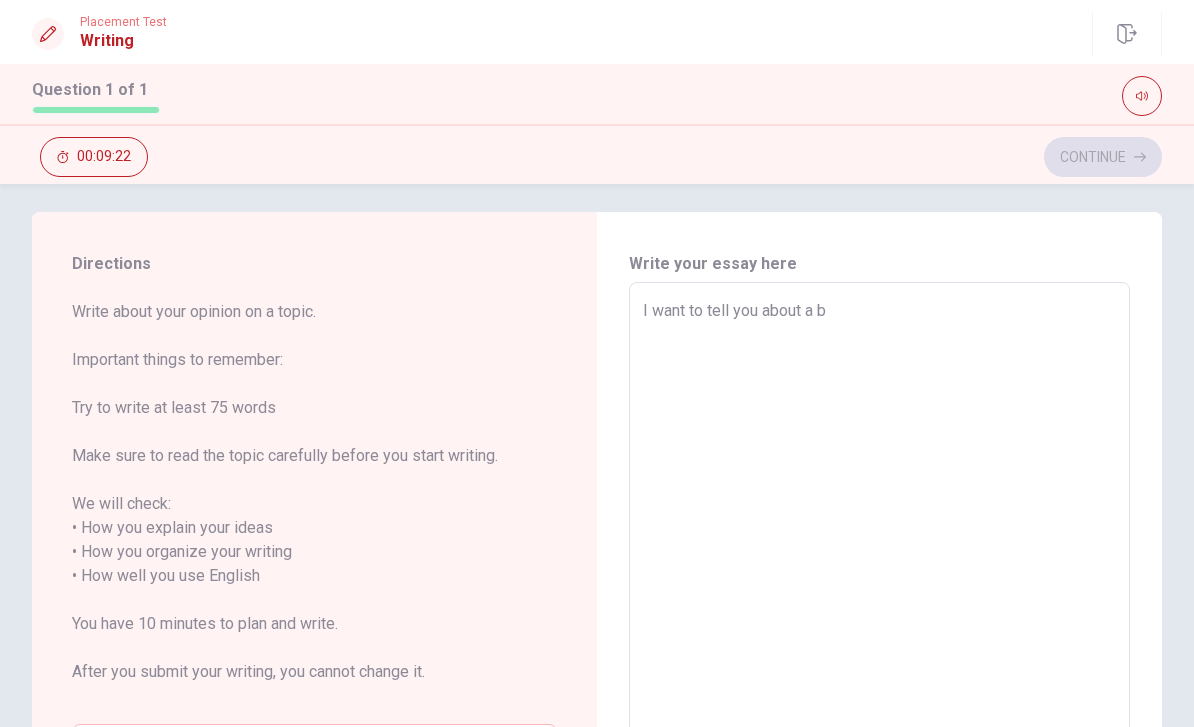 type on "x" 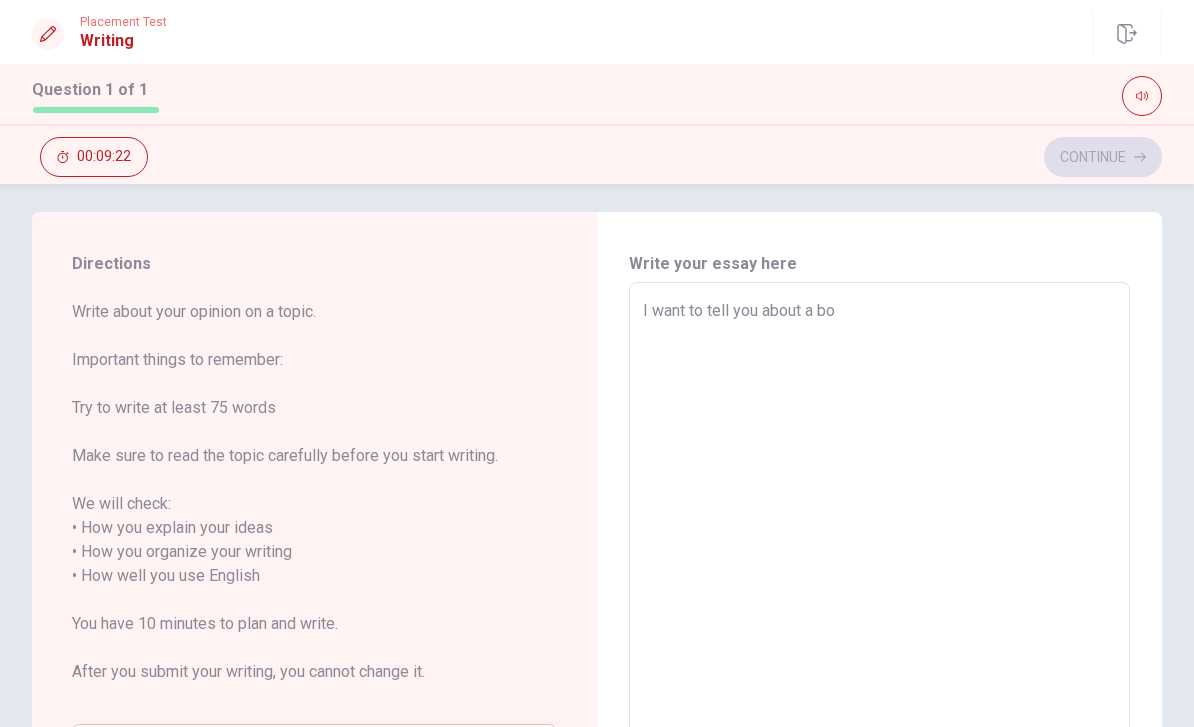 type on "x" 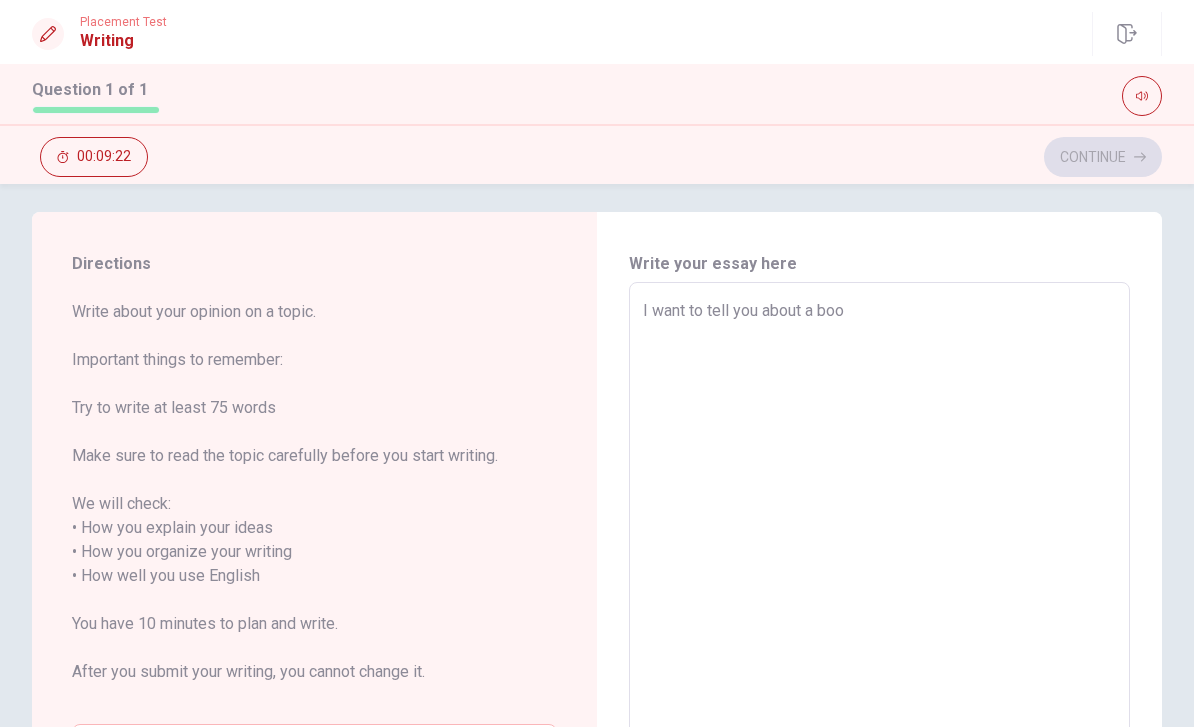 type on "x" 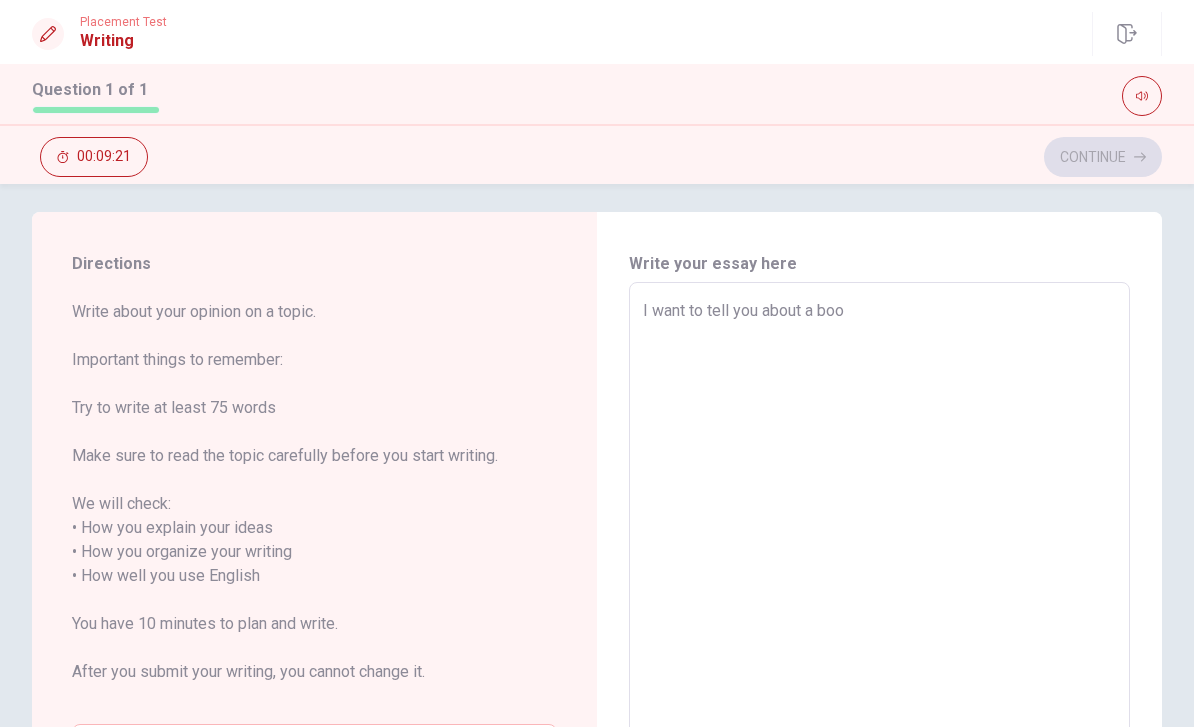type on "I want to tell you about a book" 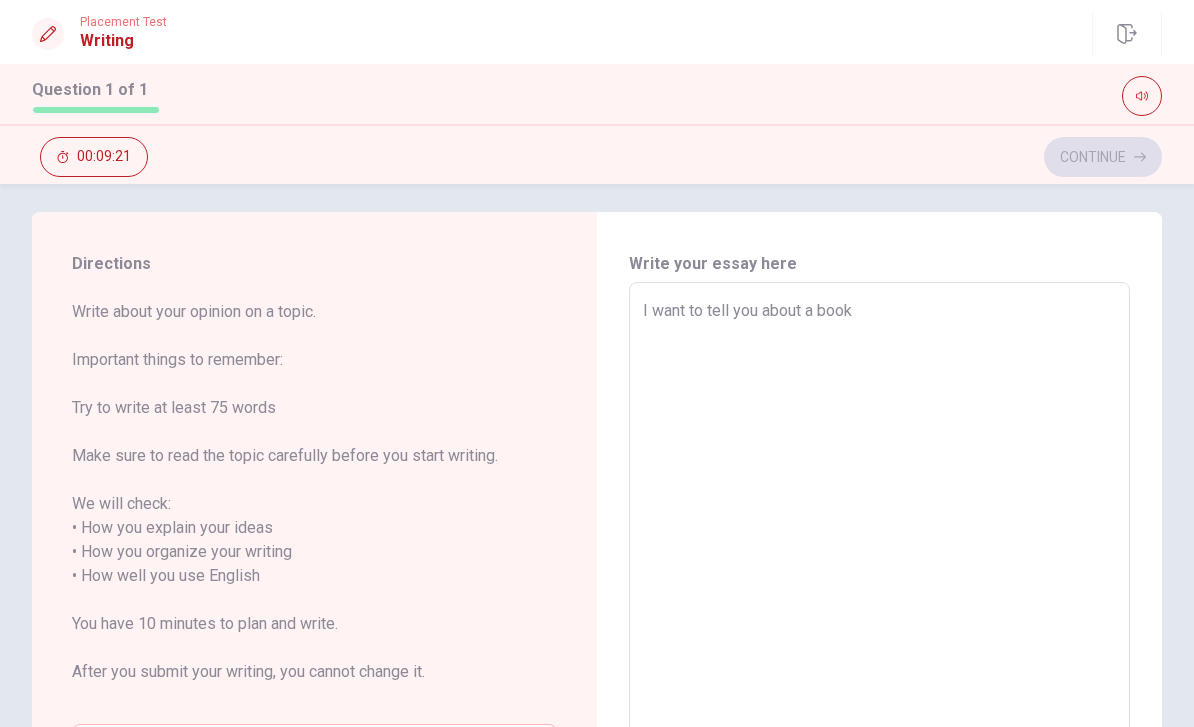 type on "x" 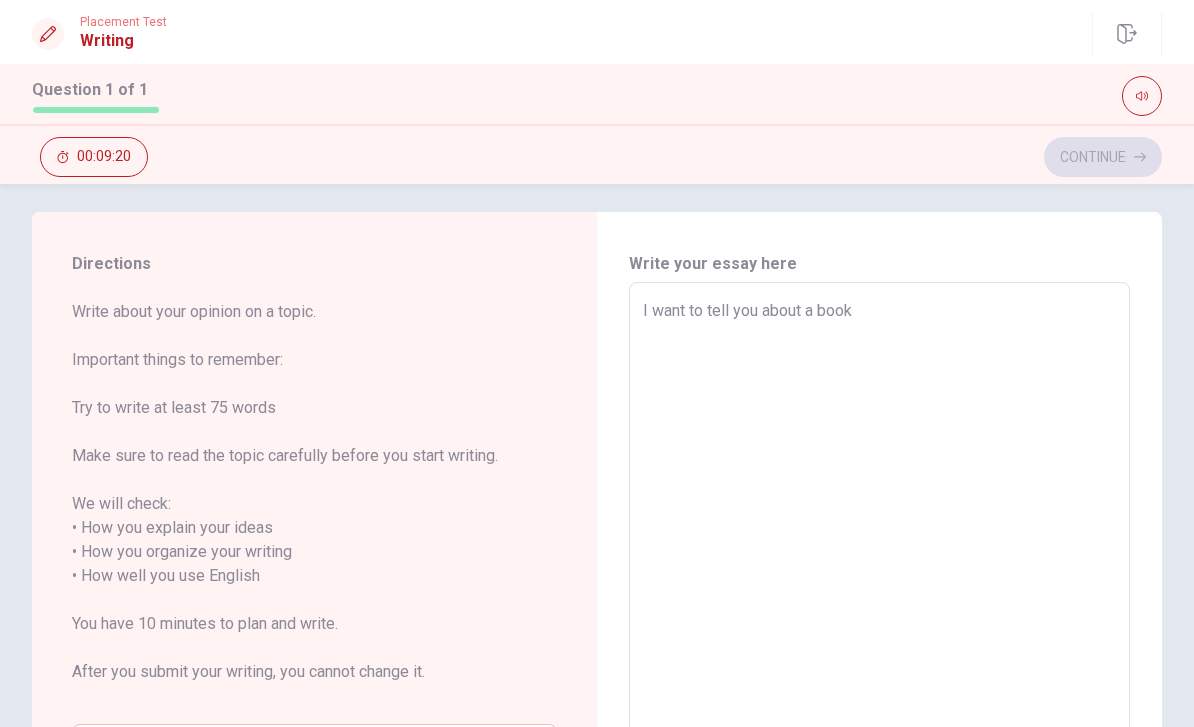type on "I want to tell you about a book o" 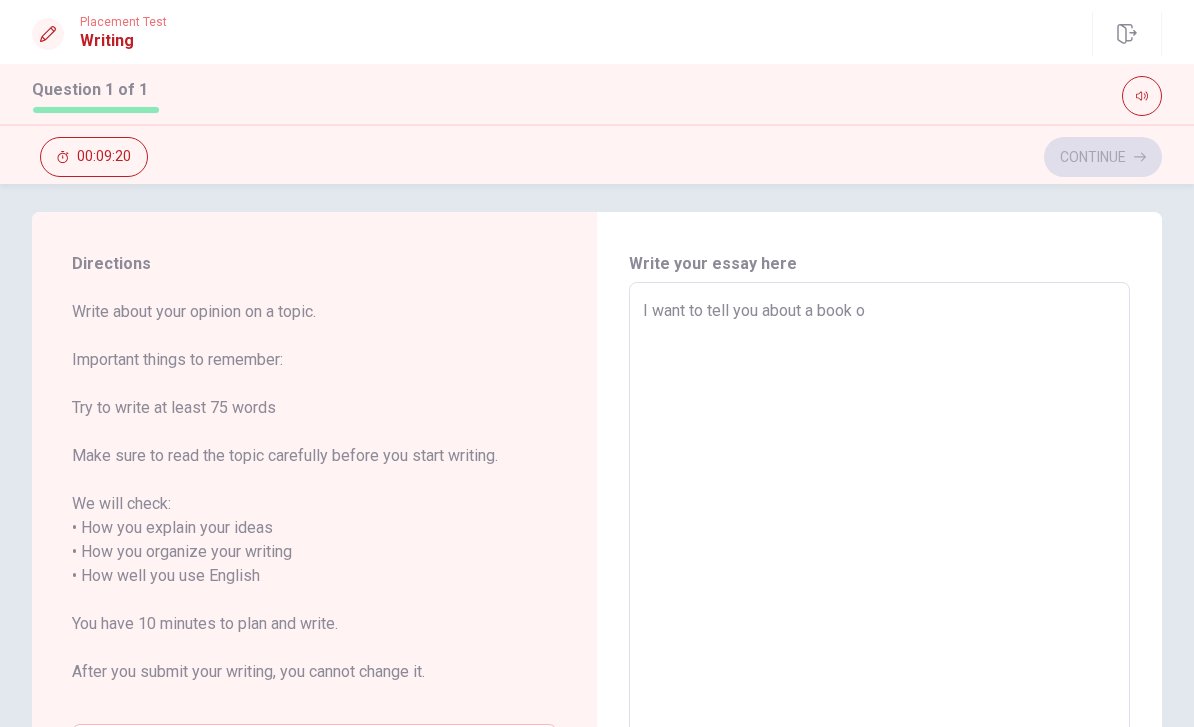 type on "x" 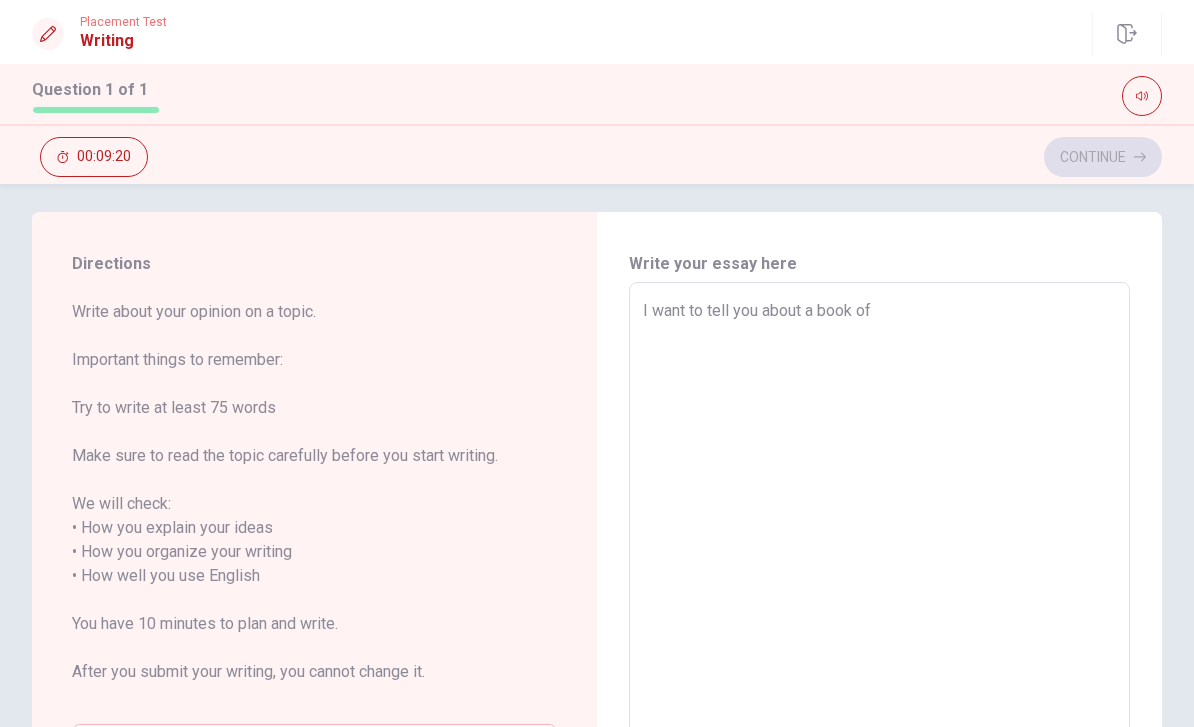 type on "x" 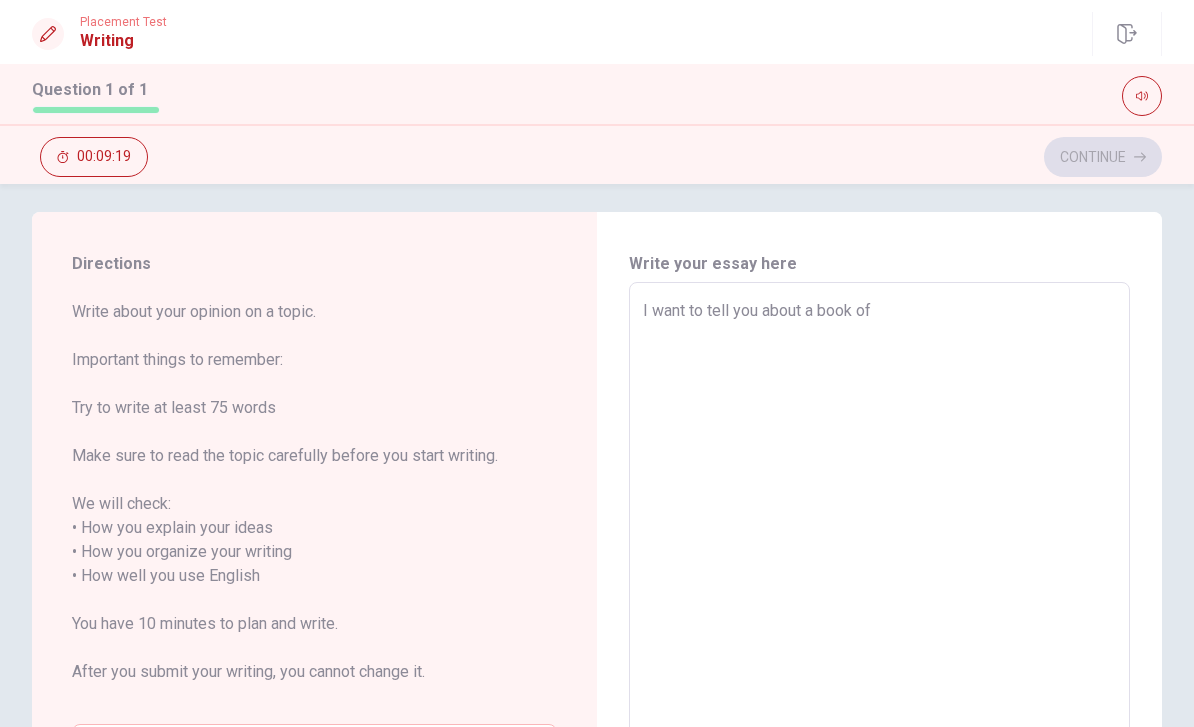 type on "I want to tell you about a book of" 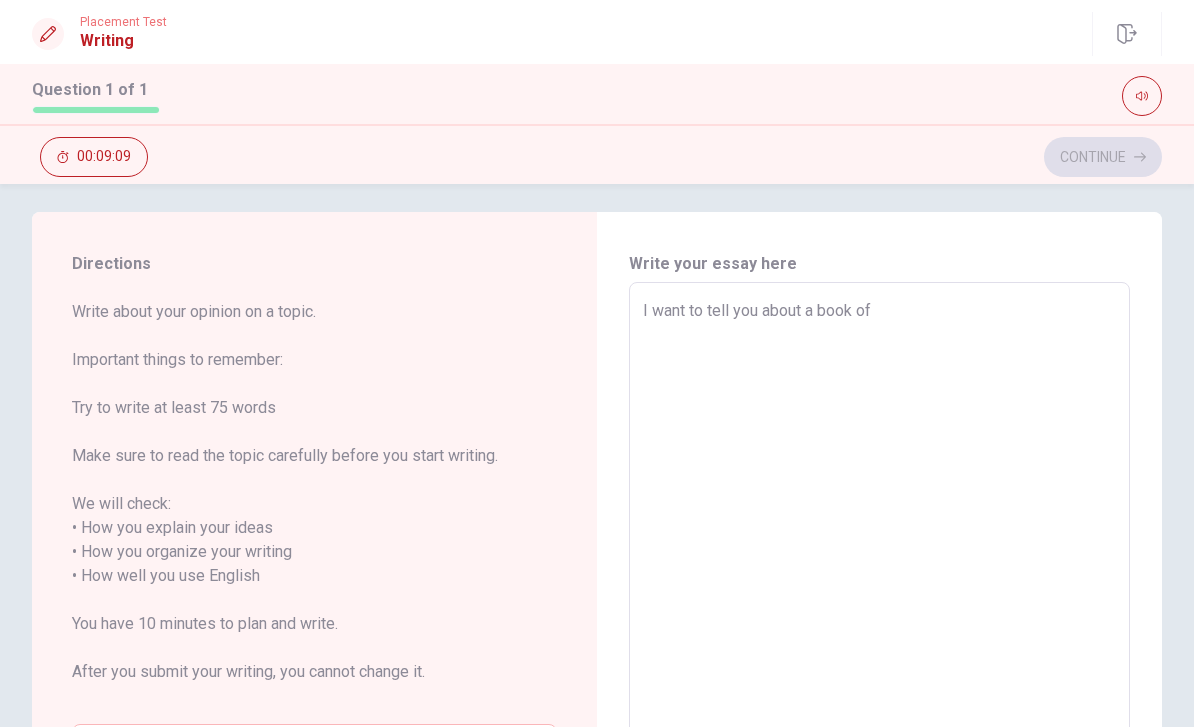 type on "x" 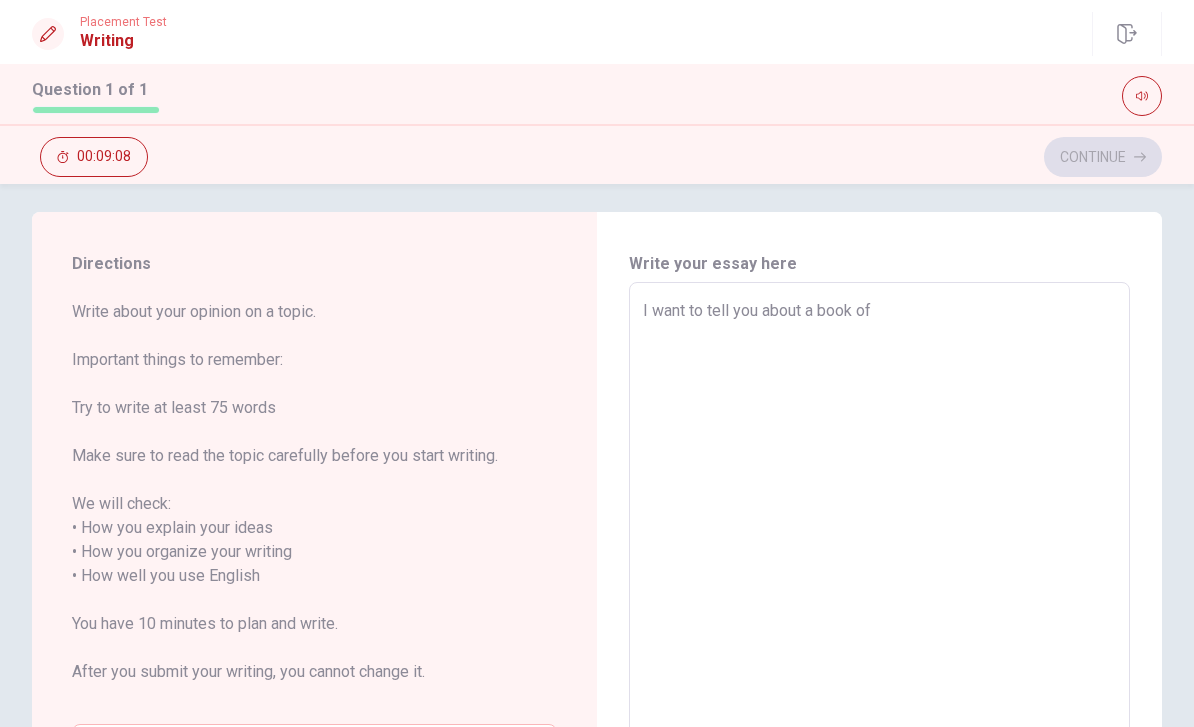 type on "I want to tell you about a book of e" 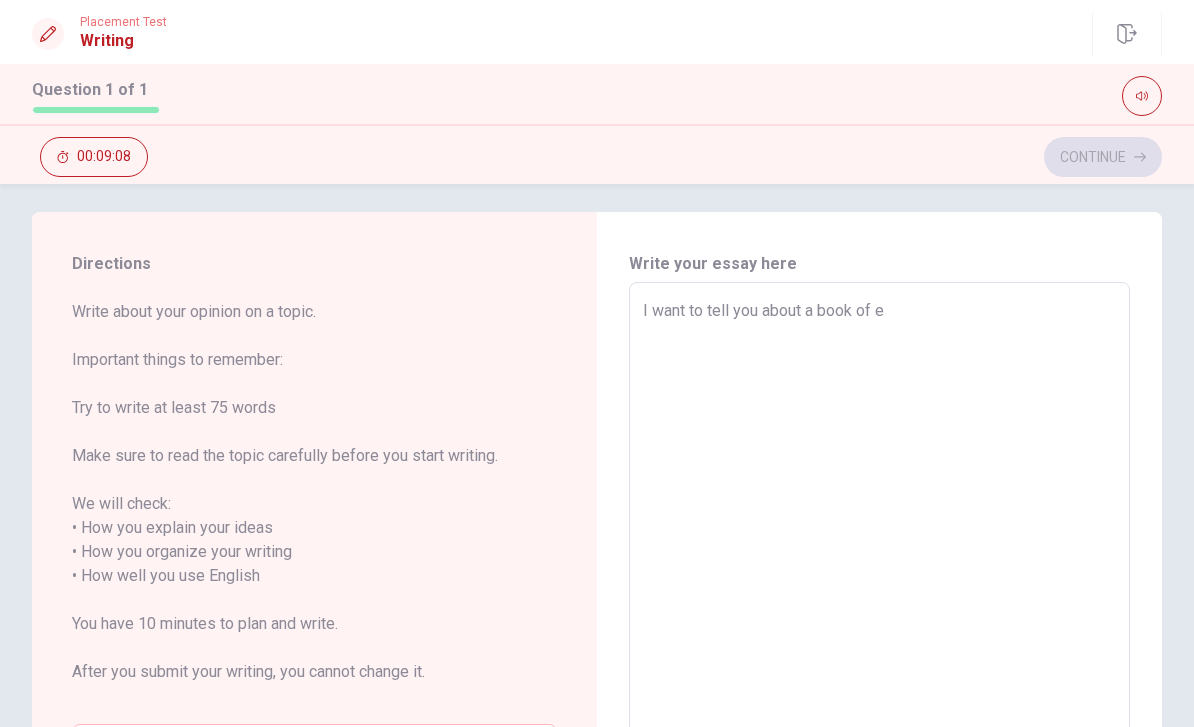 type on "x" 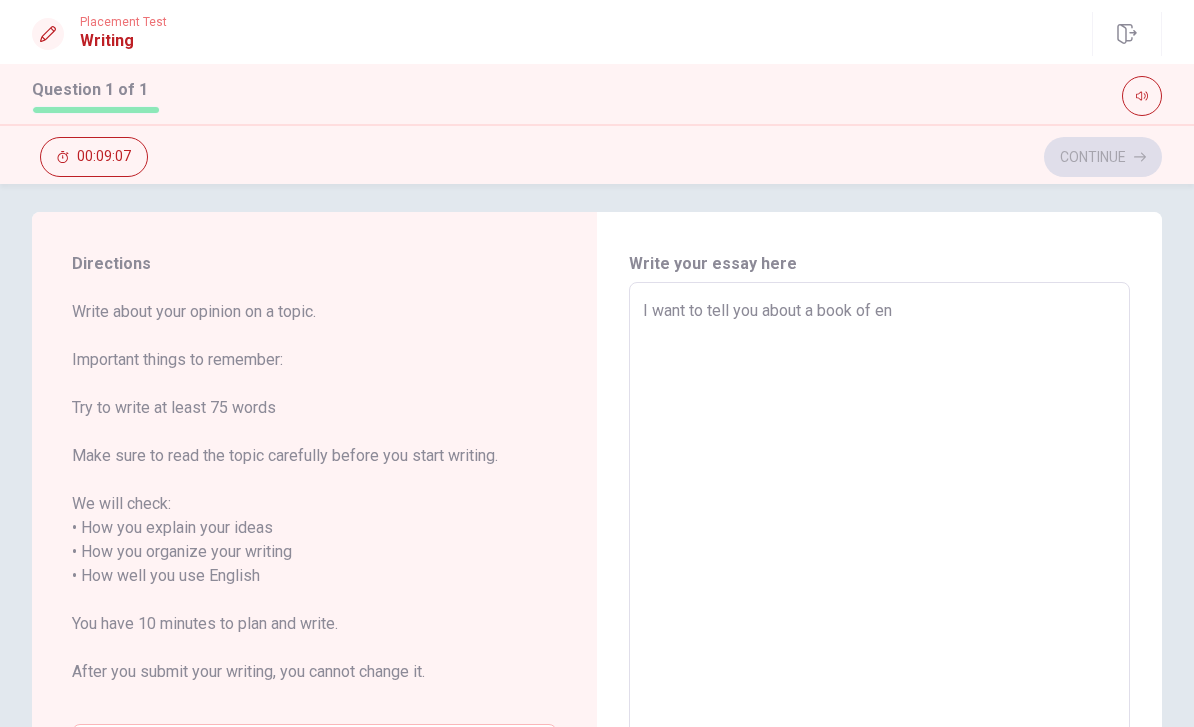 type on "x" 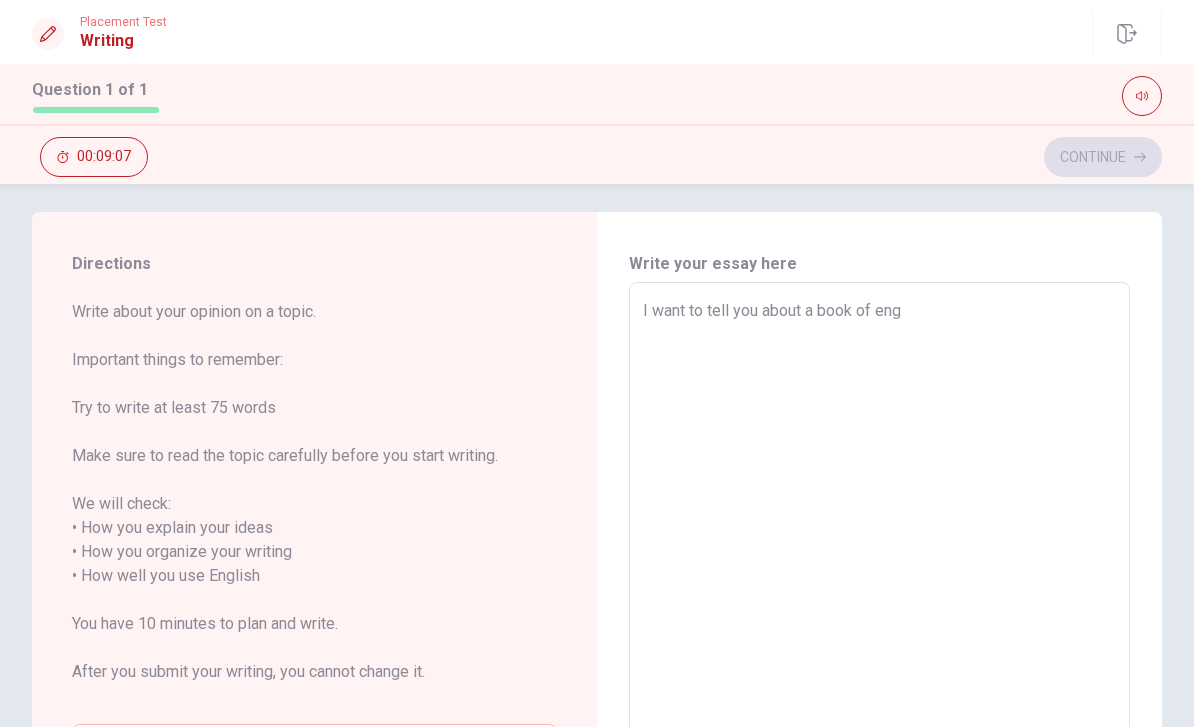 type on "x" 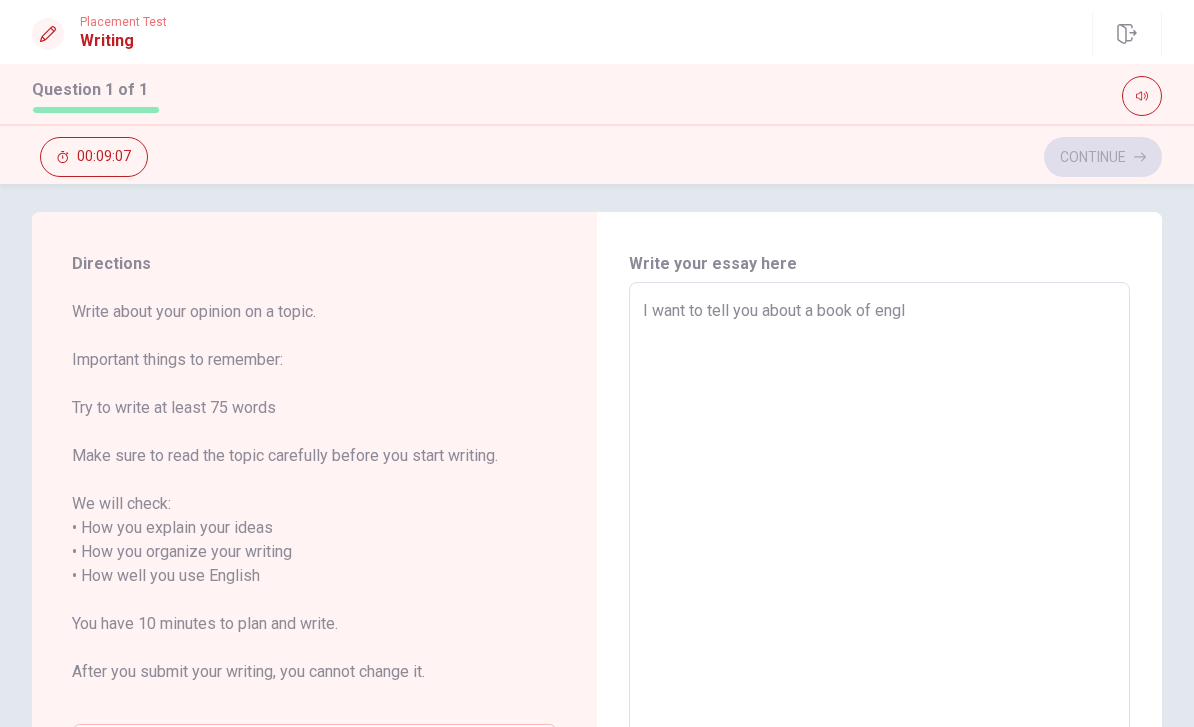 type on "x" 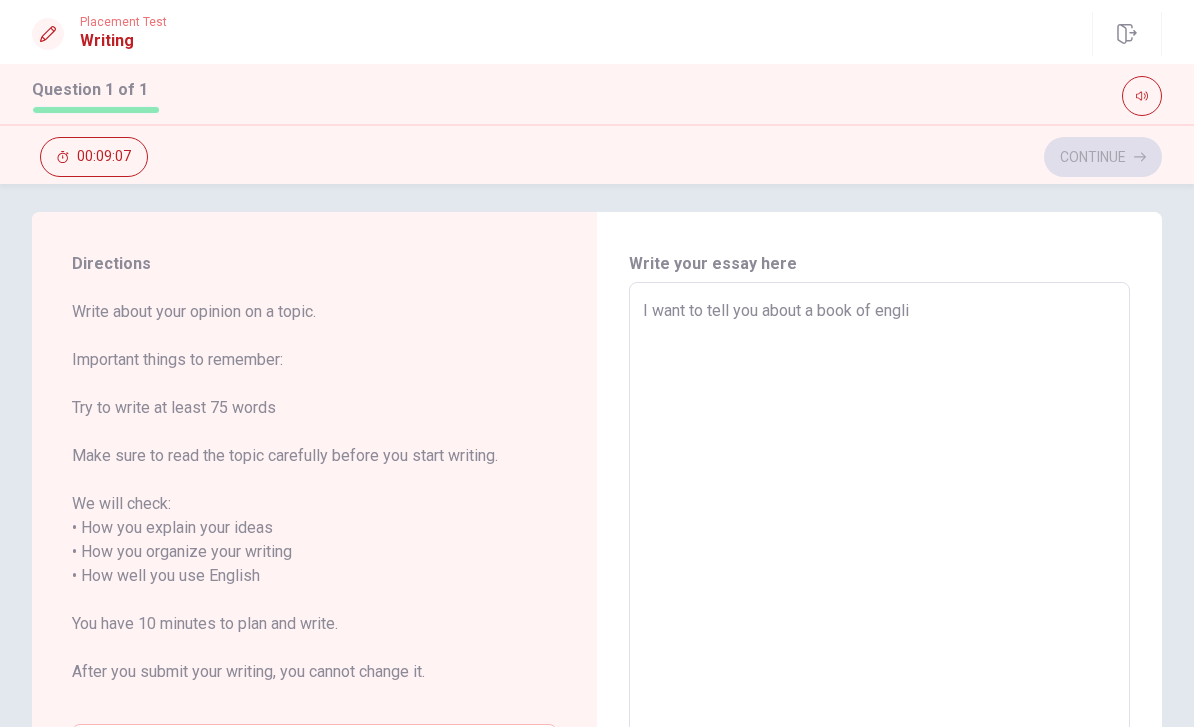 type on "x" 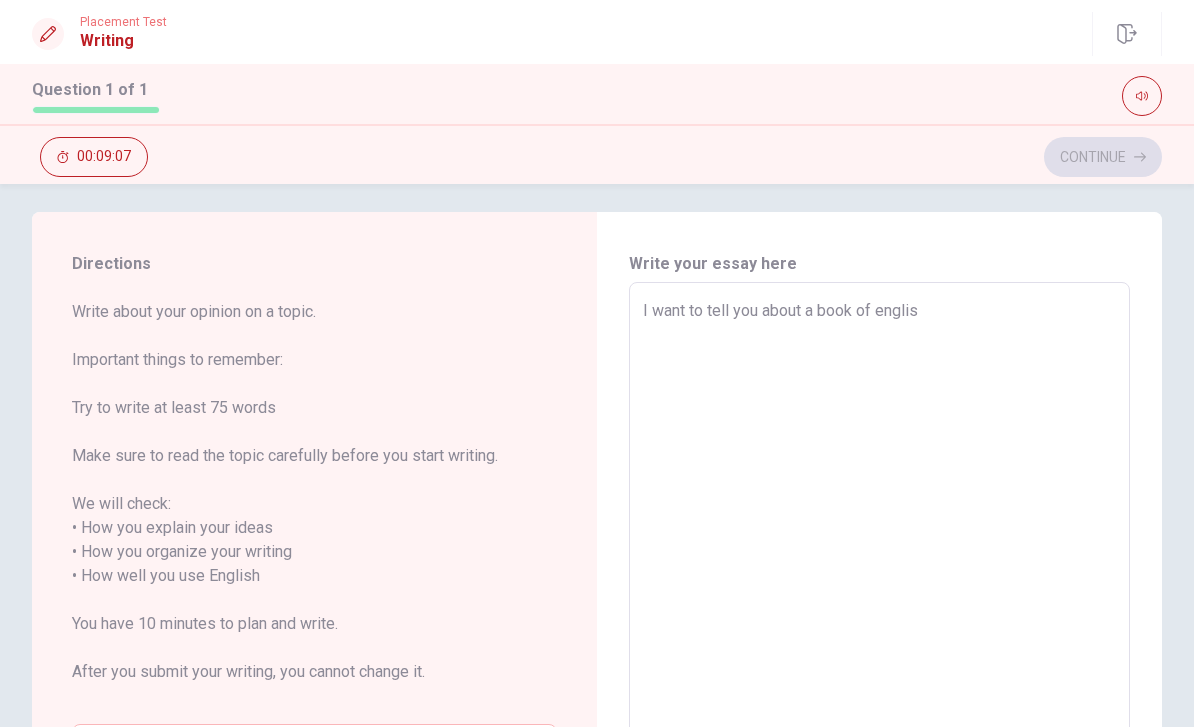 type on "x" 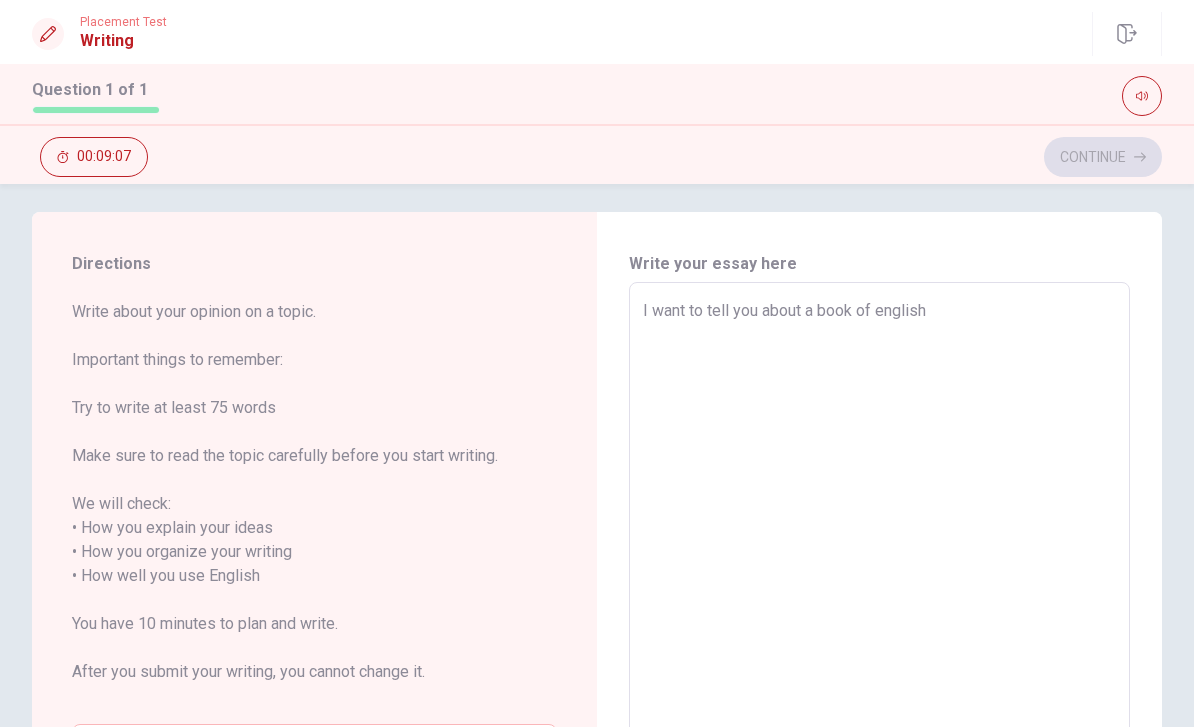 type on "x" 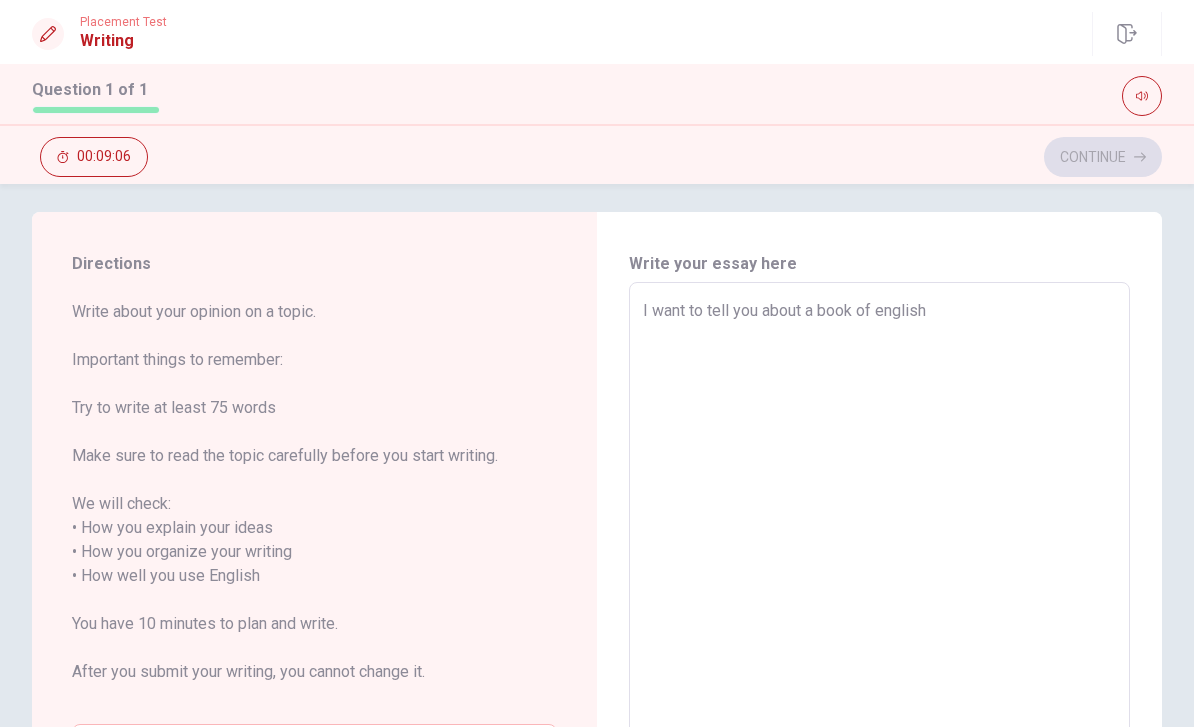 type on "I want to tell you about a book of english" 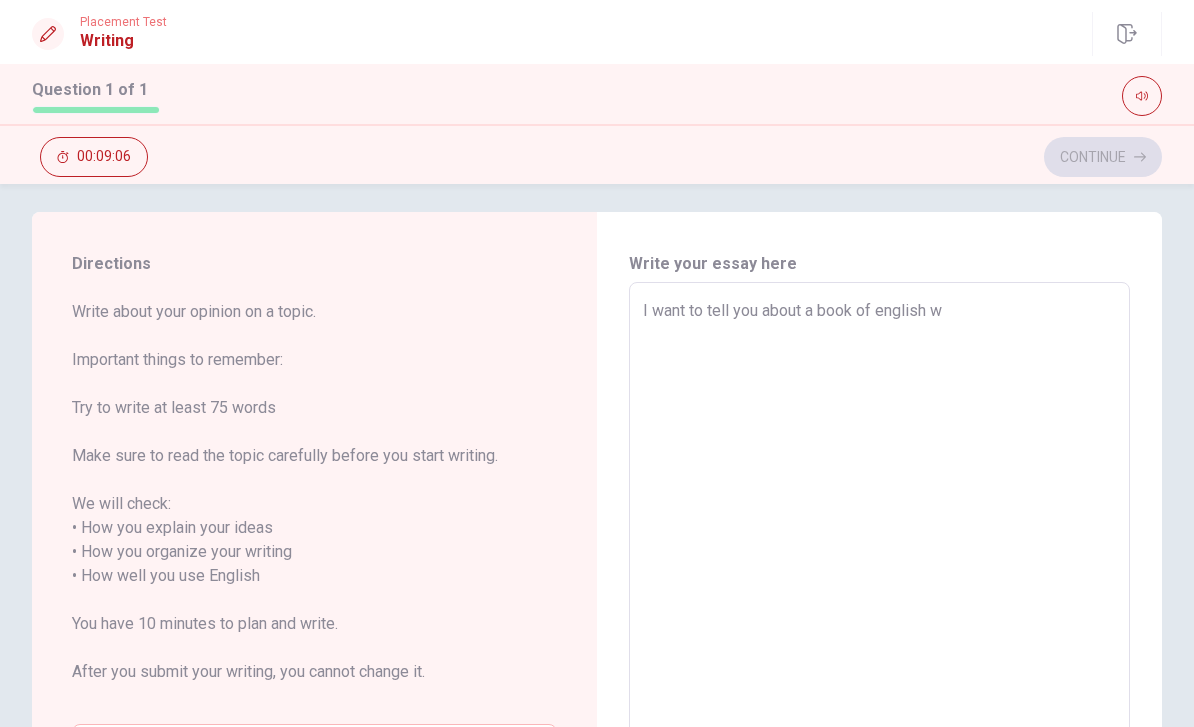 type on "x" 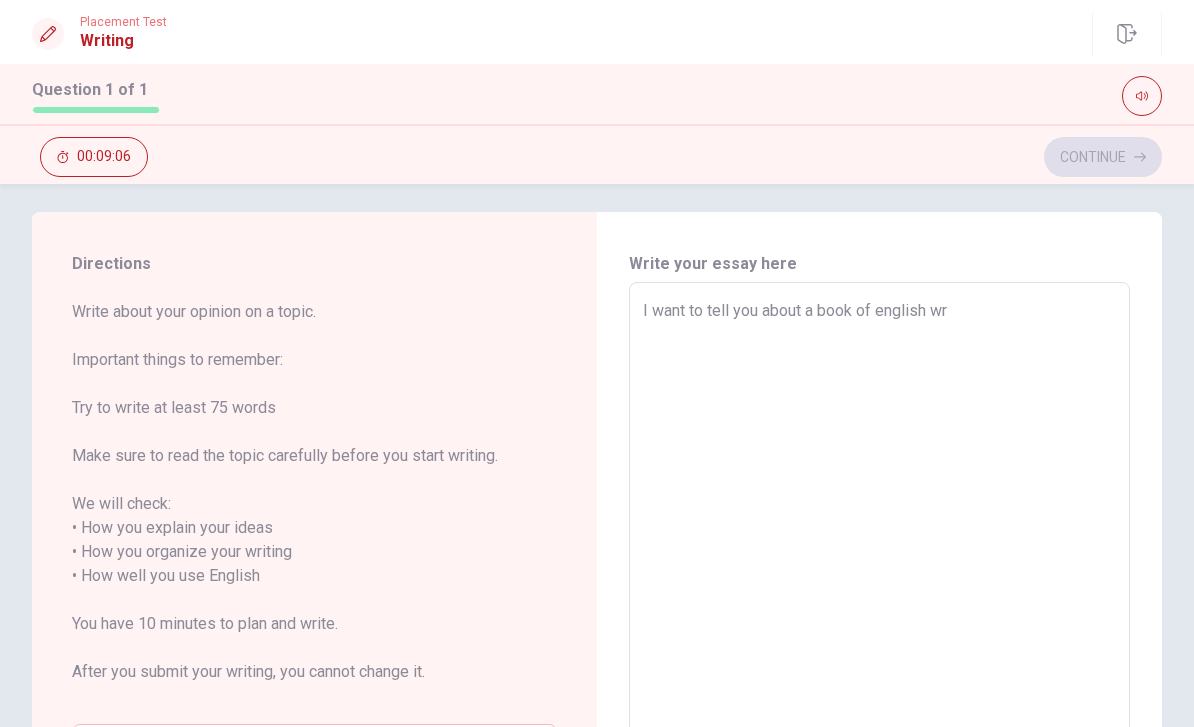 type on "x" 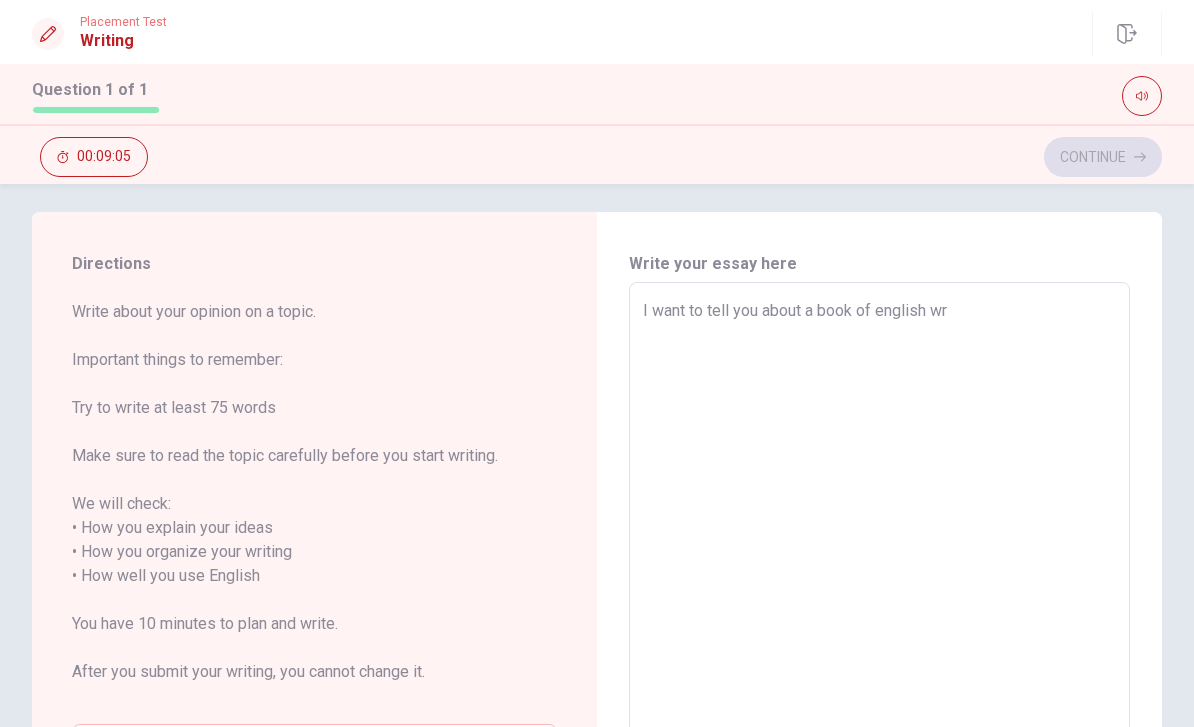 type on "I want to tell you about a book of english wri" 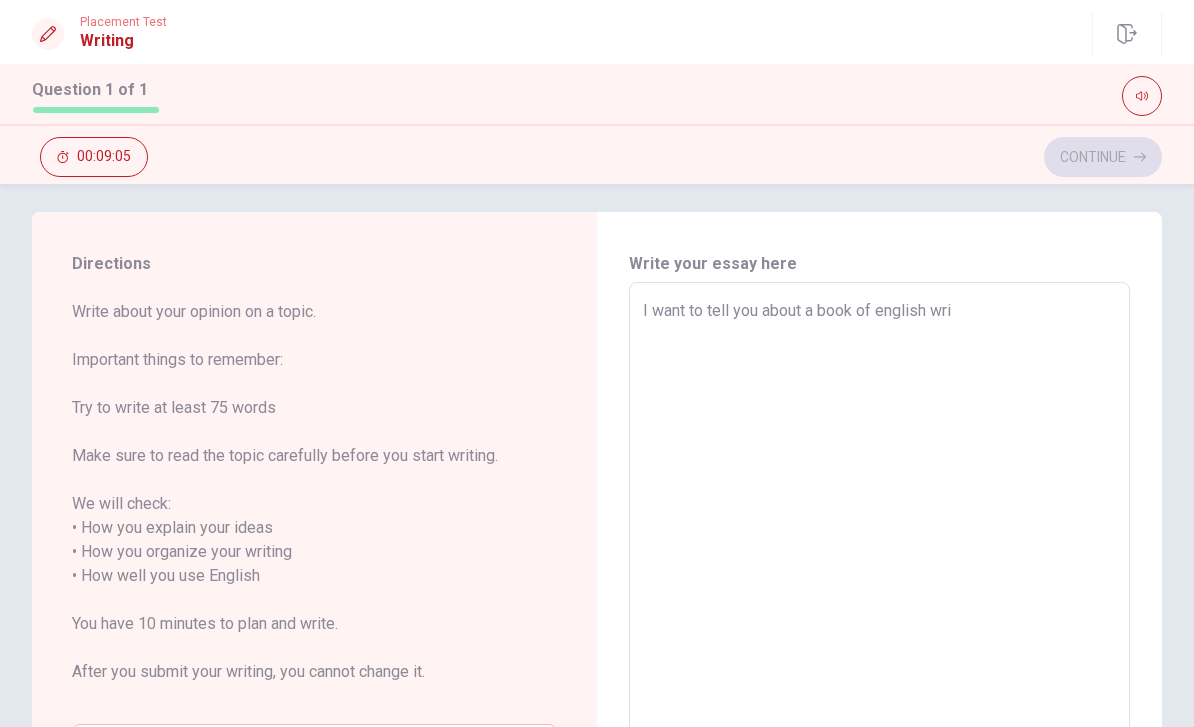 type on "x" 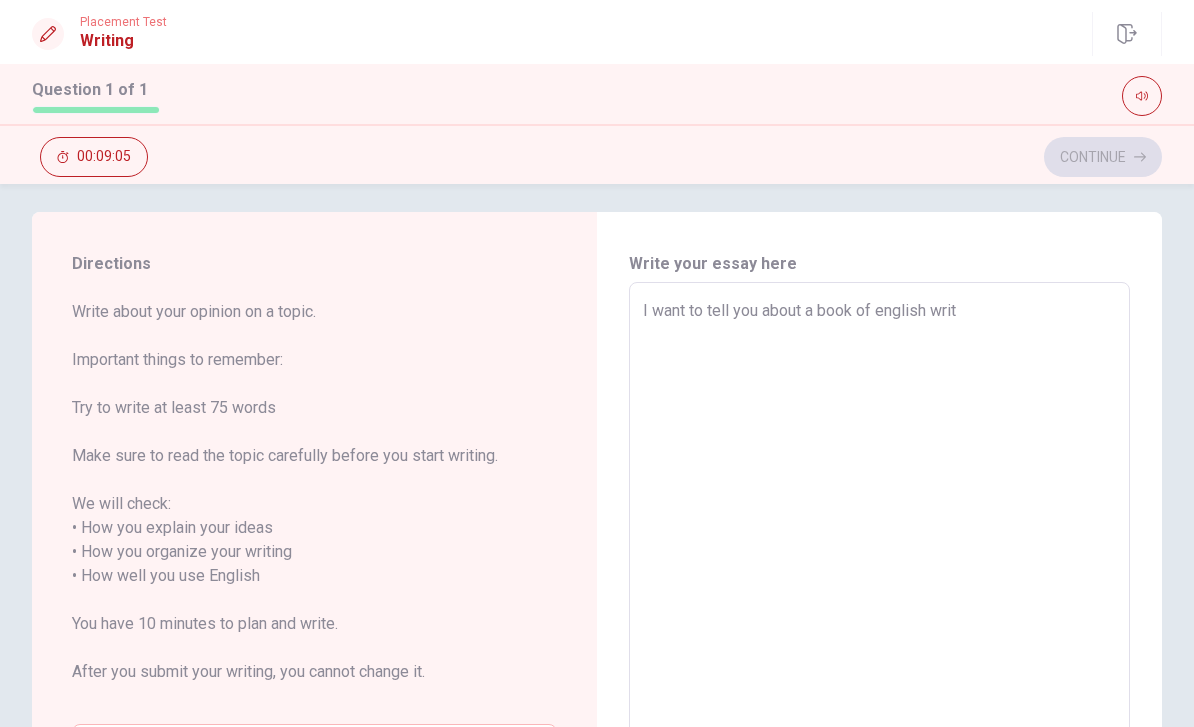 type on "x" 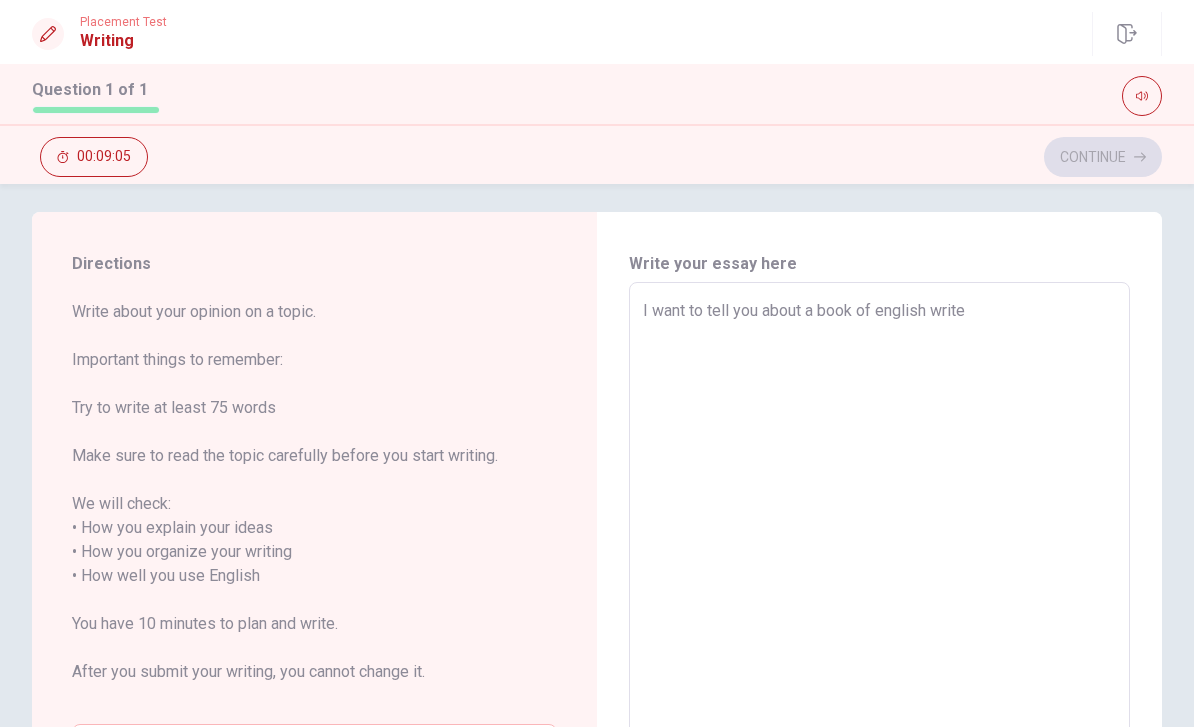 type on "x" 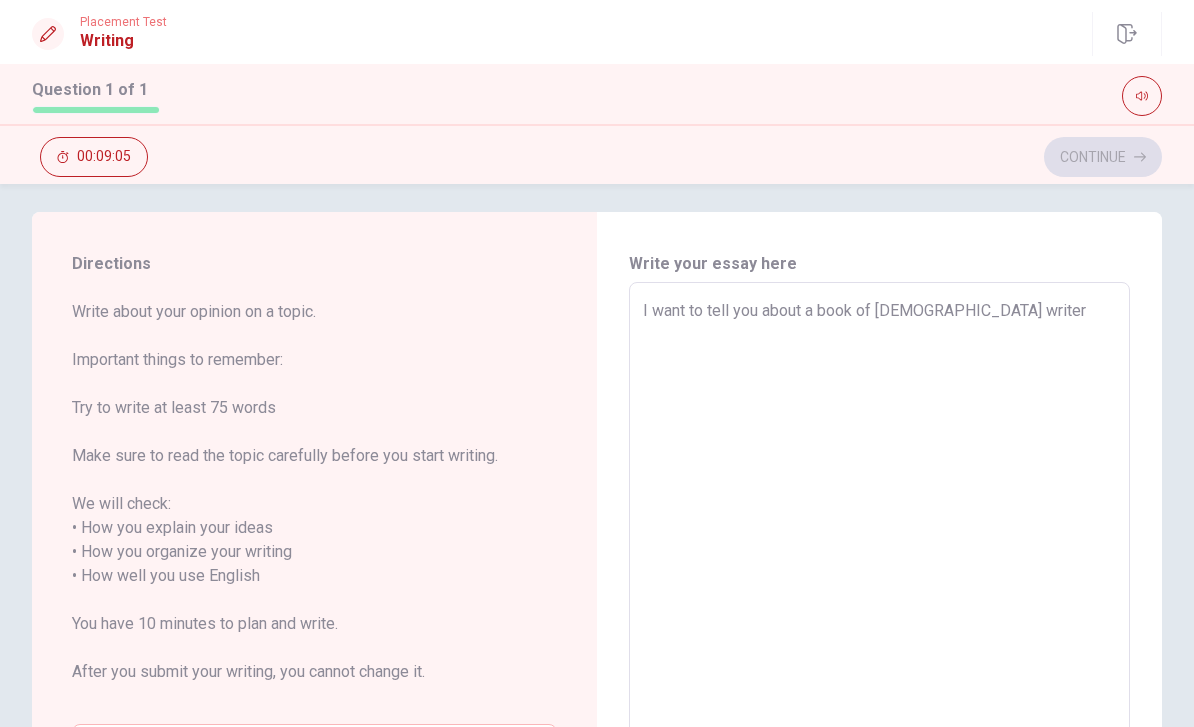type on "x" 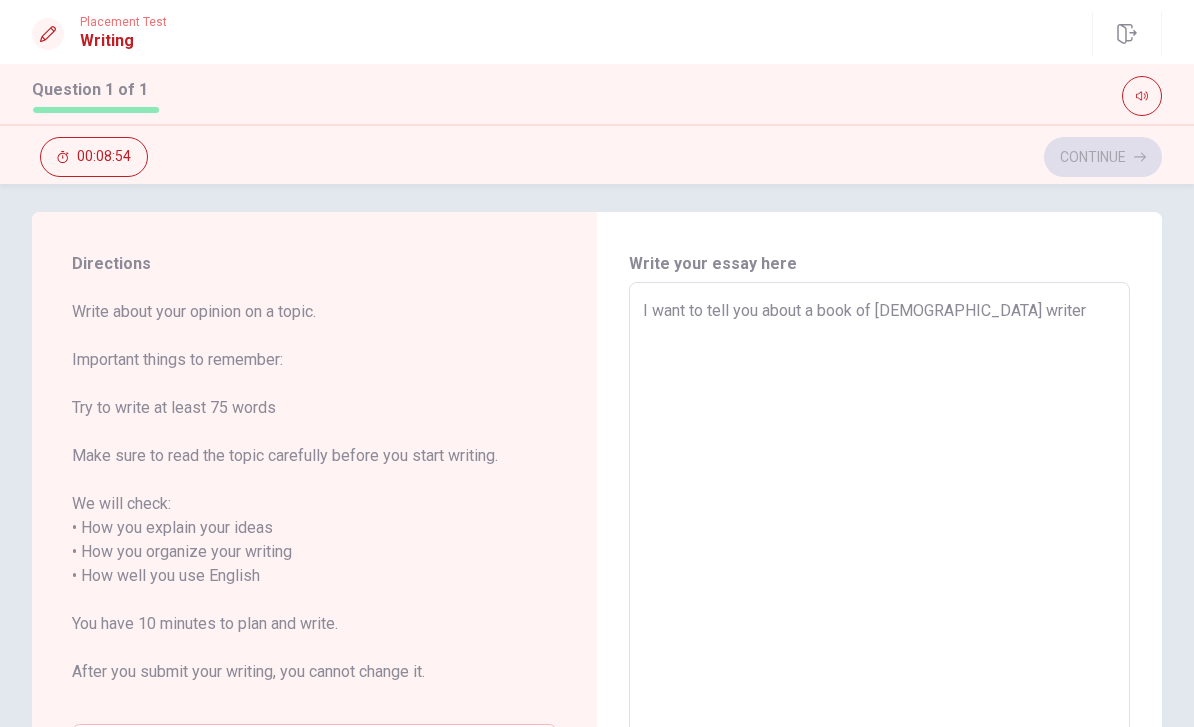 paste on "G" 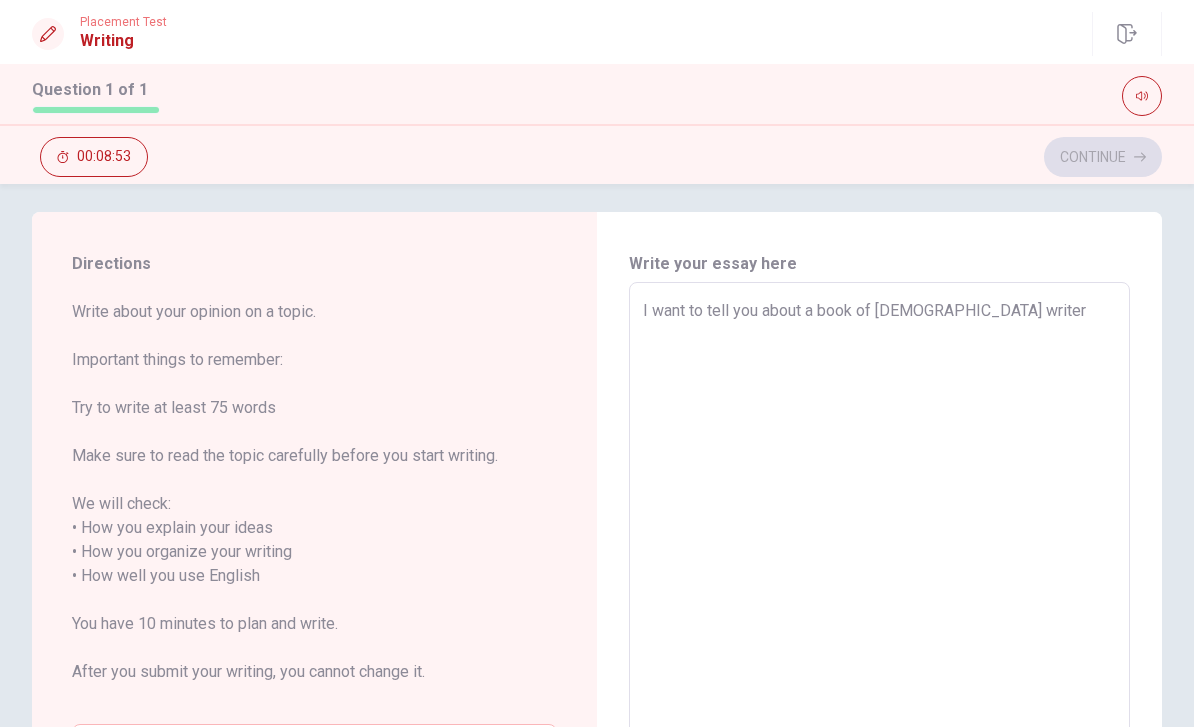 click on "I want to tell you about a book of [DEMOGRAPHIC_DATA] writer" at bounding box center (879, 576) 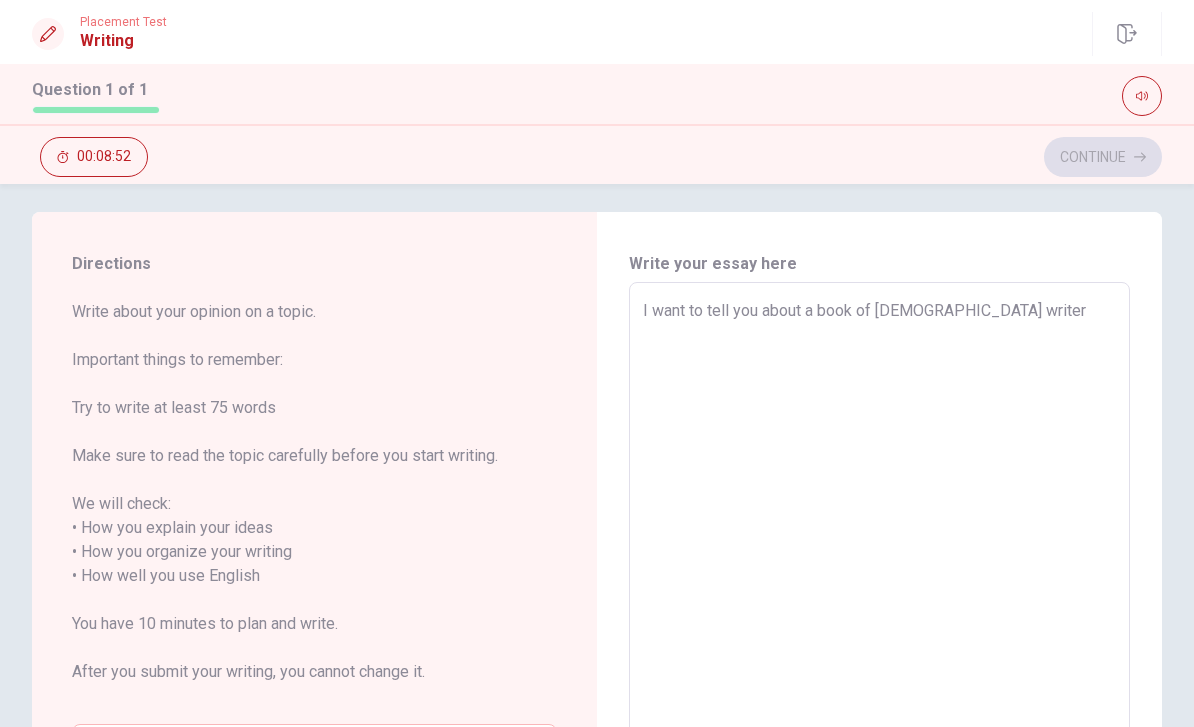 type on "I want to tell you about a book of [DEMOGRAPHIC_DATA] writer G" 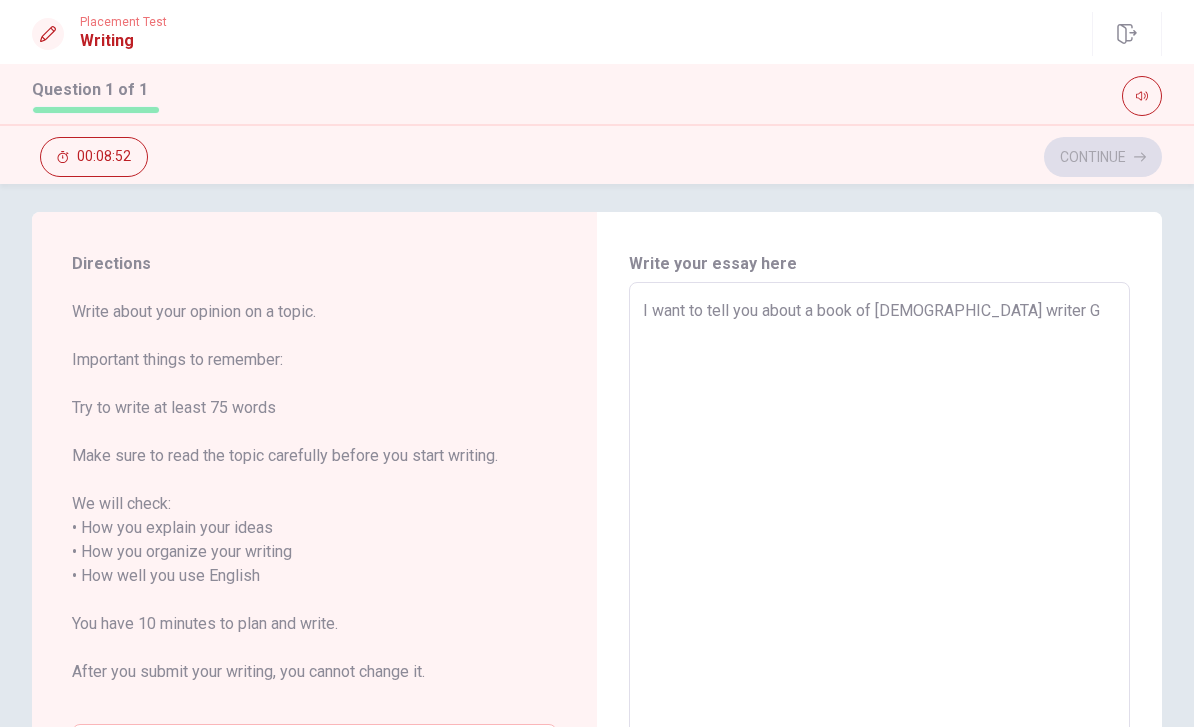 type on "x" 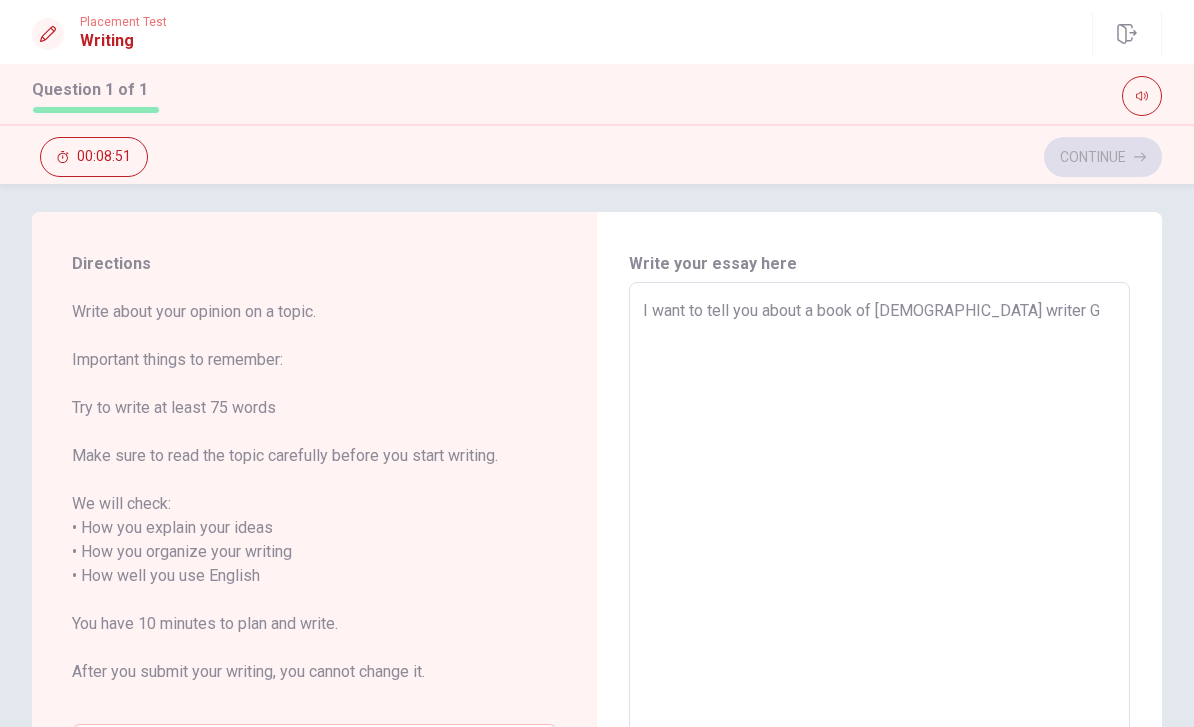 type on "I want to tell you about a book of [DEMOGRAPHIC_DATA] writer [PERSON_NAME]" 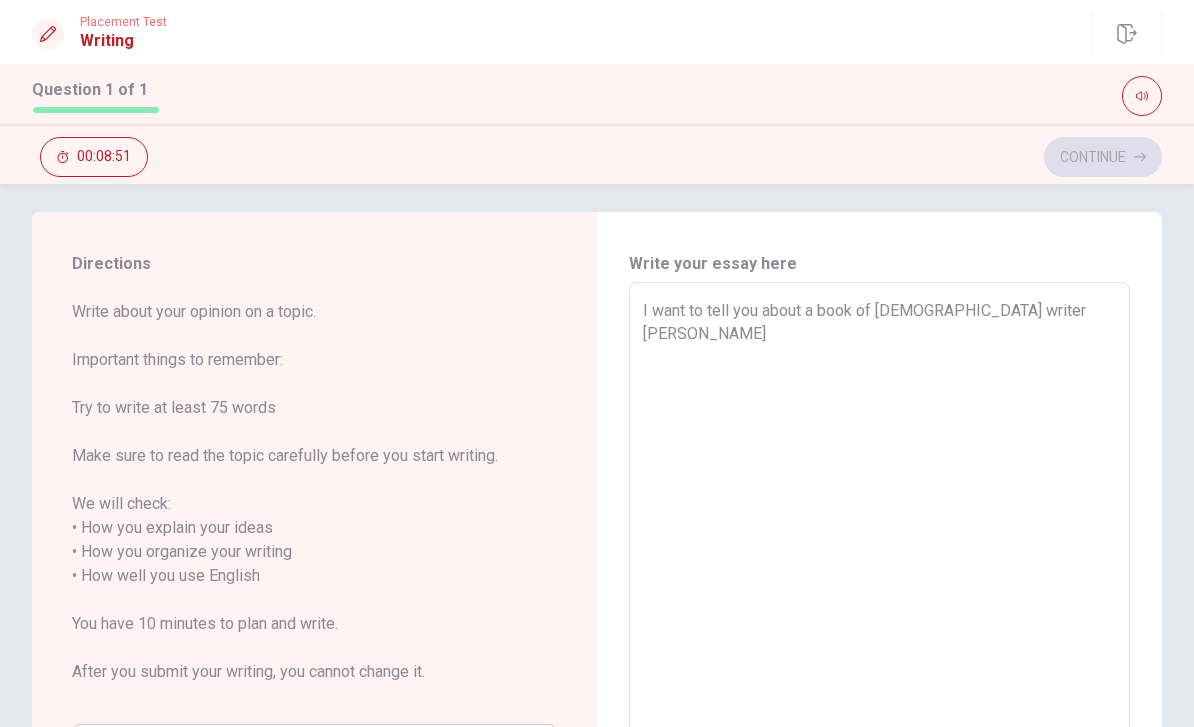 type on "x" 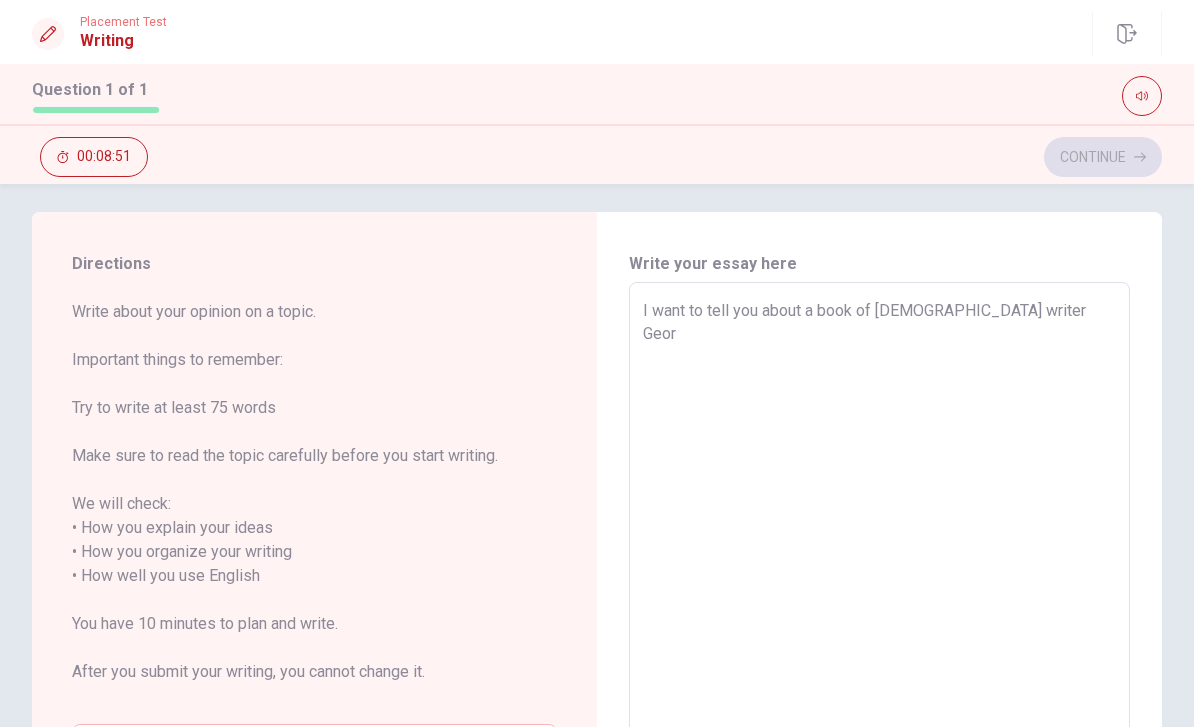 type on "x" 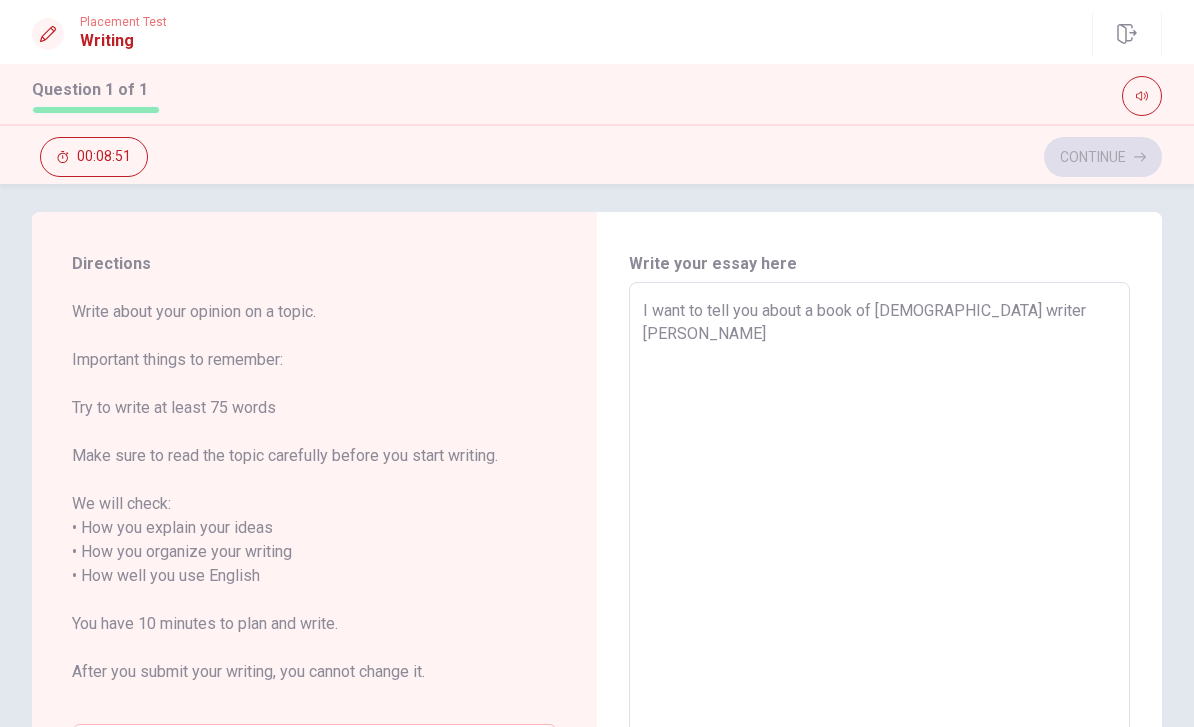 type on "x" 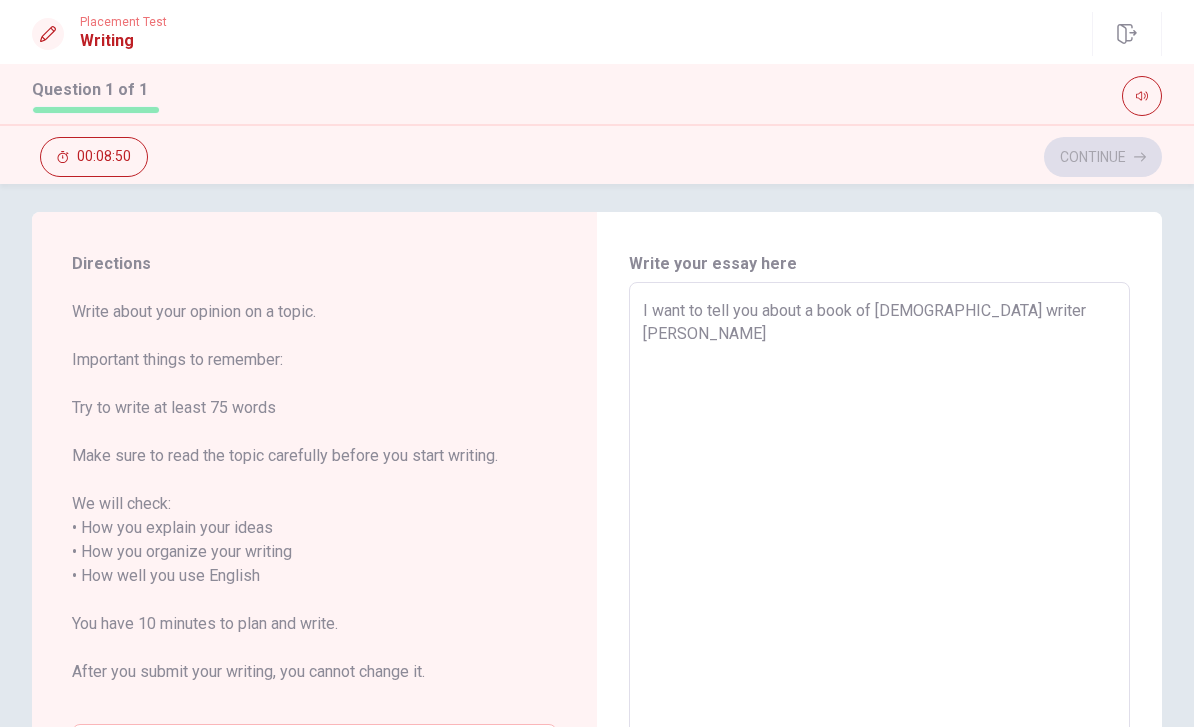 type on "I want to tell you about a book of [DEMOGRAPHIC_DATA] writer [PERSON_NAME]" 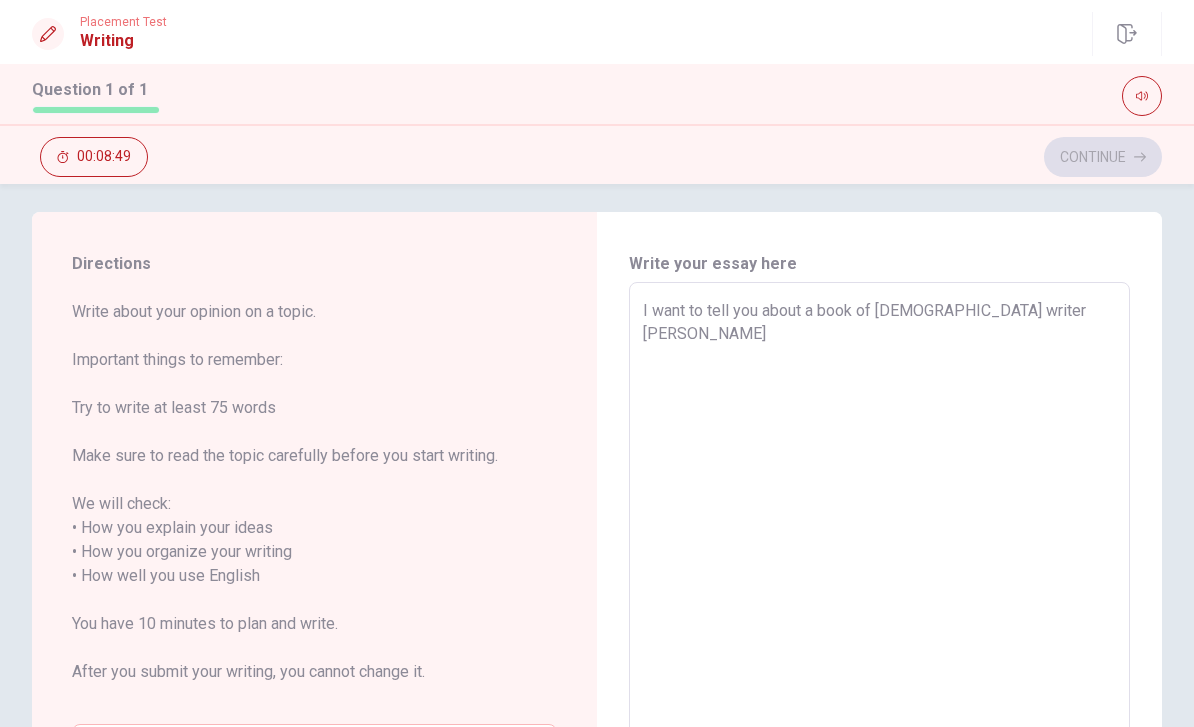 type on "I want to tell you about a book of [DEMOGRAPHIC_DATA] writer [PERSON_NAME]" 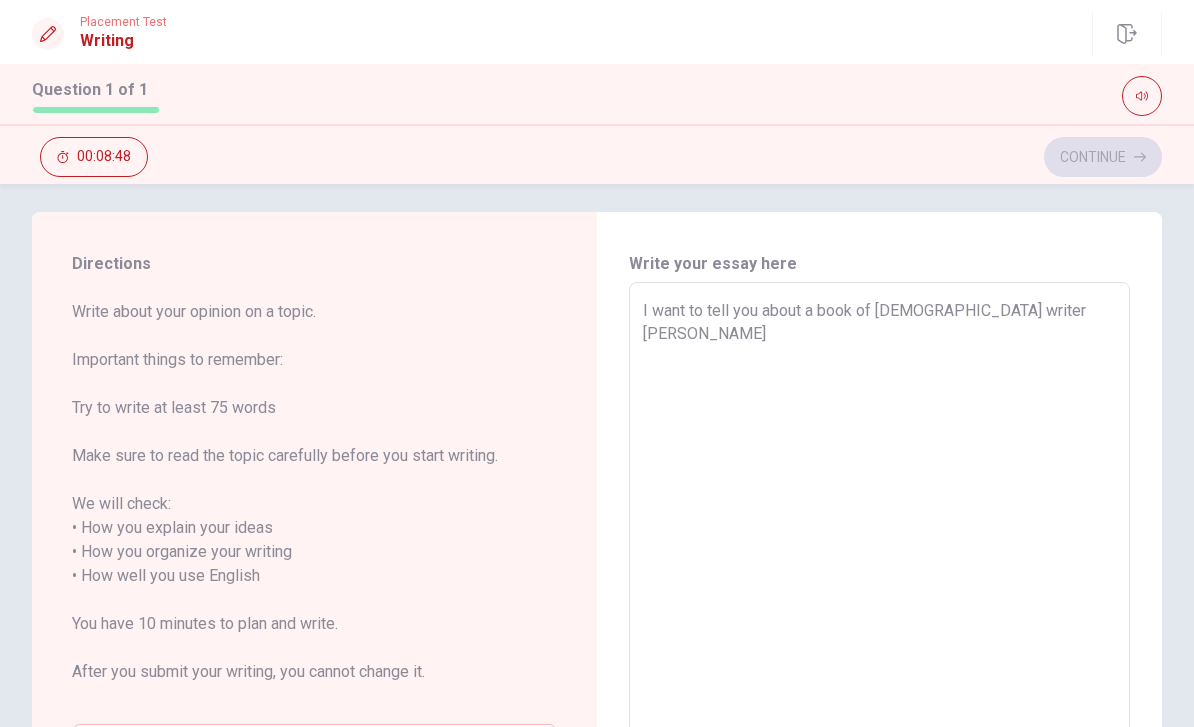 type on "x" 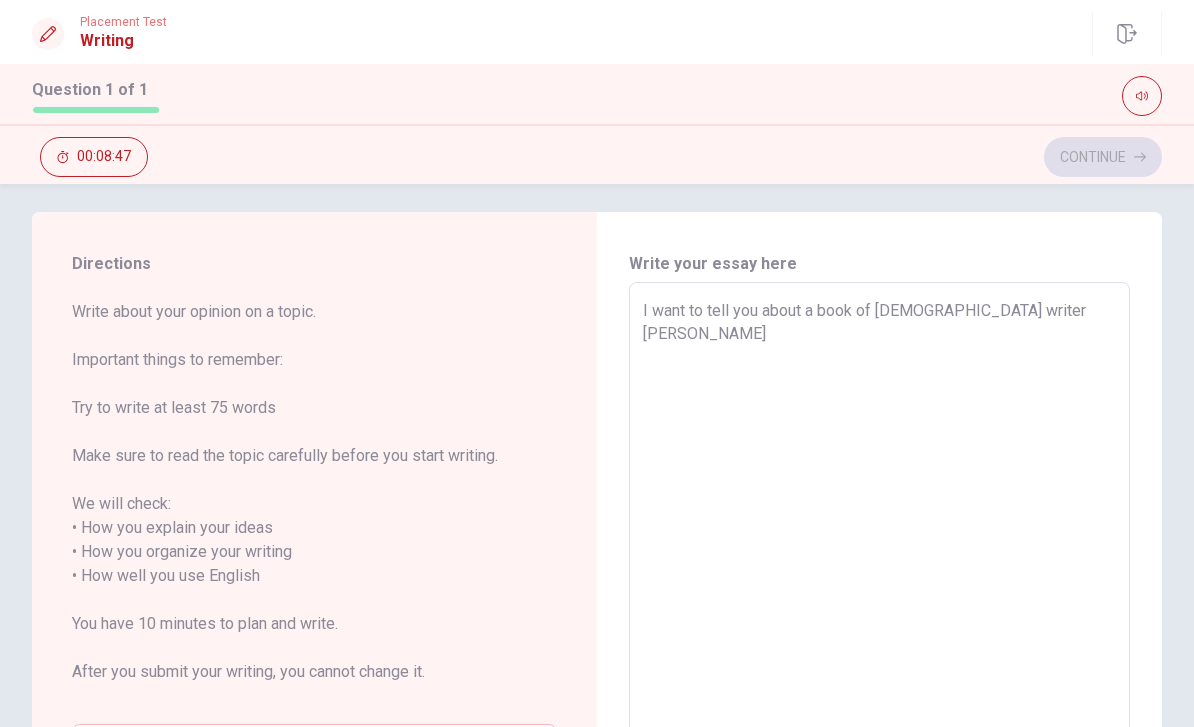 type on "x" 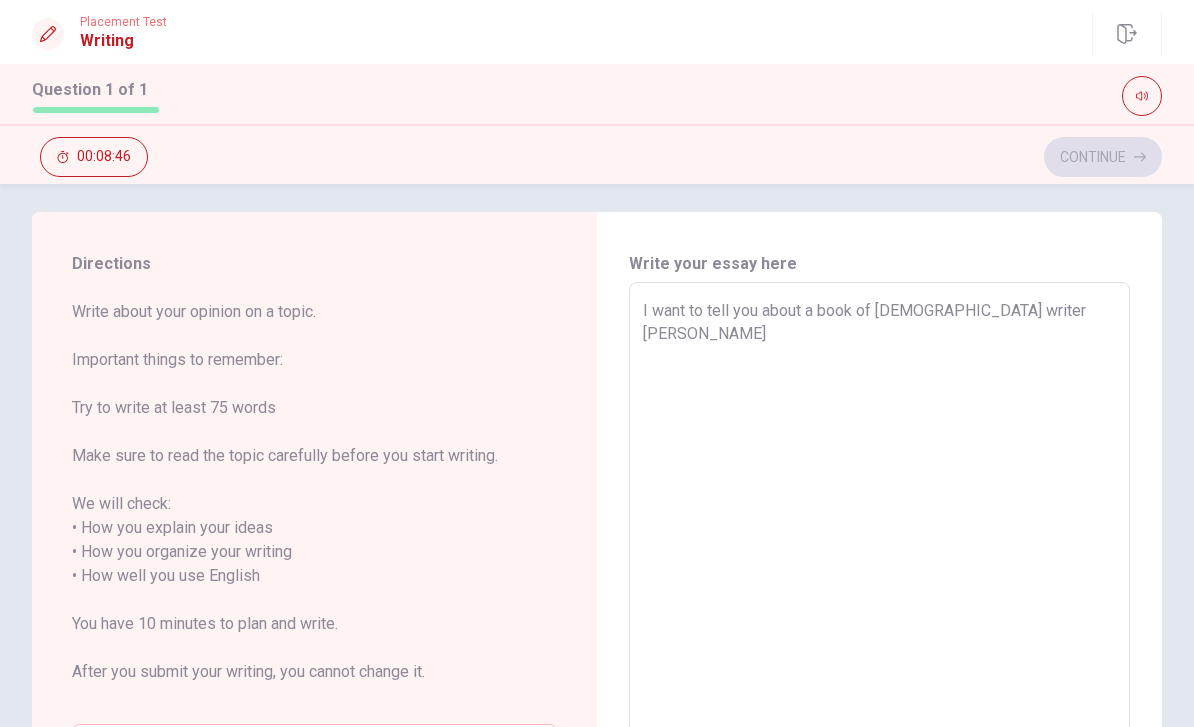 type on "I want to tell you about a book of [DEMOGRAPHIC_DATA] writer [PERSON_NAME] "" 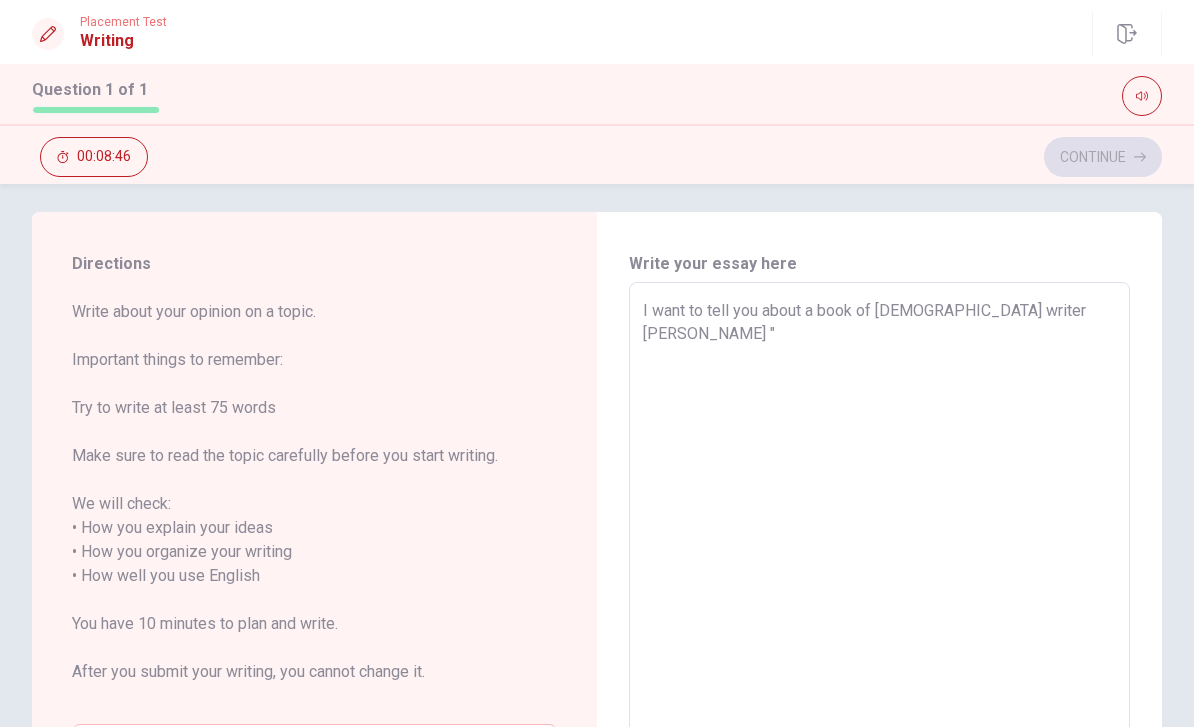 type on "x" 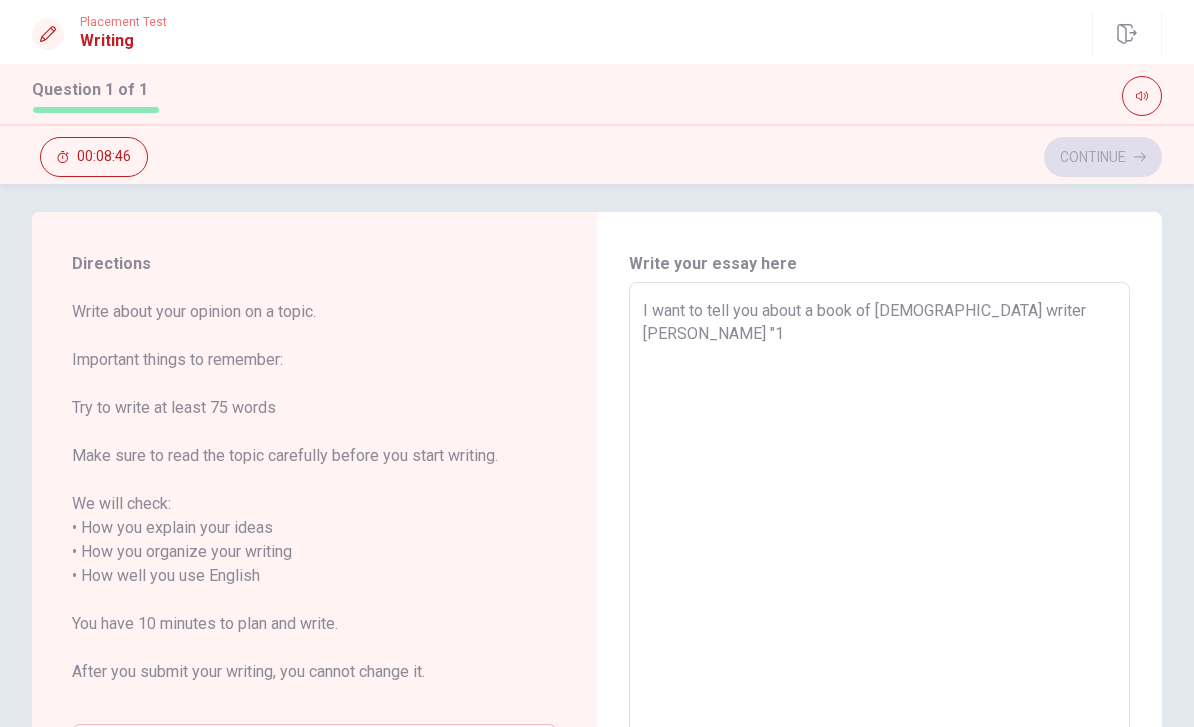 type on "x" 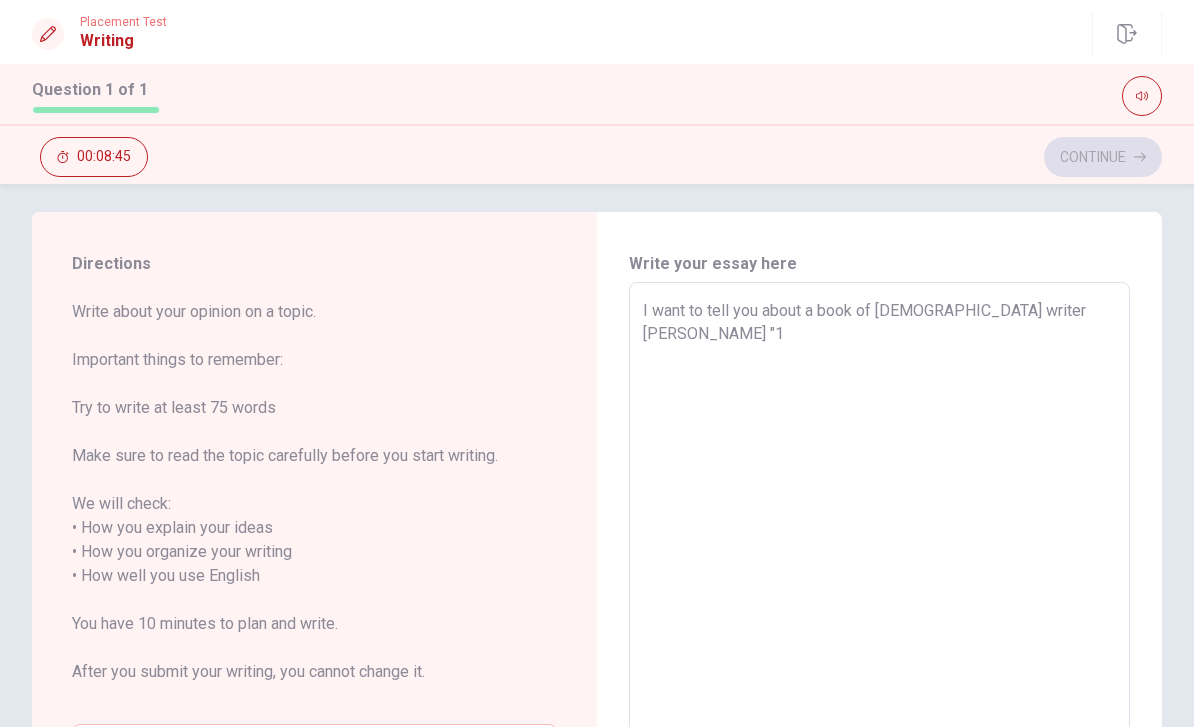 type on "I want to tell you about a book of [DEMOGRAPHIC_DATA] writer [PERSON_NAME] "19" 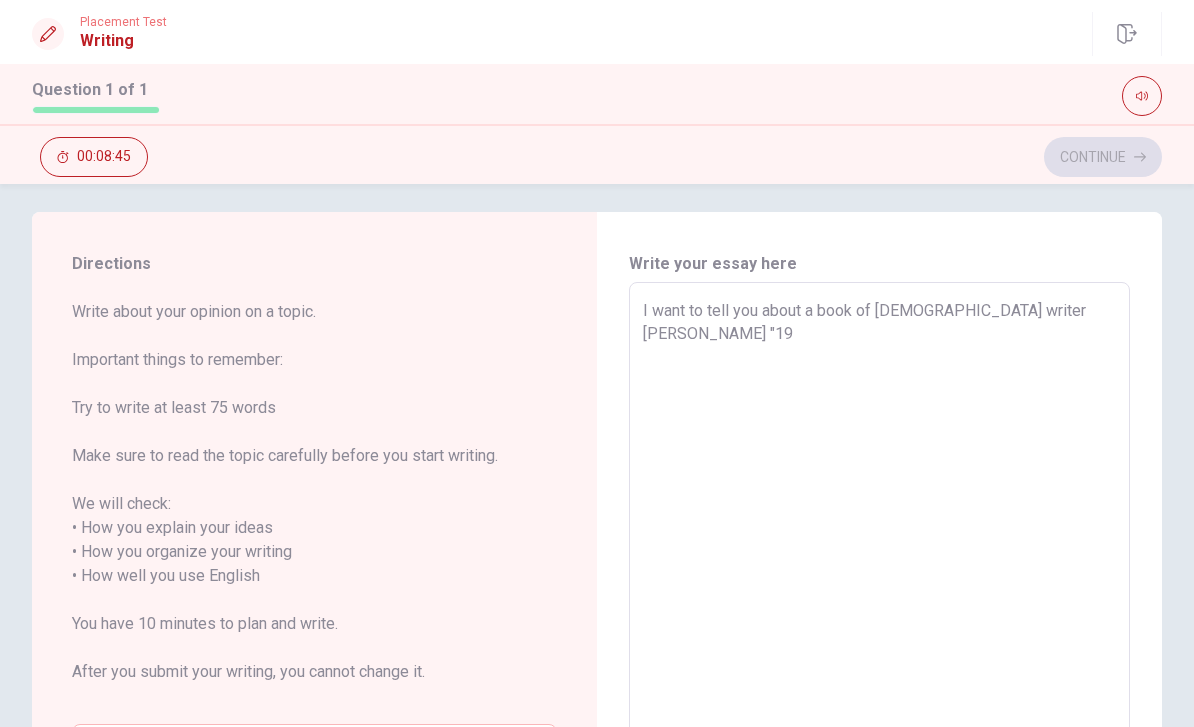 type on "x" 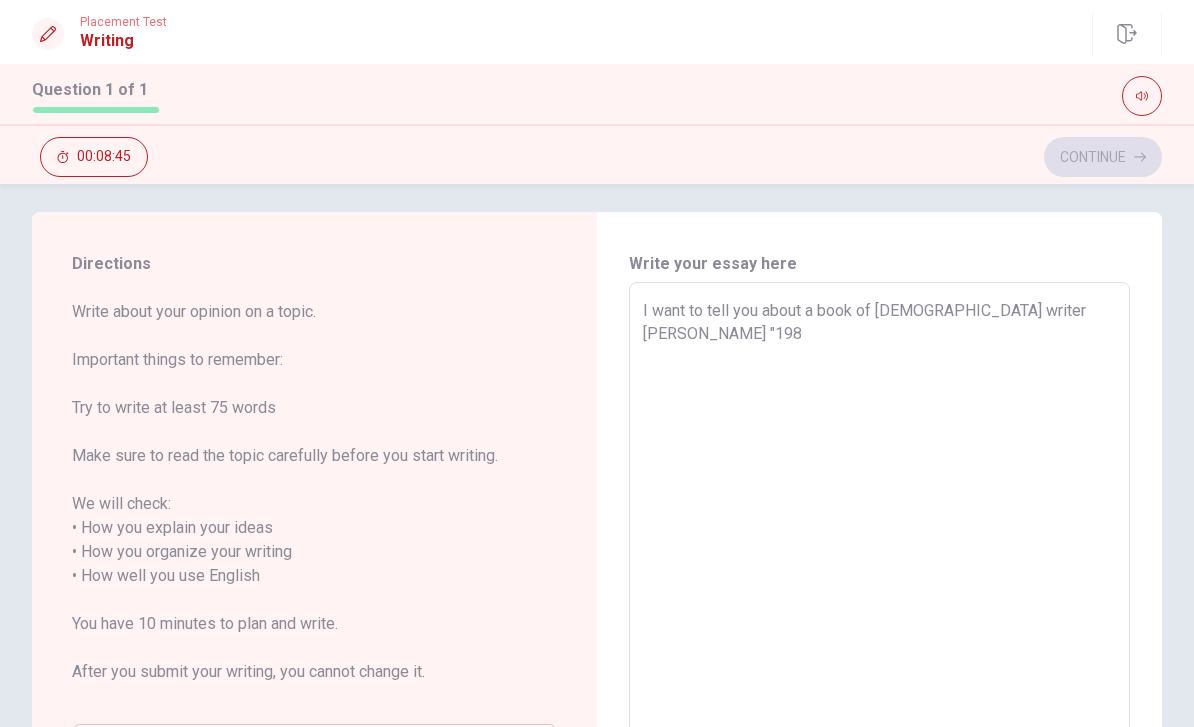 type on "x" 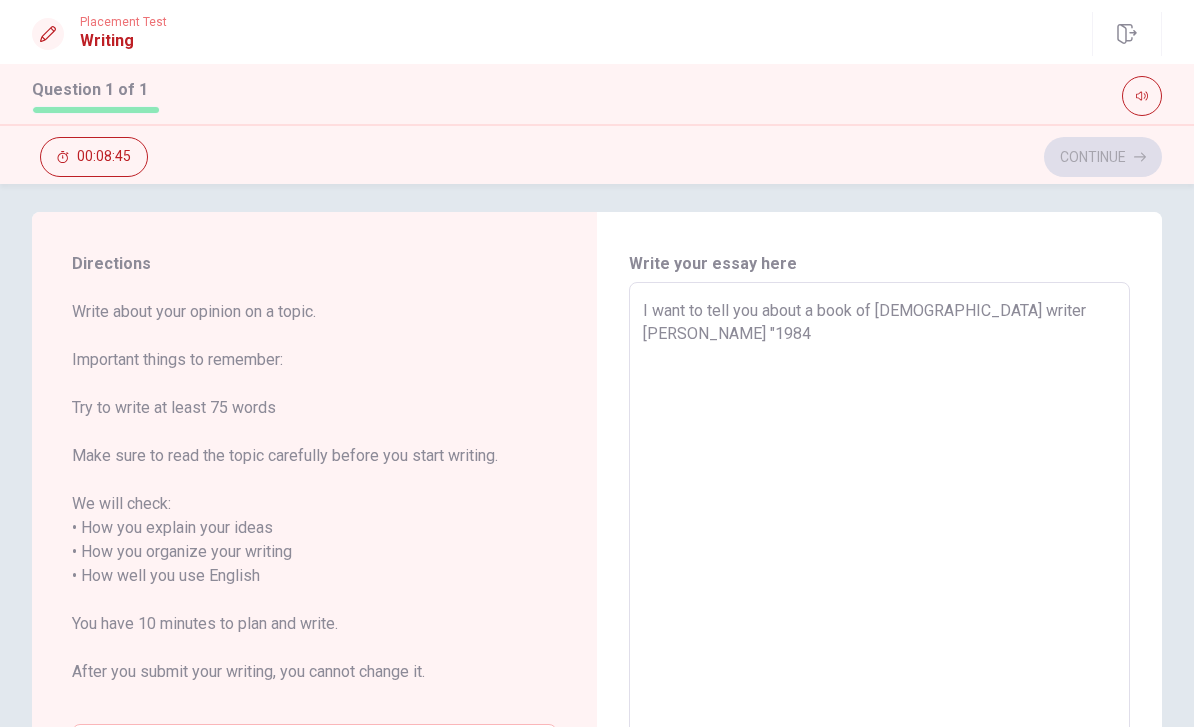 type on "x" 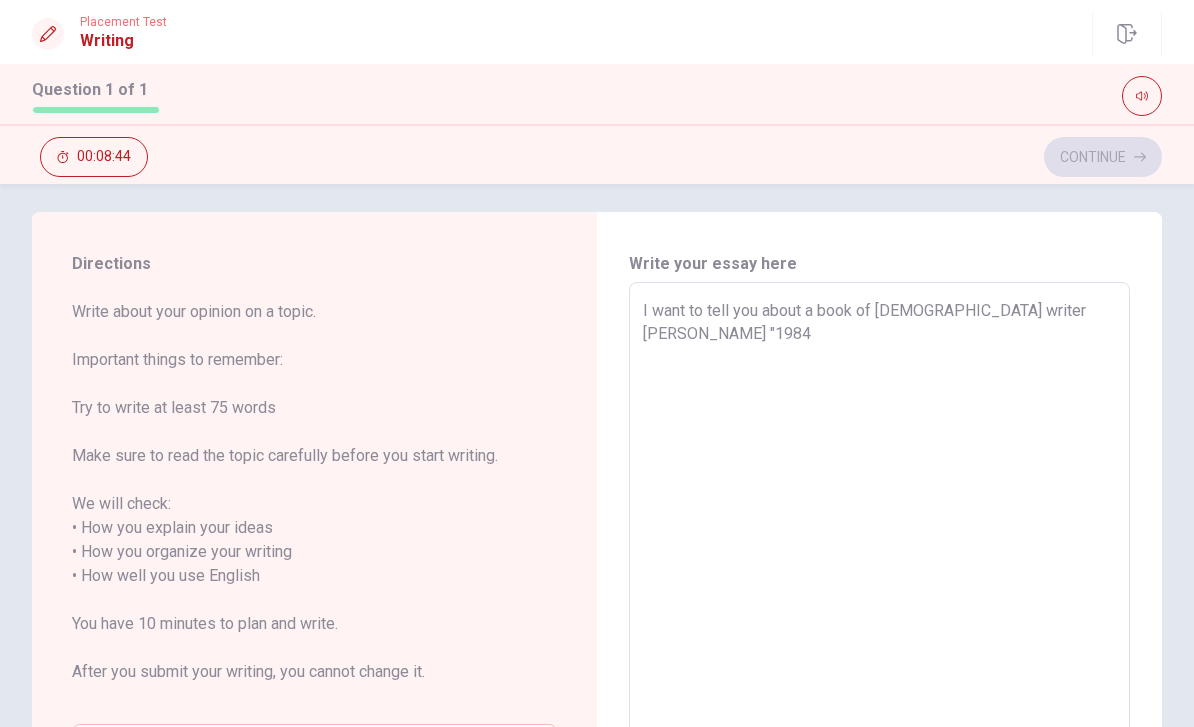 type on "I want to tell you about a book of [DEMOGRAPHIC_DATA] writer [PERSON_NAME] "1984"" 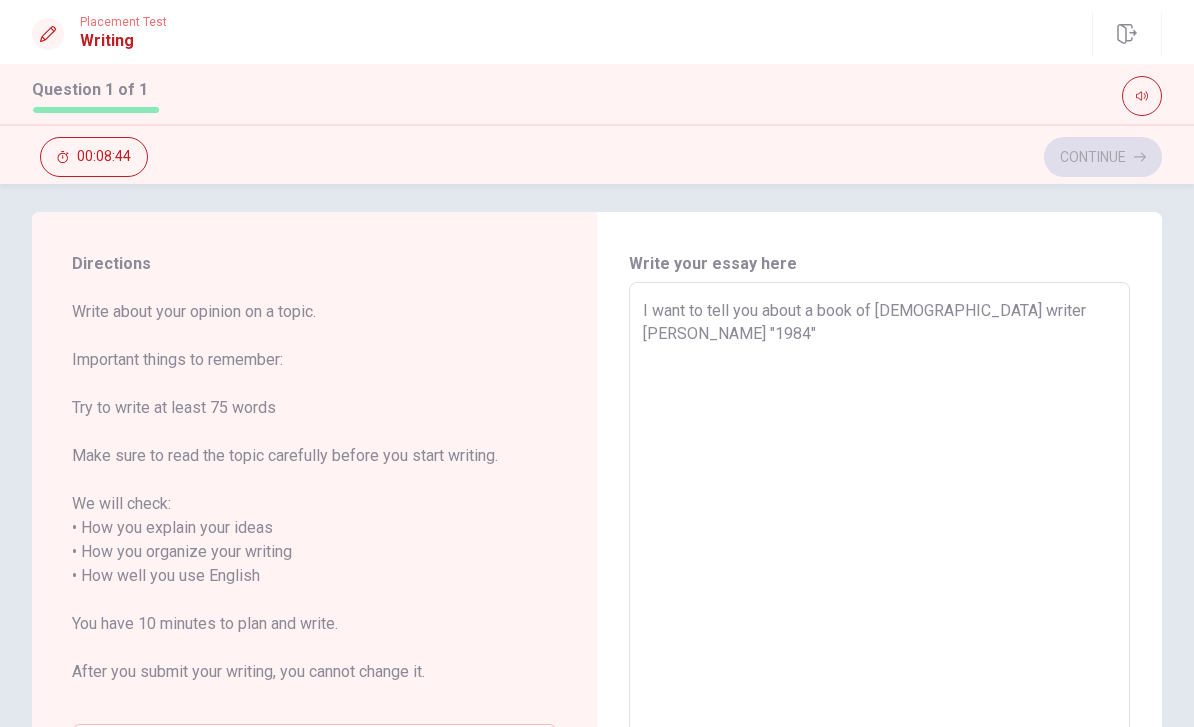 type on "x" 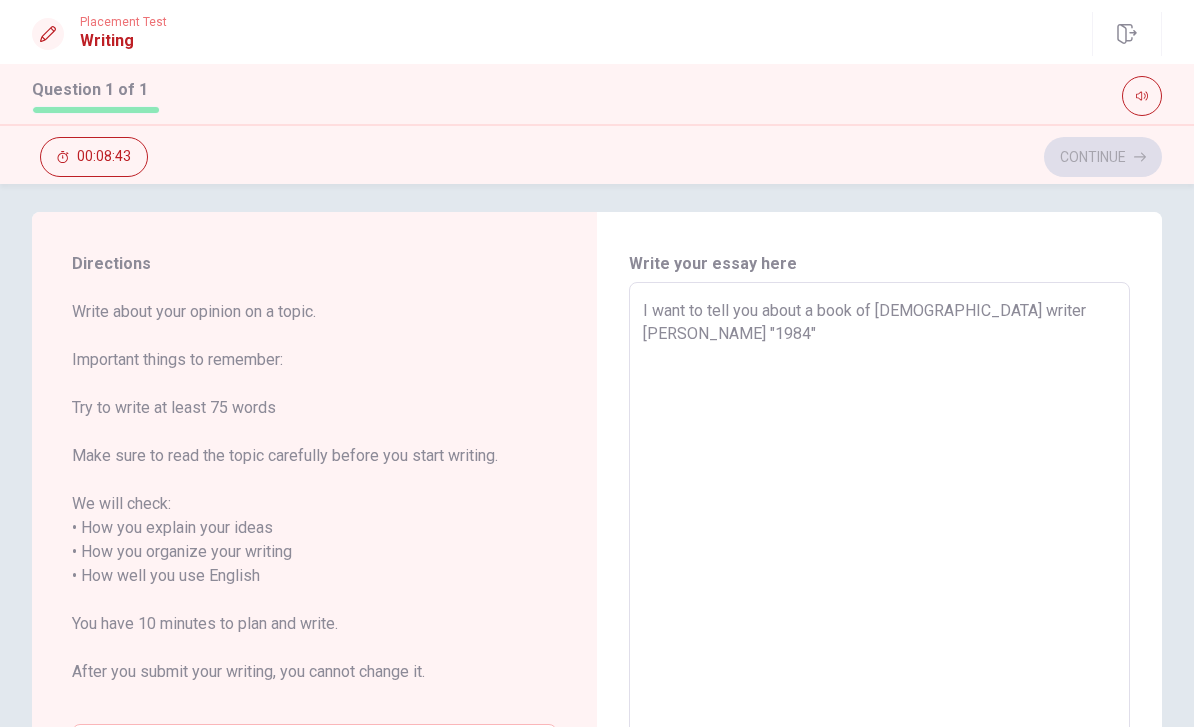 type on "I want to tell you about a book of [DEMOGRAPHIC_DATA] writer [PERSON_NAME] "1984" t" 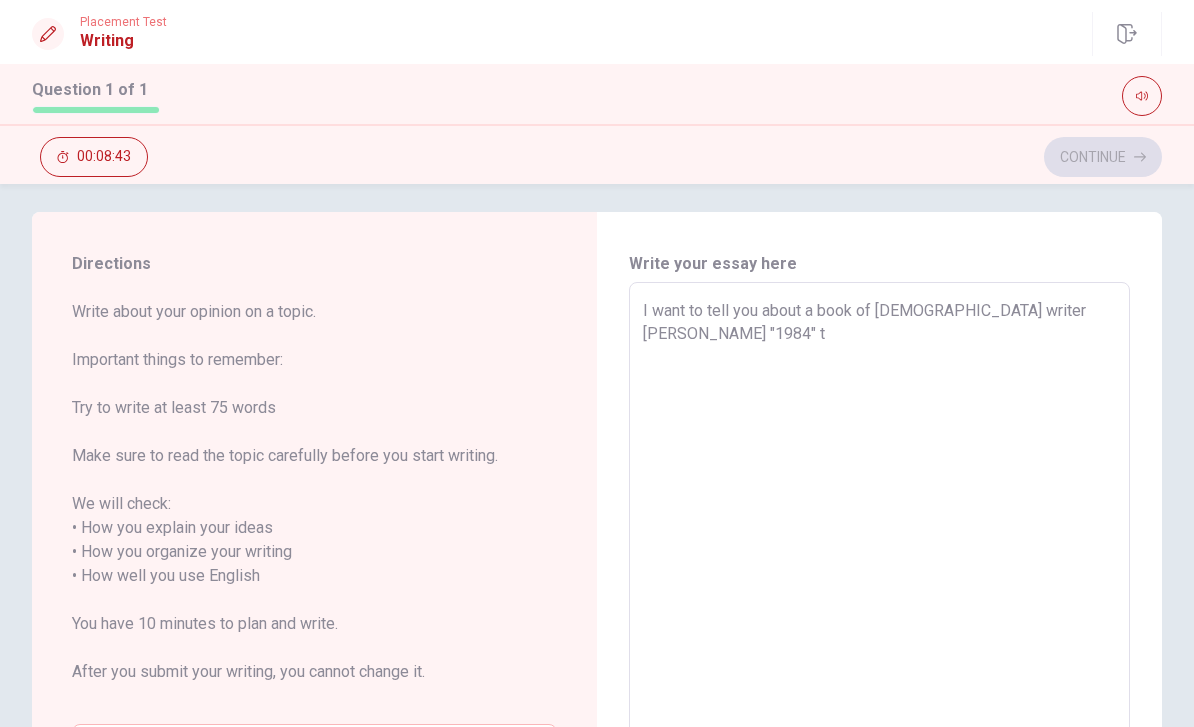 type on "x" 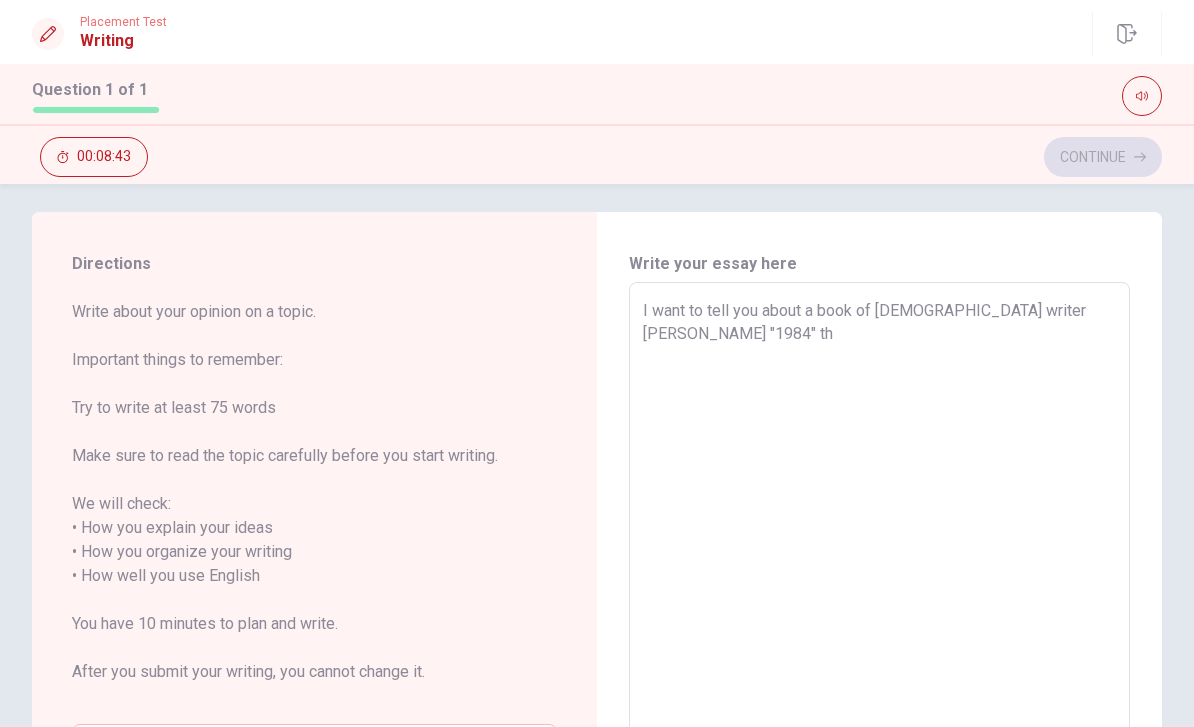 type on "x" 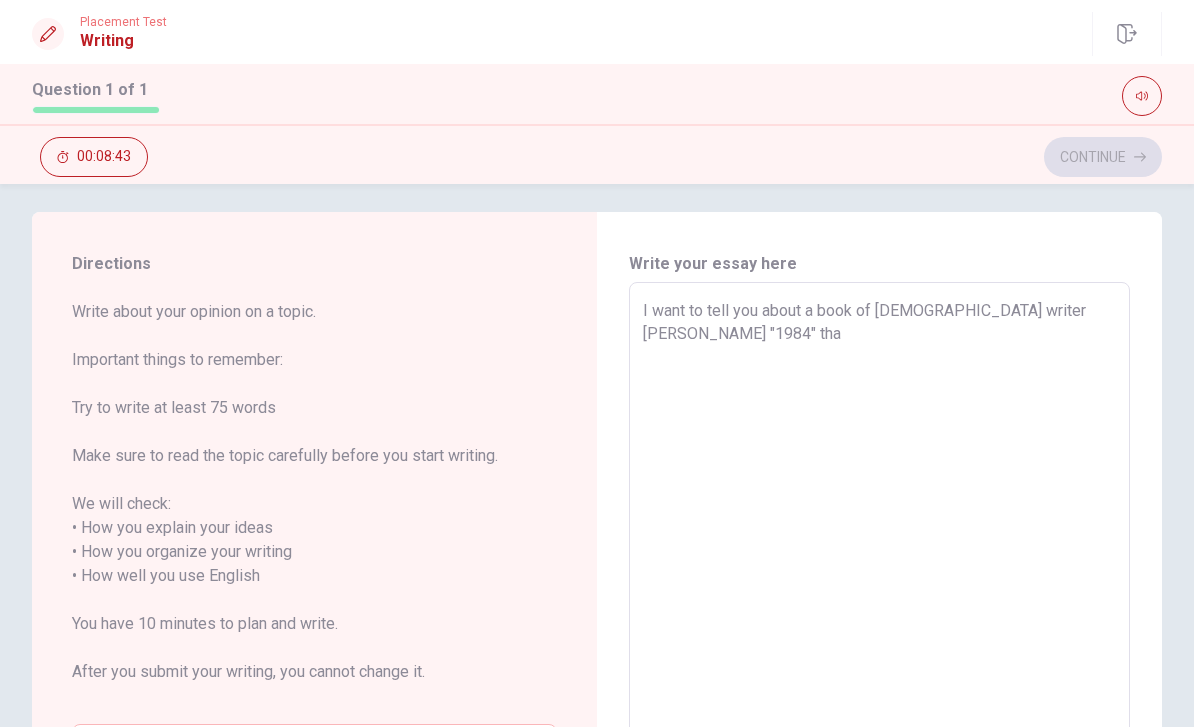 type on "x" 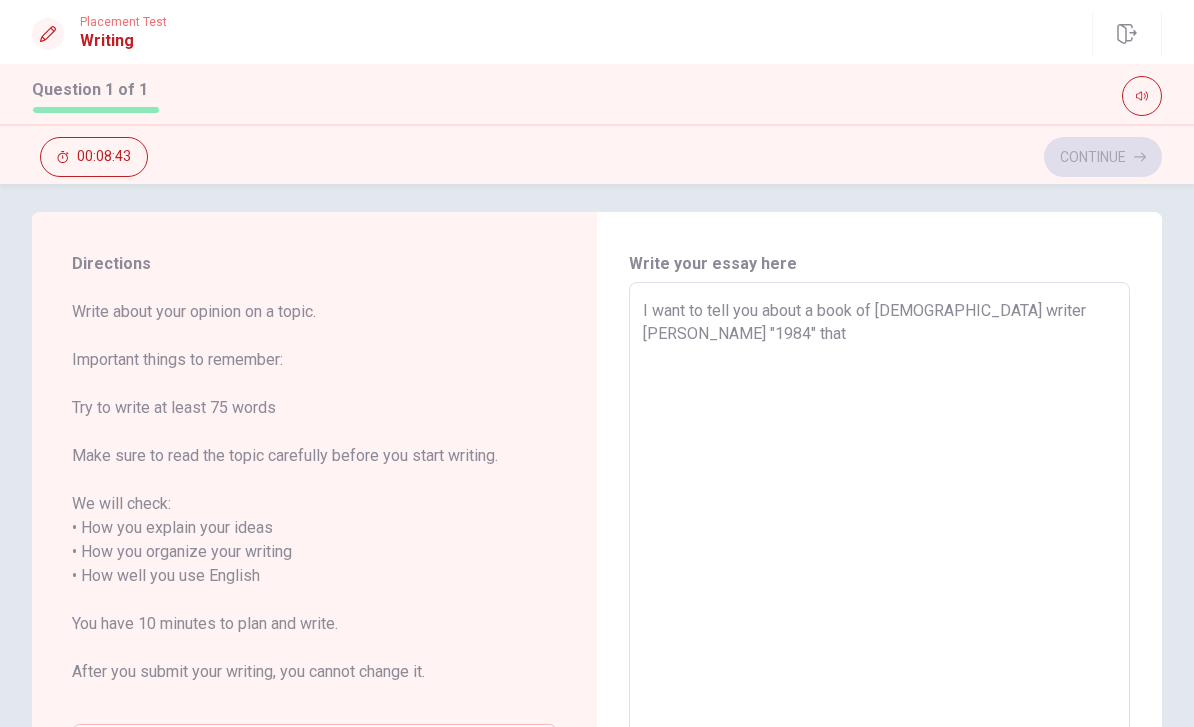 type on "x" 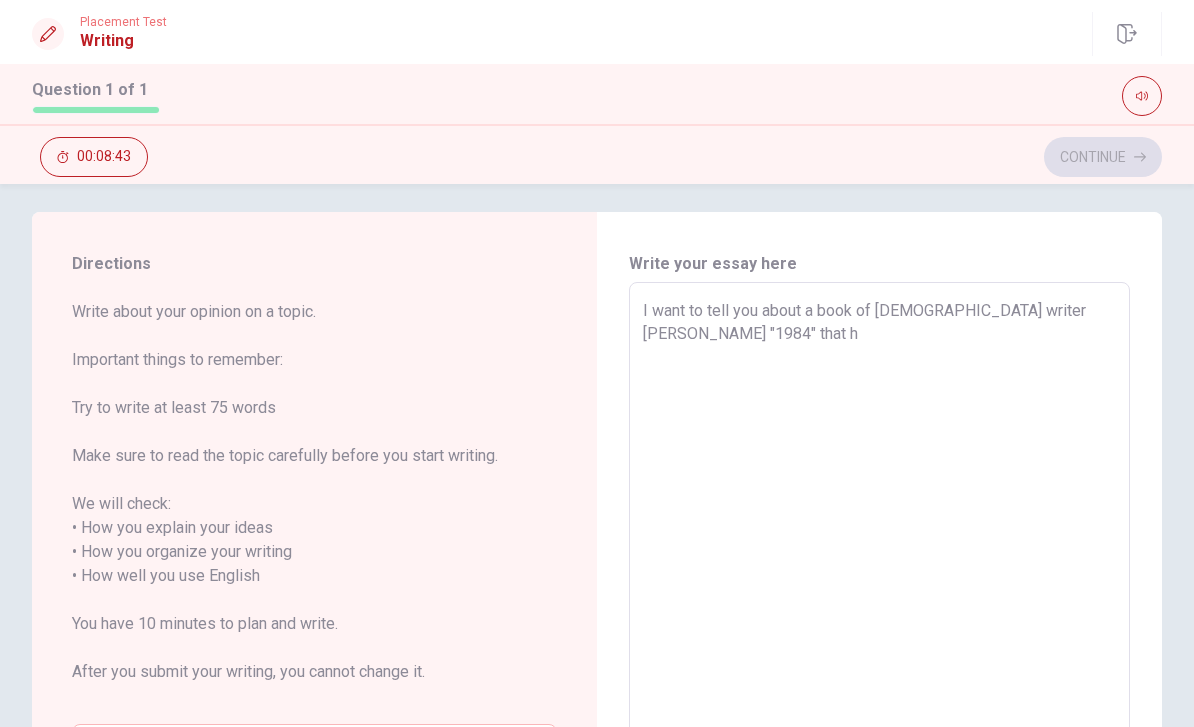 type on "x" 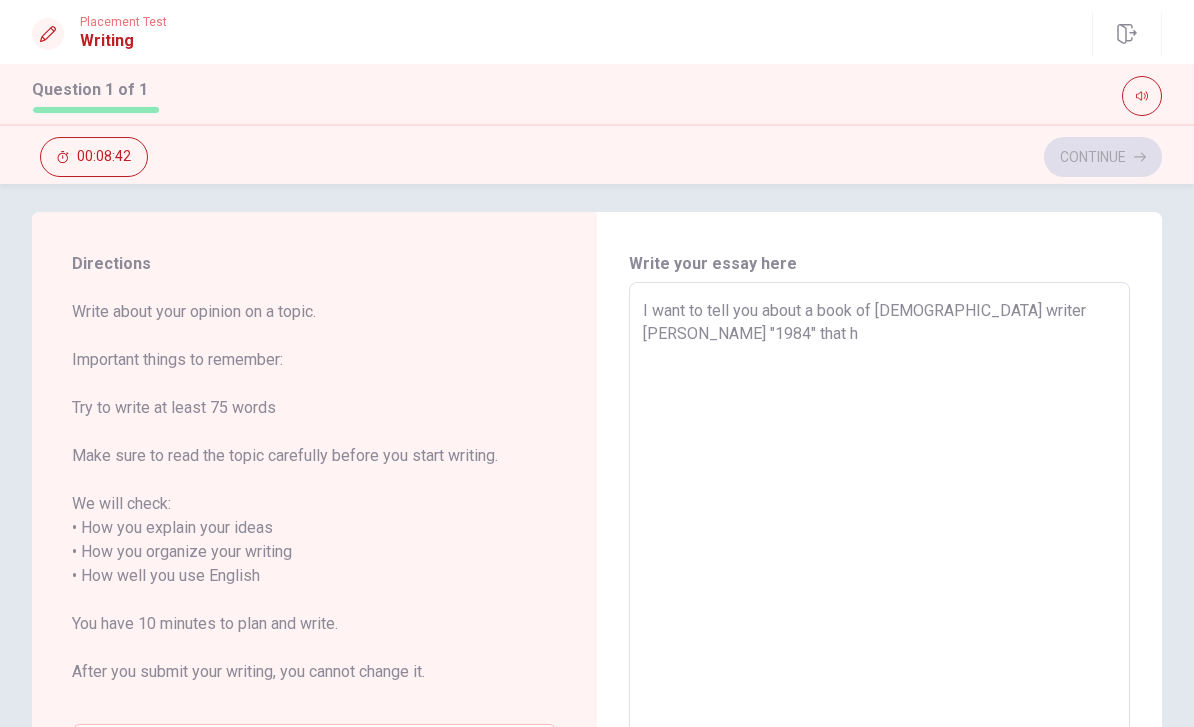 type on "I want to tell you about a book of [DEMOGRAPHIC_DATA] writer [PERSON_NAME] "1984" that he" 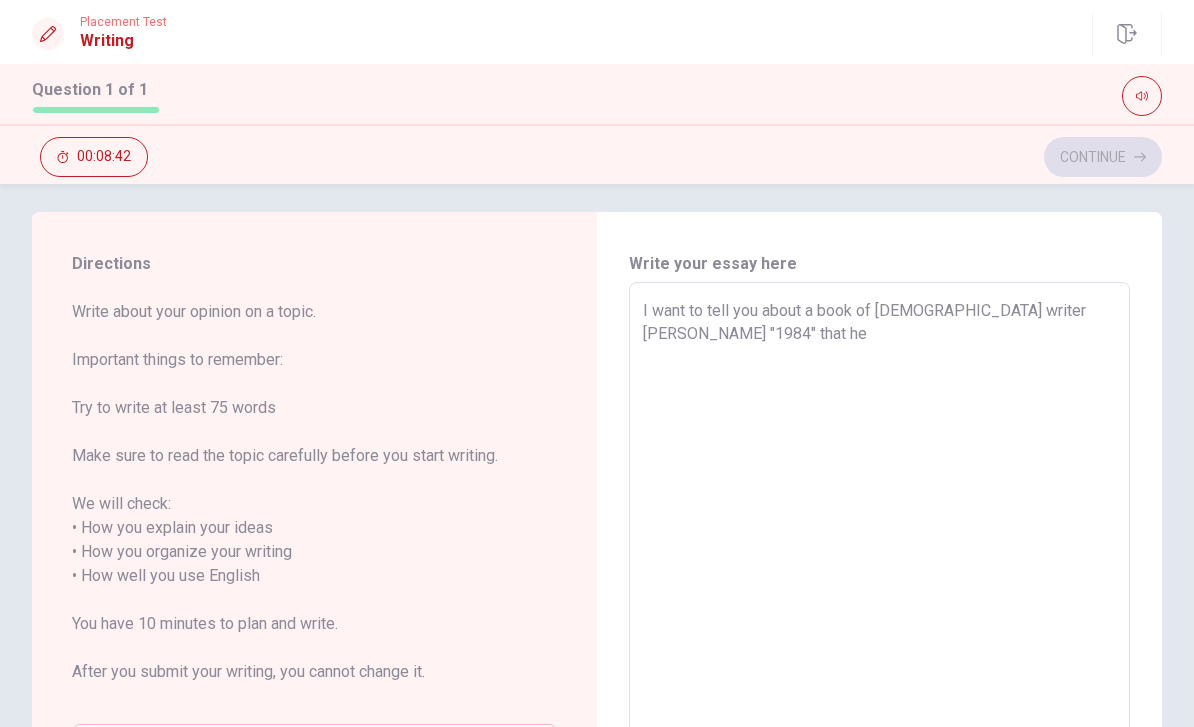 type on "x" 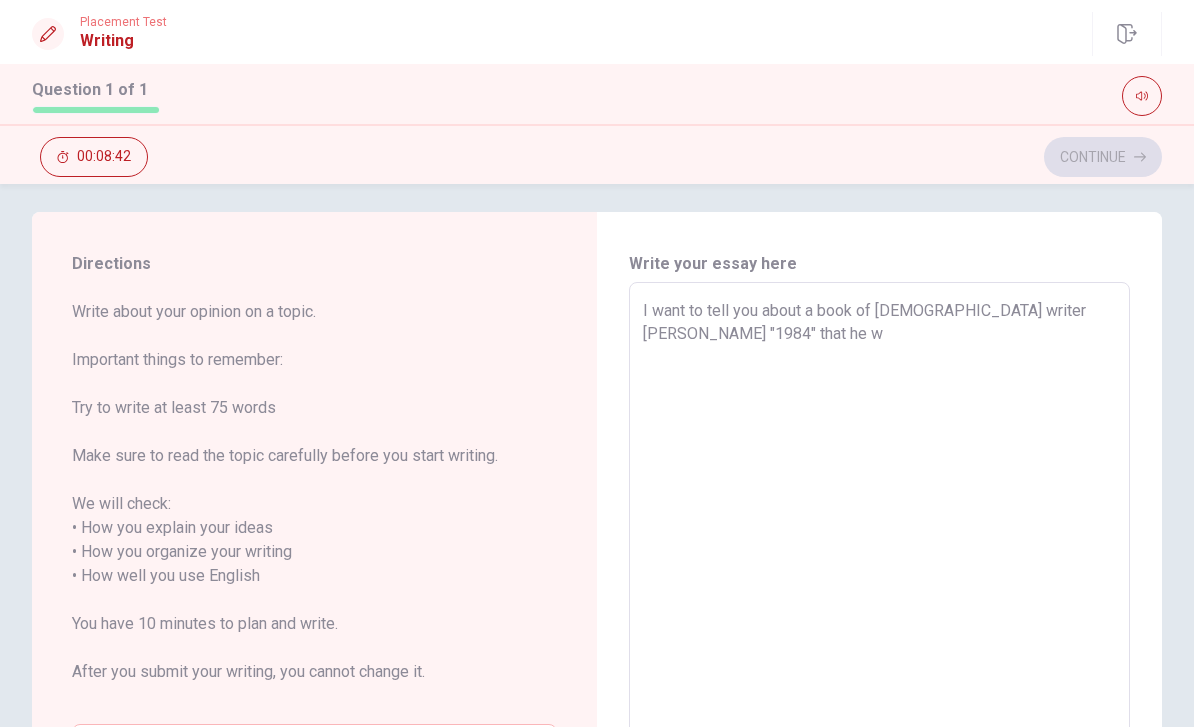 type on "x" 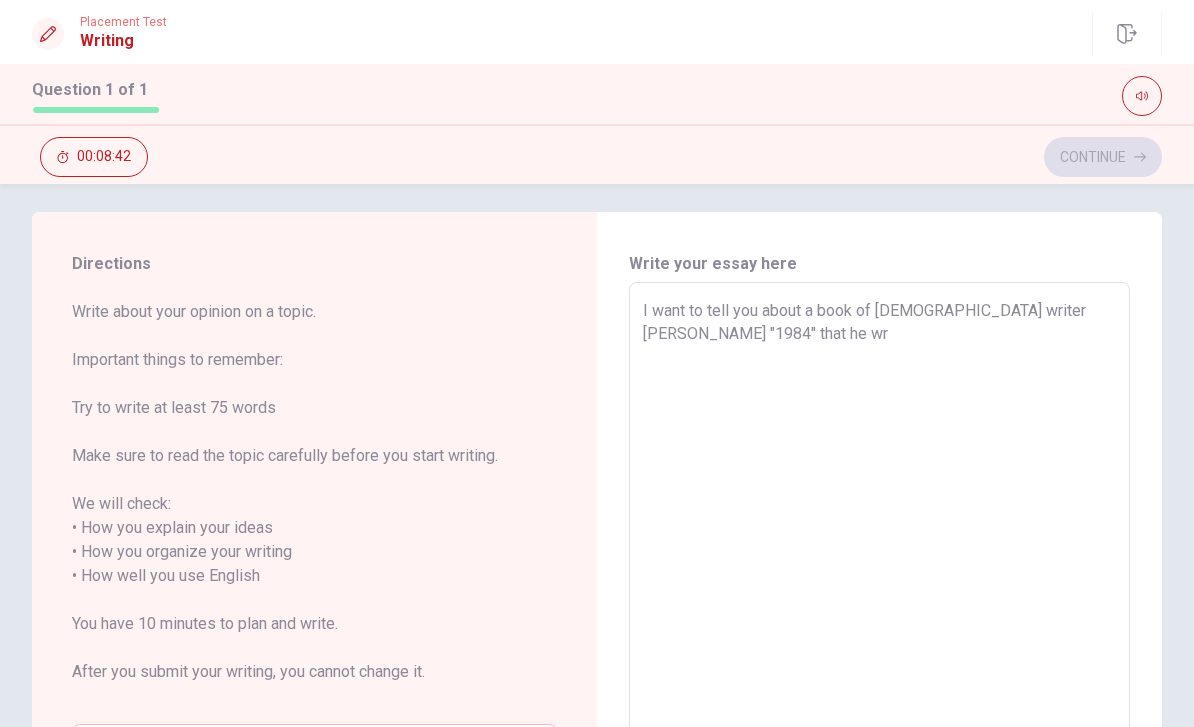type on "x" 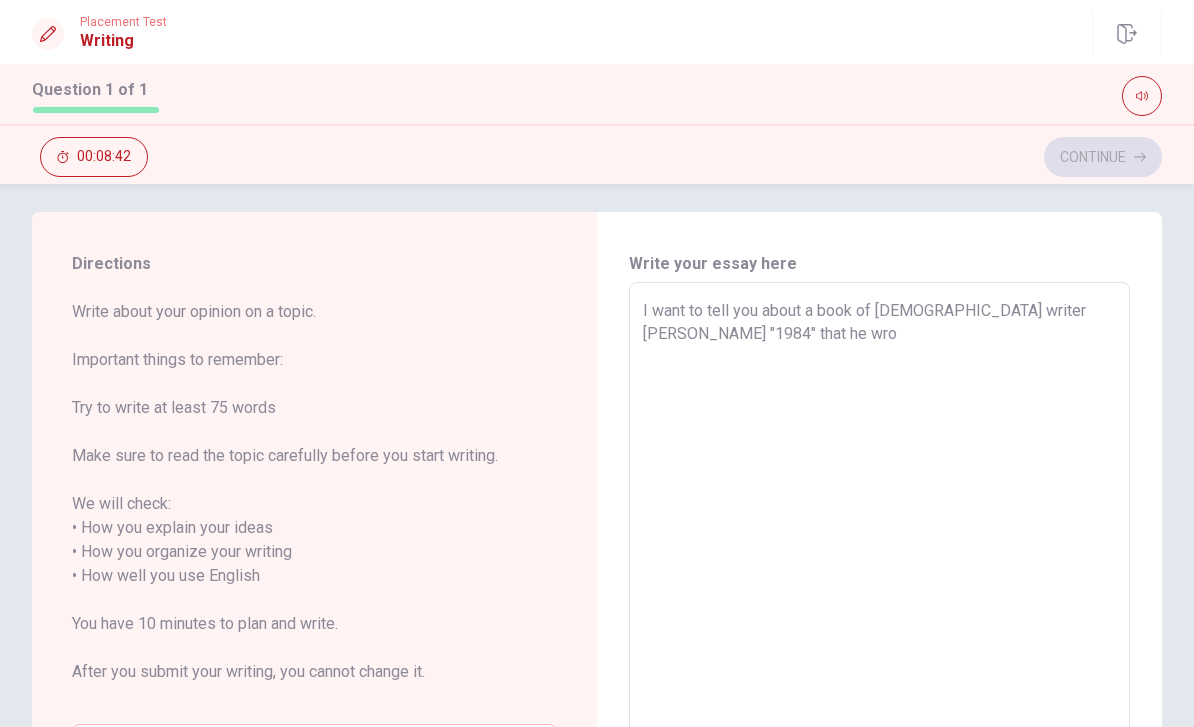 type on "x" 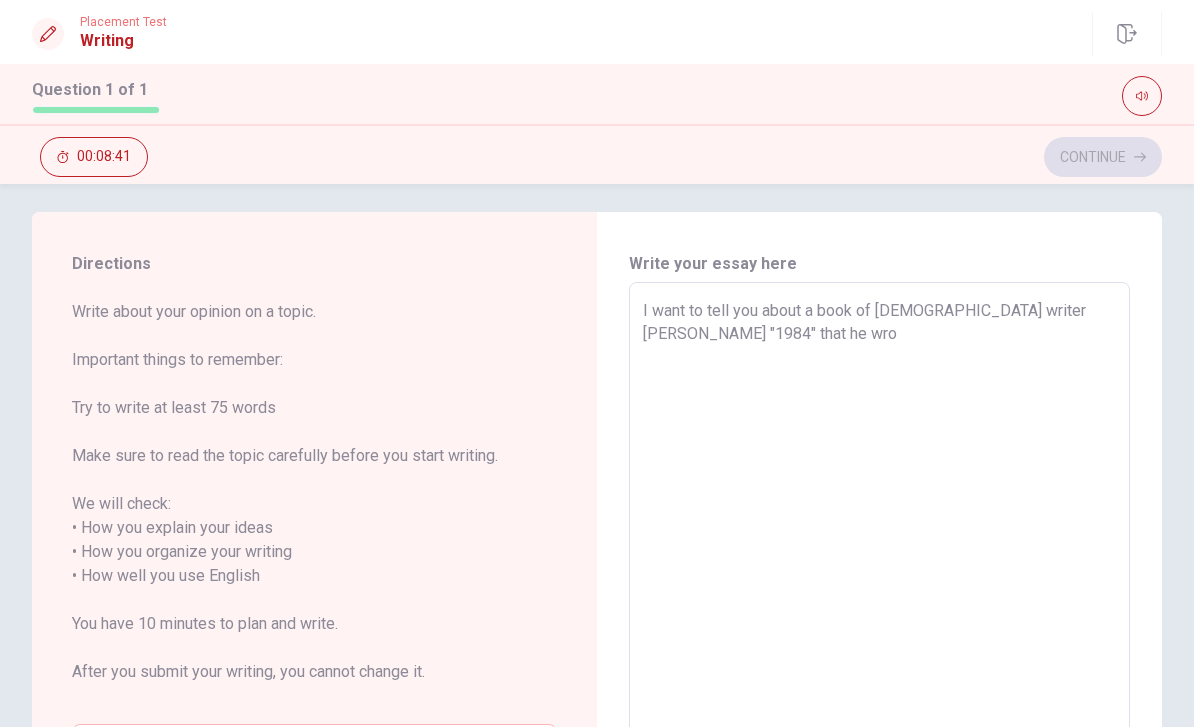 type on "I want to tell you about a book of [DEMOGRAPHIC_DATA] writer [PERSON_NAME] "1984" that he wrot" 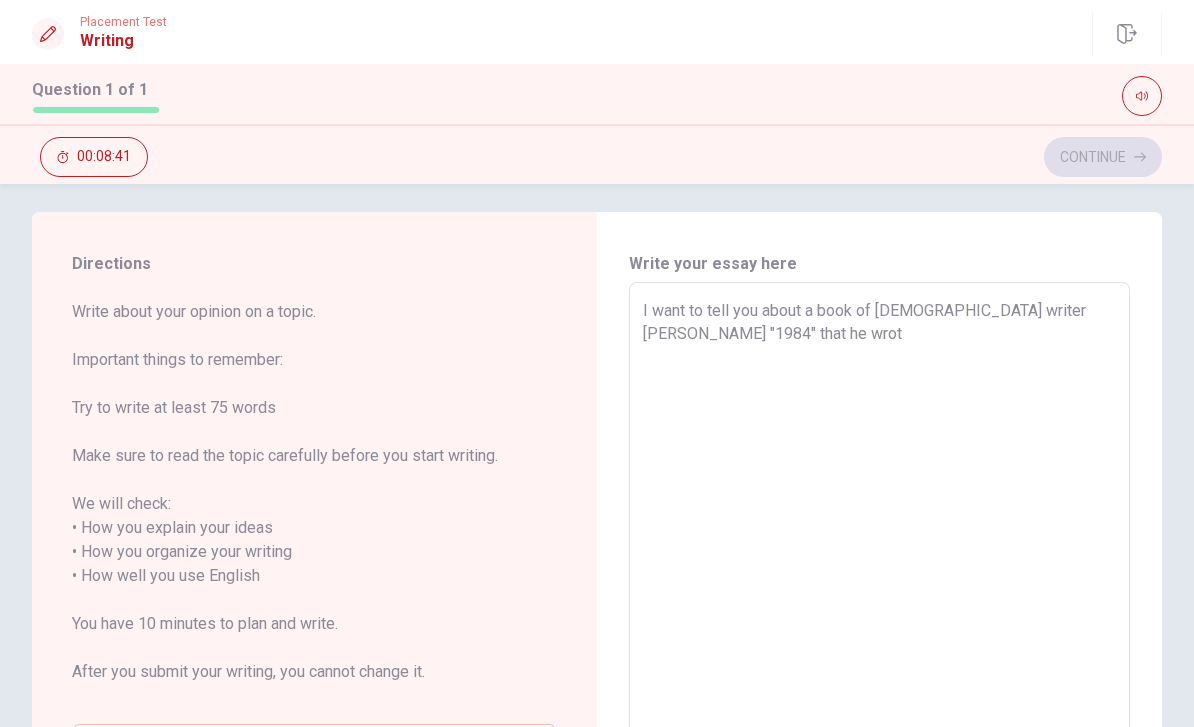 type on "x" 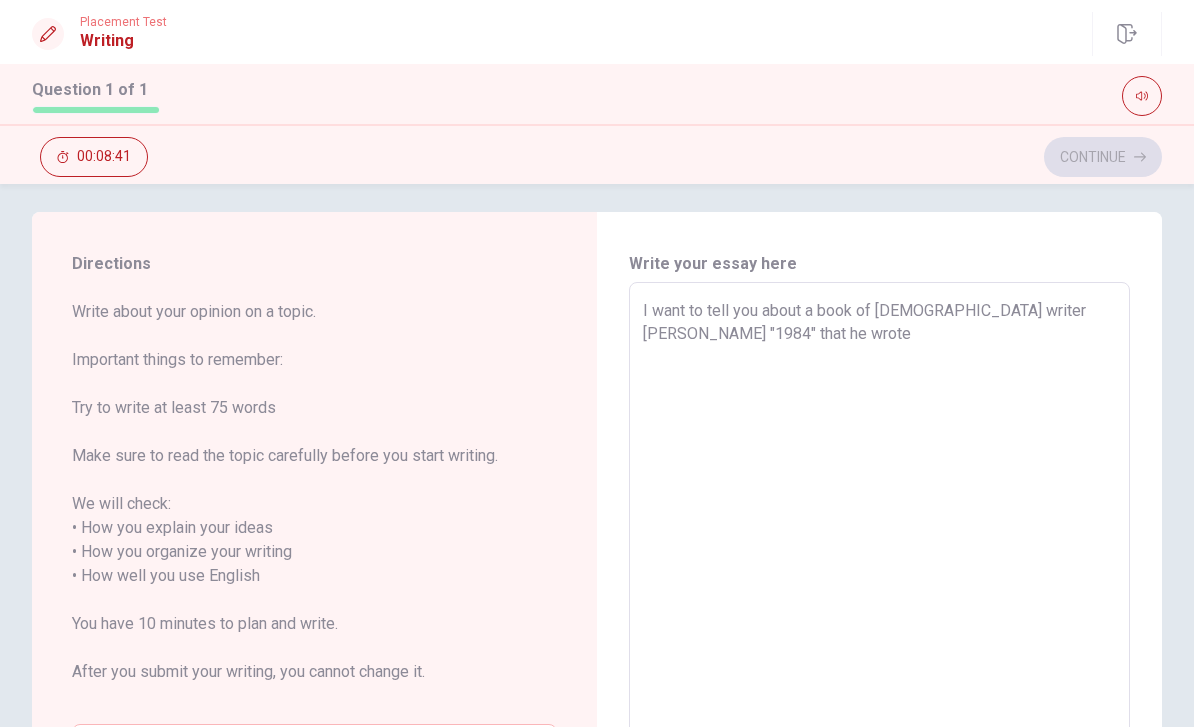 type on "x" 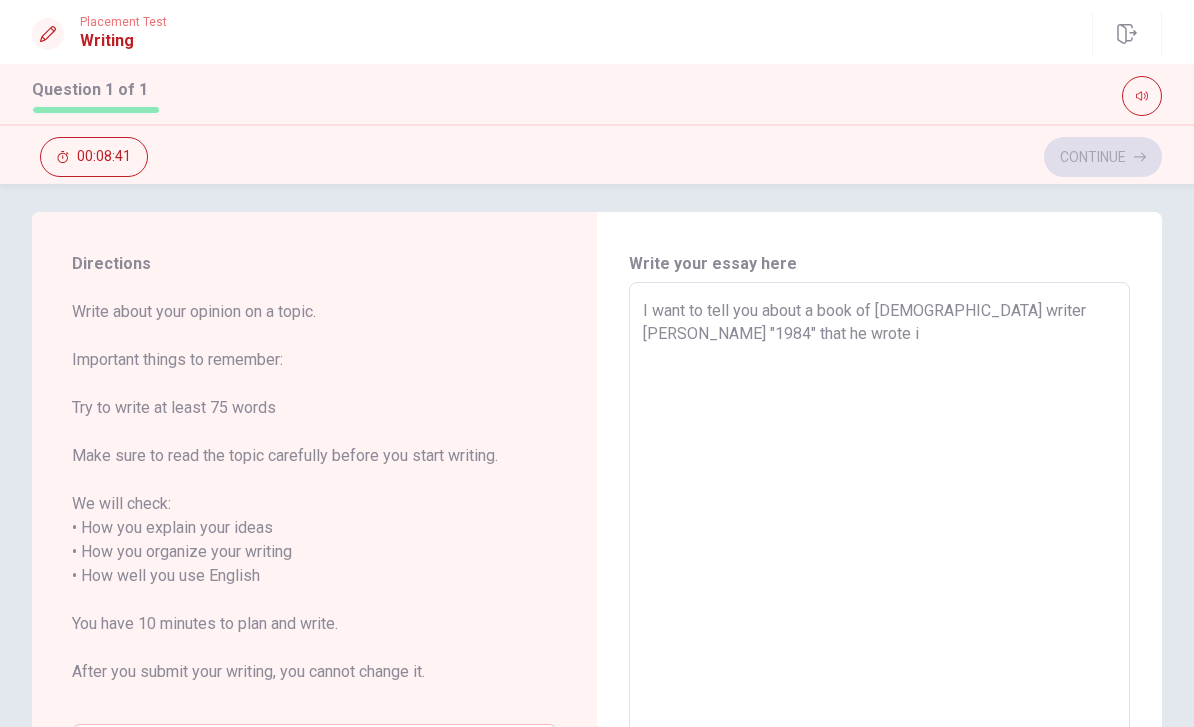 type on "x" 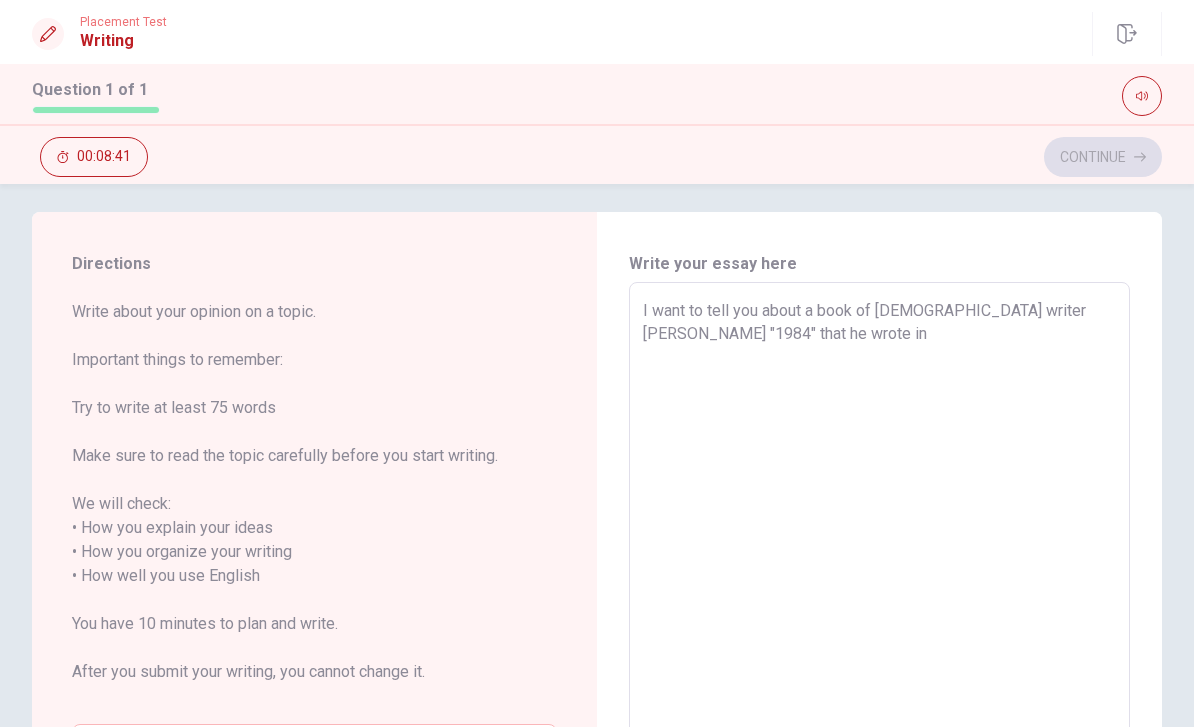 type on "x" 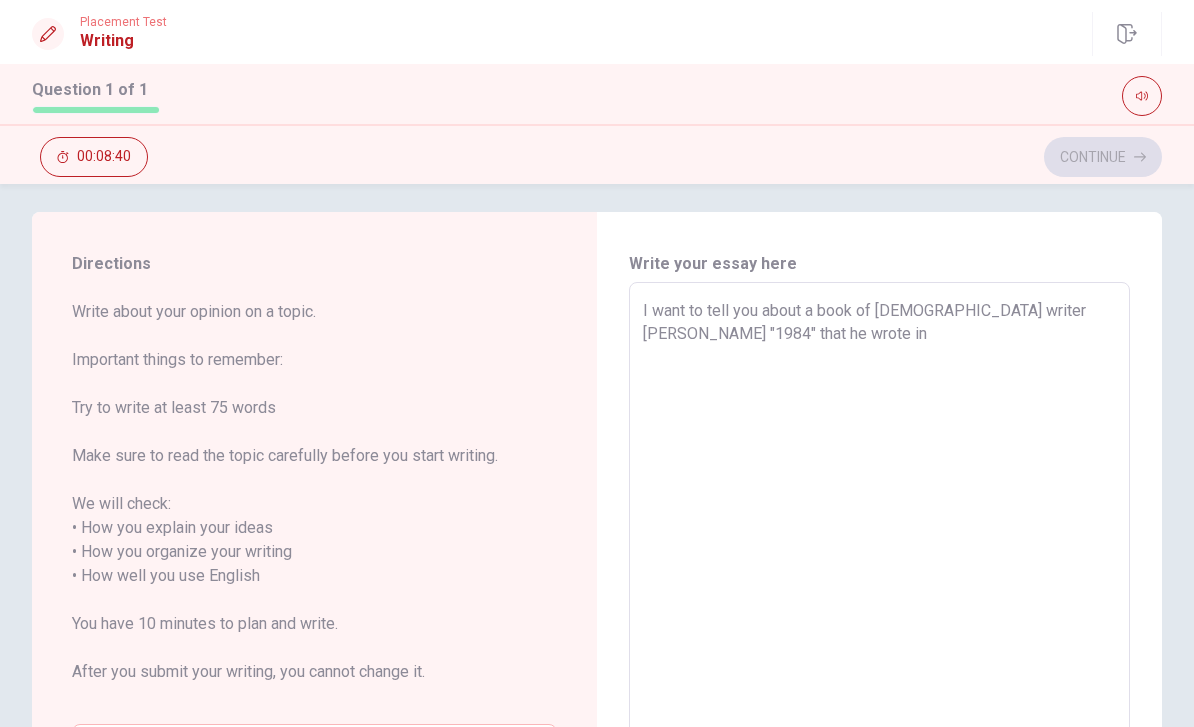 type on "I want to tell you about a book of [DEMOGRAPHIC_DATA] writer [PERSON_NAME] "1984" that he wrote in" 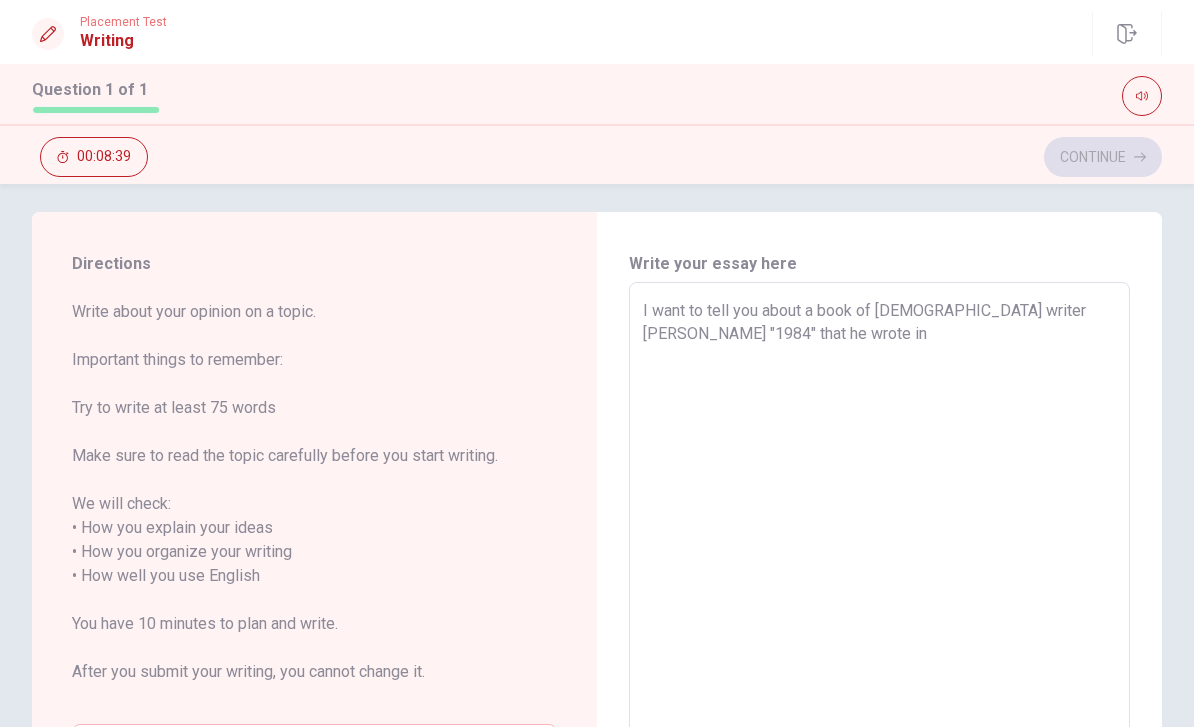 type on "I want to tell you about a book of [DEMOGRAPHIC_DATA] writer [PERSON_NAME] "1984" that he wrote in 1" 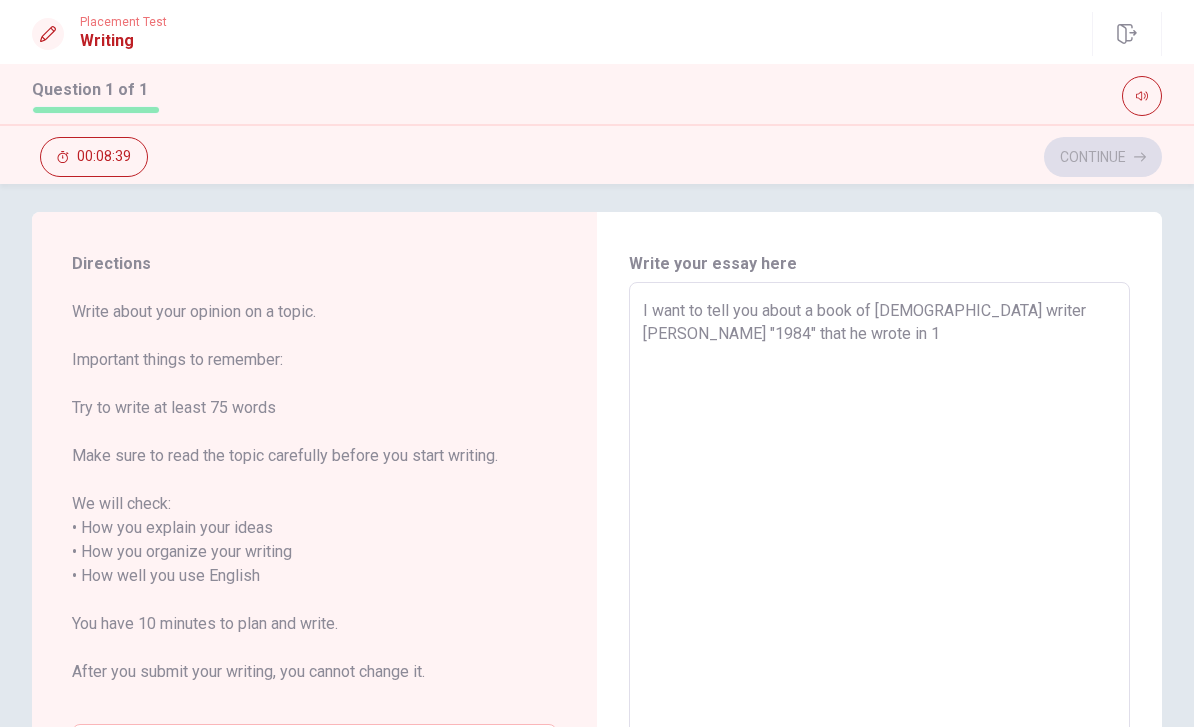 type on "x" 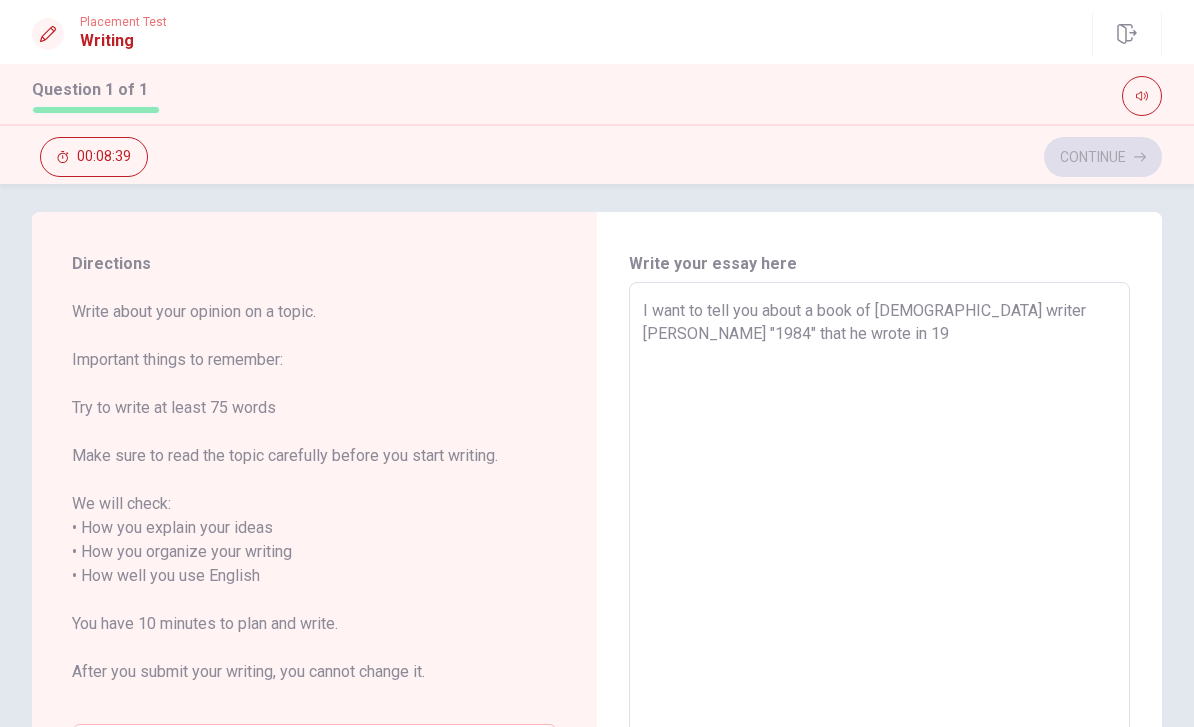 type on "x" 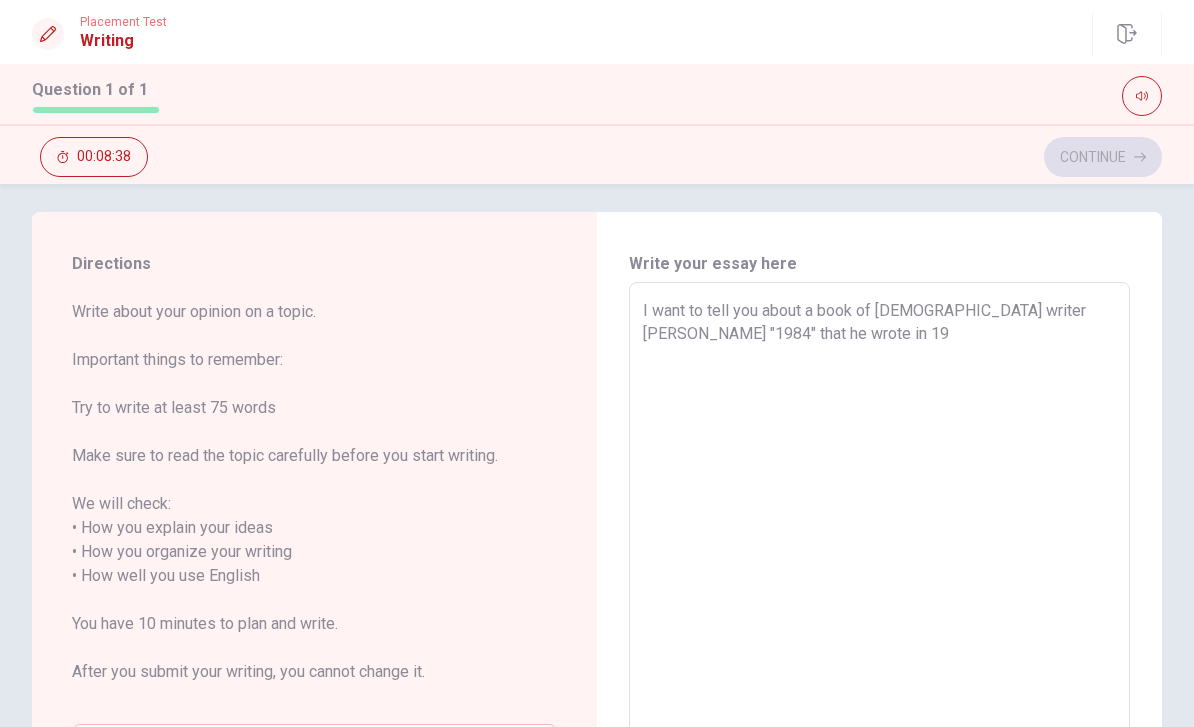 type on "I want to tell you about a book of [DEMOGRAPHIC_DATA] writer [PERSON_NAME] "1984" that he wrote in 1" 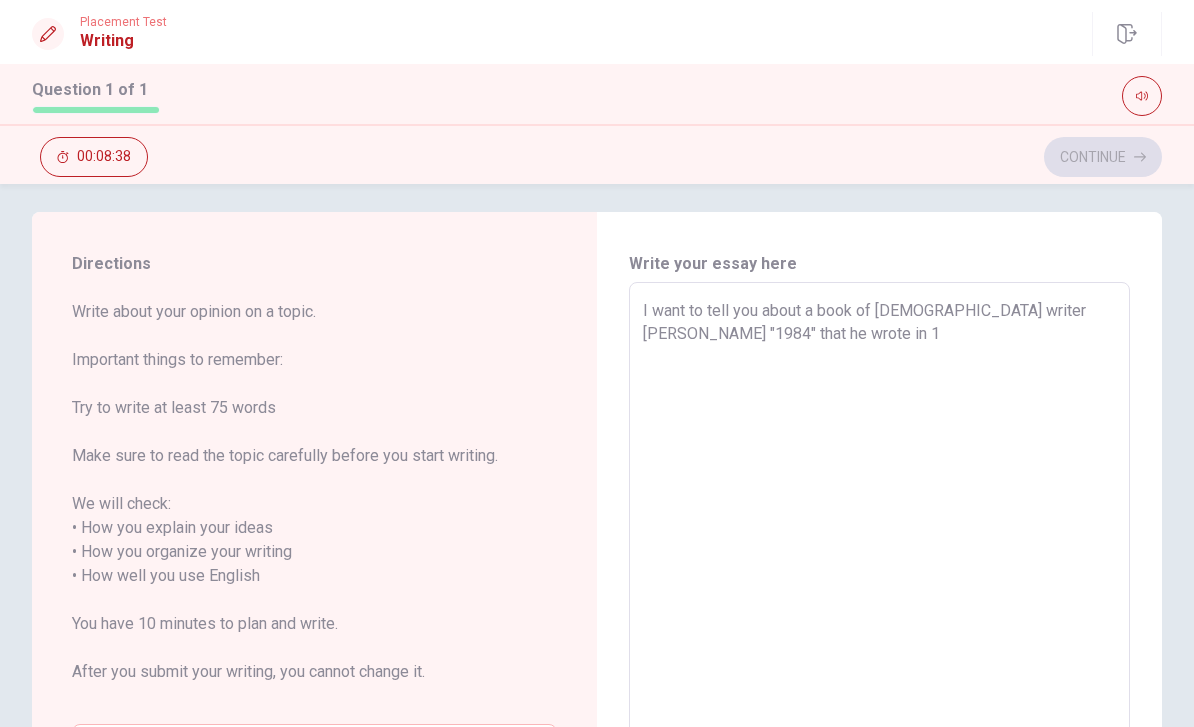type on "x" 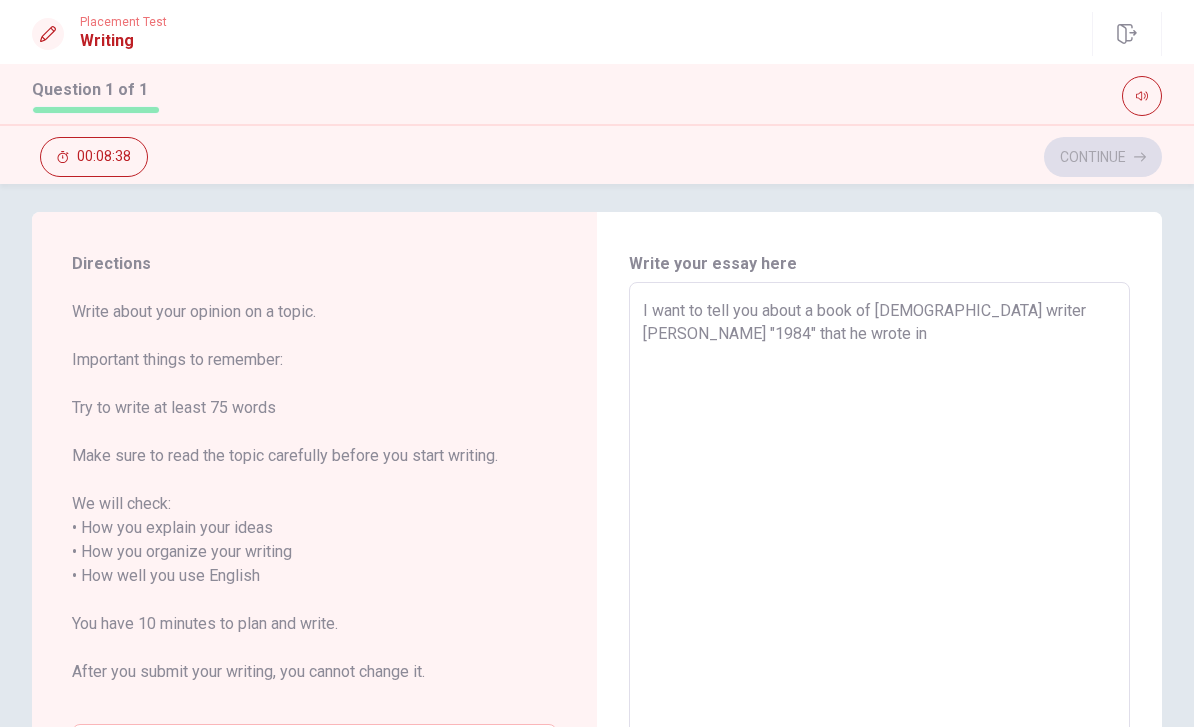 type on "x" 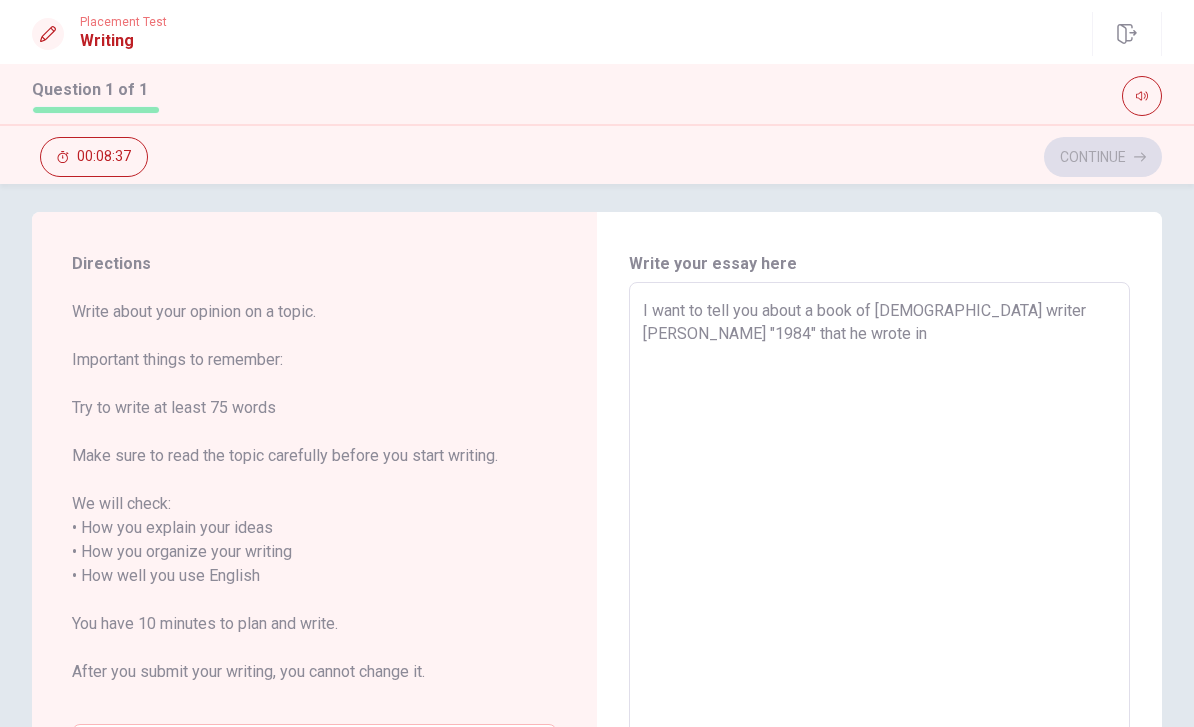 type on "I want to tell you about a book of [DEMOGRAPHIC_DATA] writer [PERSON_NAME] "1984" that he wrote in t" 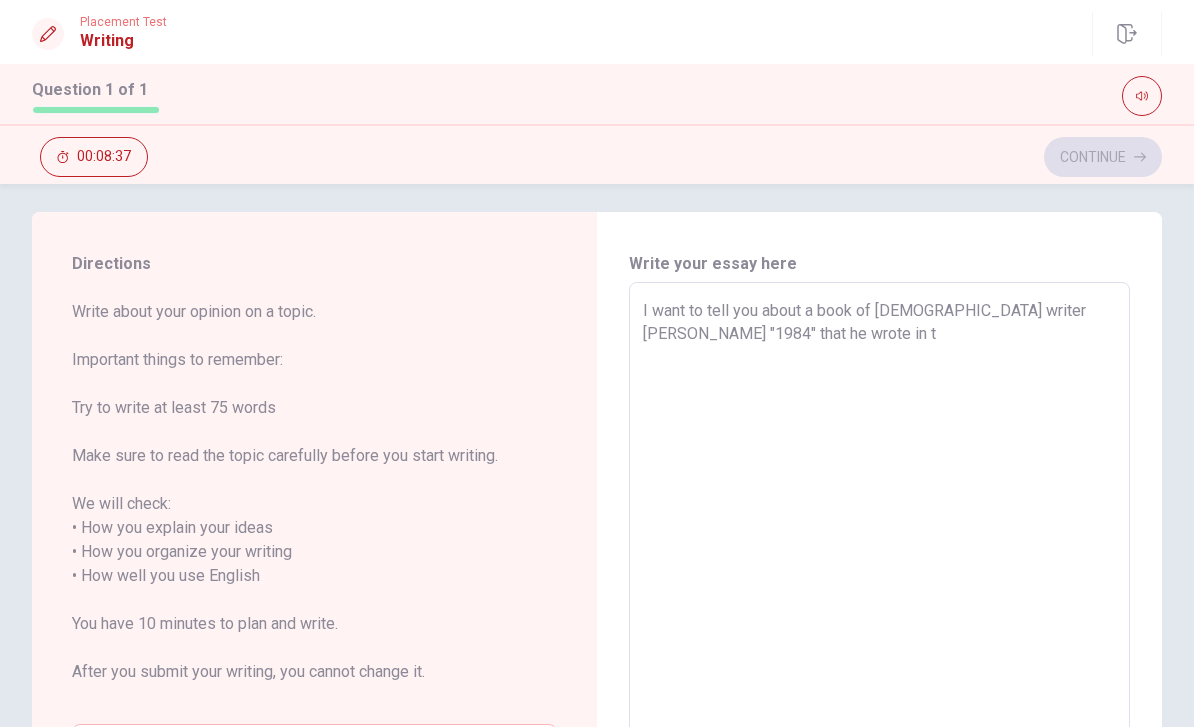 type on "x" 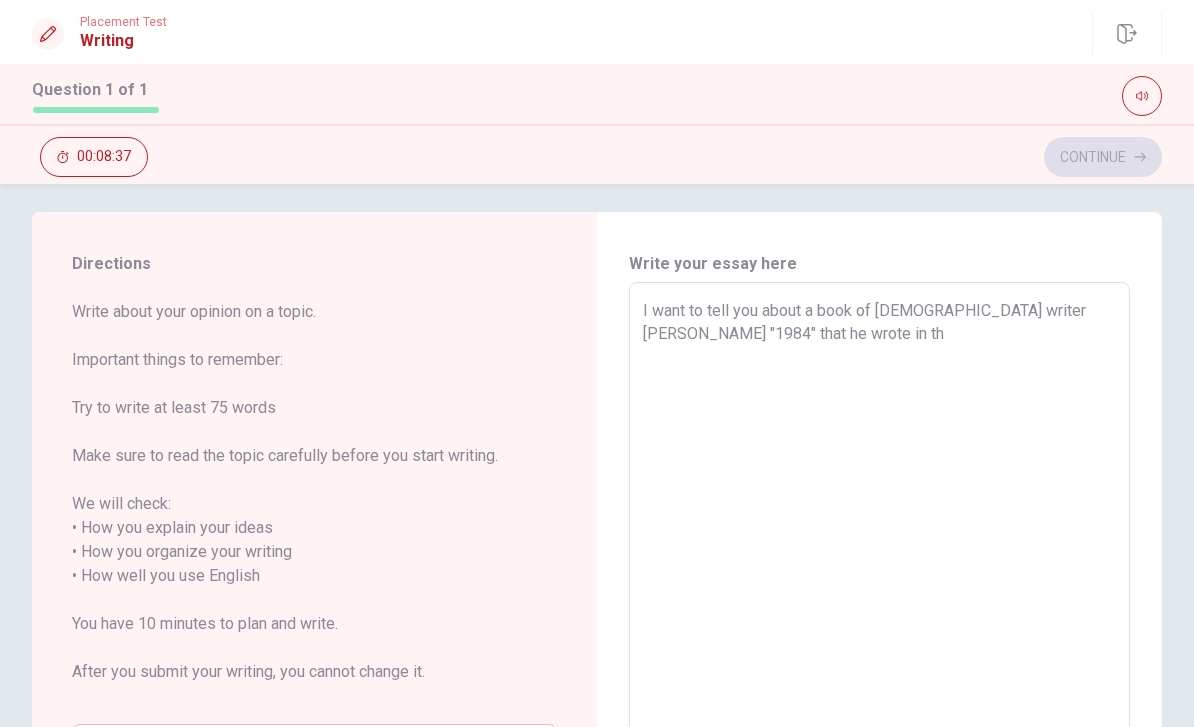 type on "x" 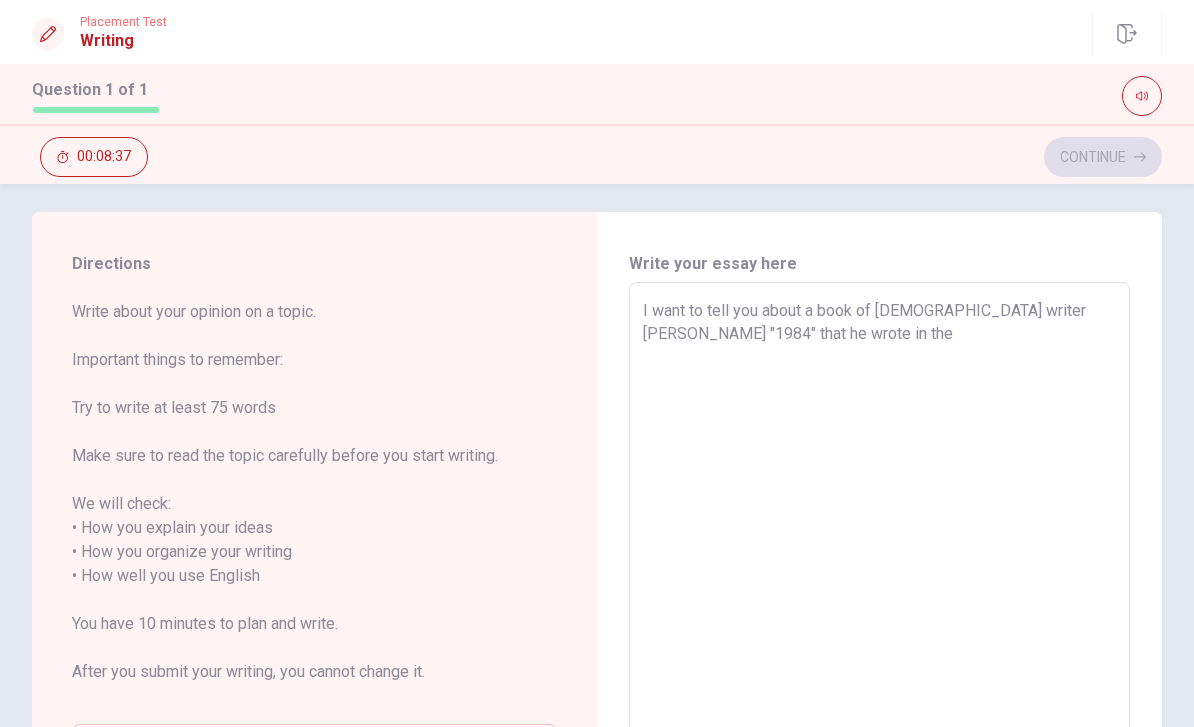 type on "x" 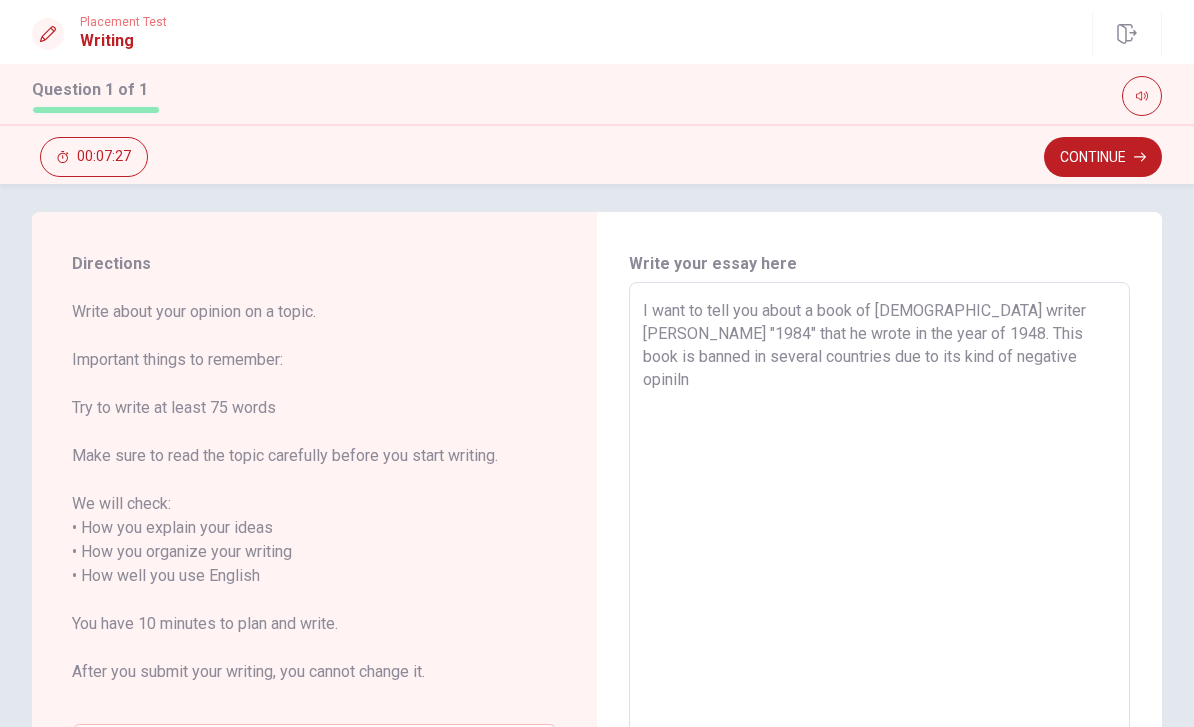 click on "I want to tell you about a book of [DEMOGRAPHIC_DATA] writer [PERSON_NAME] "1984" that he wrote in the year of 1948. This book is banned in several countries due to its kind of negative opiniln" at bounding box center (879, 576) 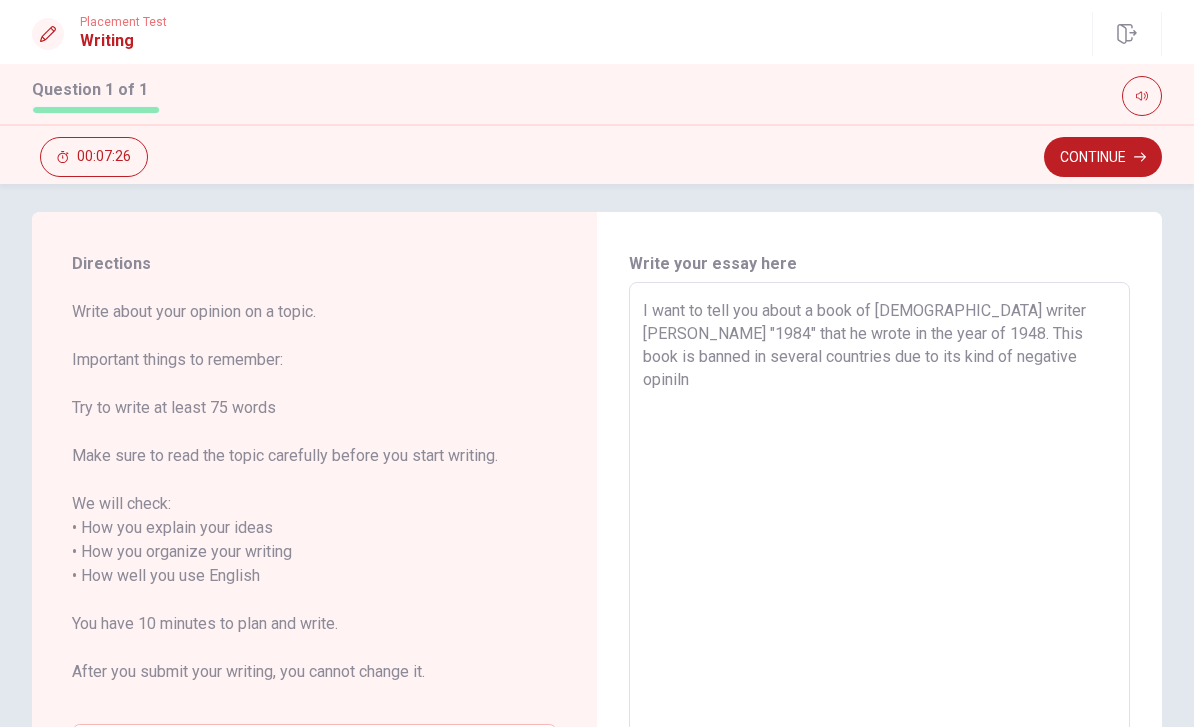 click on "I want to tell you about a book of [DEMOGRAPHIC_DATA] writer [PERSON_NAME] "1984" that he wrote in the year of 1948. This book is banned in several countries due to its kind of negative opiniln" at bounding box center [879, 576] 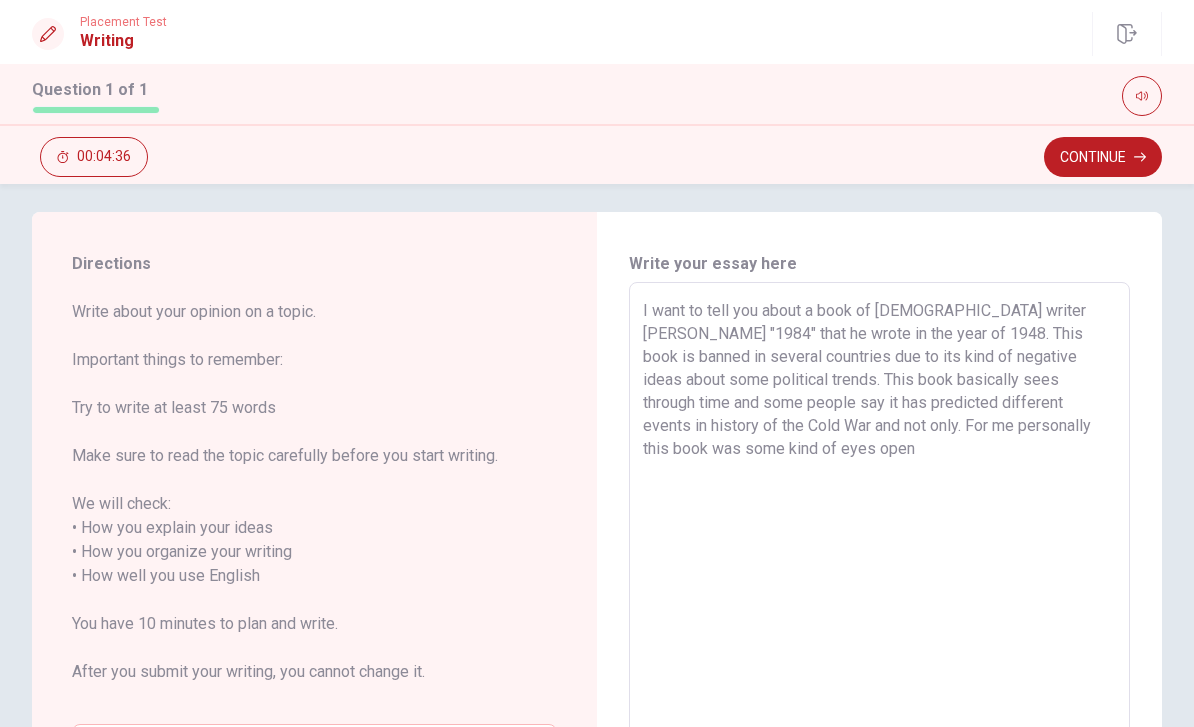 click on "I want to tell you about a book of [DEMOGRAPHIC_DATA] writer [PERSON_NAME] "1984" that he wrote in the year of 1948. This book is banned in several countries due to its kind of negative ideas about some political trends. This book basically sees through time and some people say it has predicted different events in history of the Cold War and not only. For me personally this book was some kind of eyes open" at bounding box center [879, 576] 